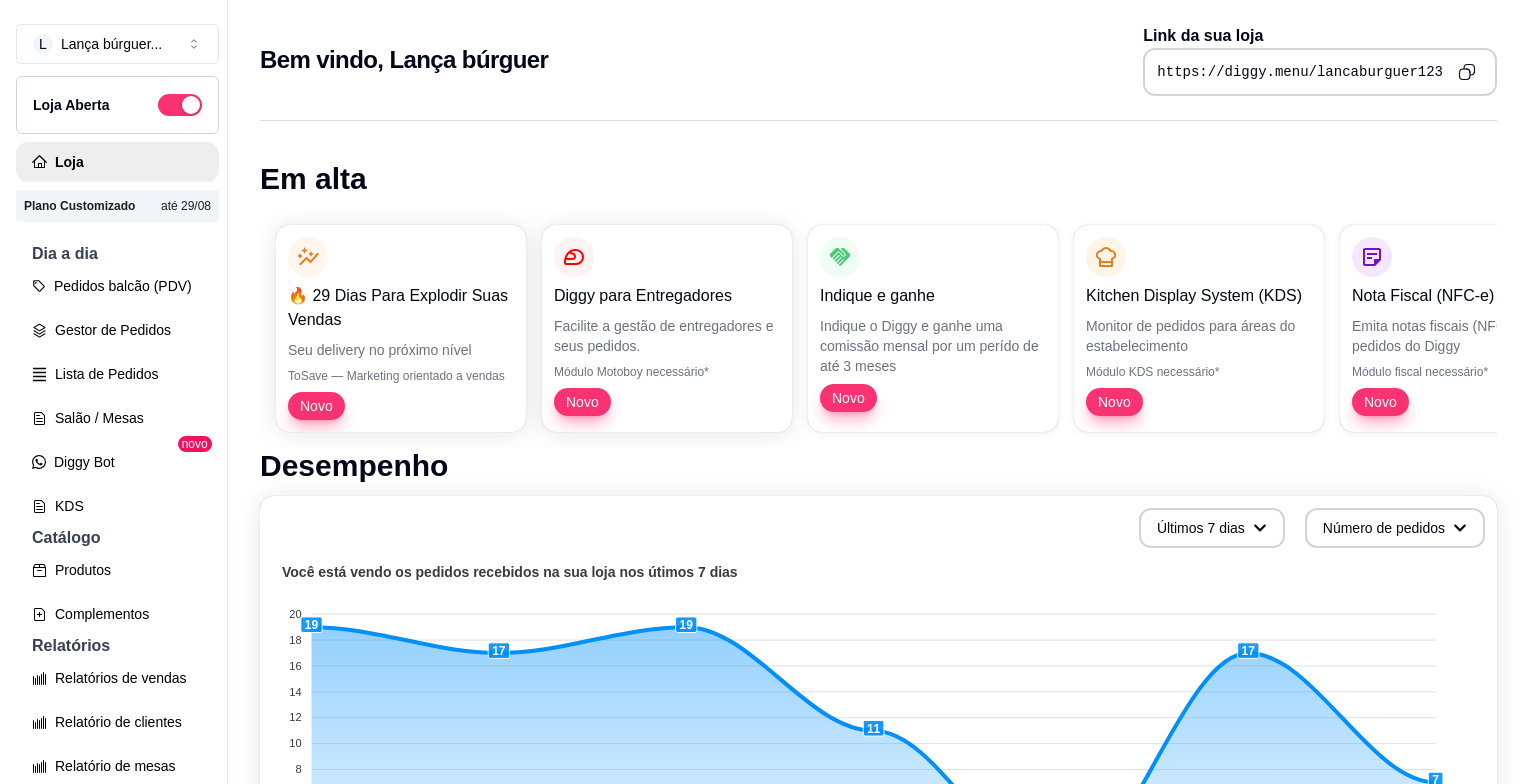 scroll, scrollTop: 32, scrollLeft: 0, axis: vertical 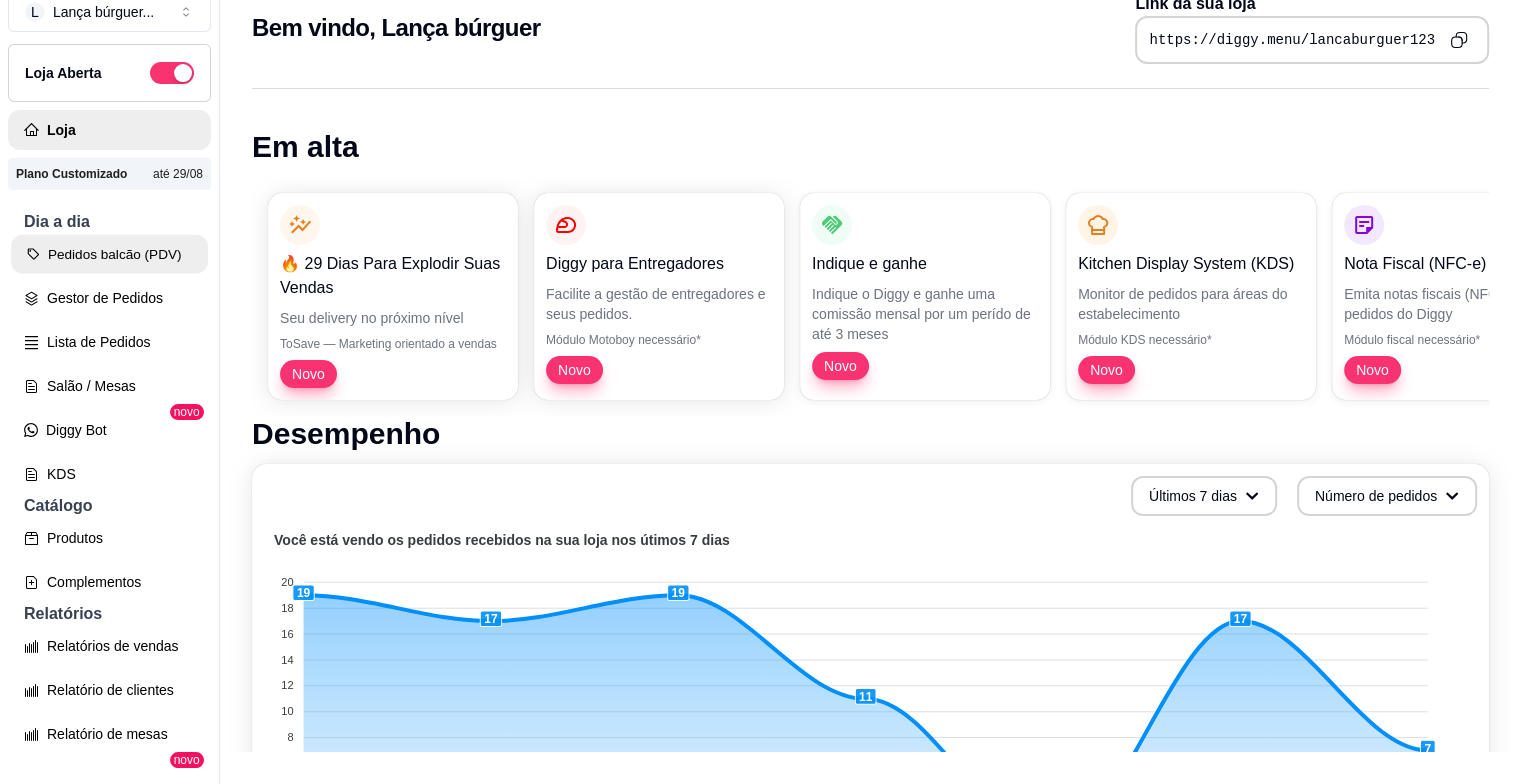 click on "Pedidos balcão (PDV)" at bounding box center [109, 254] 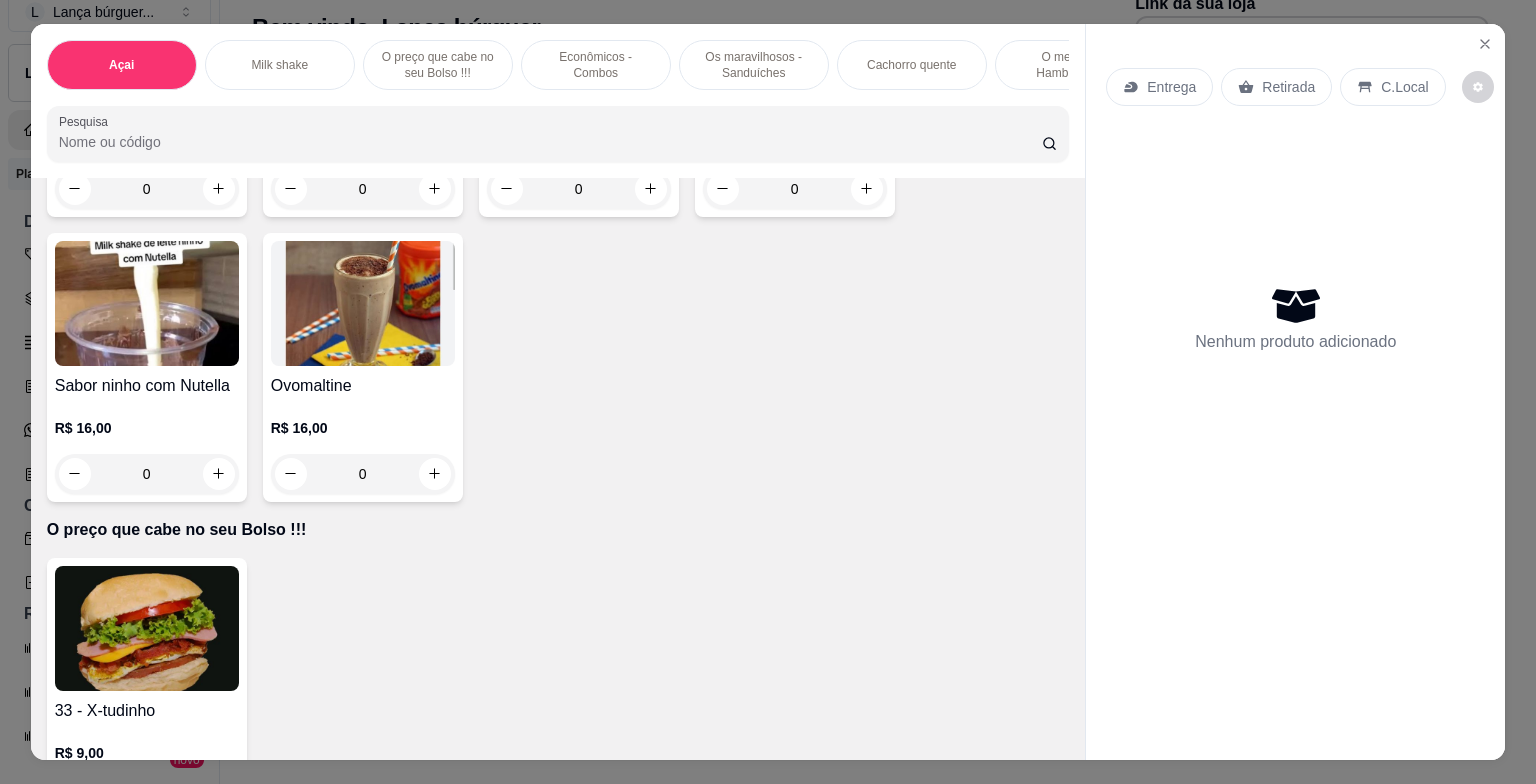 scroll, scrollTop: 1491, scrollLeft: 0, axis: vertical 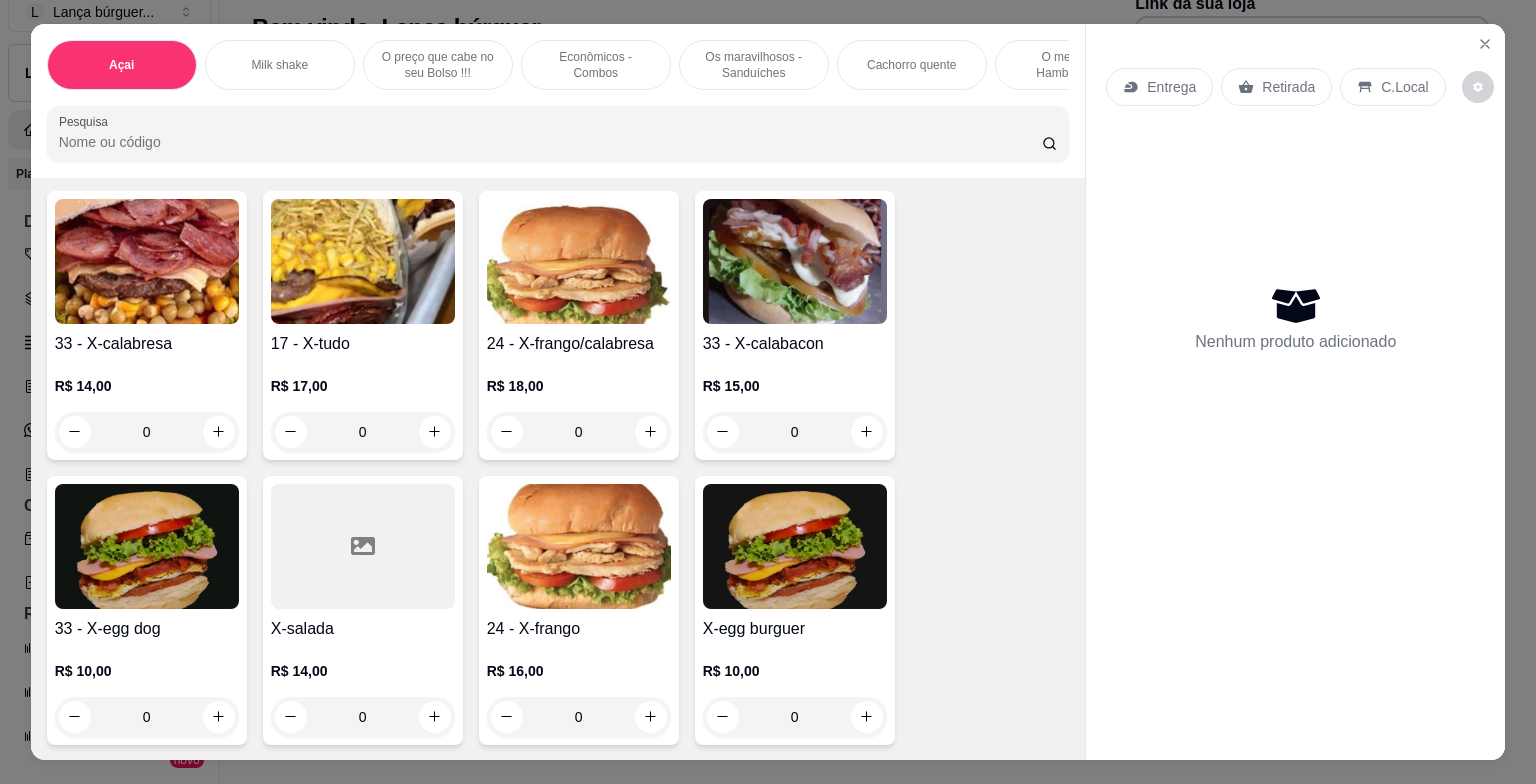 click on "0" at bounding box center (147, 717) 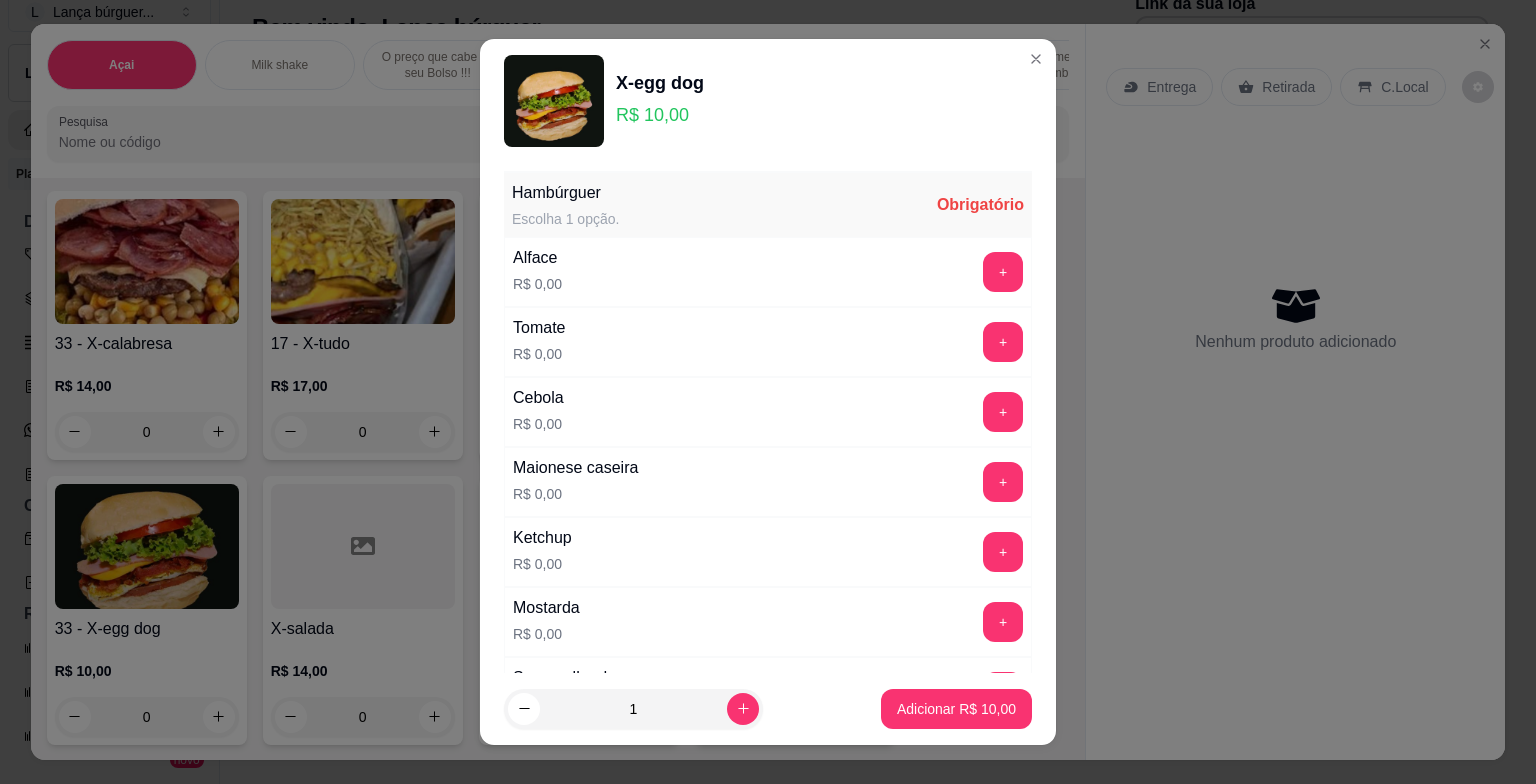 click on "Ketchup  R$ 0,00 +" at bounding box center (768, 552) 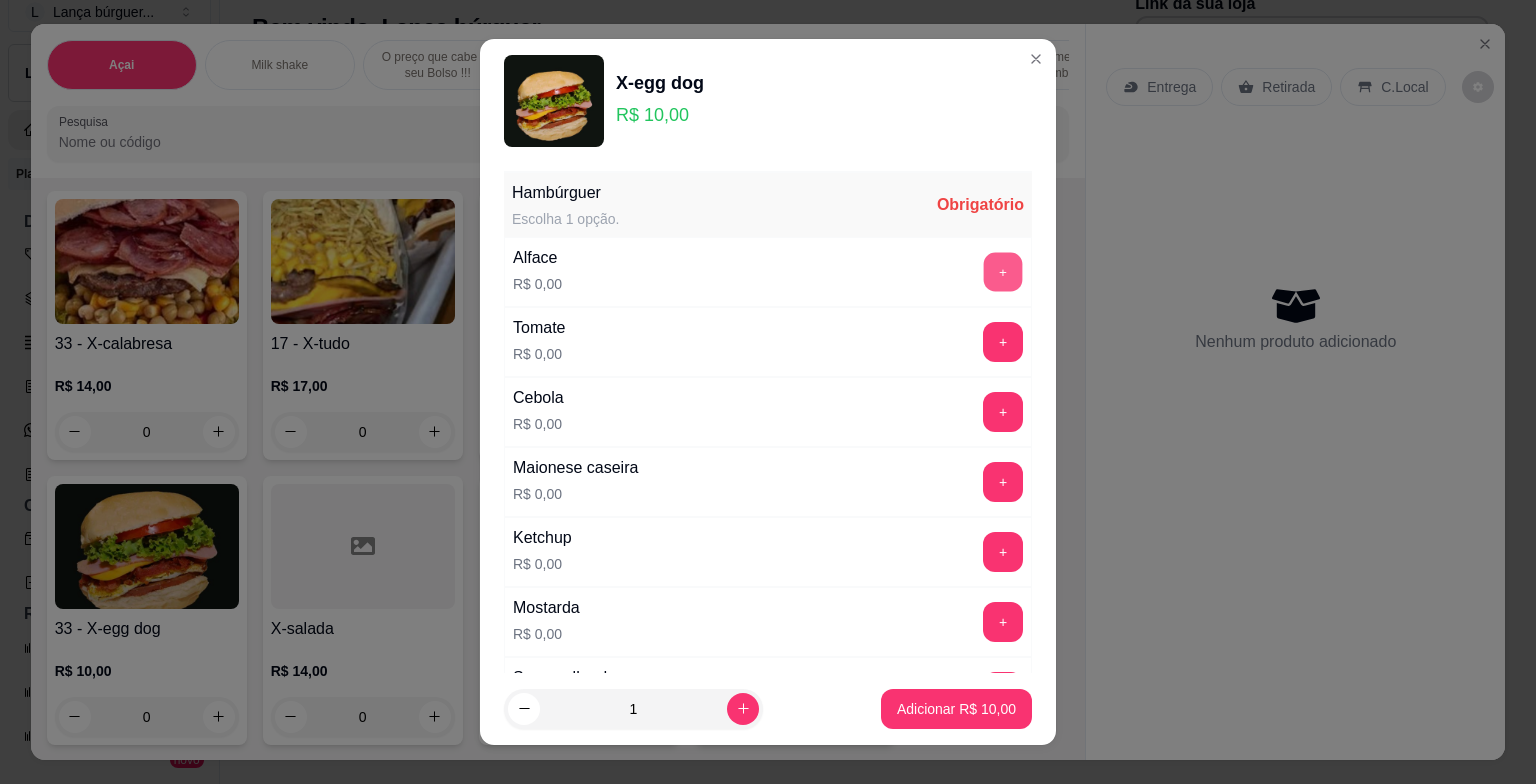 click on "+" at bounding box center (1003, 271) 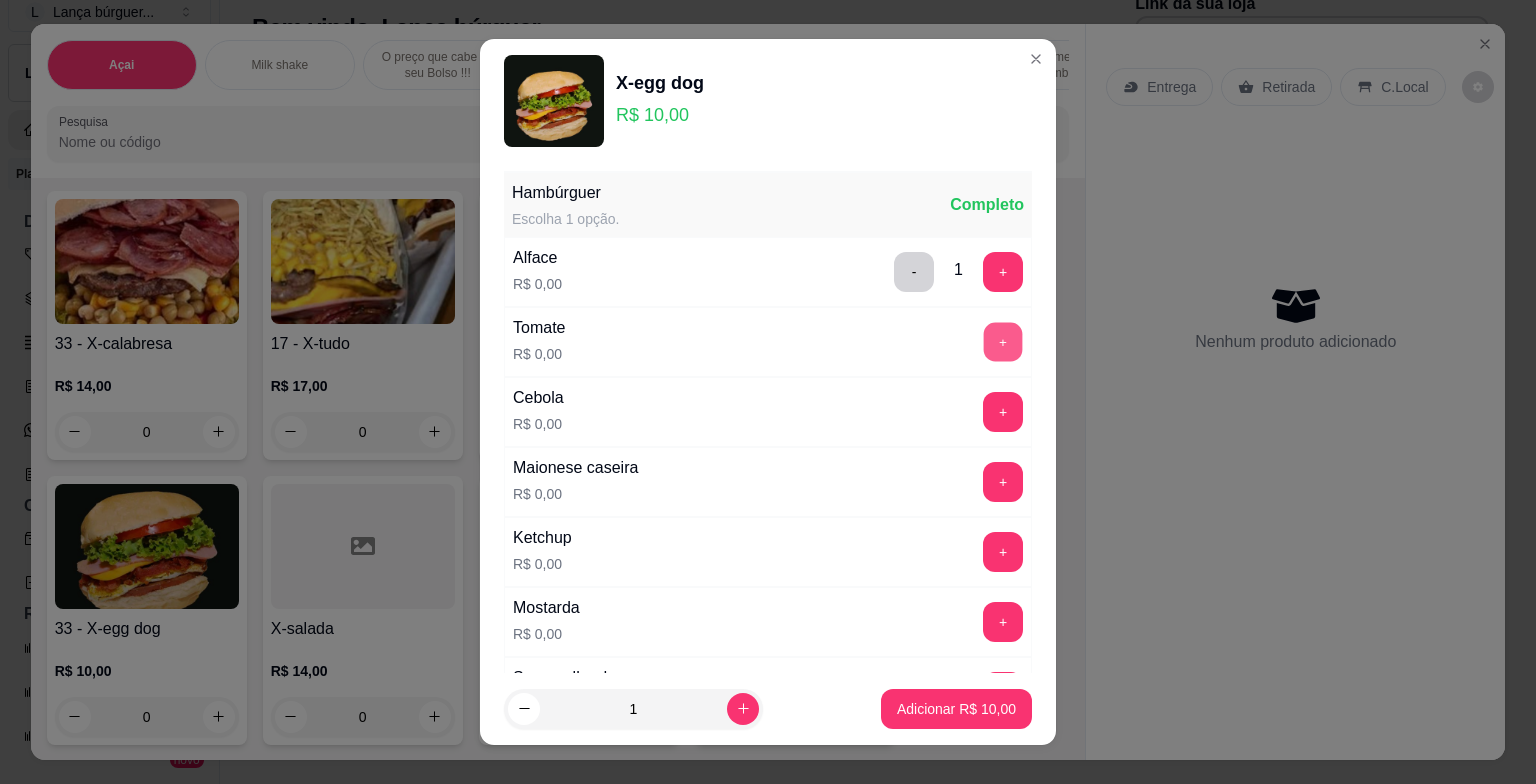 click on "+" at bounding box center (1003, 341) 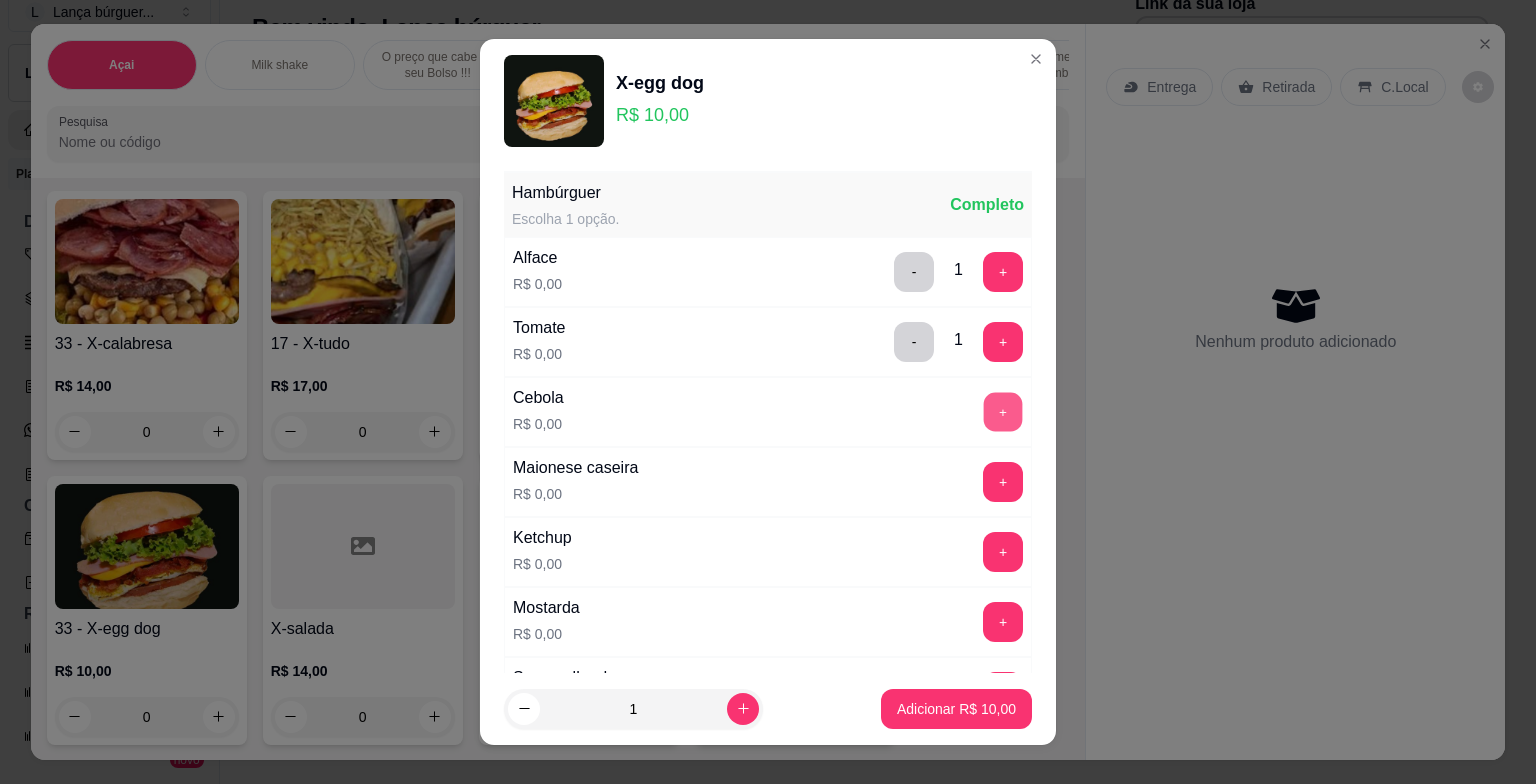click on "+" at bounding box center (1003, 411) 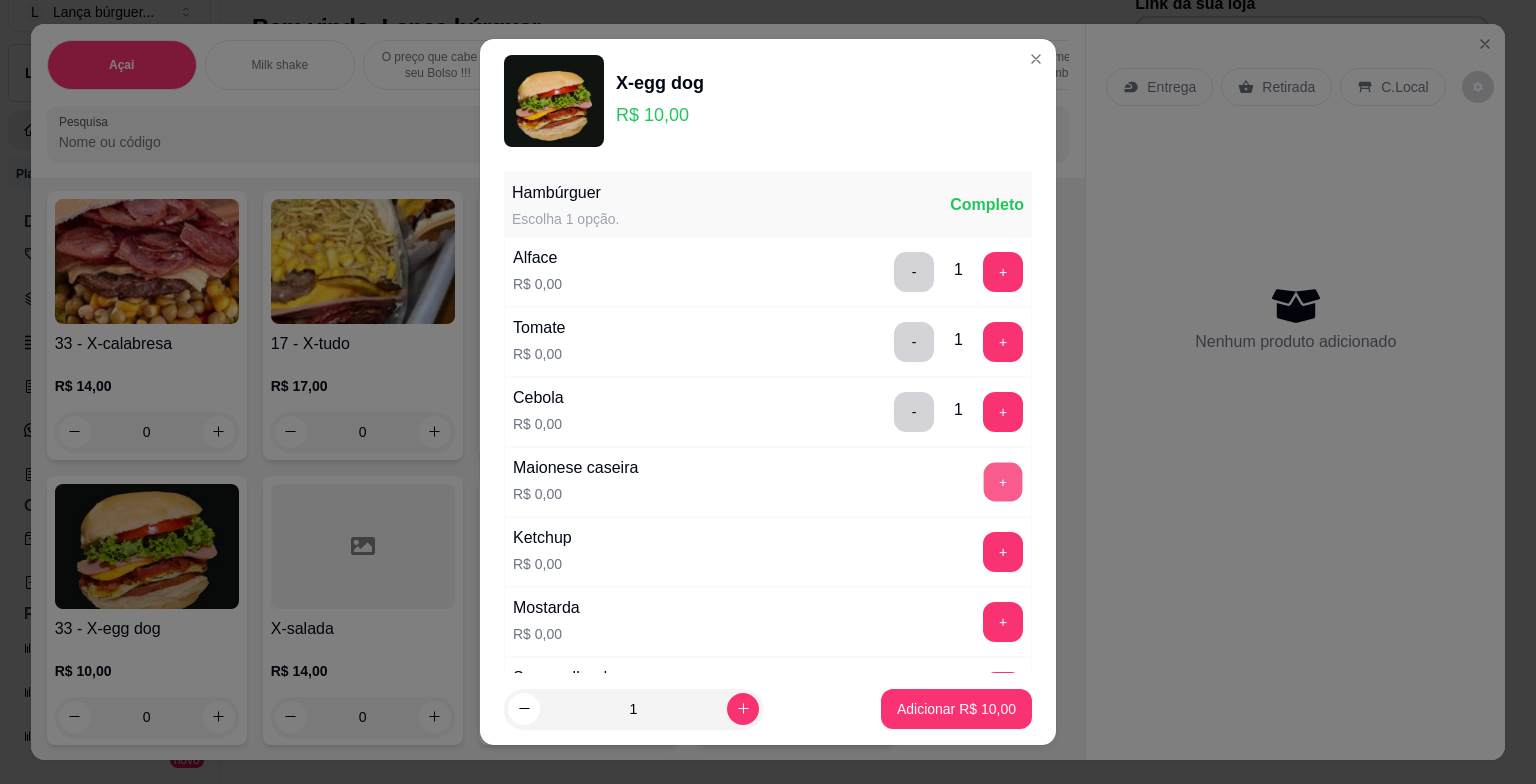click on "+" at bounding box center [1003, 481] 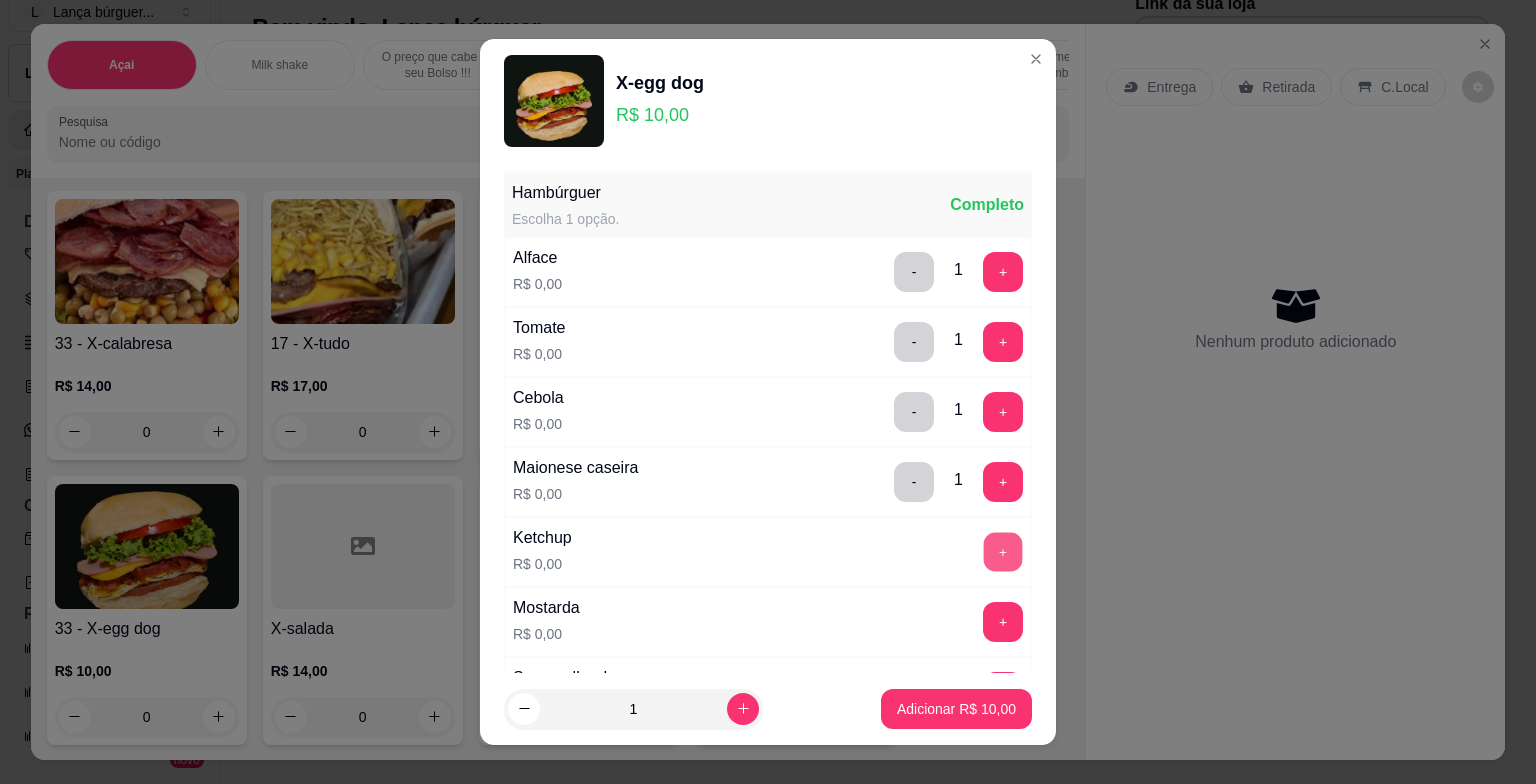 click on "+" at bounding box center (1003, 551) 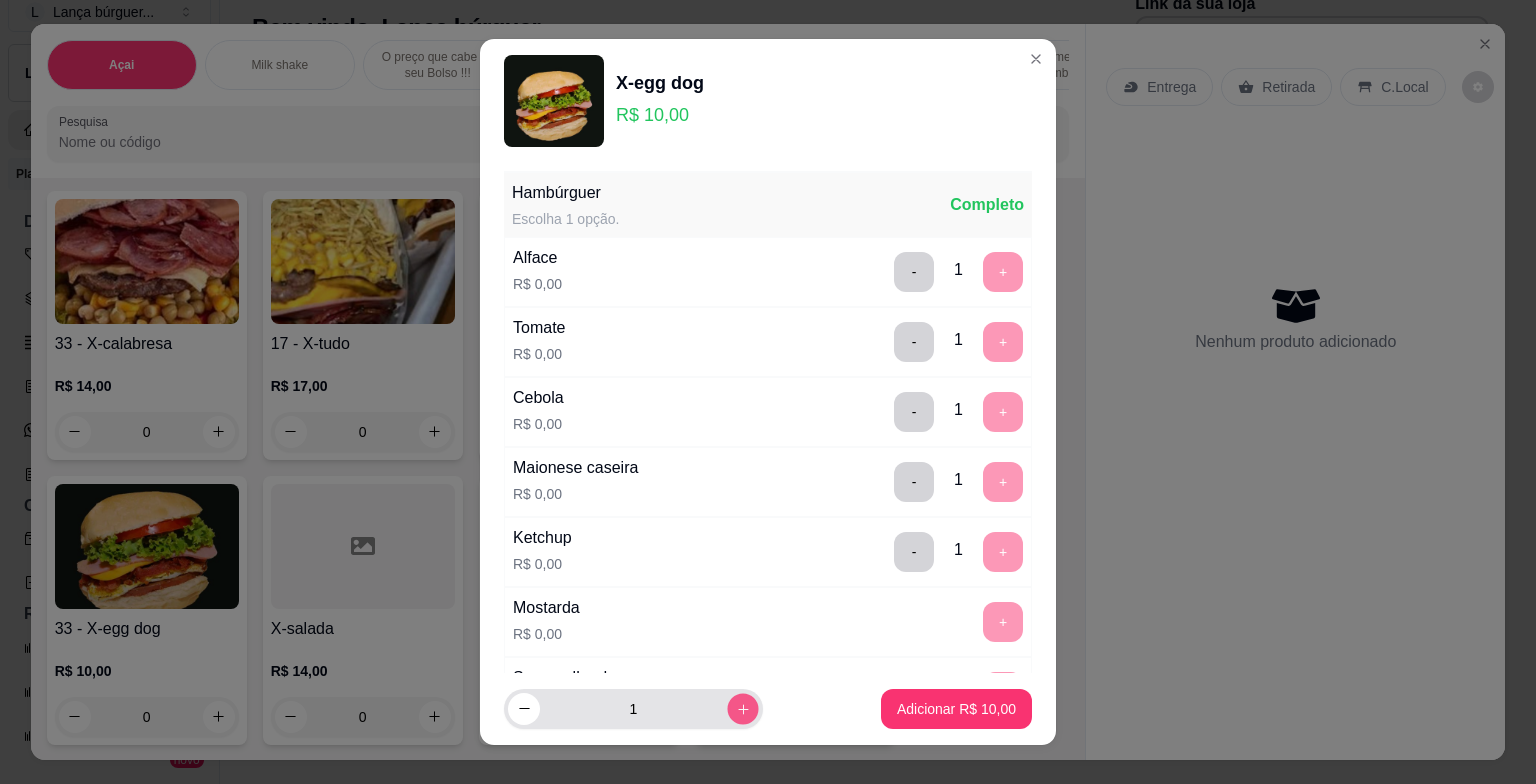 click 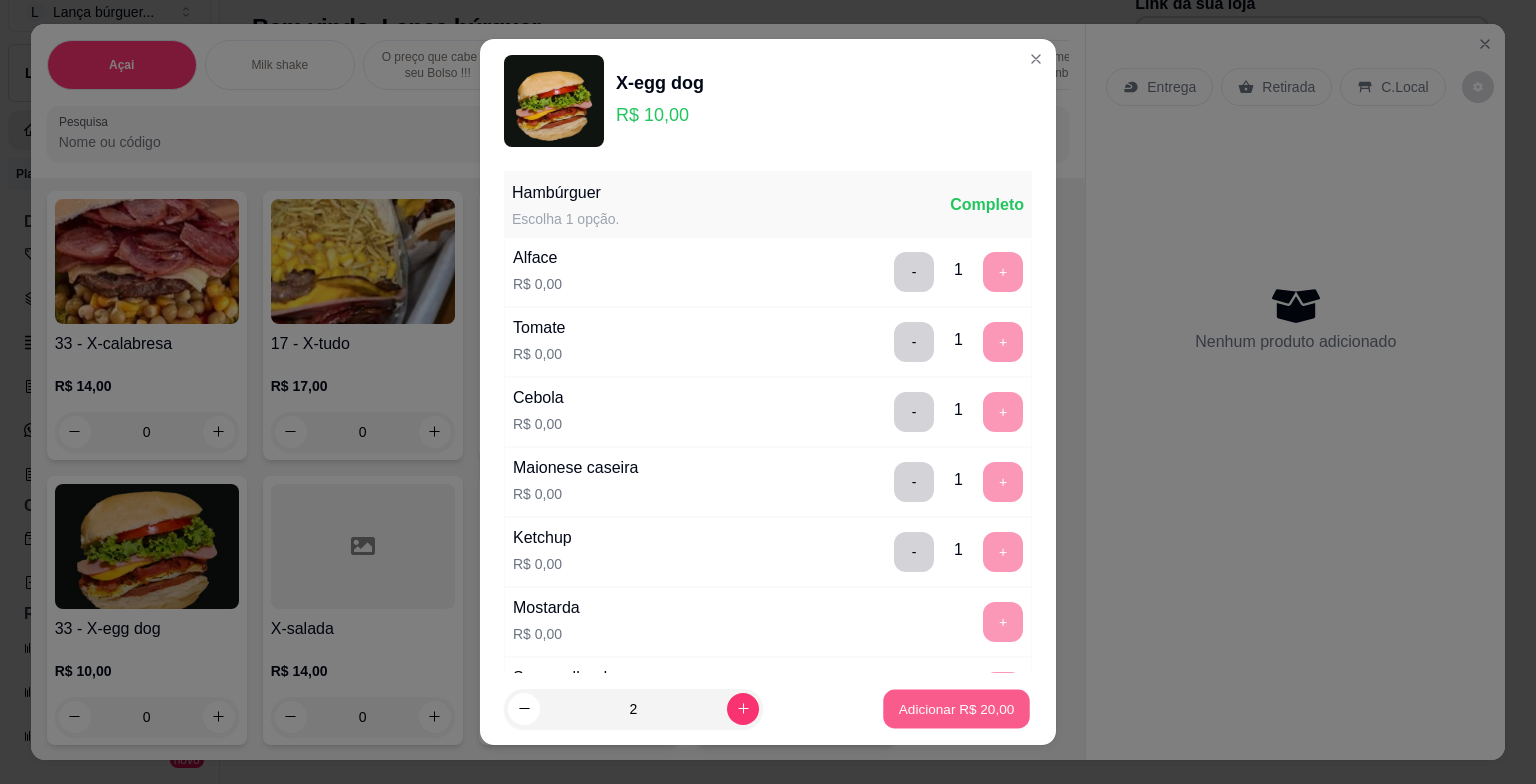 click on "Adicionar   R$ 20,00" at bounding box center (957, 708) 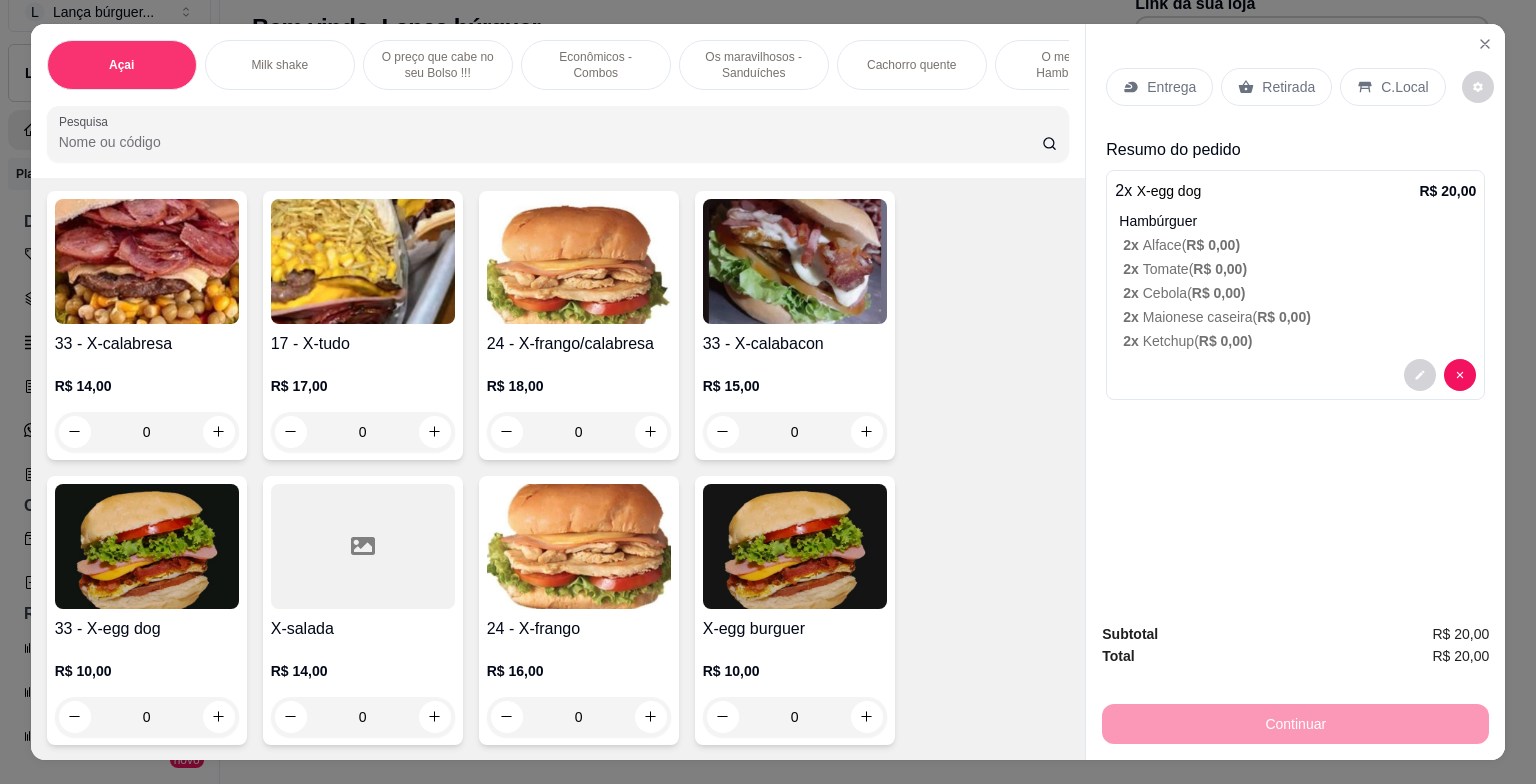 click on "Retirada" at bounding box center (1288, 87) 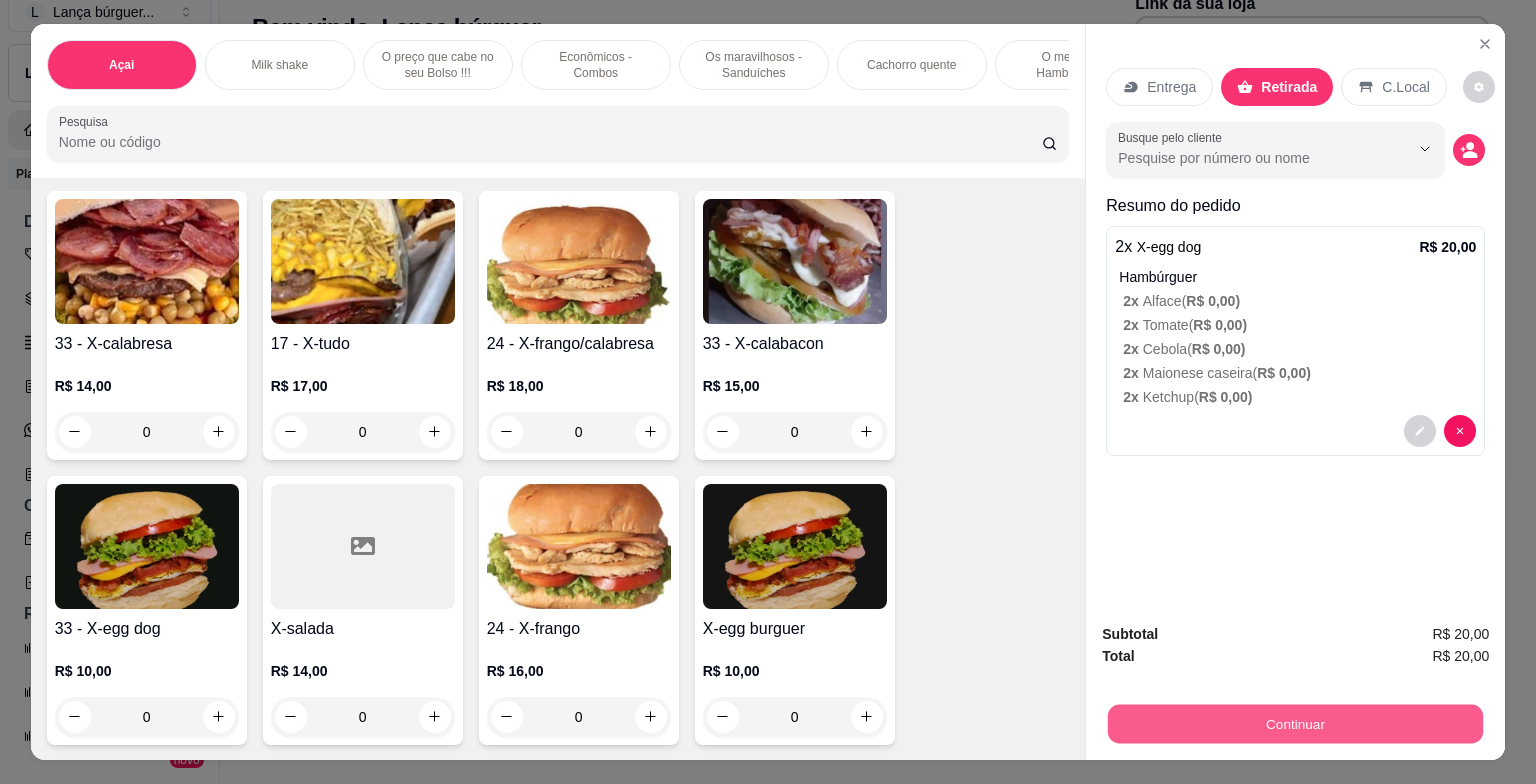 click on "Continuar" at bounding box center [1295, 724] 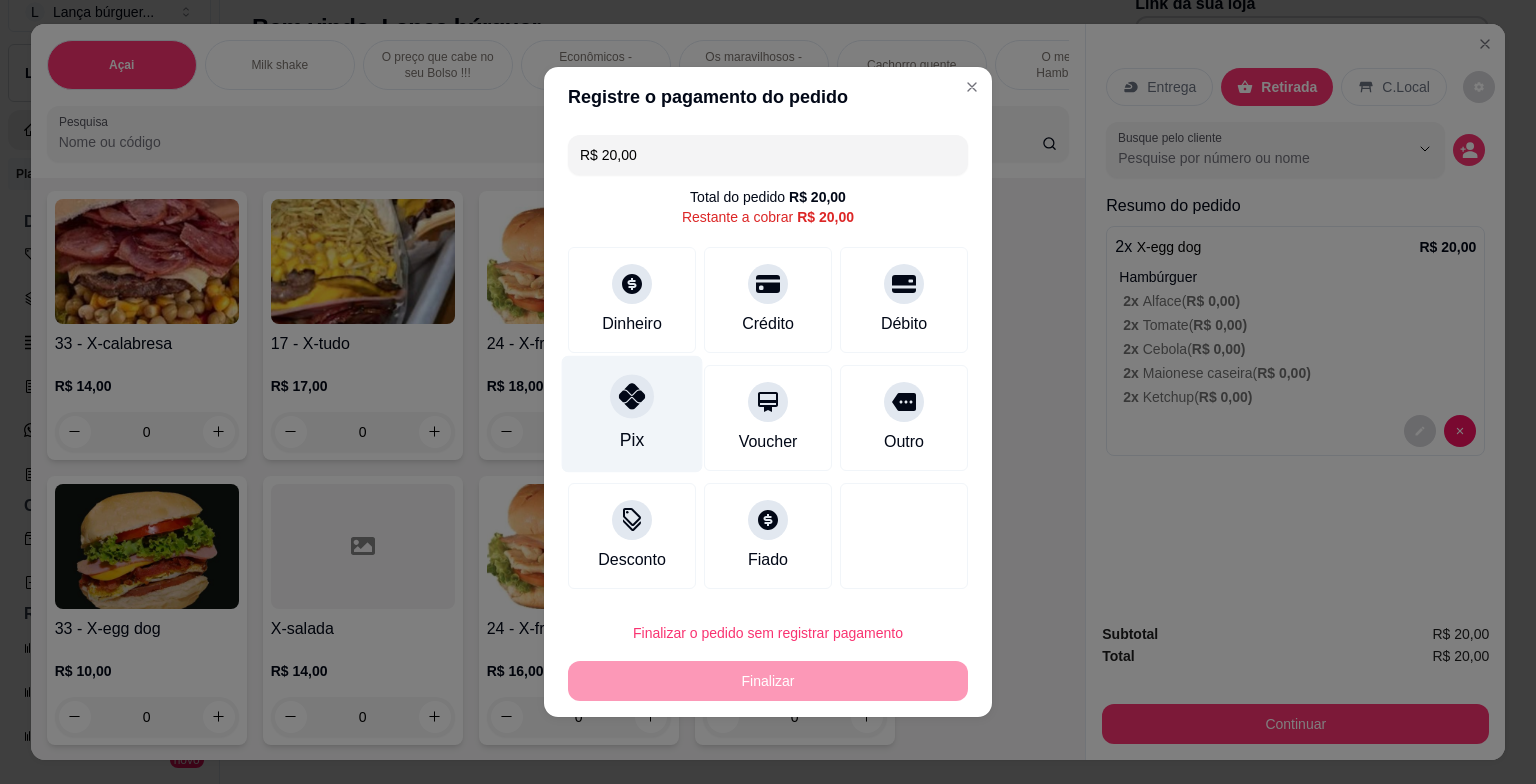 click at bounding box center (632, 396) 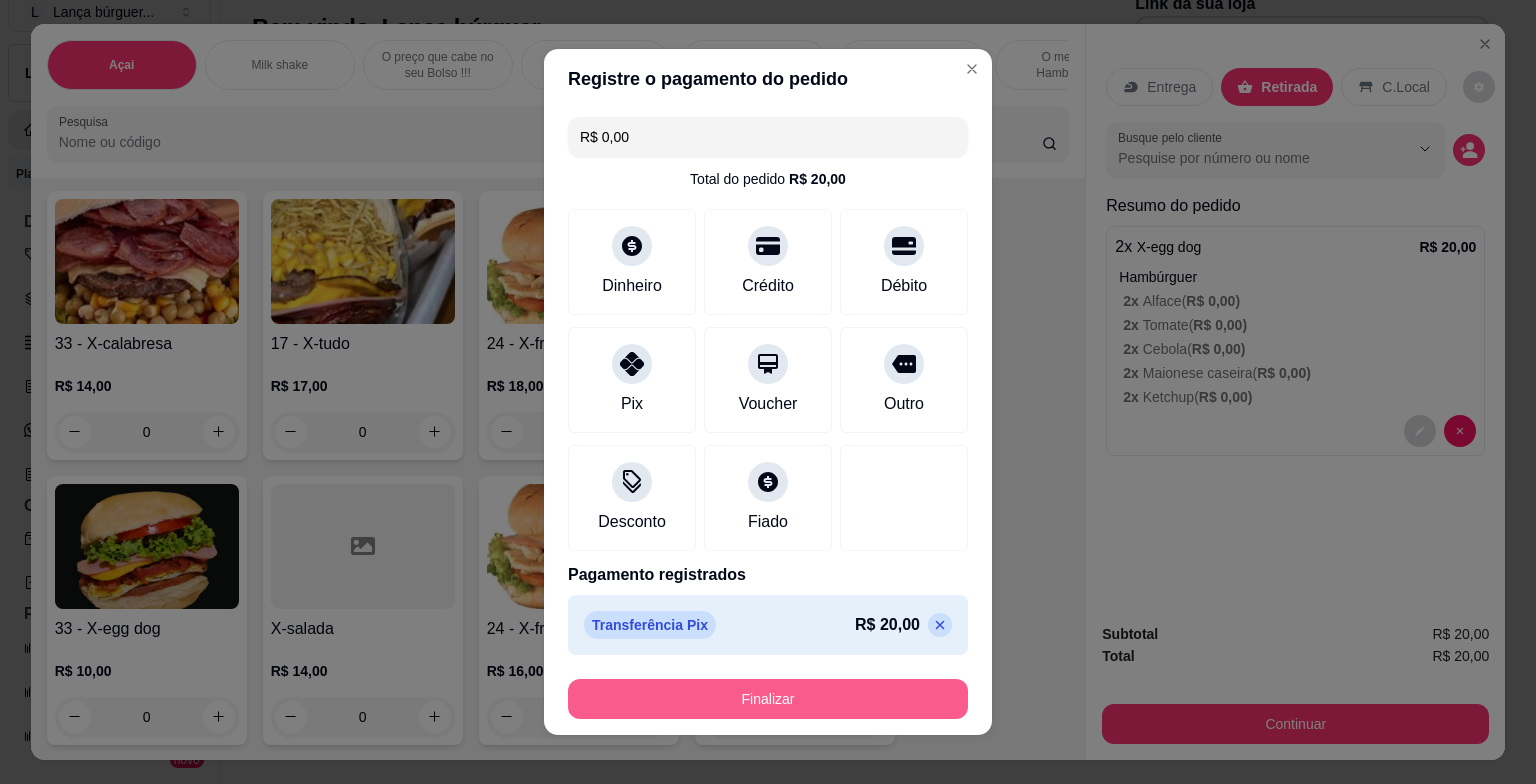 click on "Finalizar" at bounding box center [768, 699] 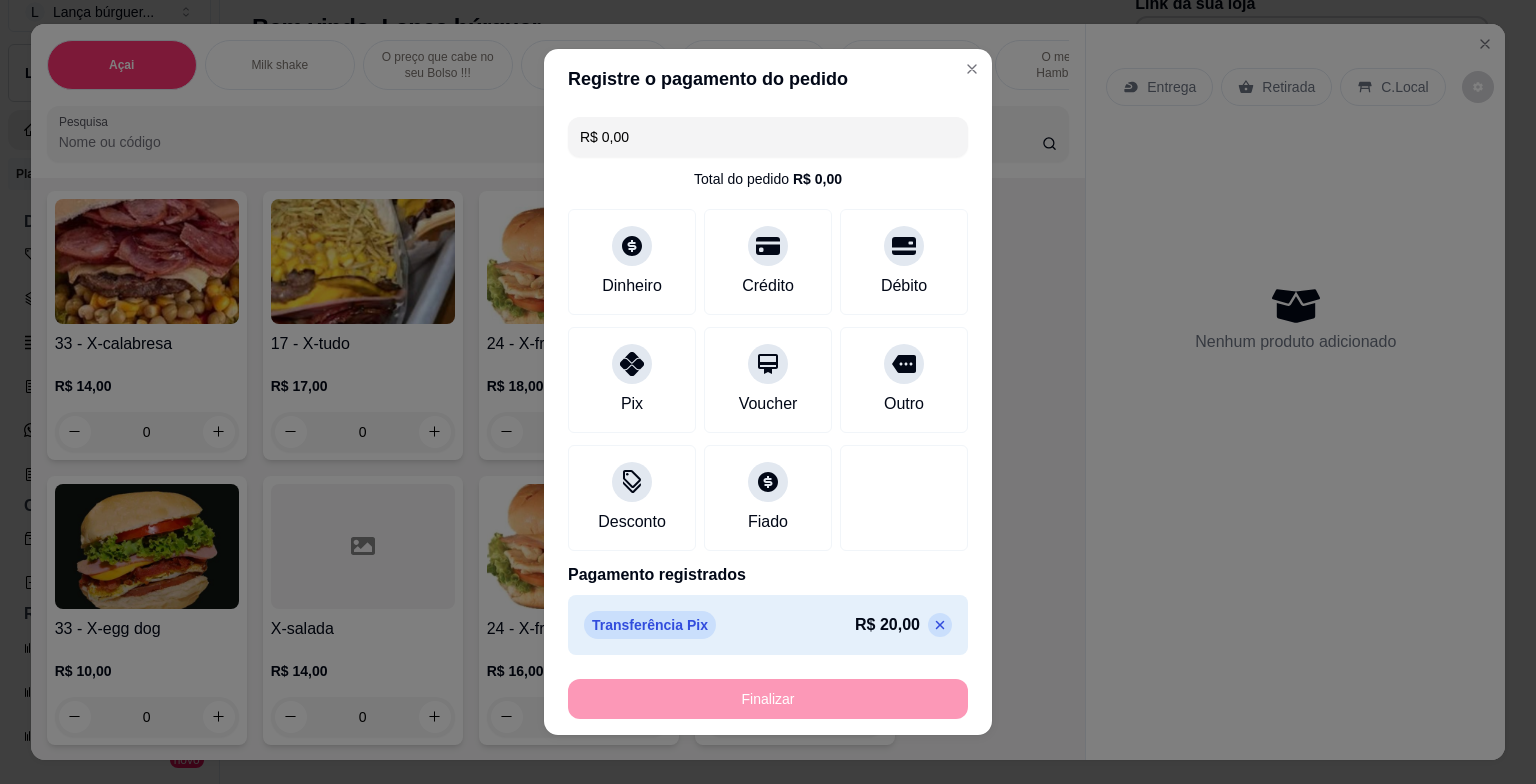 type on "-R$ 20,00" 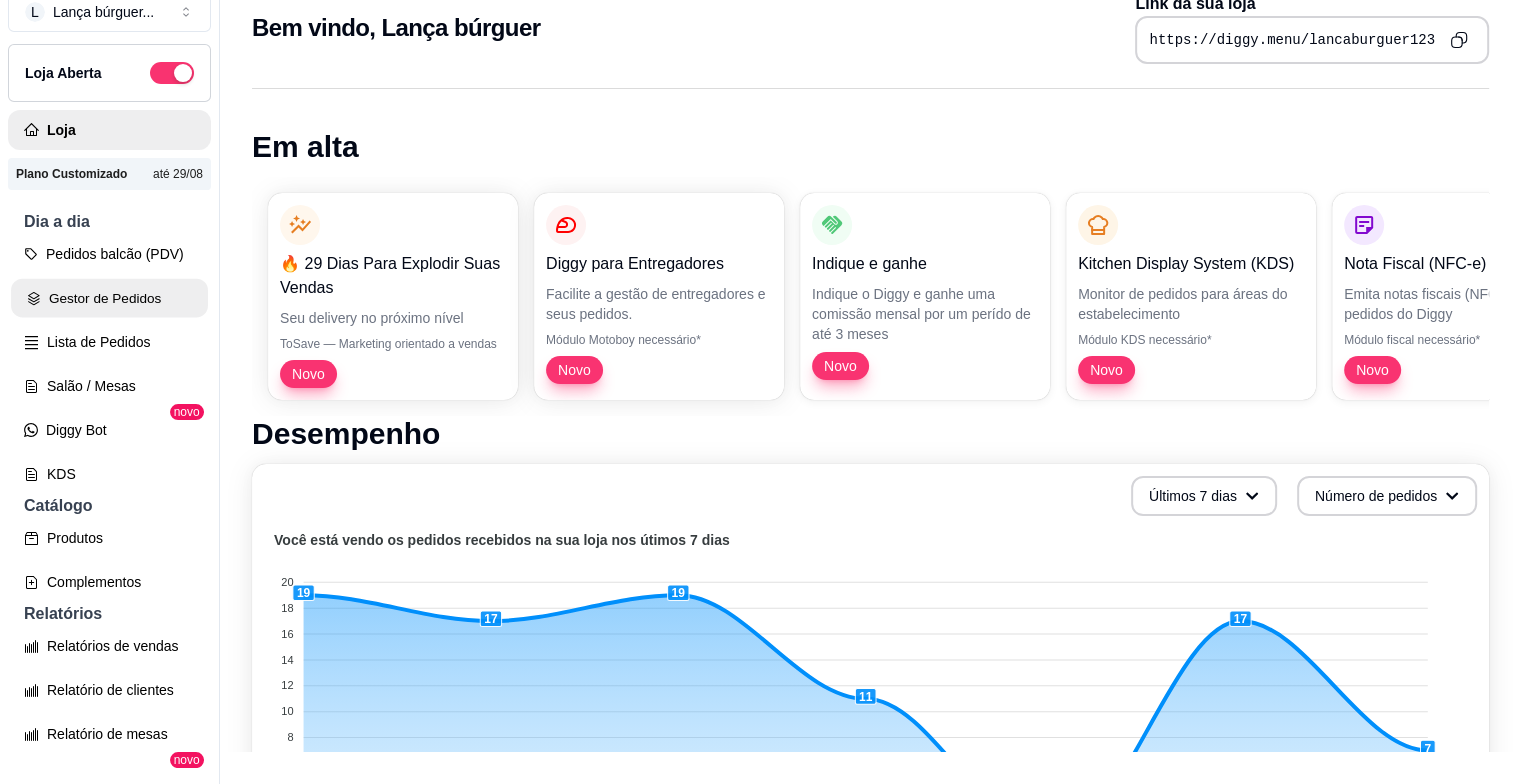 click on "Gestor de Pedidos" at bounding box center [109, 298] 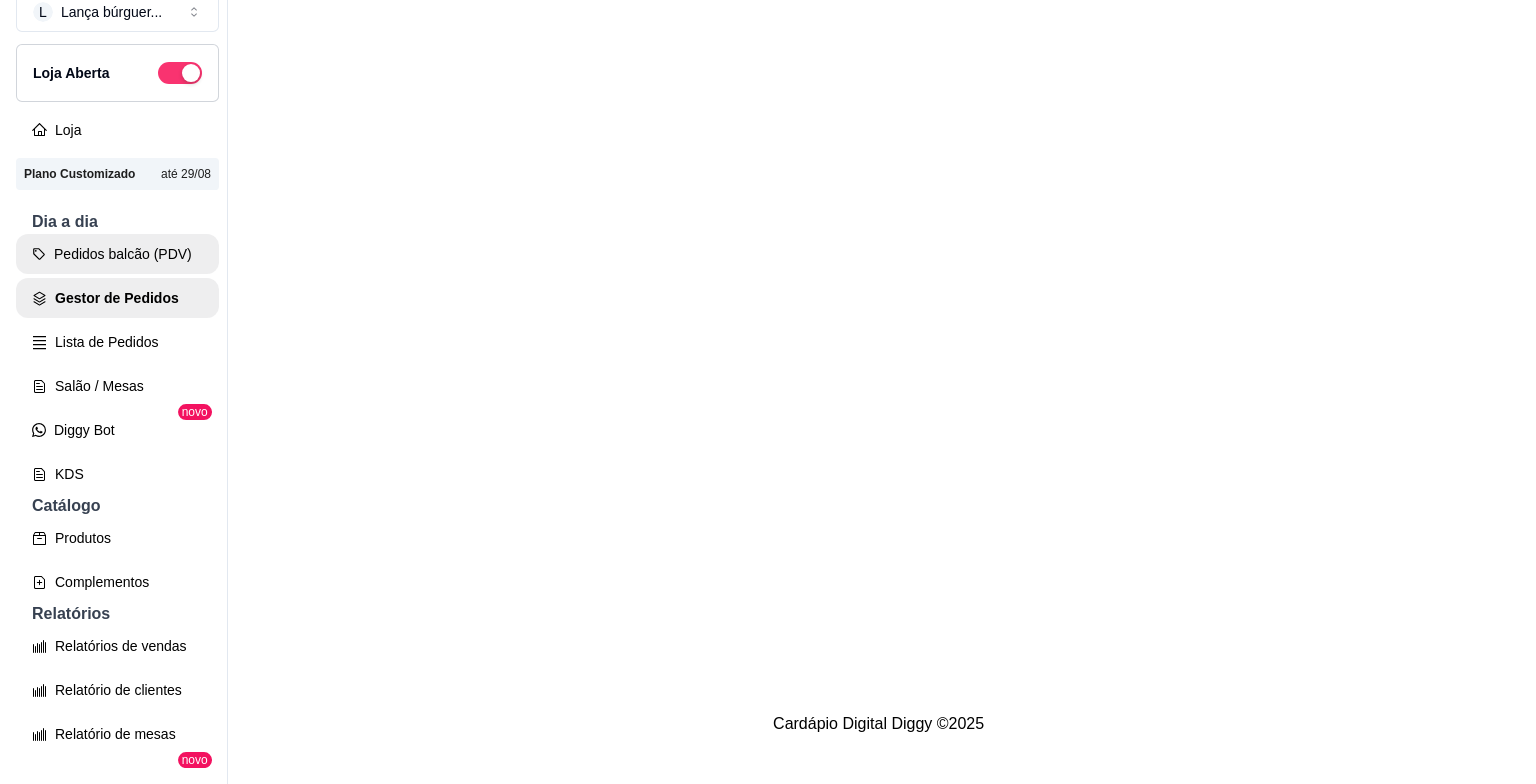 scroll, scrollTop: 0, scrollLeft: 0, axis: both 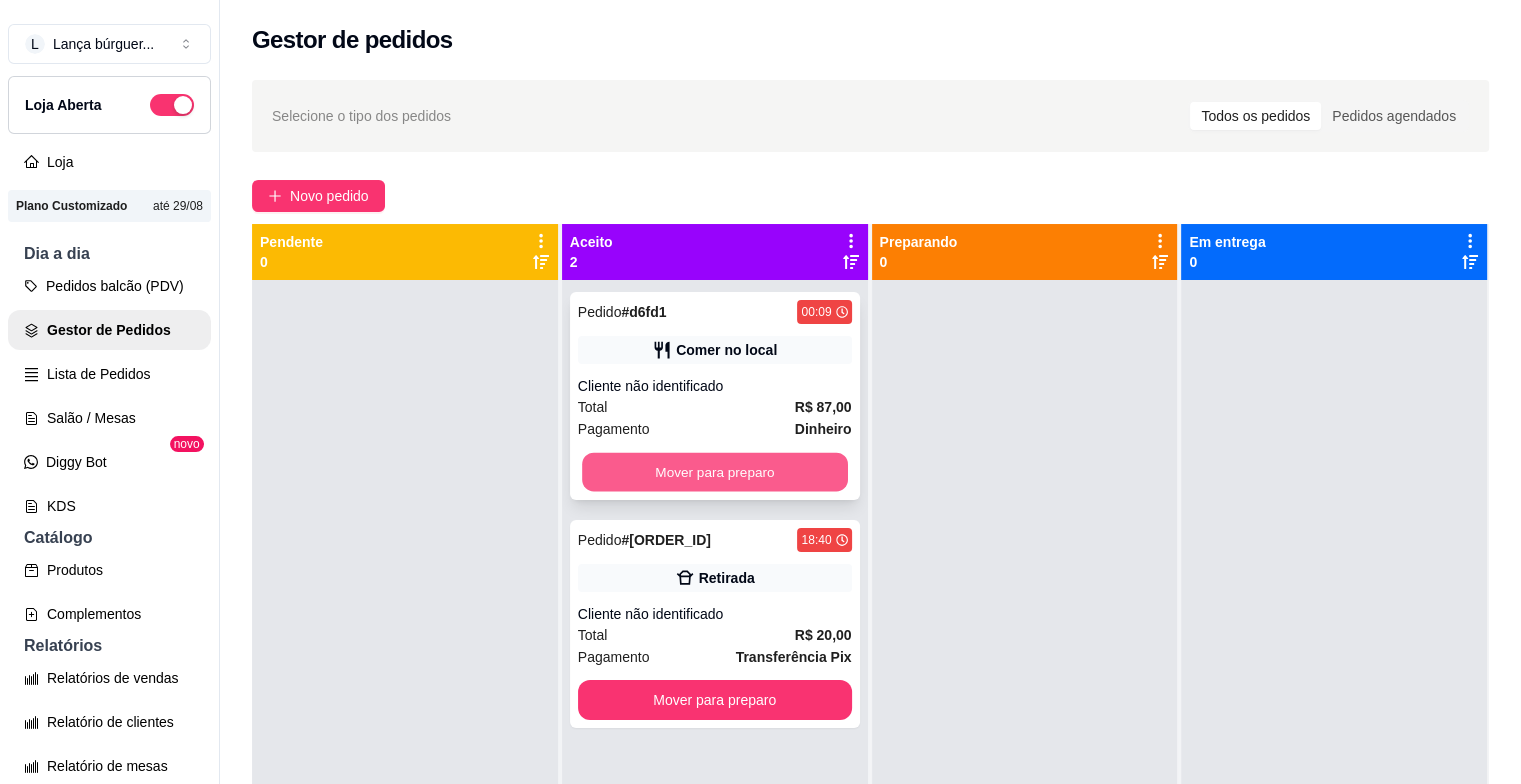 click on "Mover para preparo" at bounding box center (715, 472) 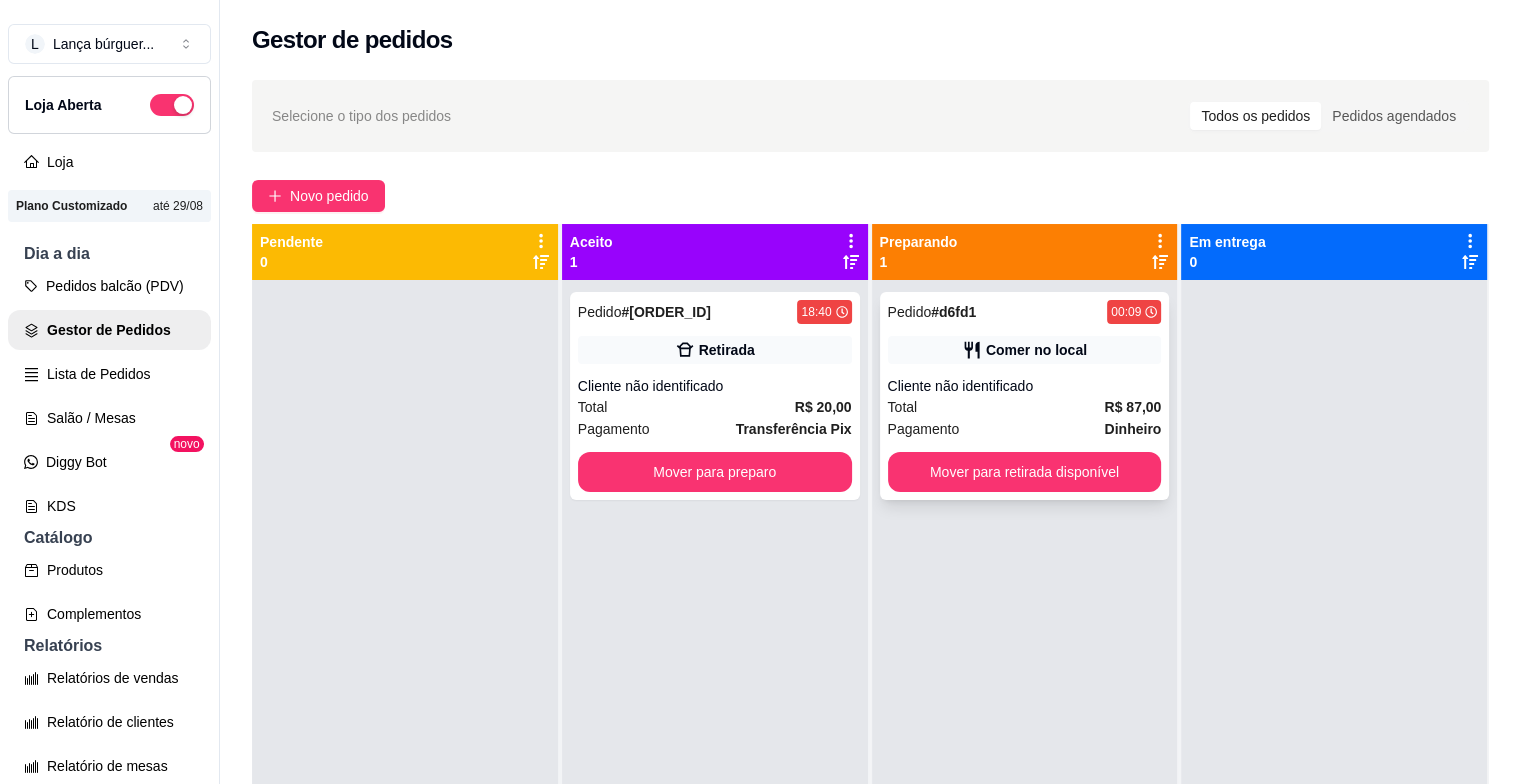 click on "Pedido  # [ID] [TIME] Comer no local Cliente não identificado Total R$ 87,00 Pagamento Dinheiro Mover para retirada disponível" at bounding box center [1025, 396] 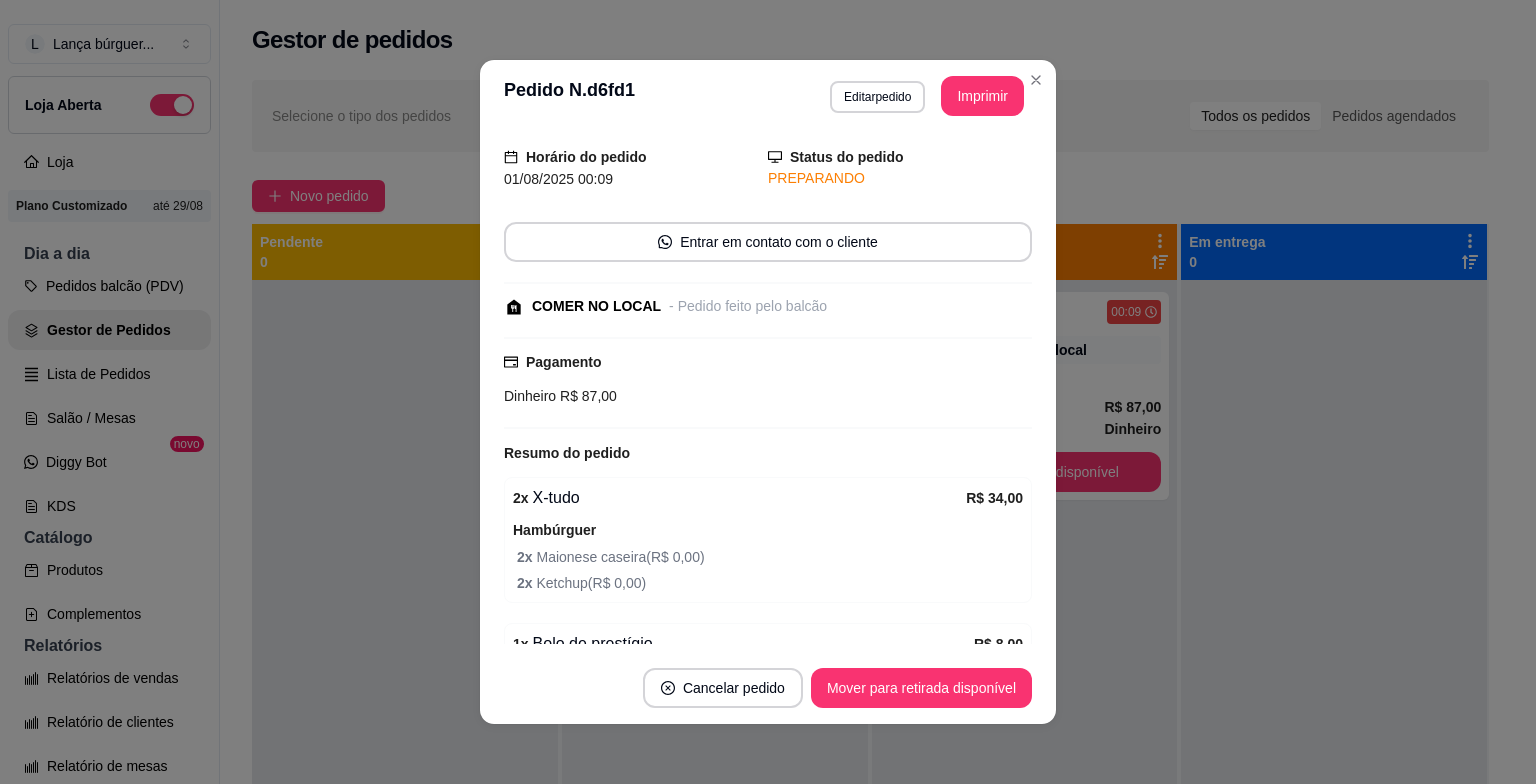 scroll, scrollTop: 80, scrollLeft: 0, axis: vertical 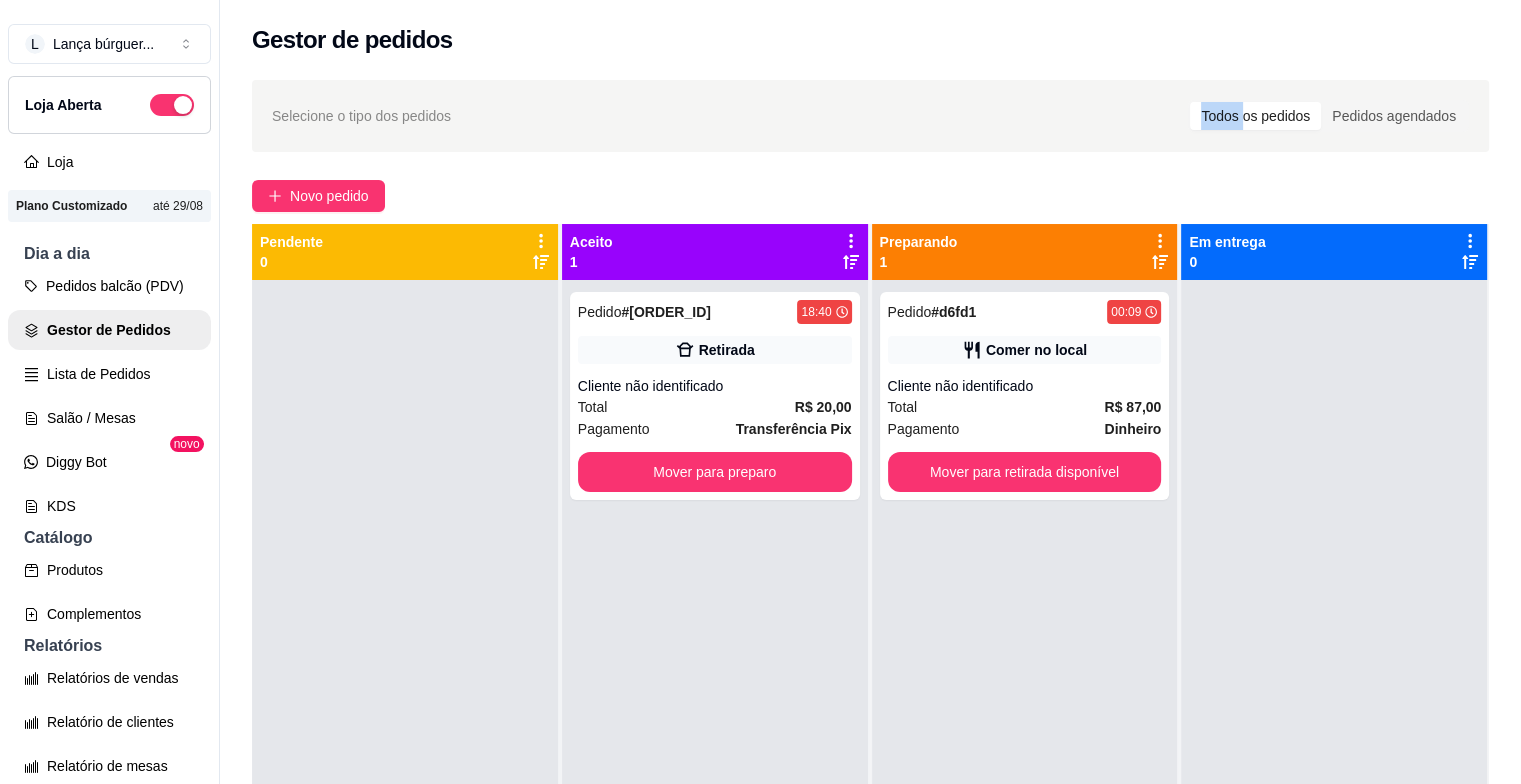click on "Selecione o tipo dos pedidos Todos os pedidos Pedidos agendados" at bounding box center [870, 116] 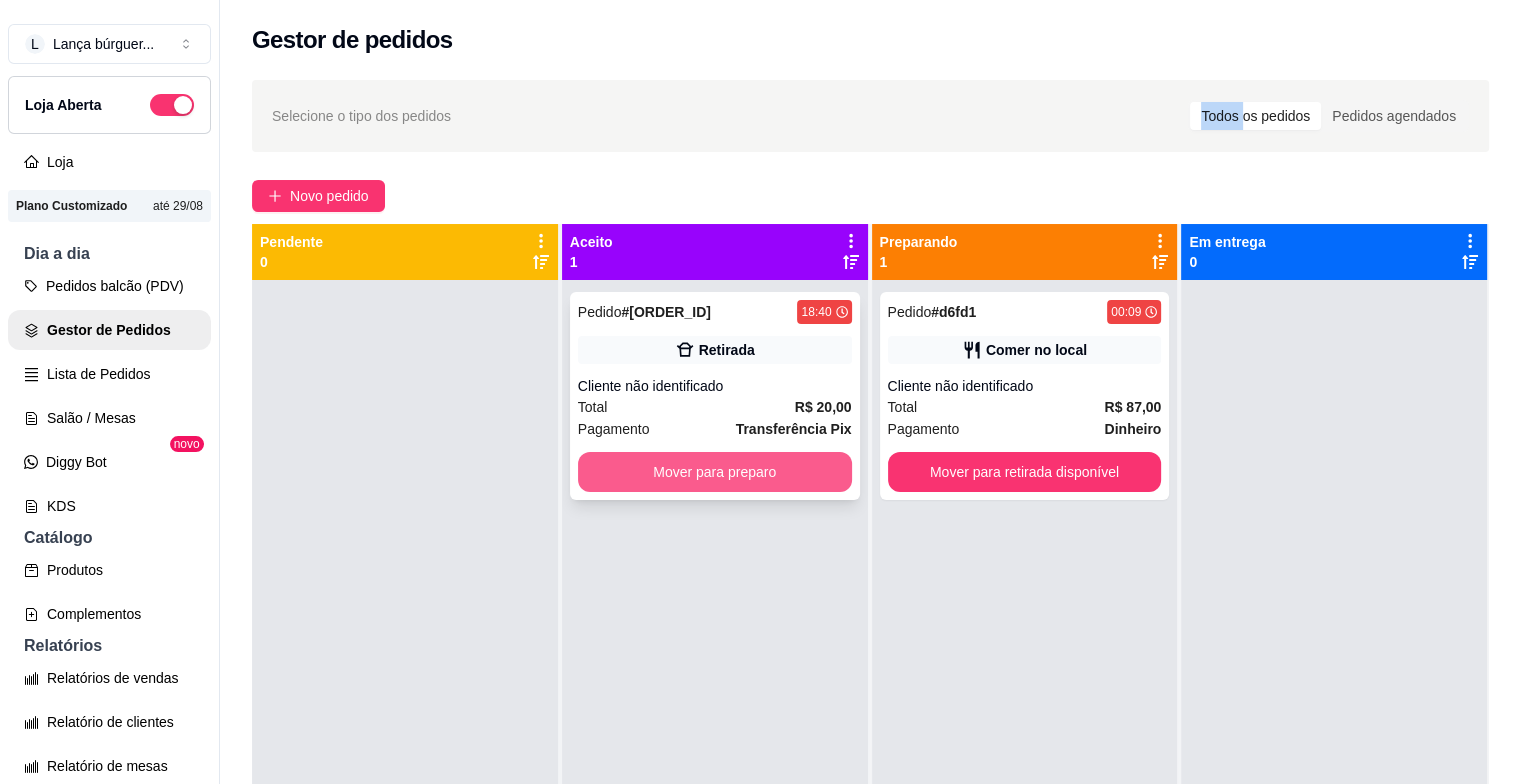 click on "Mover para preparo" at bounding box center [715, 472] 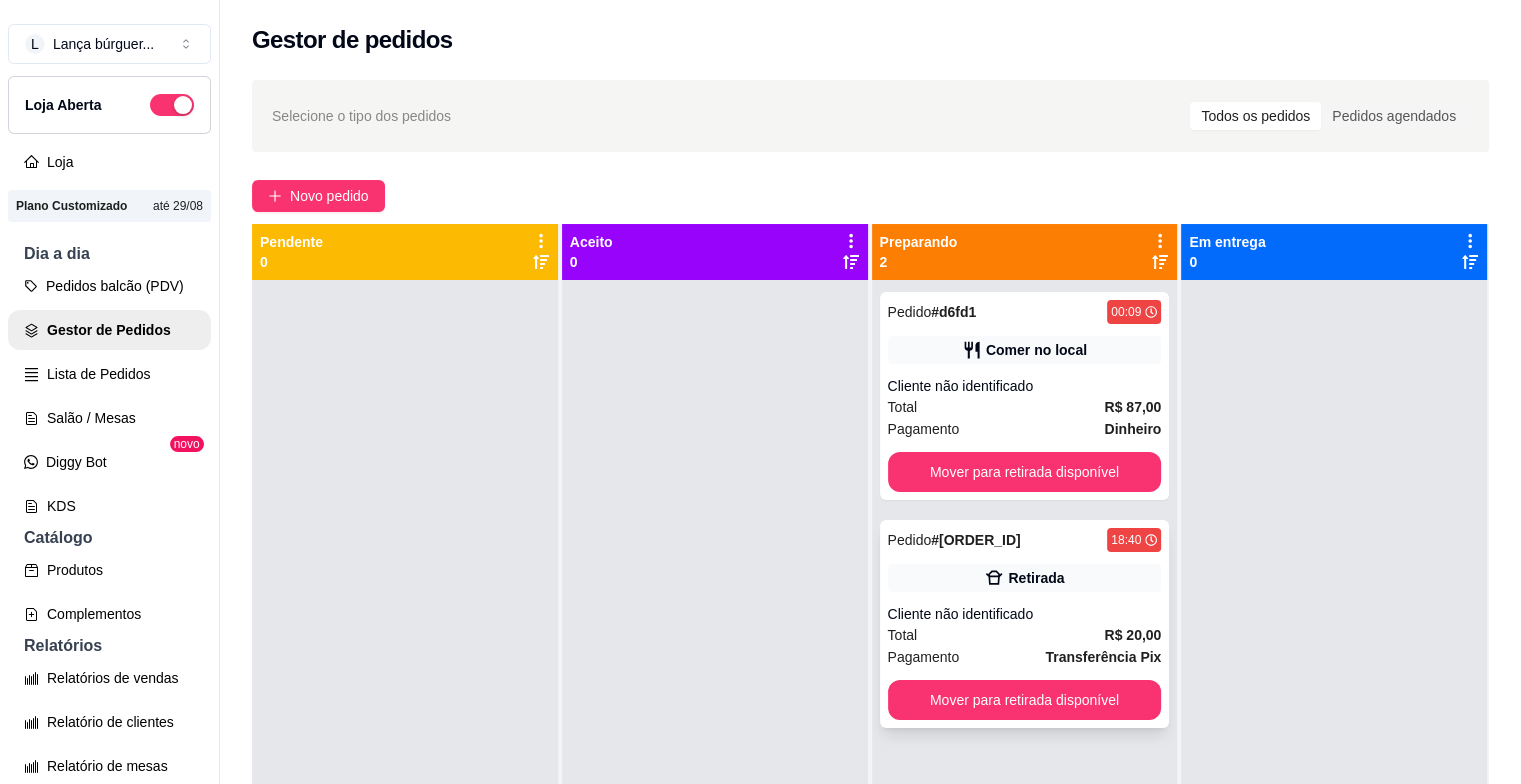 click on "Cliente não identificado" at bounding box center [1025, 614] 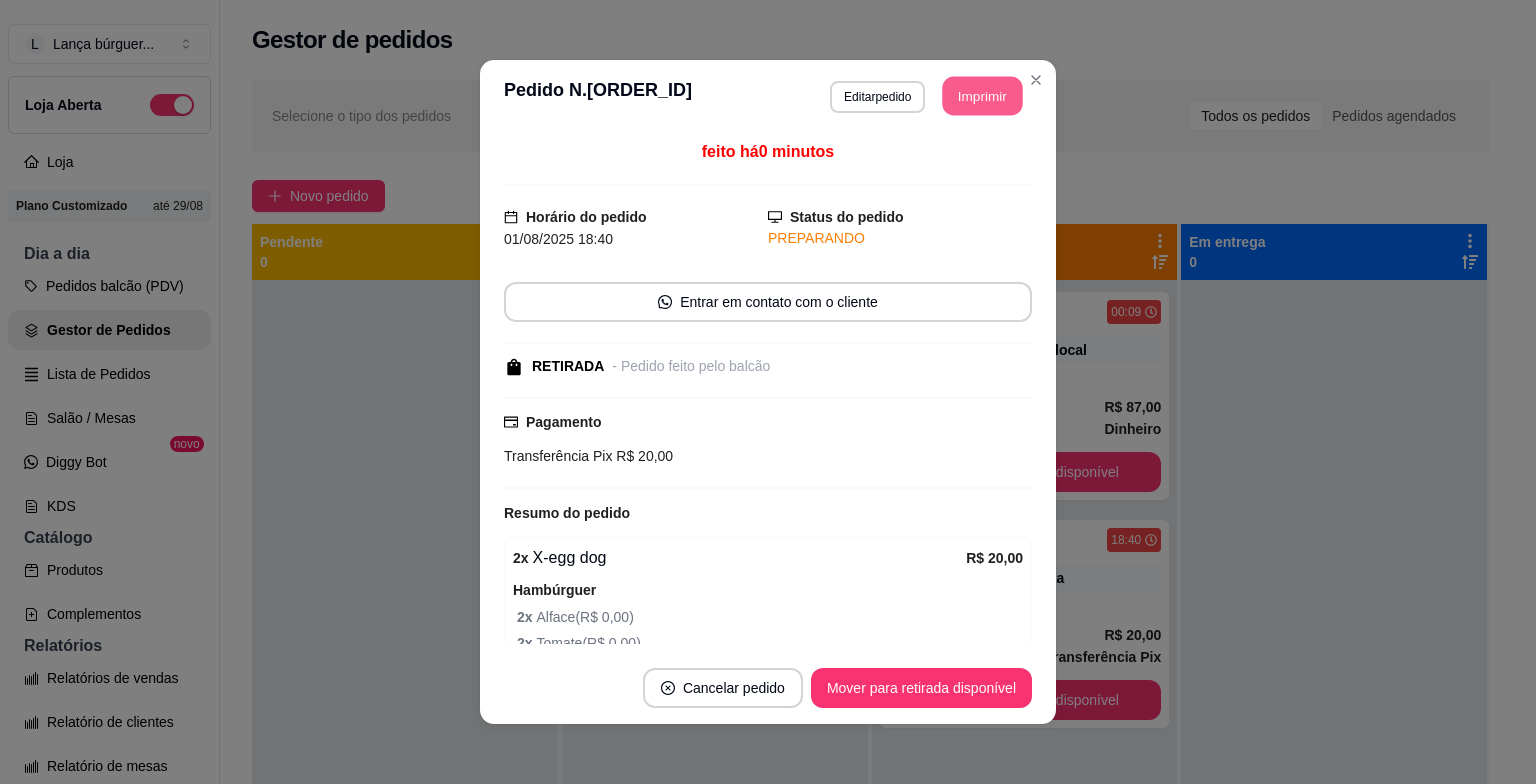 click on "Imprimir" at bounding box center (983, 96) 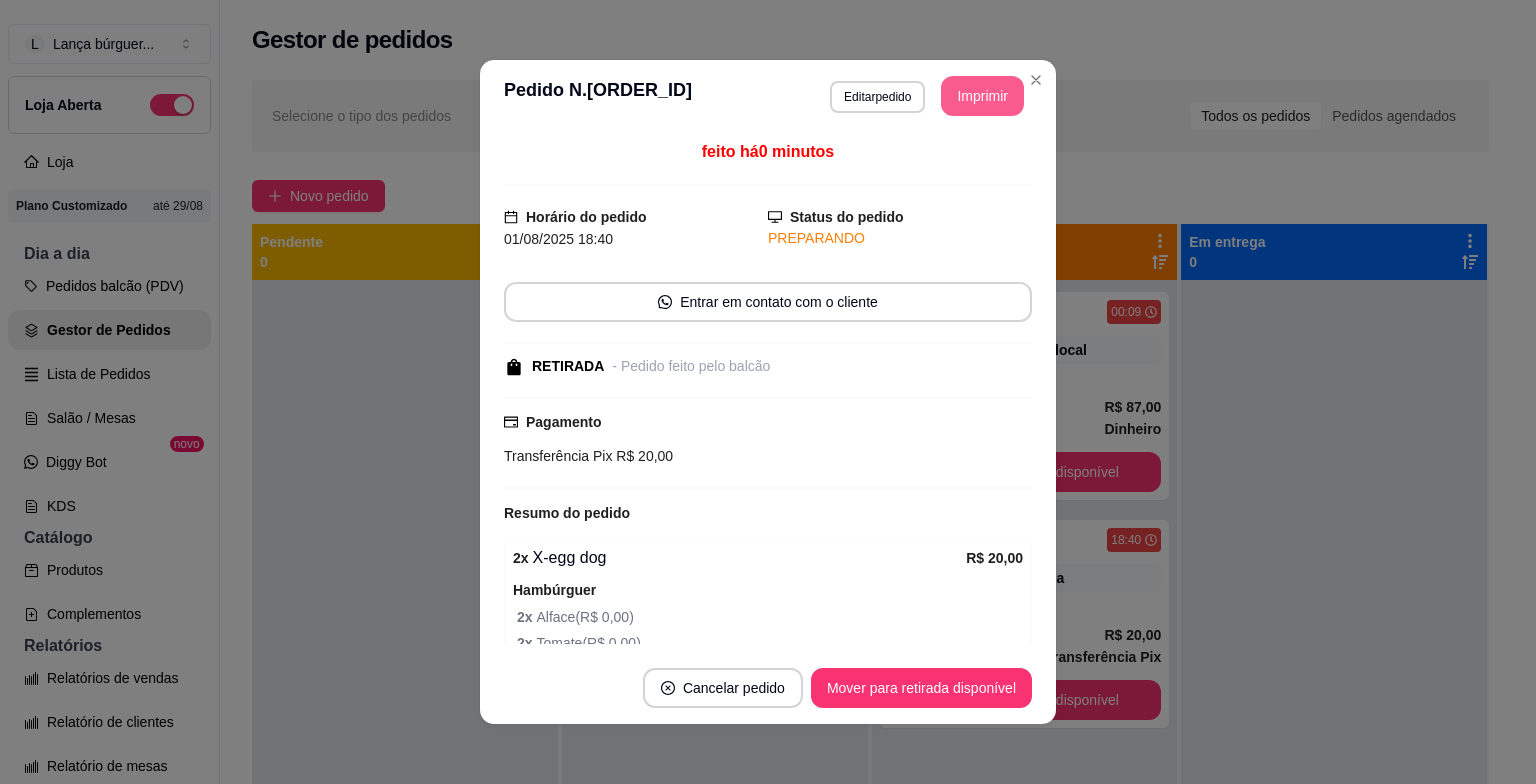 scroll, scrollTop: 0, scrollLeft: 0, axis: both 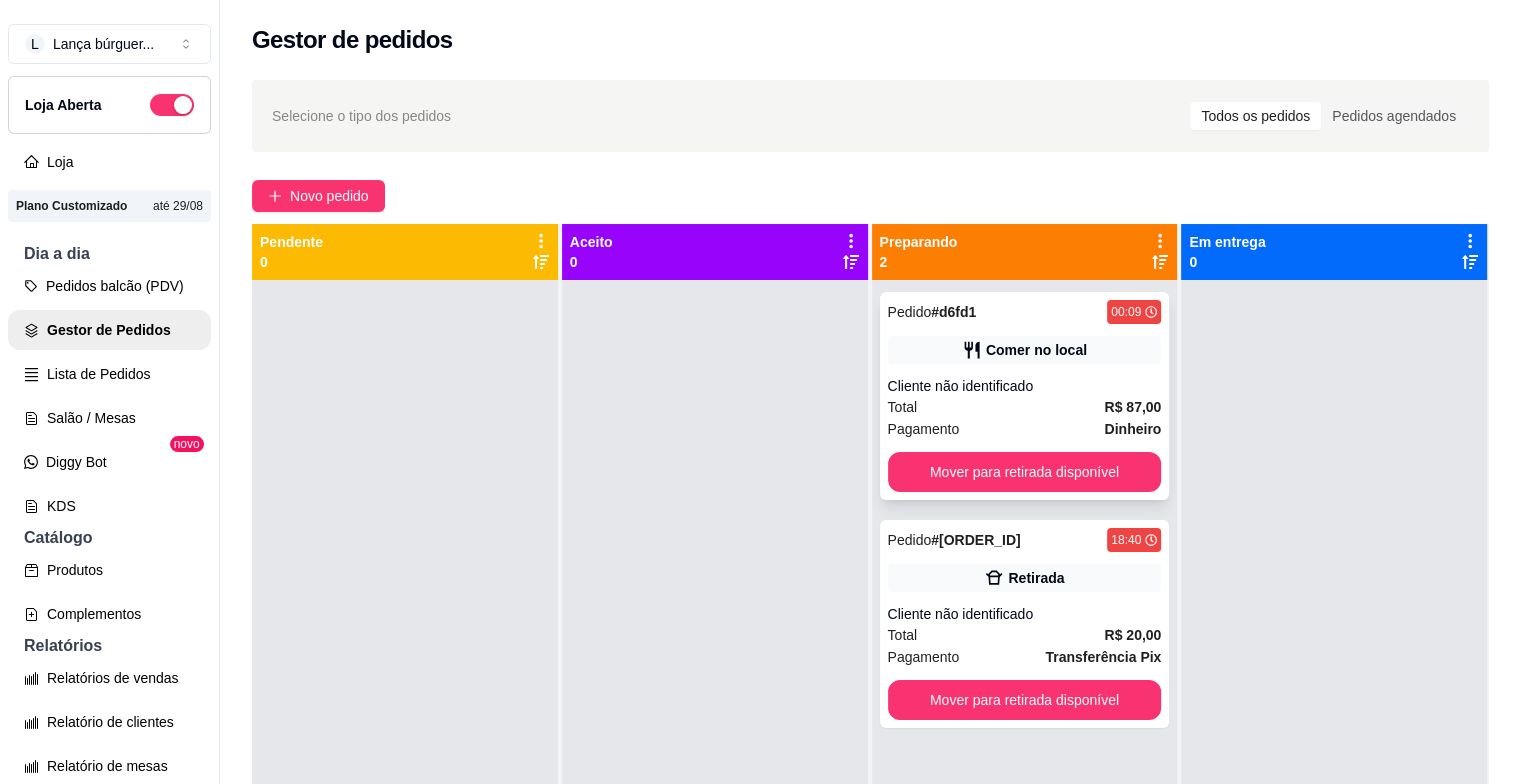 click on "Pedido  # [ID] [TIME] Comer no local Cliente não identificado Total R$ 87,00 Pagamento Dinheiro Mover para retirada disponível" at bounding box center (1025, 396) 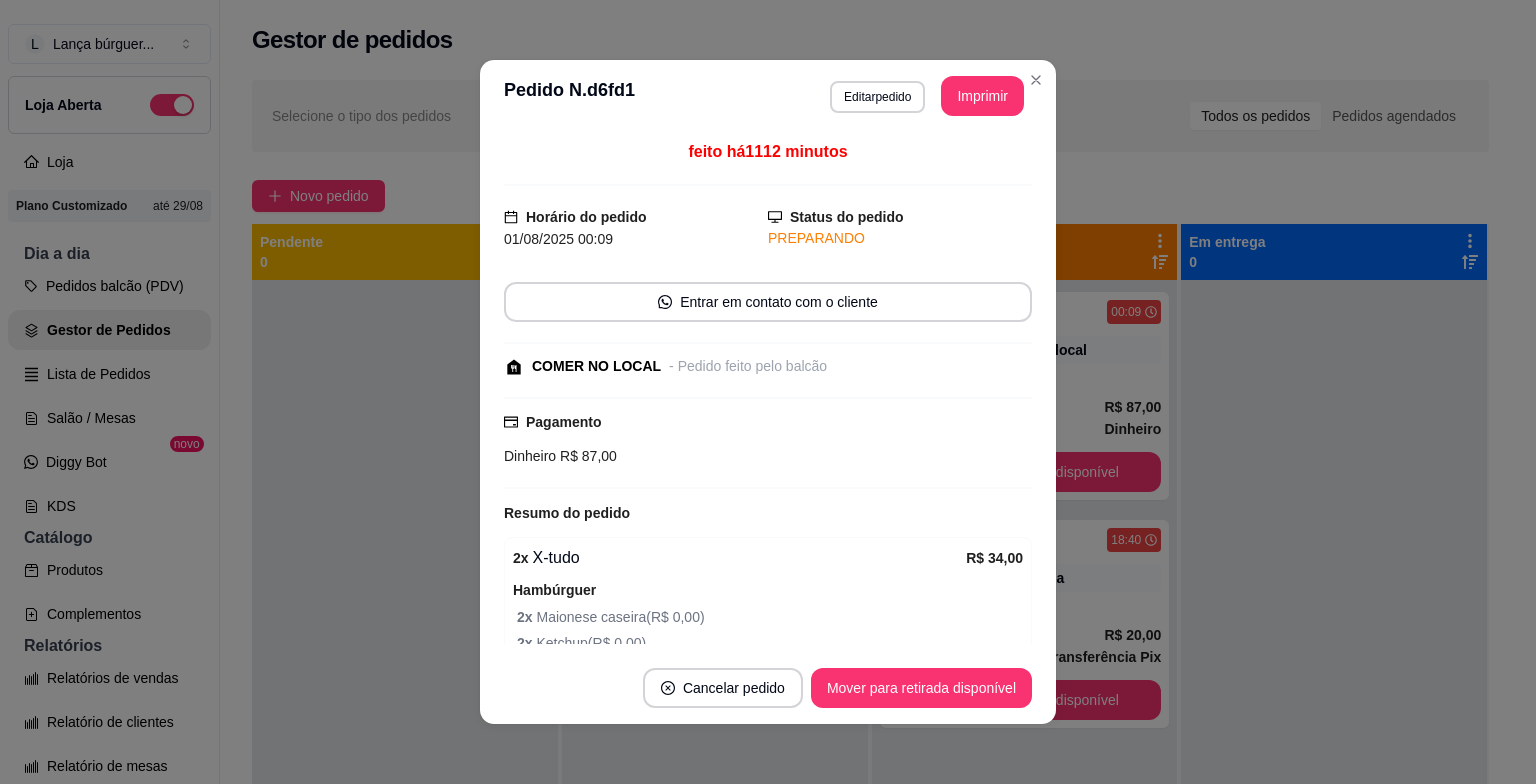 scroll, scrollTop: 440, scrollLeft: 0, axis: vertical 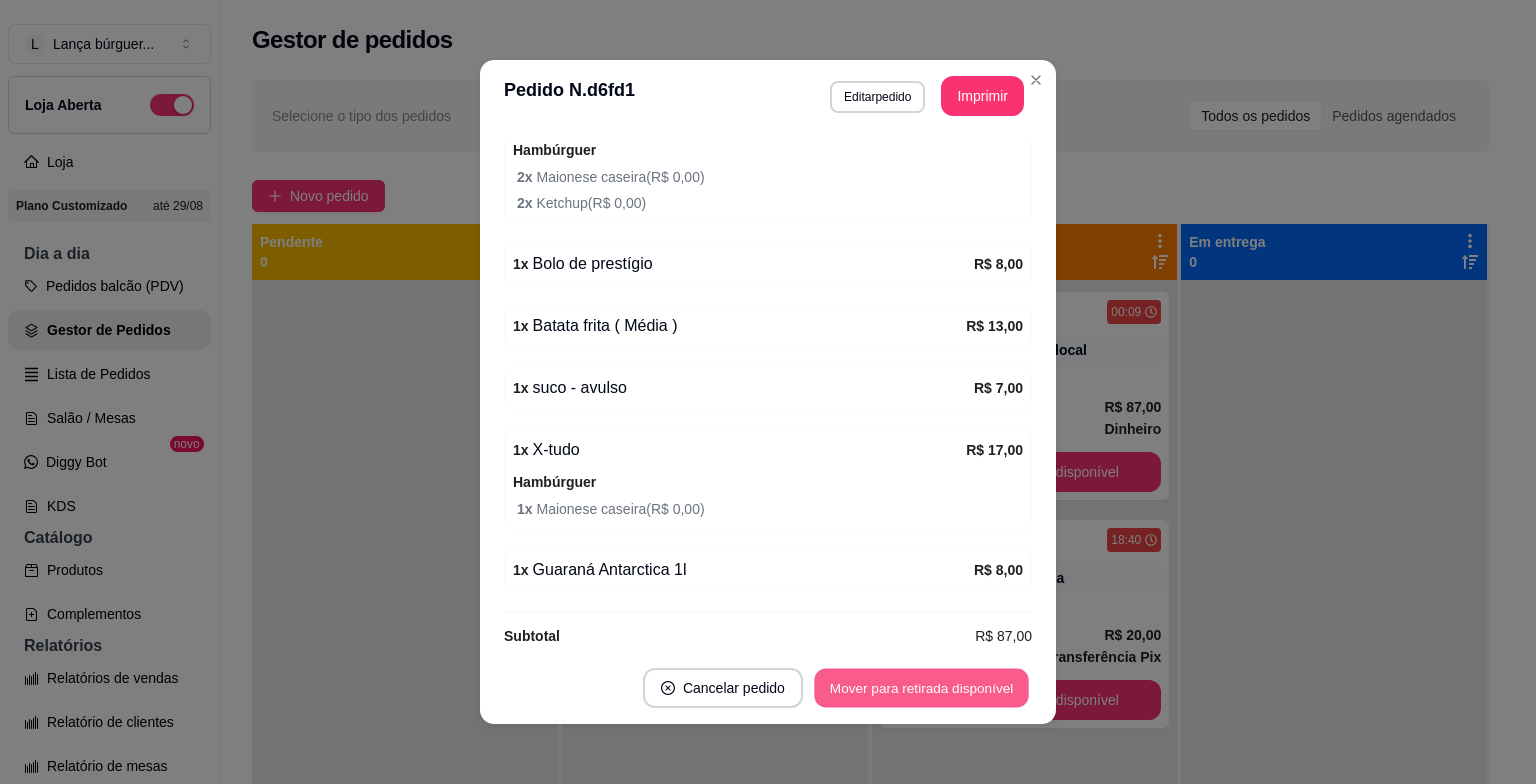click on "Mover para retirada disponível" at bounding box center (921, 688) 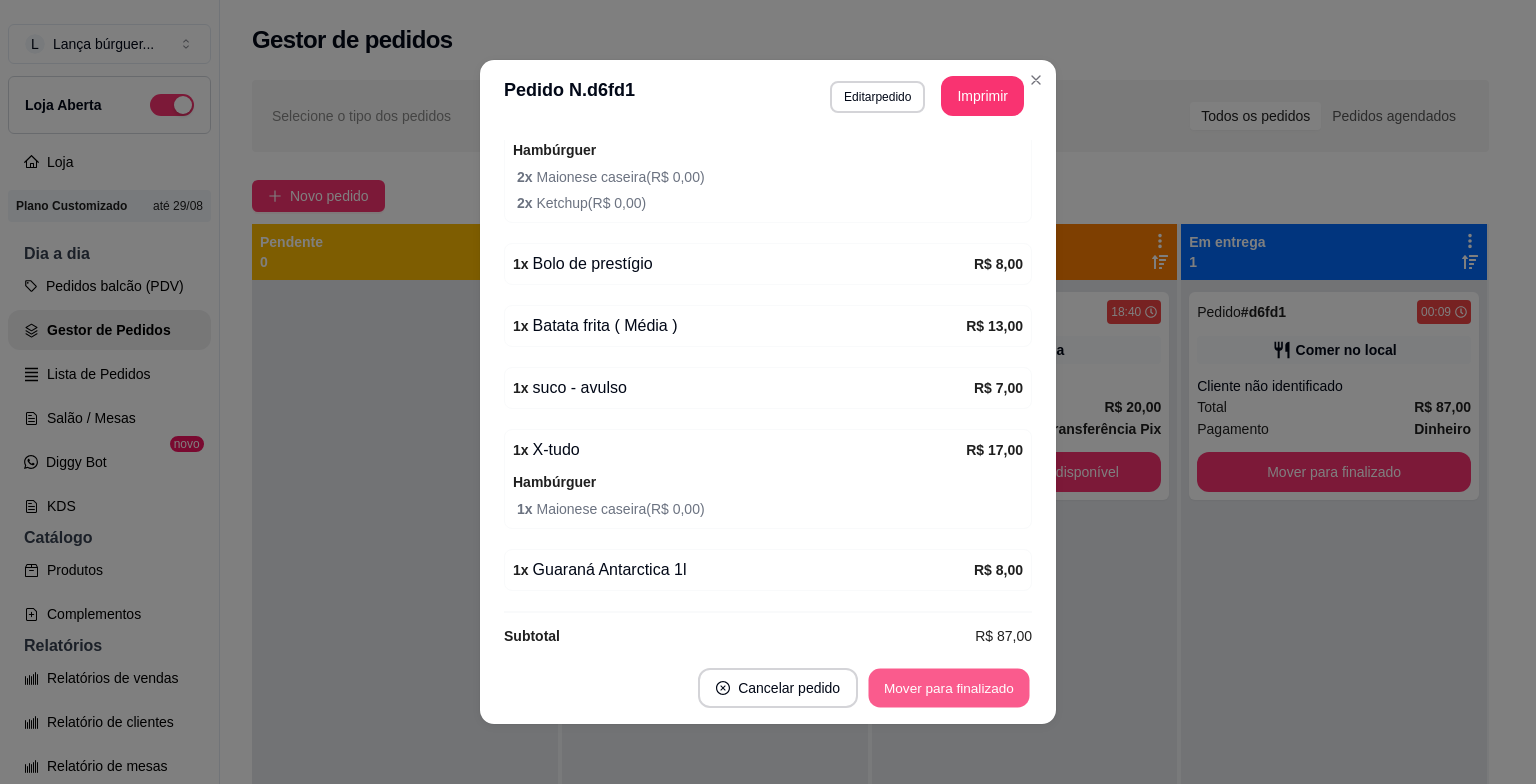 click on "Mover para finalizado" at bounding box center [949, 688] 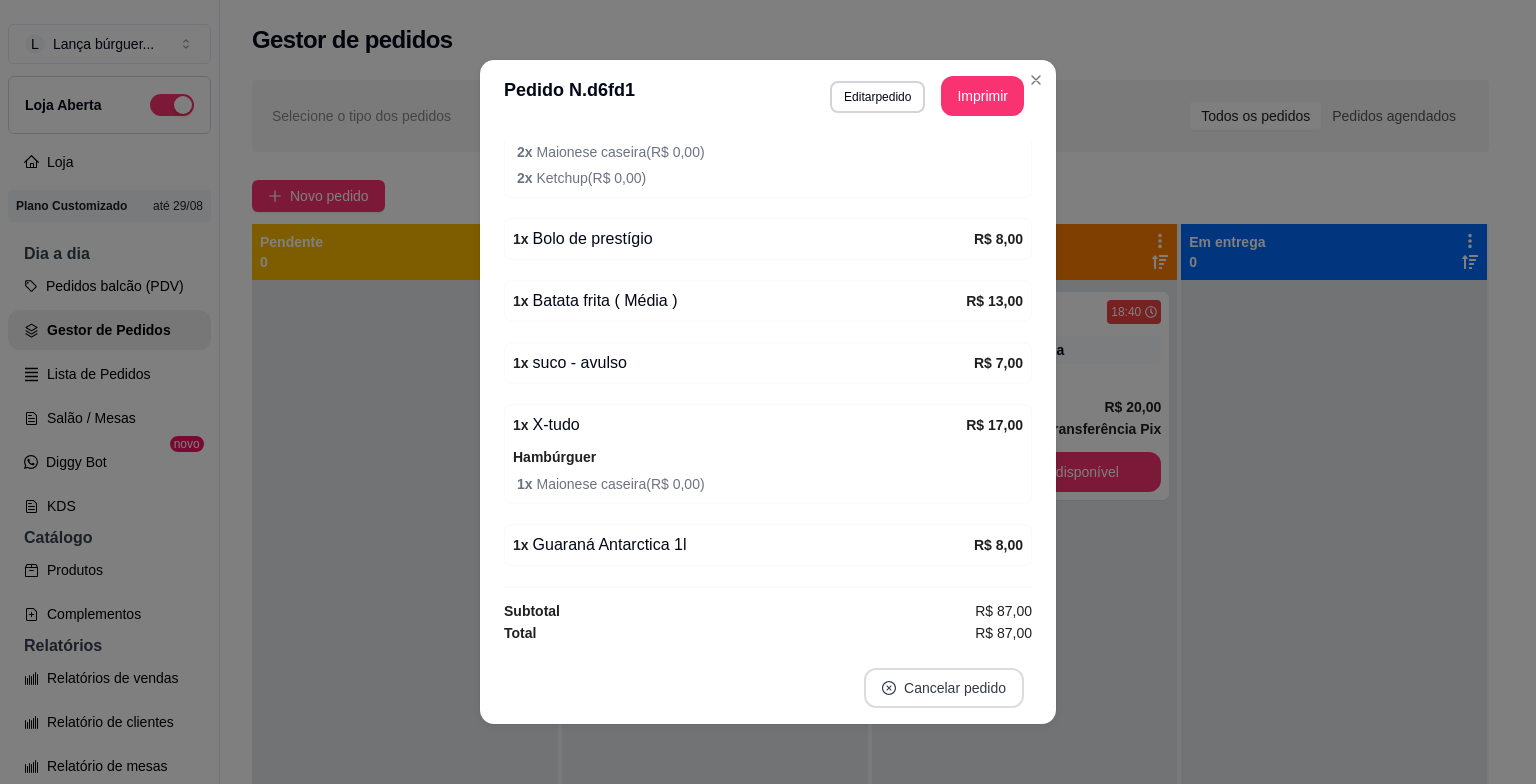 scroll, scrollTop: 355, scrollLeft: 0, axis: vertical 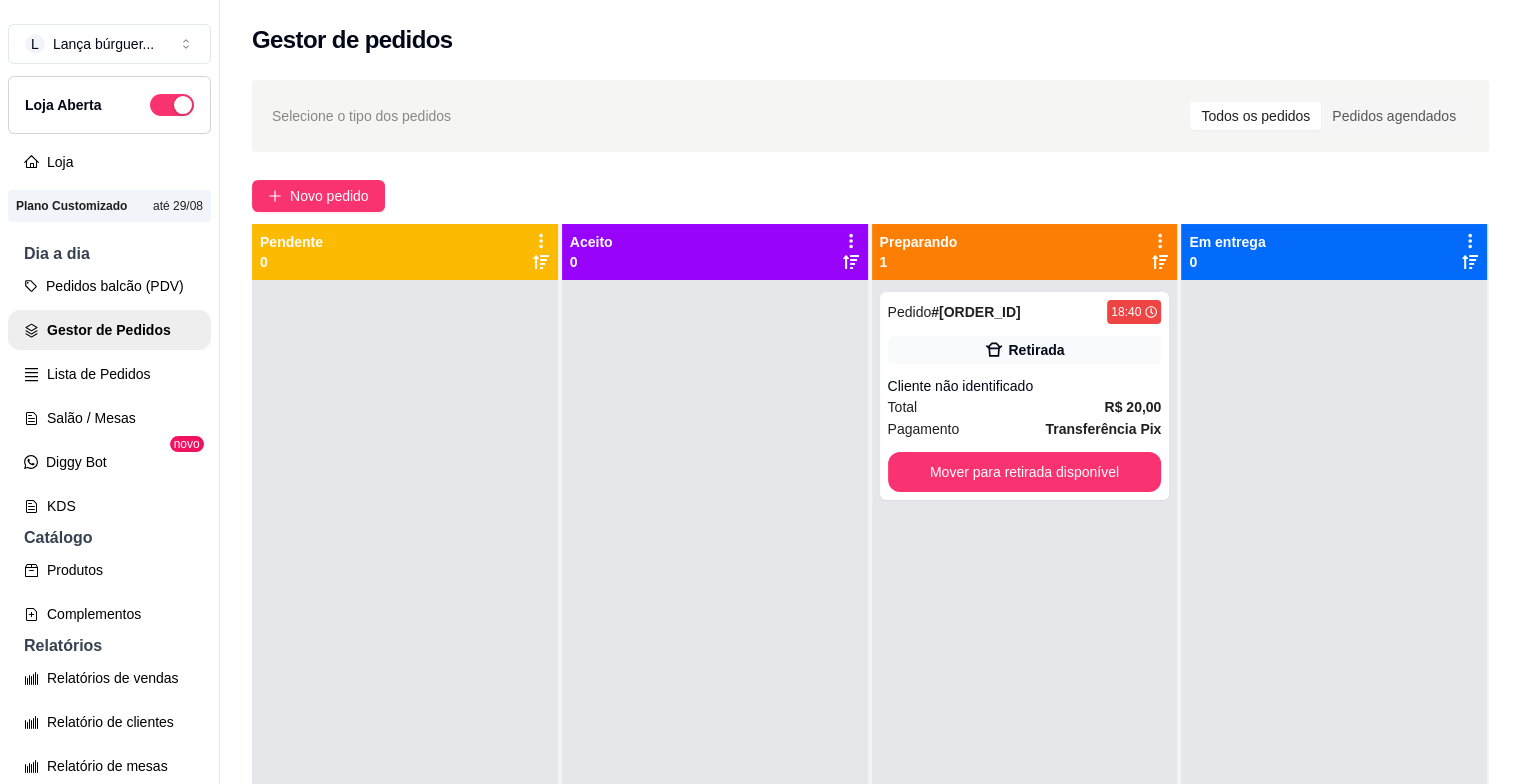 click on "Selecione o tipo dos pedidos Todos os pedidos Pedidos agendados Novo pedido Pendente 0 Aceito 0 Preparando 1 Pedido  # 199d6 18:40 Retirada Cliente não identificado Total R$ 20,00 Pagamento Transferência Pix Mover para retirada disponível Em entrega 0" at bounding box center [870, 550] 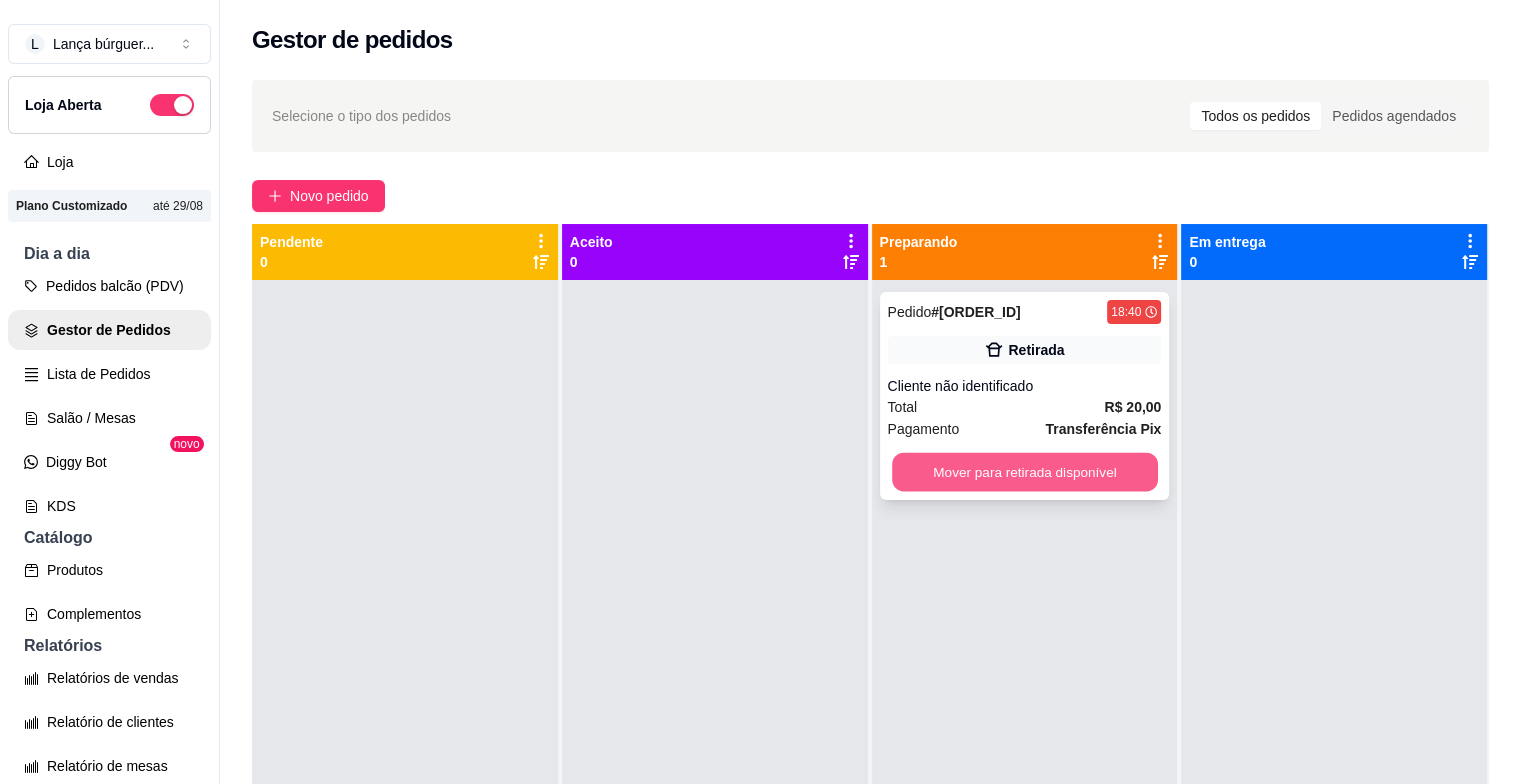 click on "Mover para retirada disponível" at bounding box center [1025, 472] 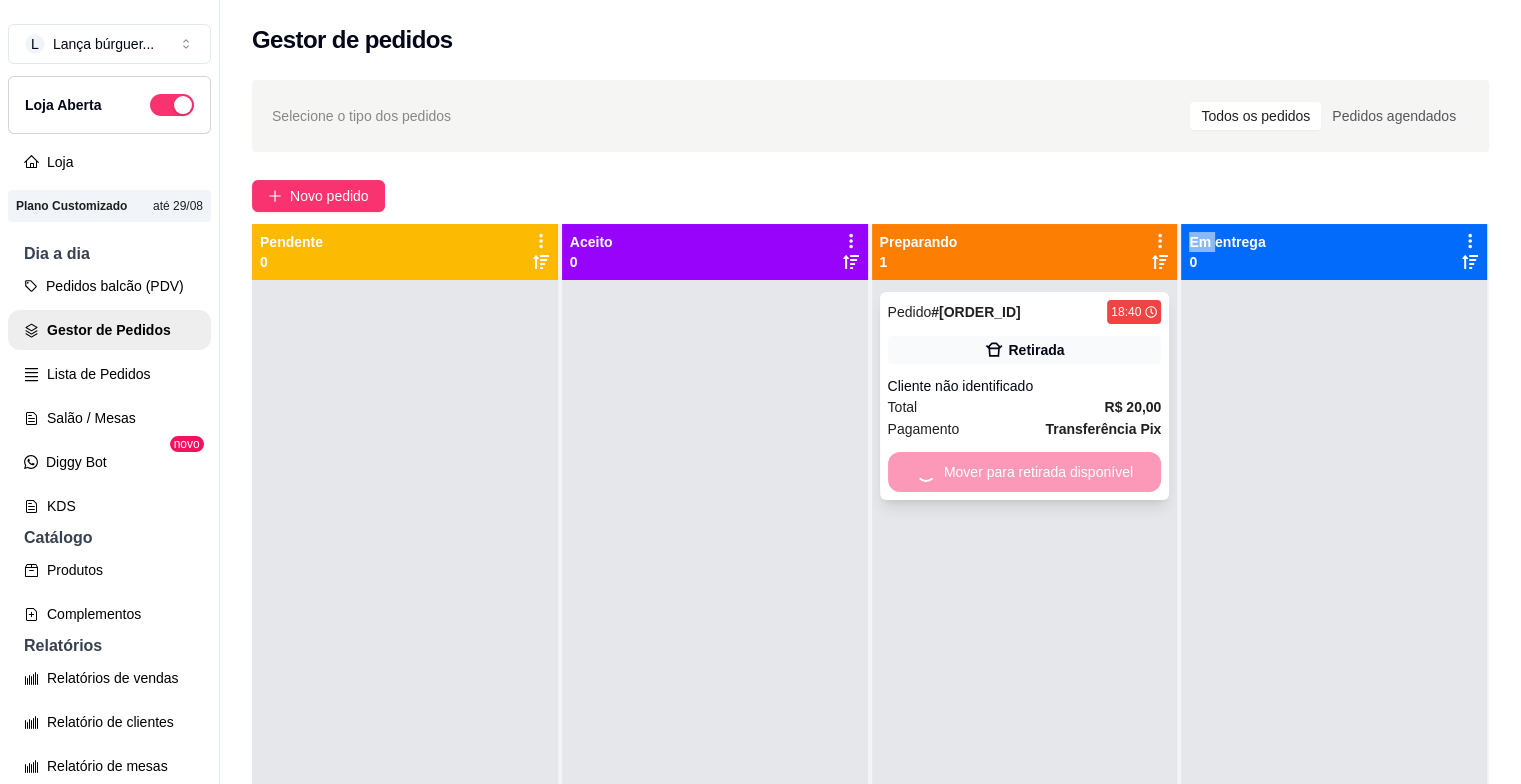 click on "Mover para retirada disponível" at bounding box center [1025, 472] 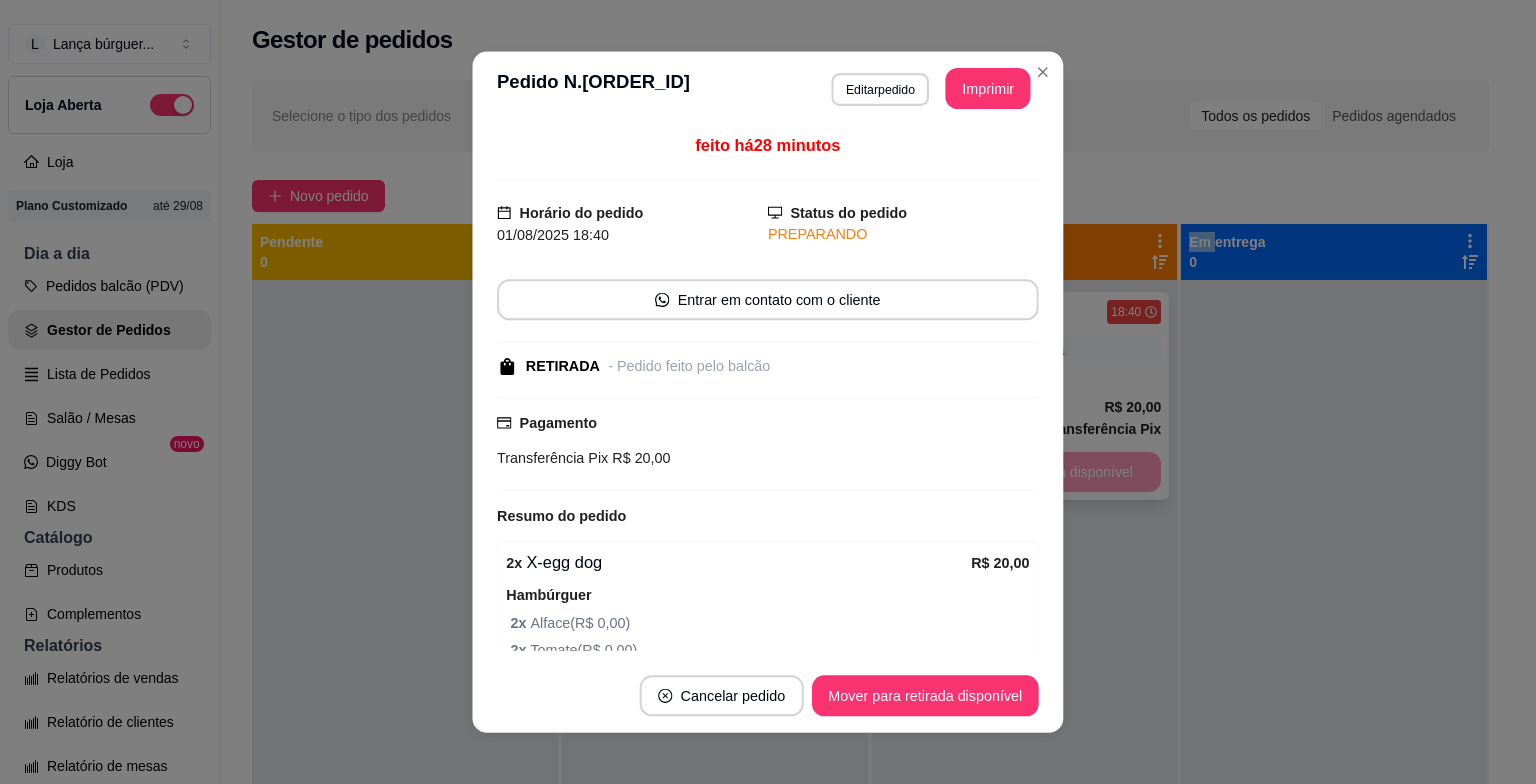 scroll, scrollTop: 2, scrollLeft: 0, axis: vertical 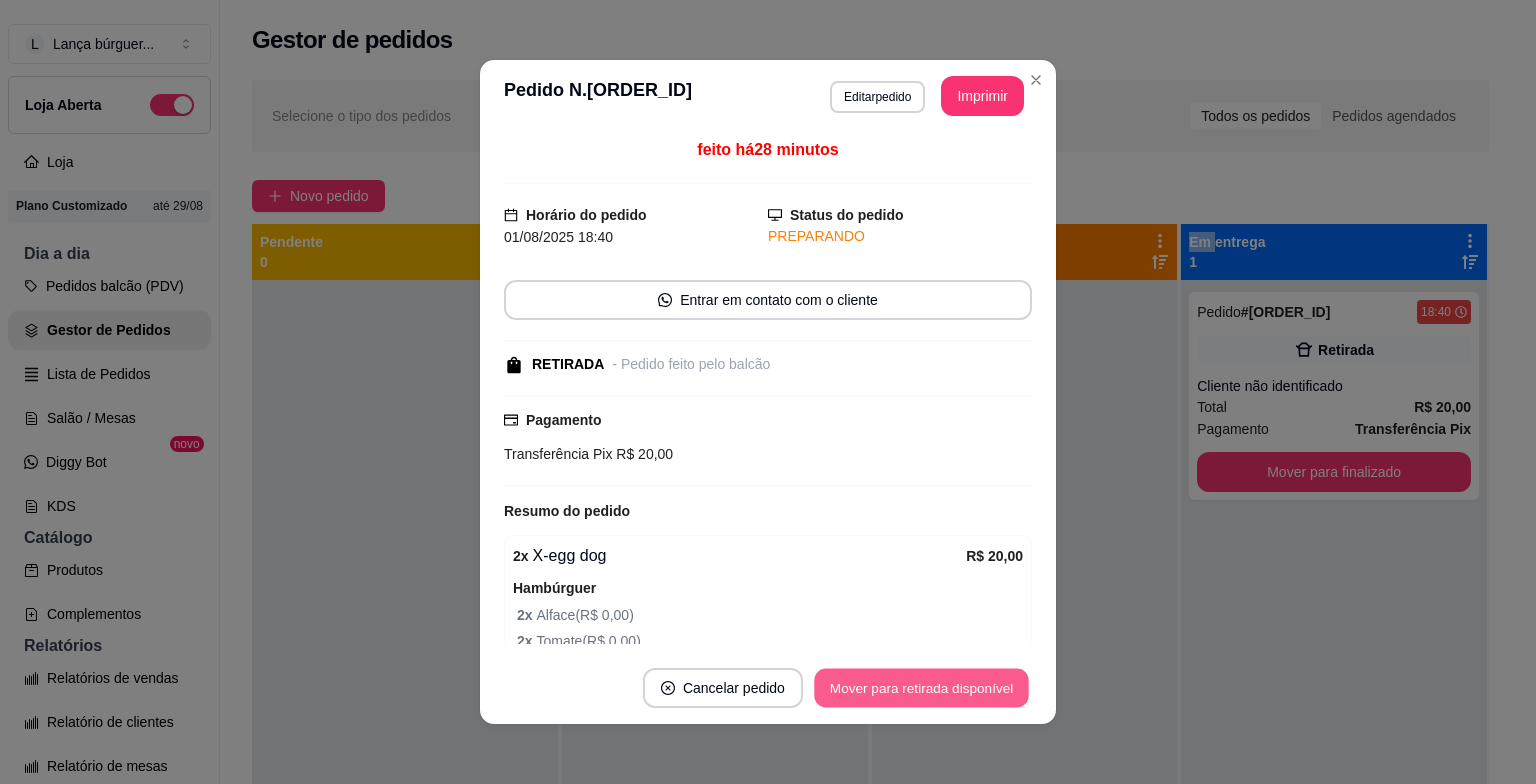 click on "Mover para retirada disponível" at bounding box center [921, 688] 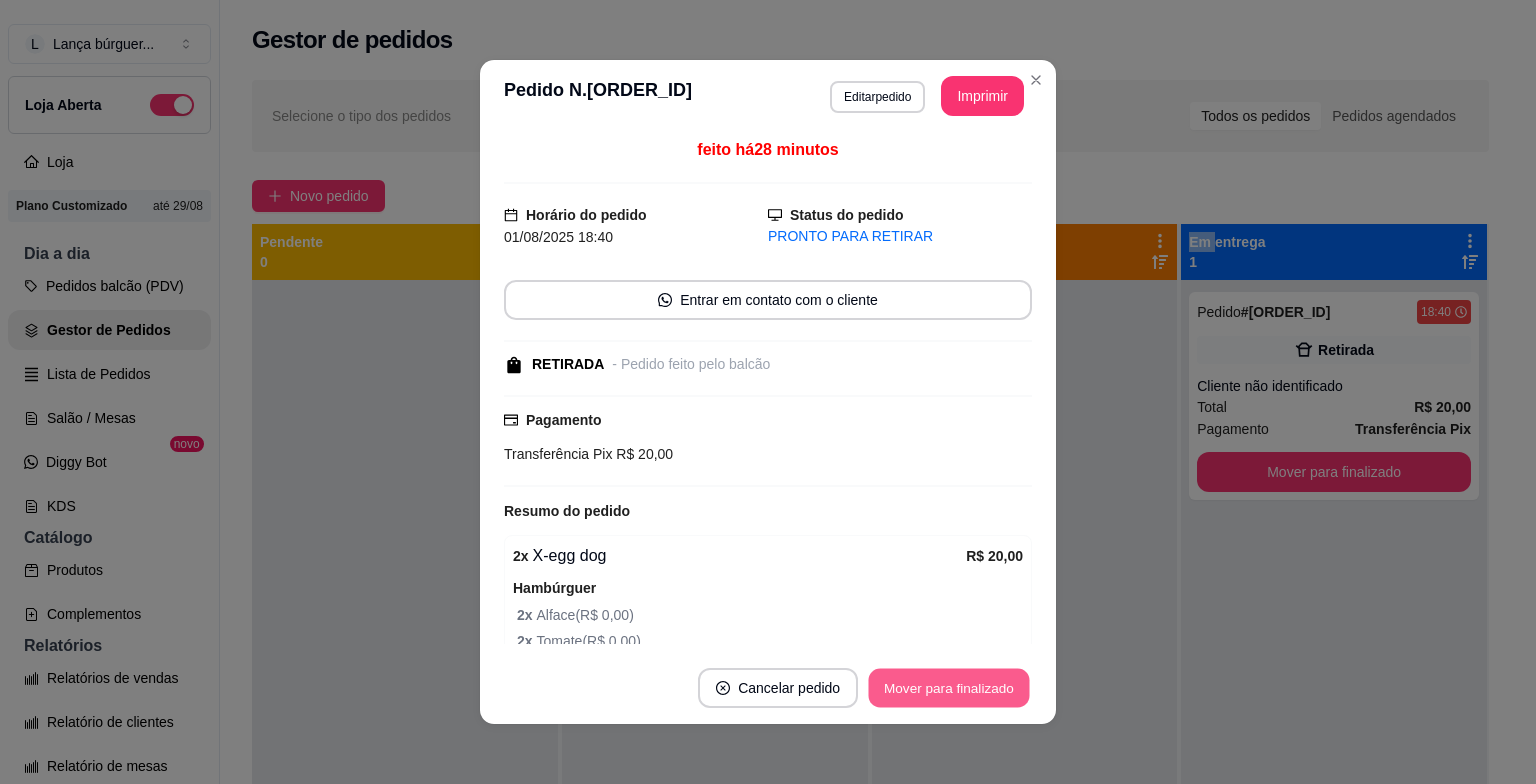 click on "Mover para finalizado" at bounding box center [949, 688] 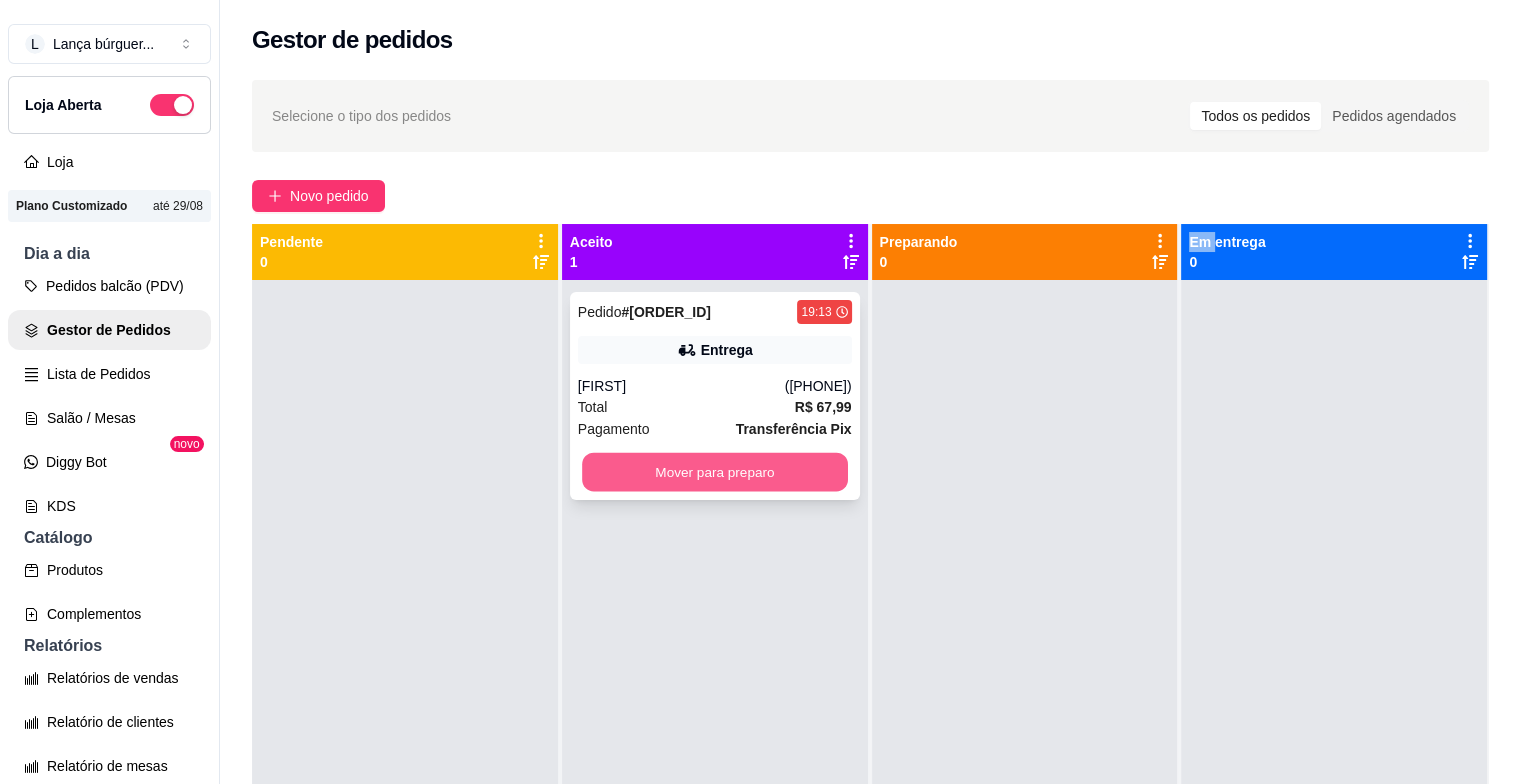 click on "Mover para preparo" at bounding box center (715, 472) 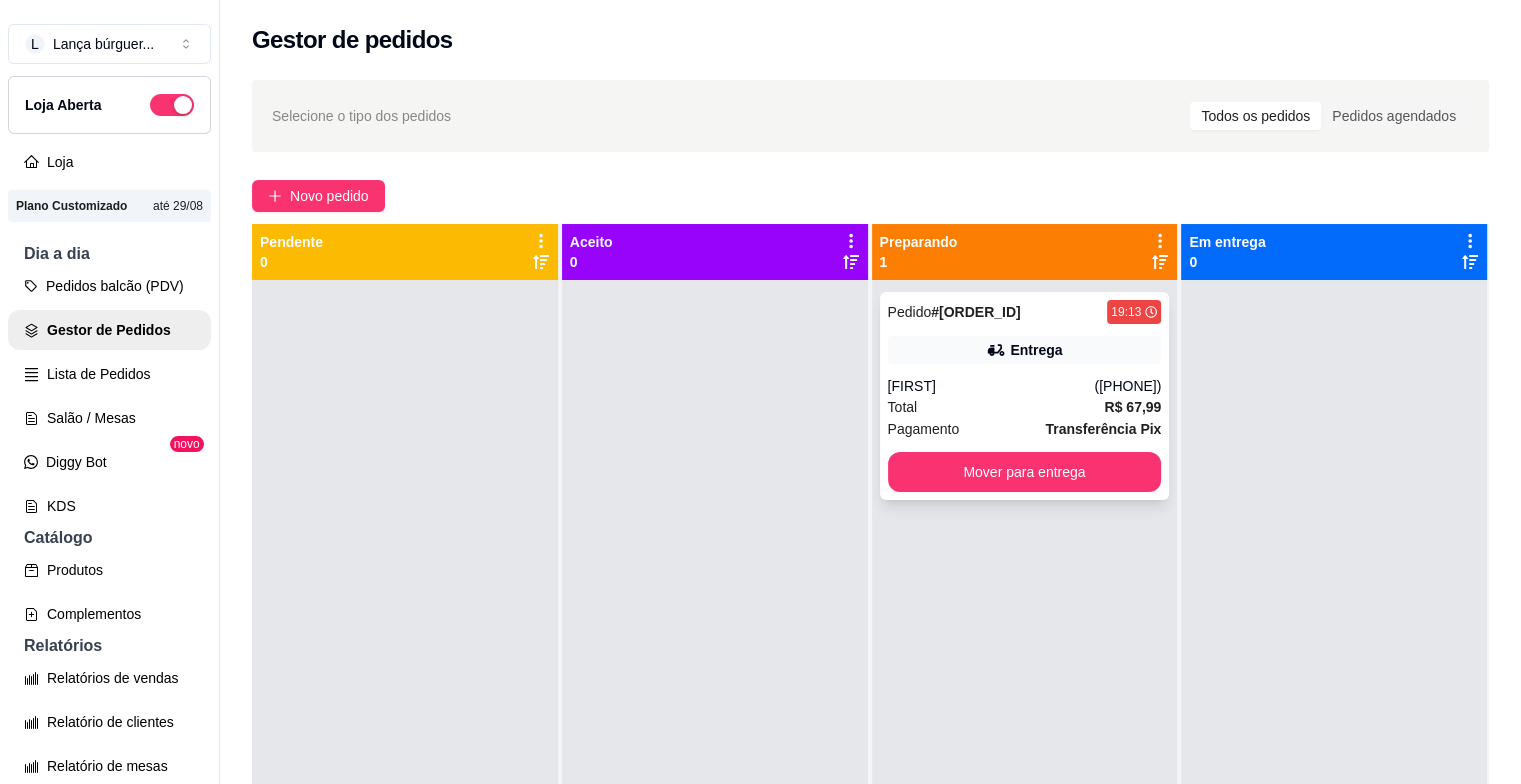 click on "Pedido  # [ID] [TIME] Entrega [FIRST] ([PHONE]) Total R$ 67,99 Pagamento Transferência Pix Mover para entrega" at bounding box center [1025, 396] 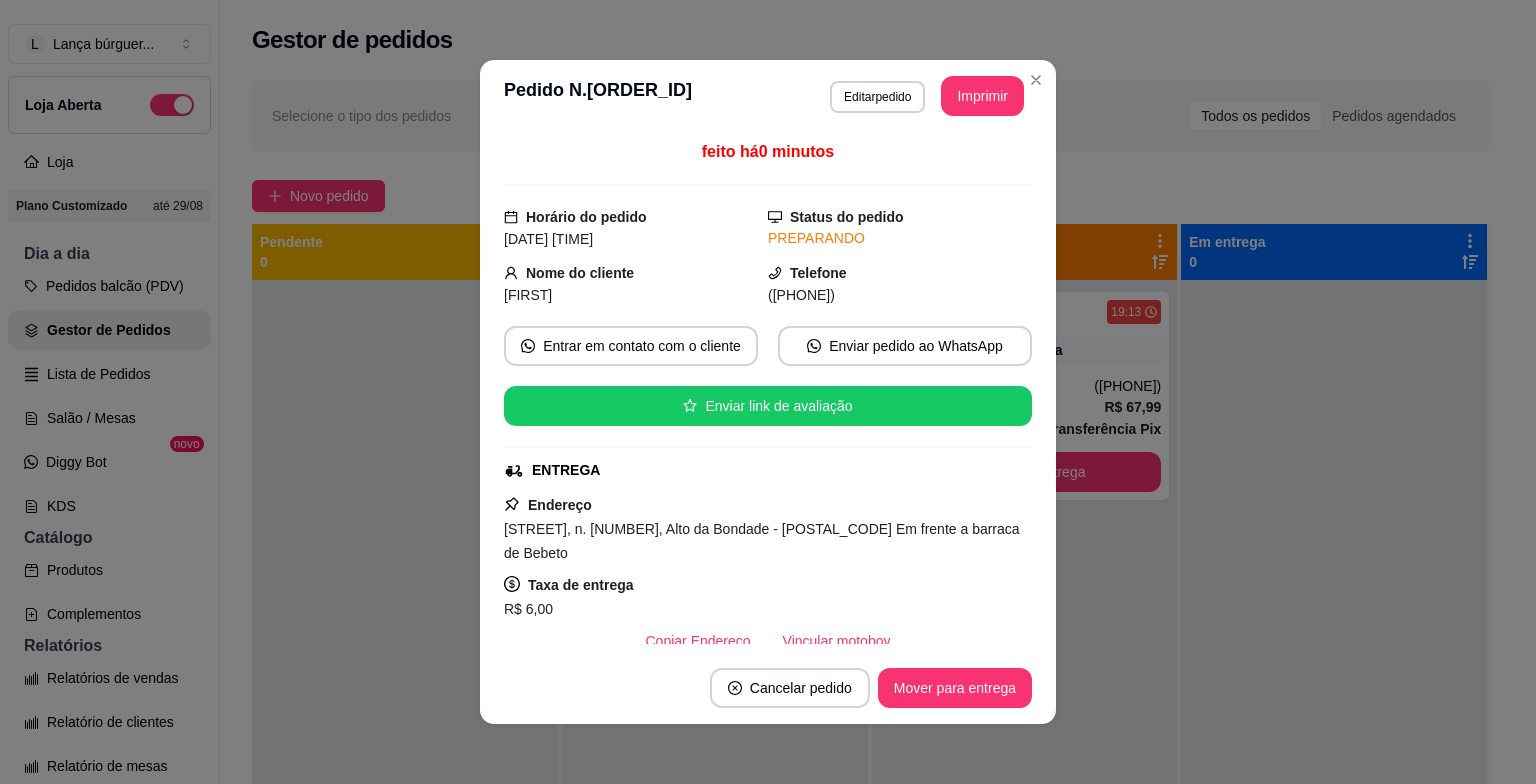 click on "Cancelar pedido Mover para entrega" at bounding box center [768, 688] 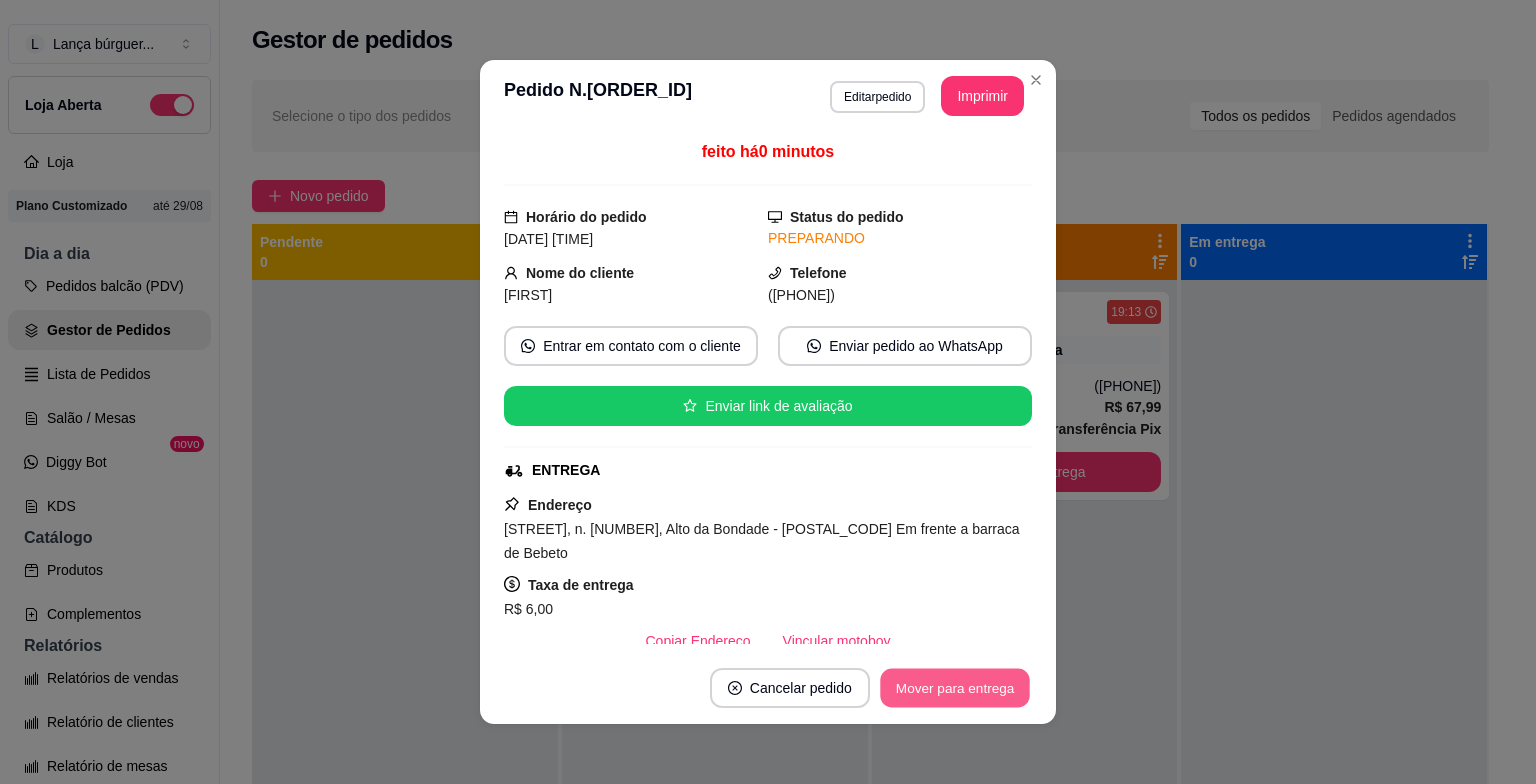 click on "Mover para entrega" at bounding box center (955, 688) 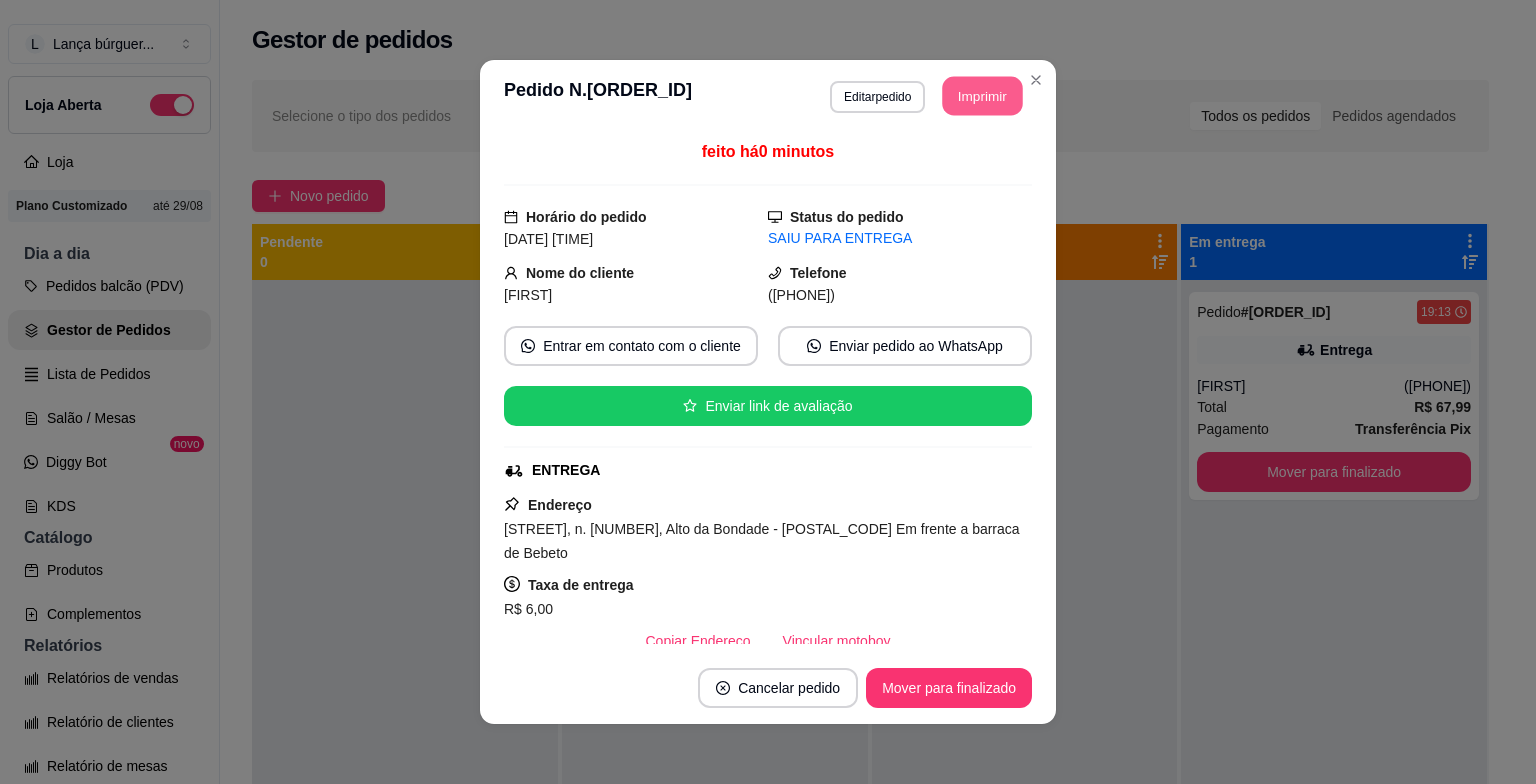 click on "Imprimir" at bounding box center [983, 96] 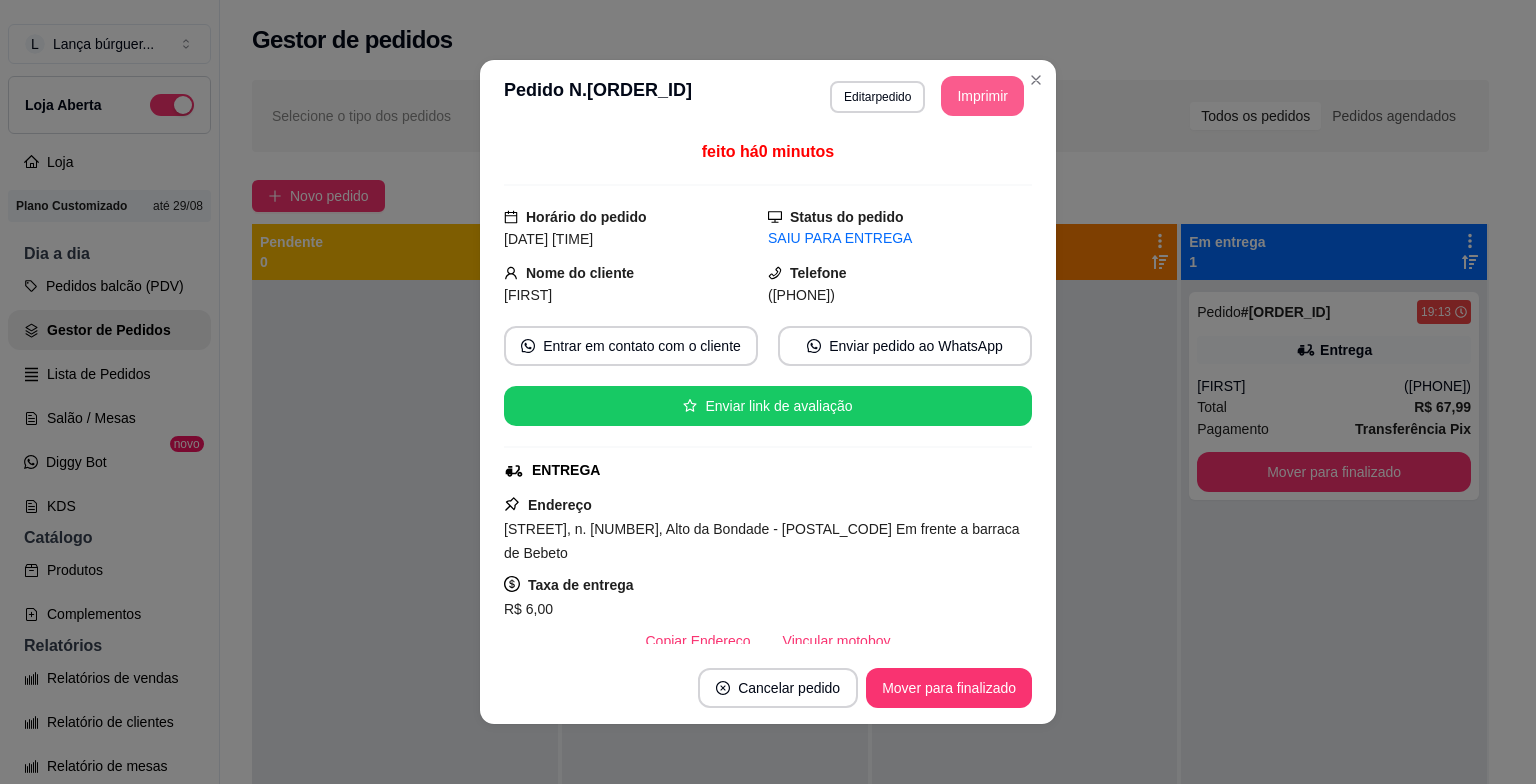scroll, scrollTop: 0, scrollLeft: 0, axis: both 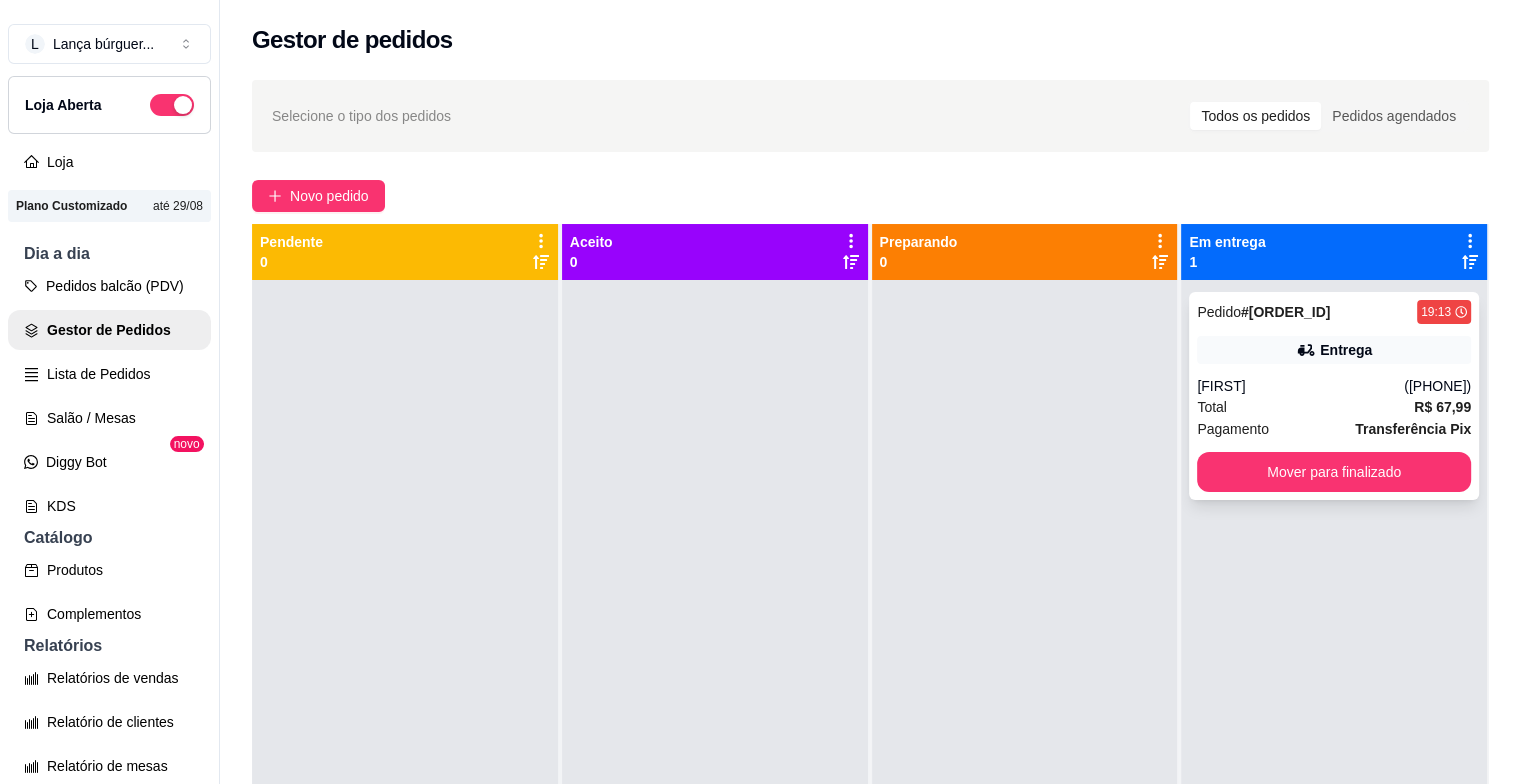 click on "Total R$ 67,99" at bounding box center (1334, 407) 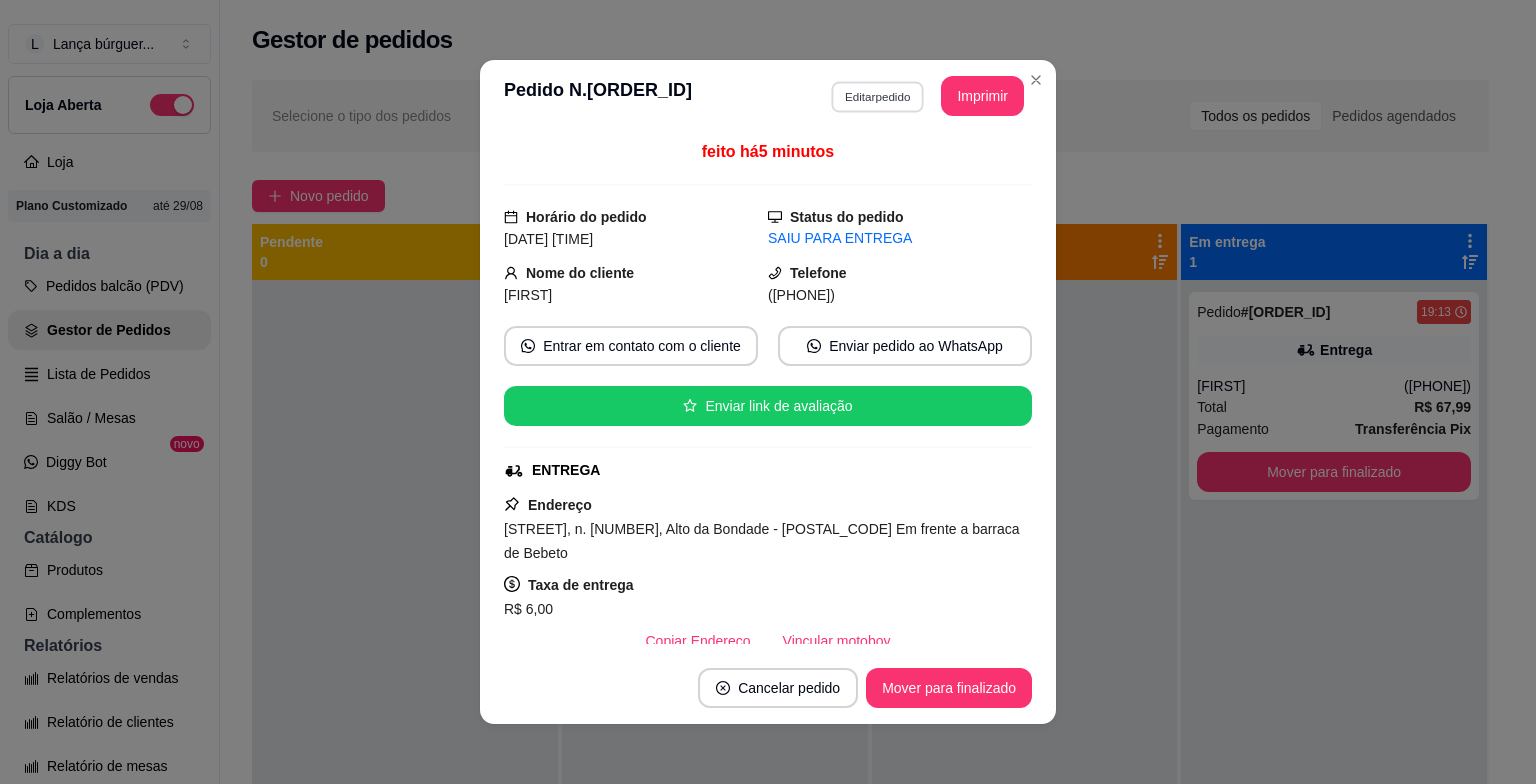 click on "Editar  pedido" at bounding box center [877, 96] 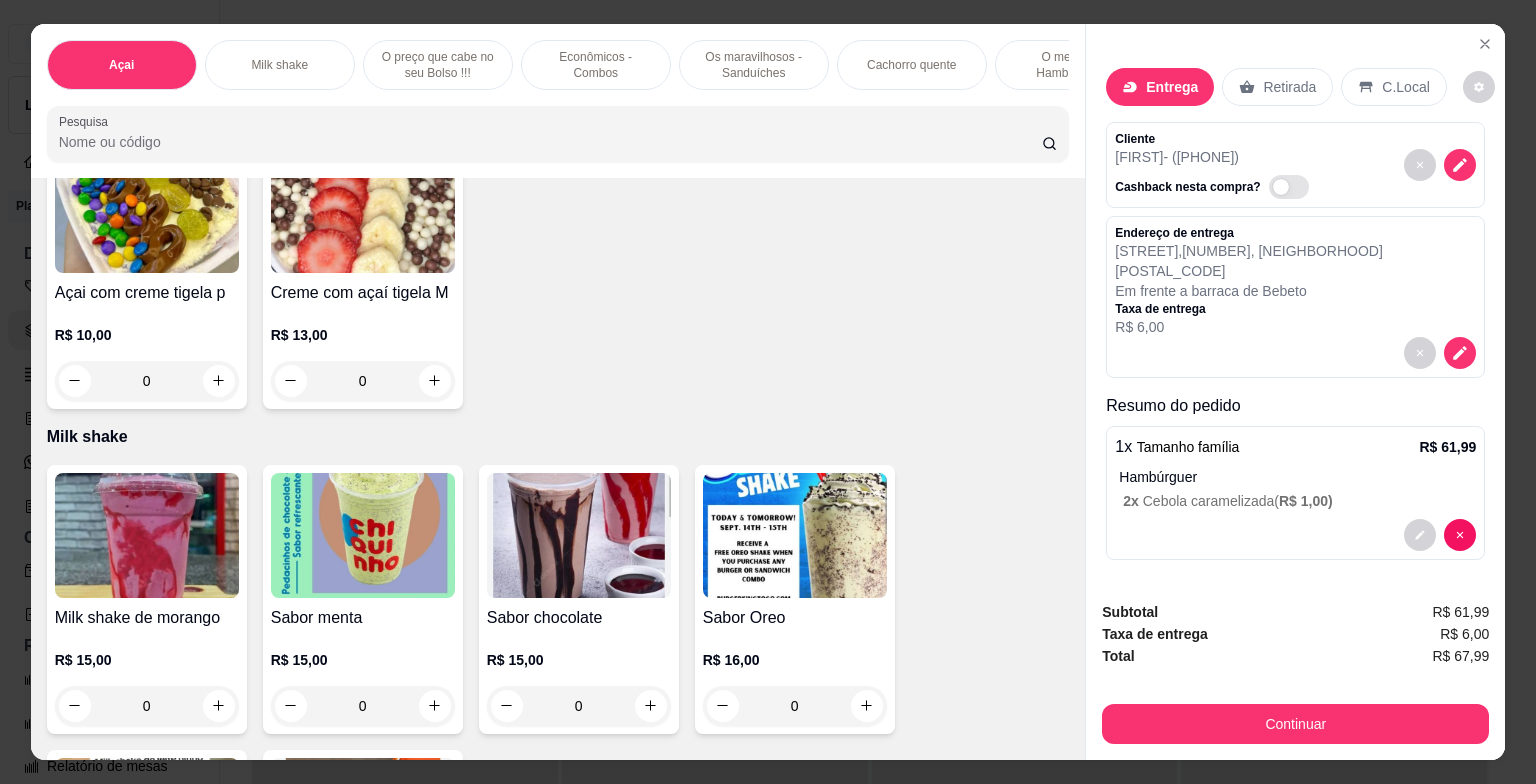 scroll, scrollTop: 520, scrollLeft: 0, axis: vertical 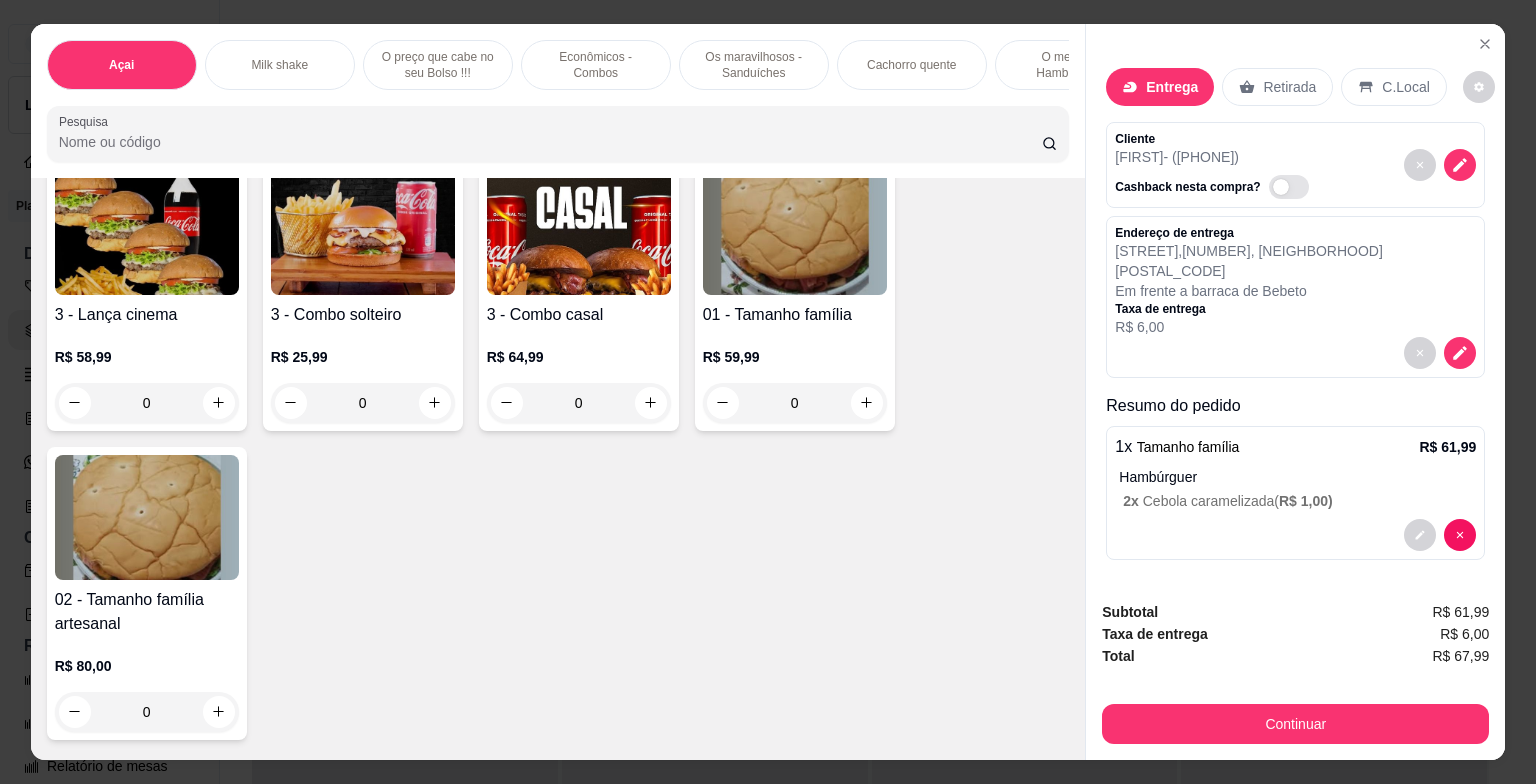click on "0" at bounding box center (147, 712) 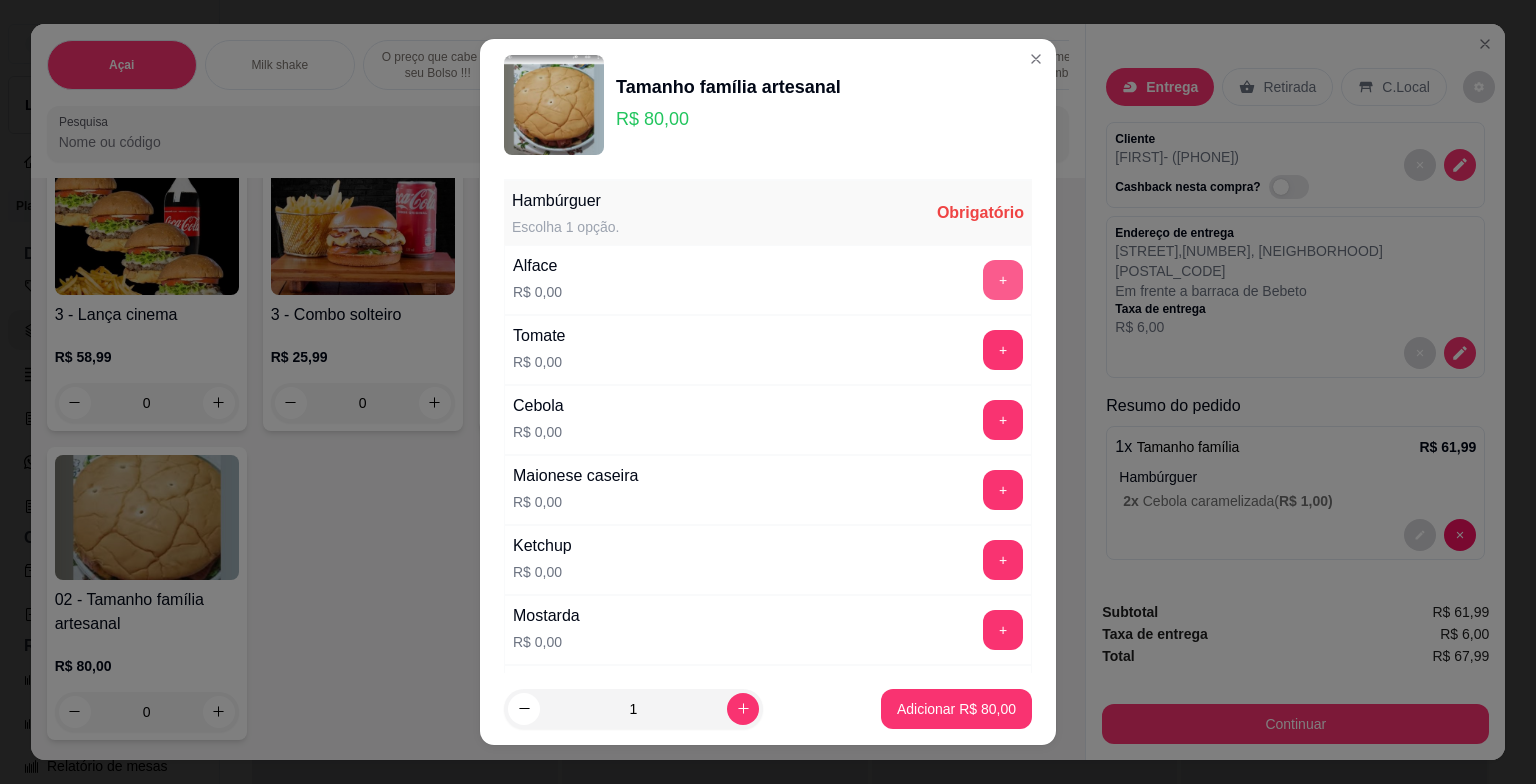 click on "+" at bounding box center [1003, 280] 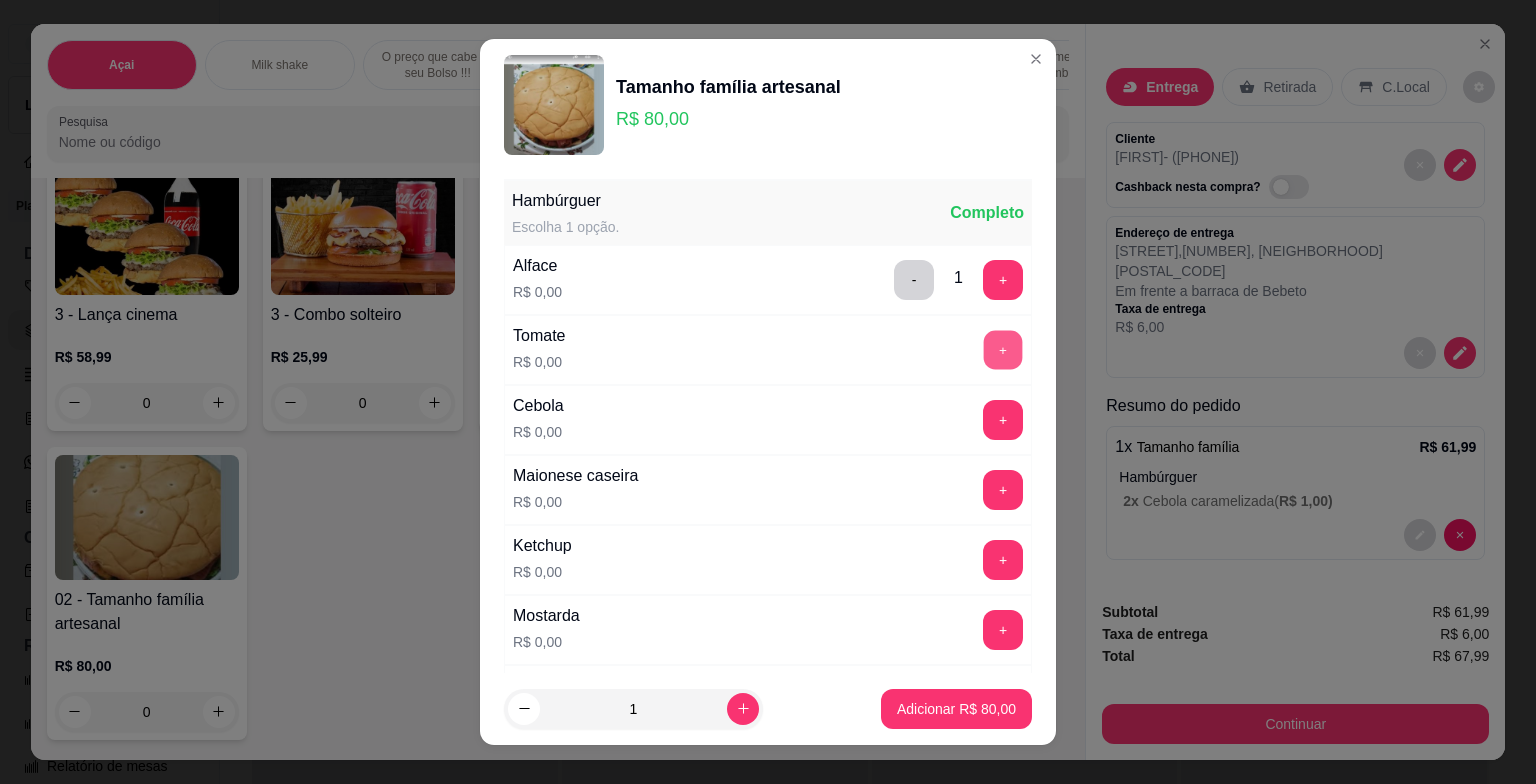 click on "+" at bounding box center (1003, 350) 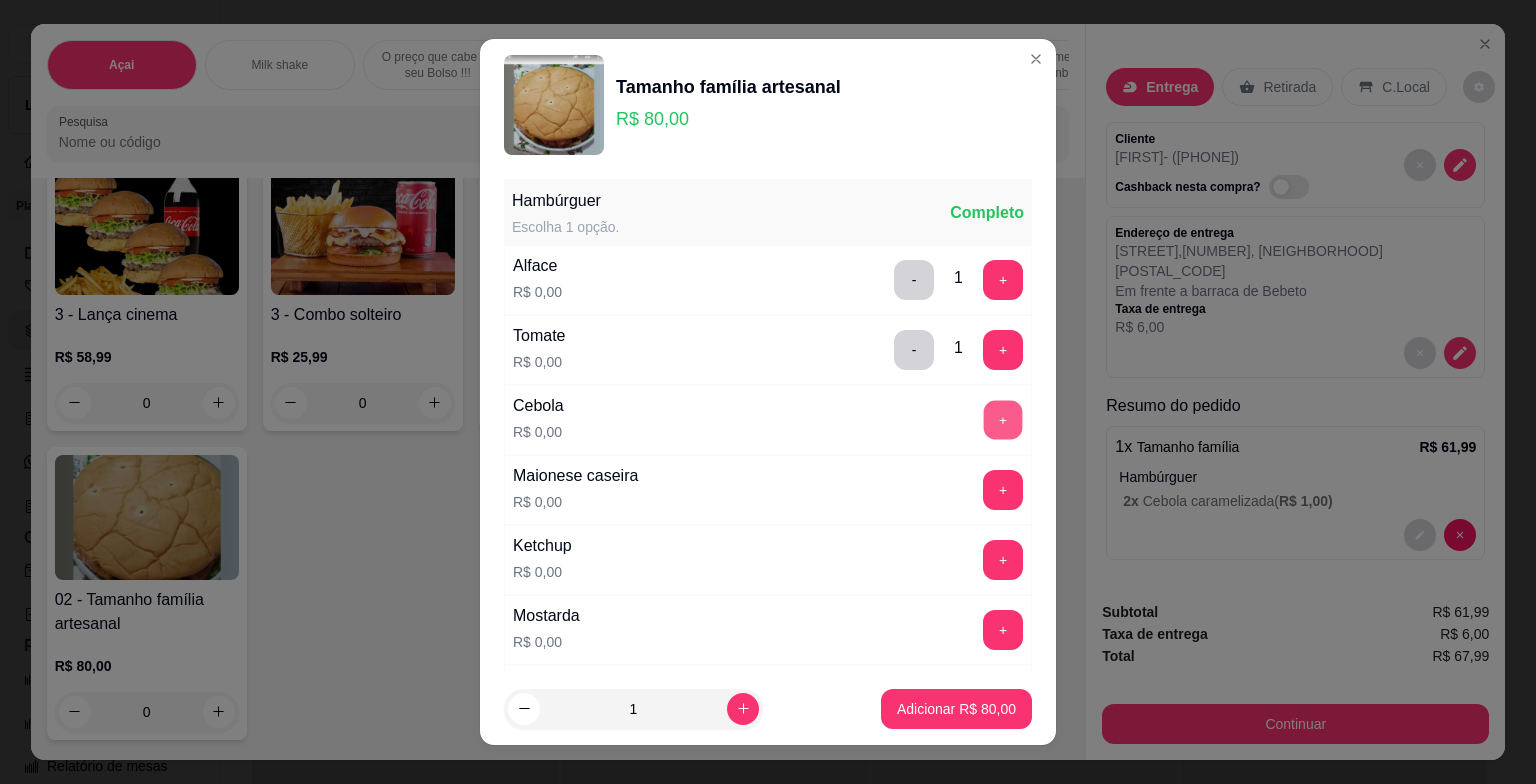 click on "+" at bounding box center [1003, 420] 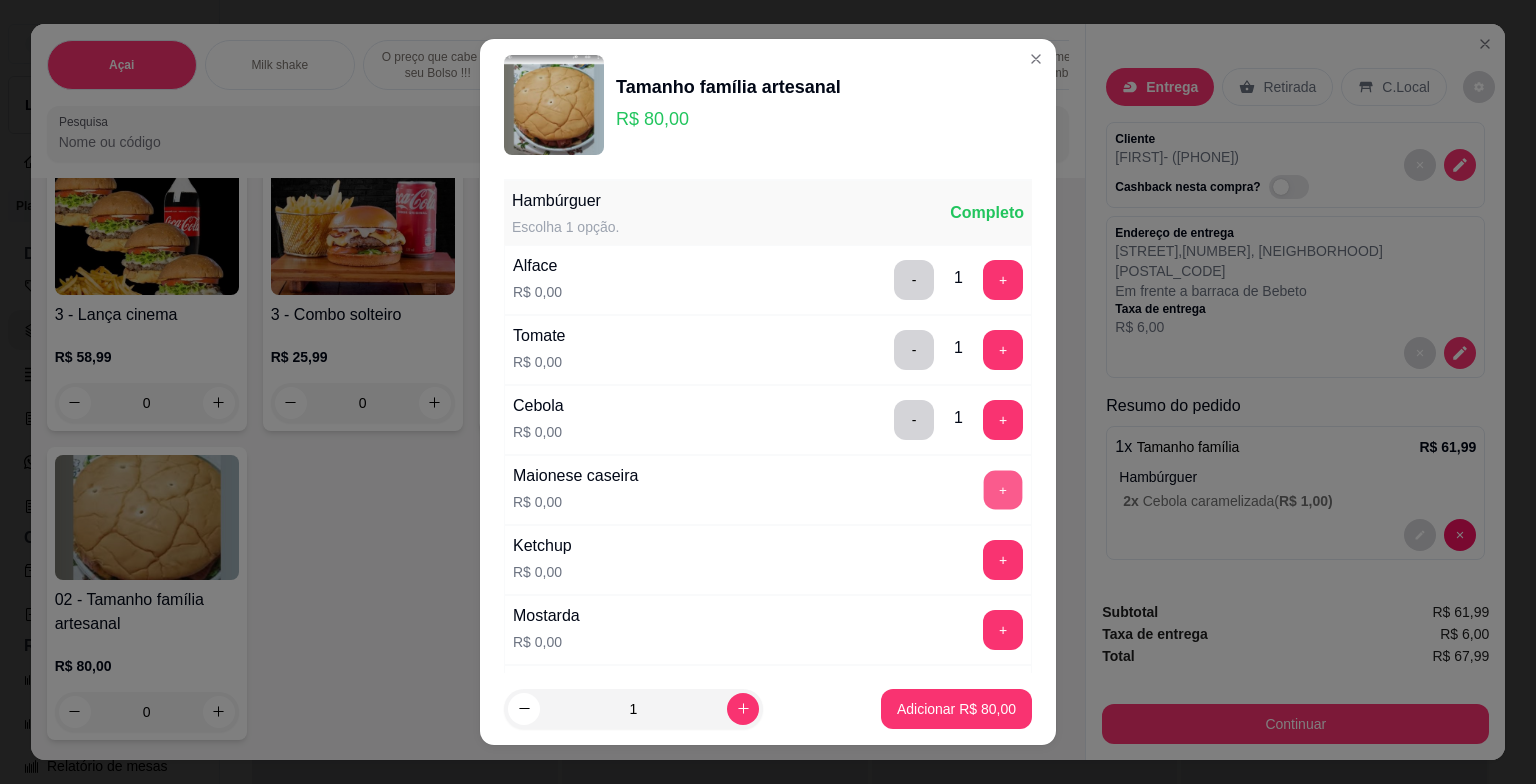 click on "+" at bounding box center (1003, 490) 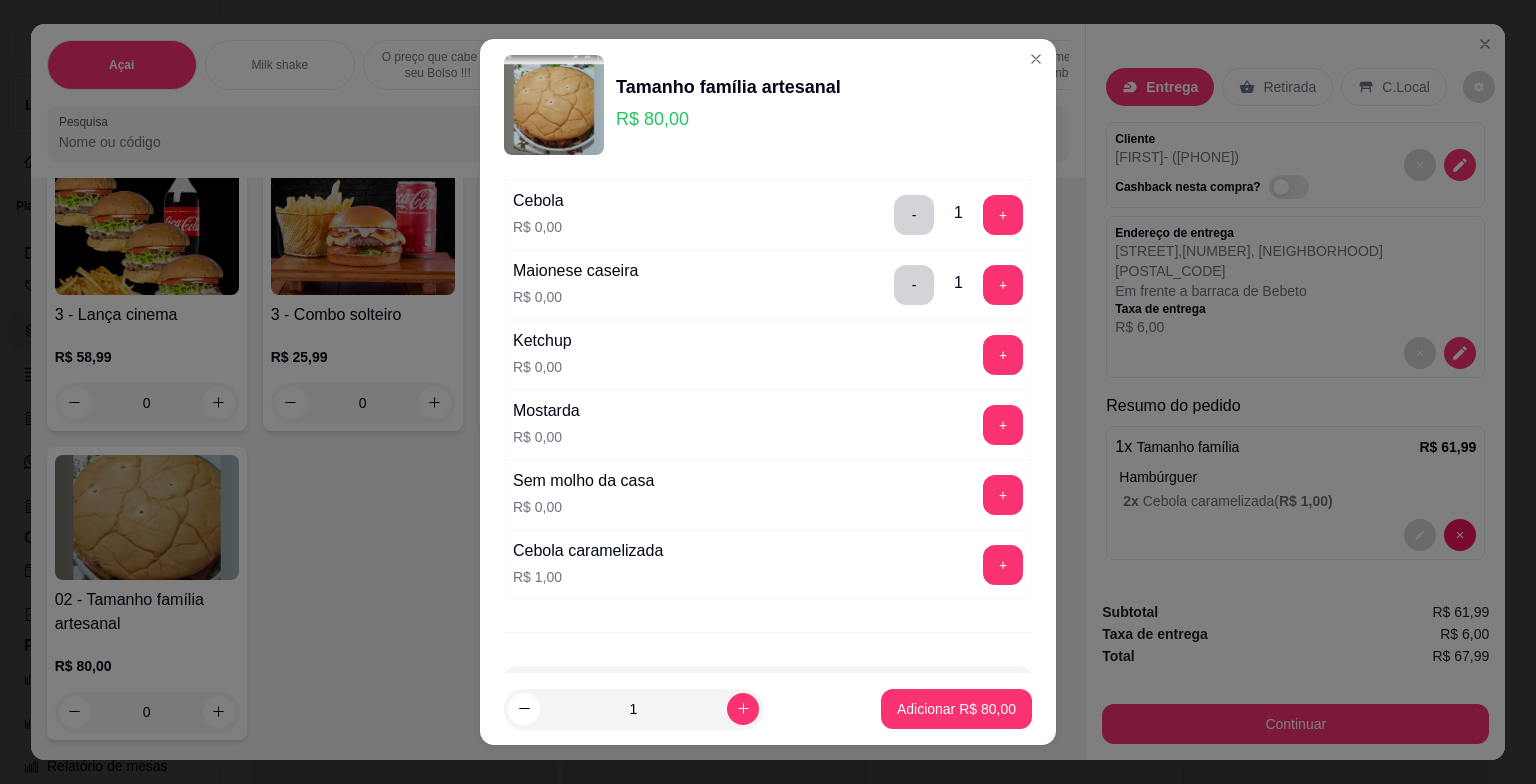 scroll, scrollTop: 240, scrollLeft: 0, axis: vertical 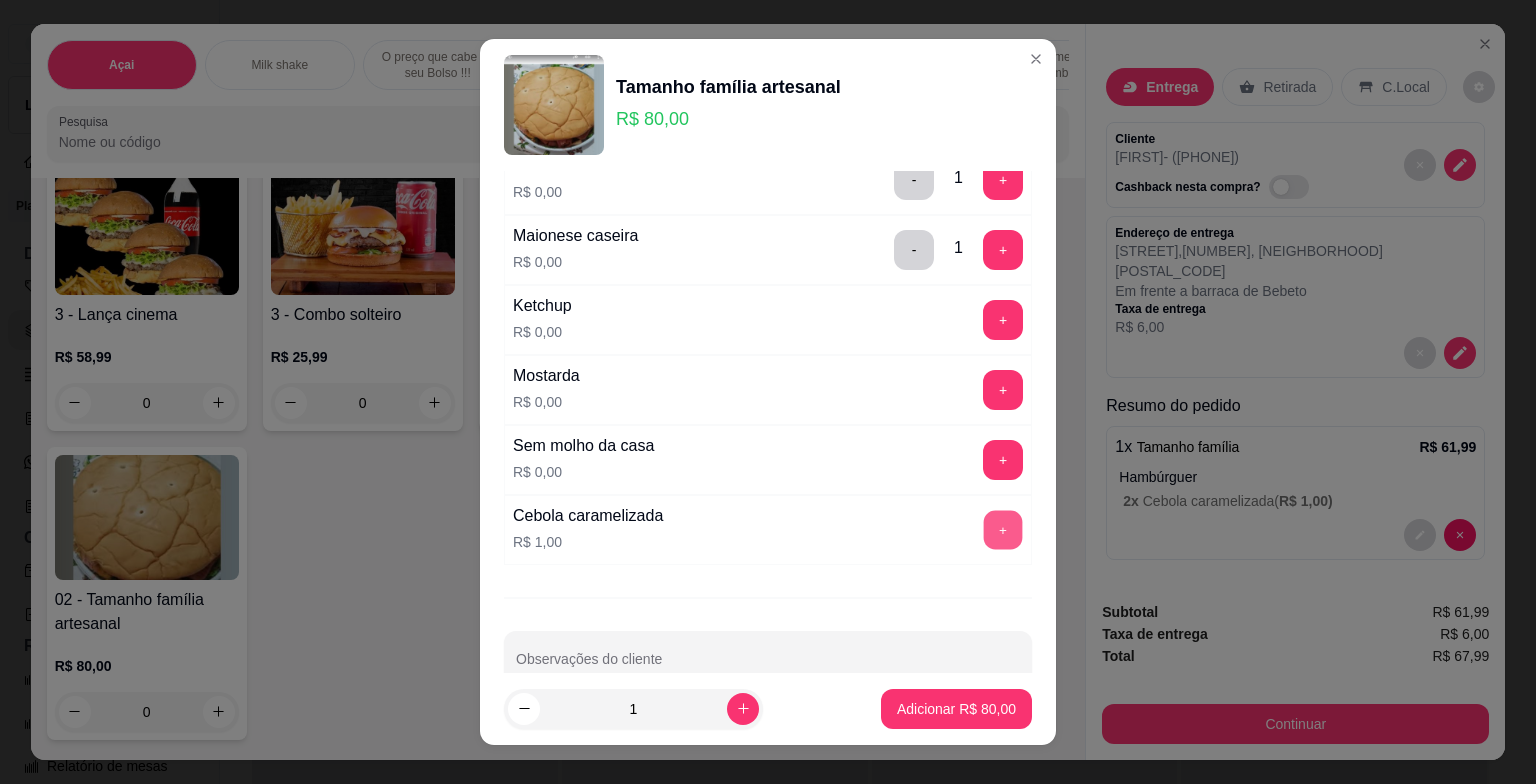 click on "+" at bounding box center [1003, 530] 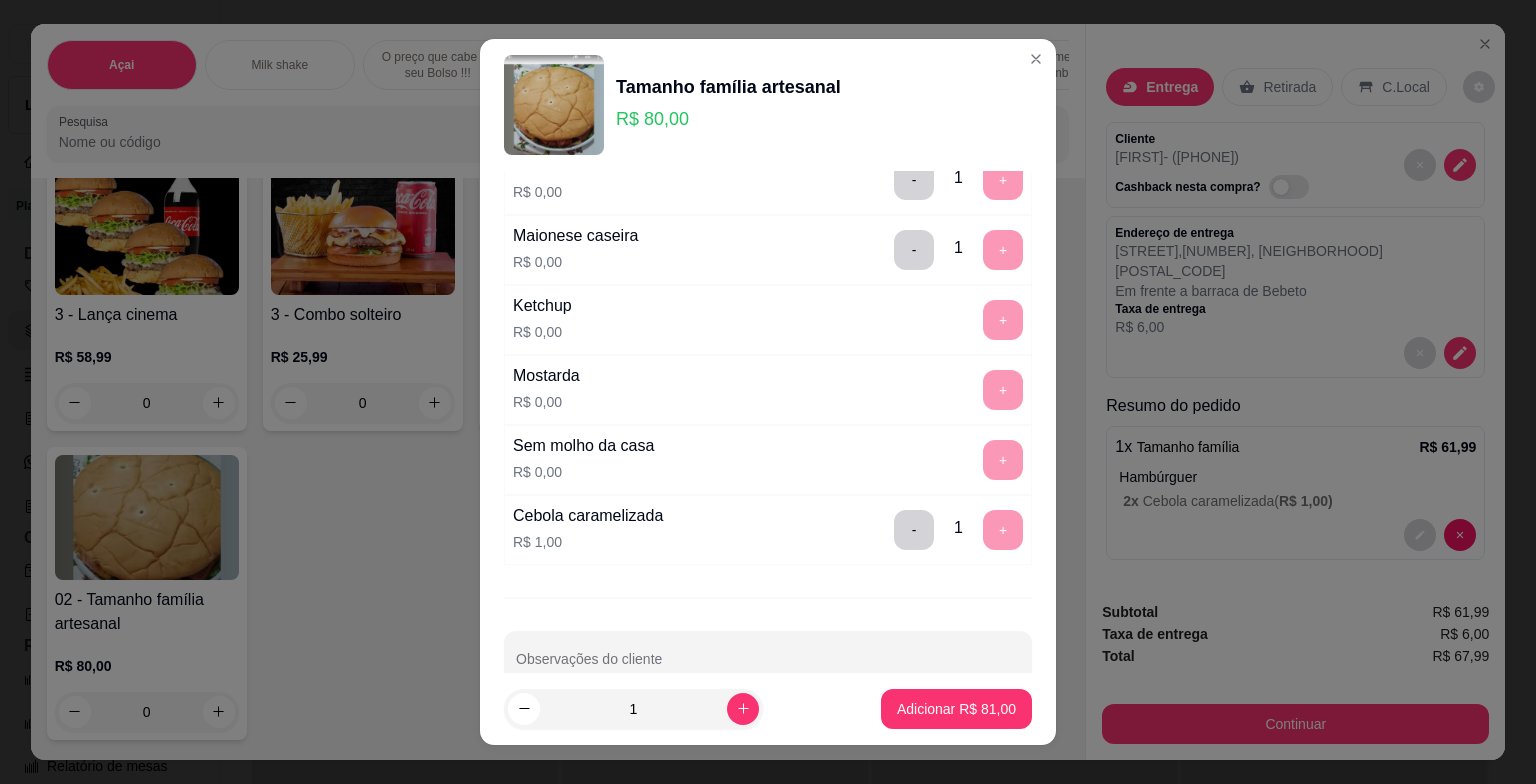 click on "- 1 +" at bounding box center (958, 530) 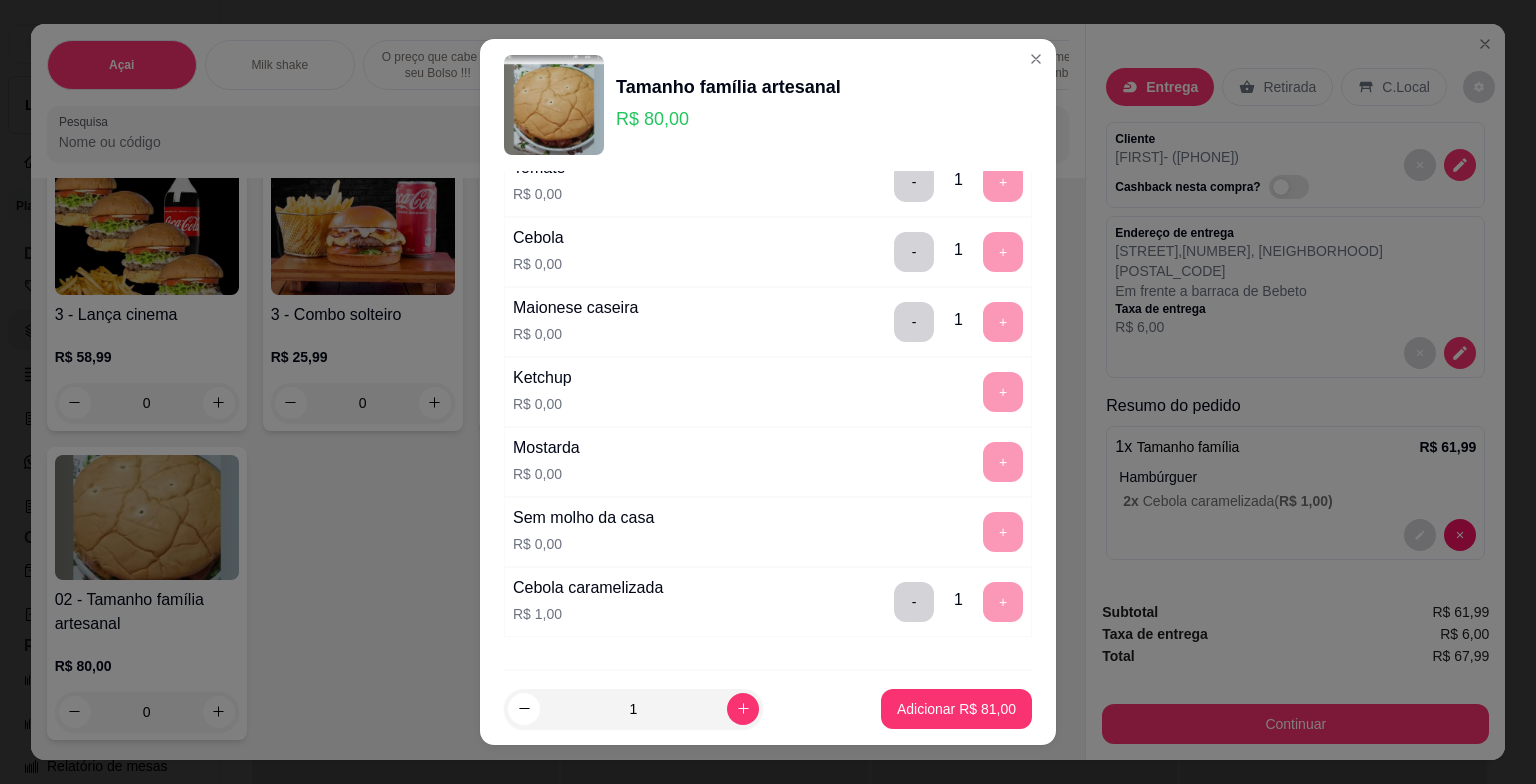 scroll, scrollTop: 160, scrollLeft: 0, axis: vertical 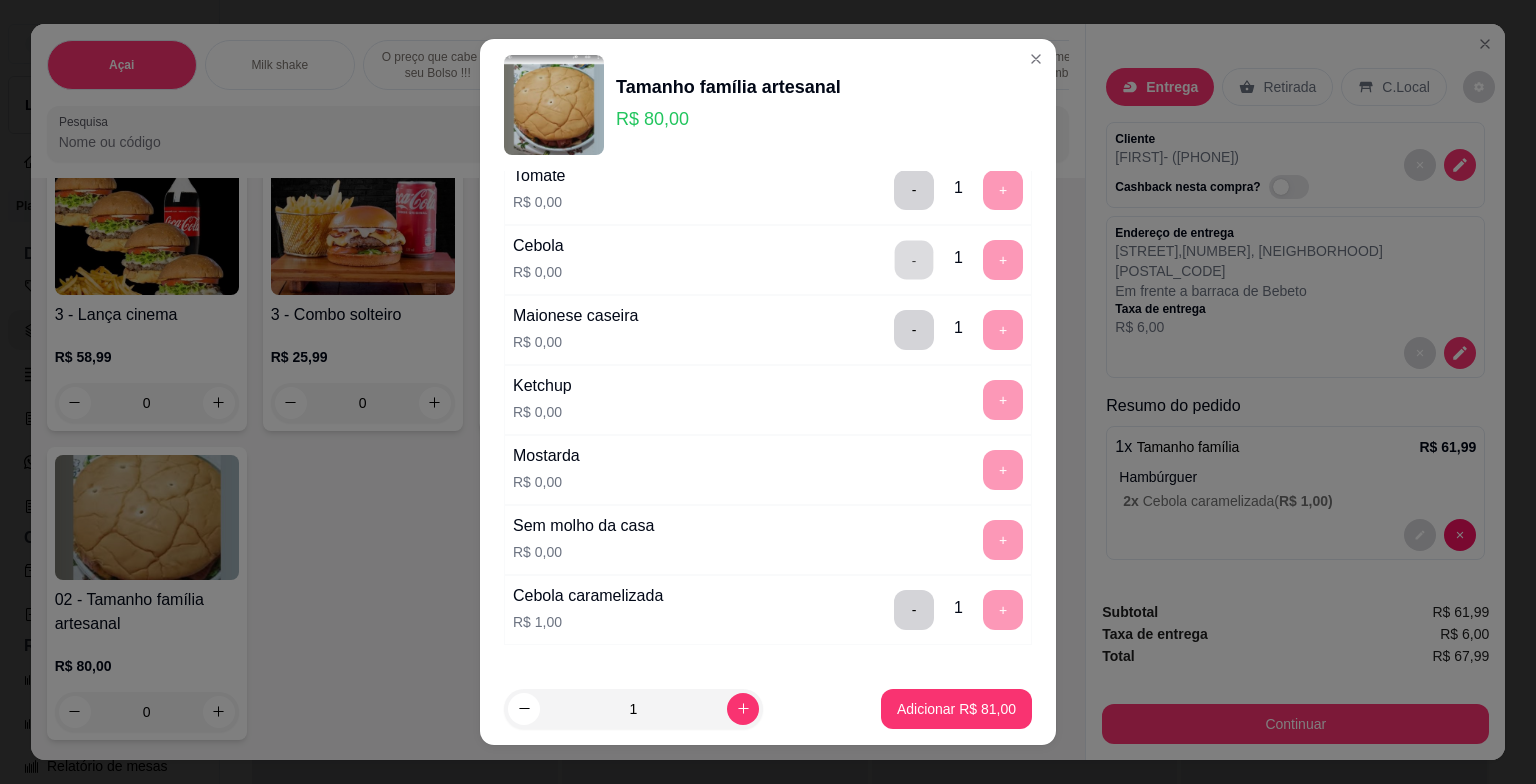 click on "-" at bounding box center [914, 260] 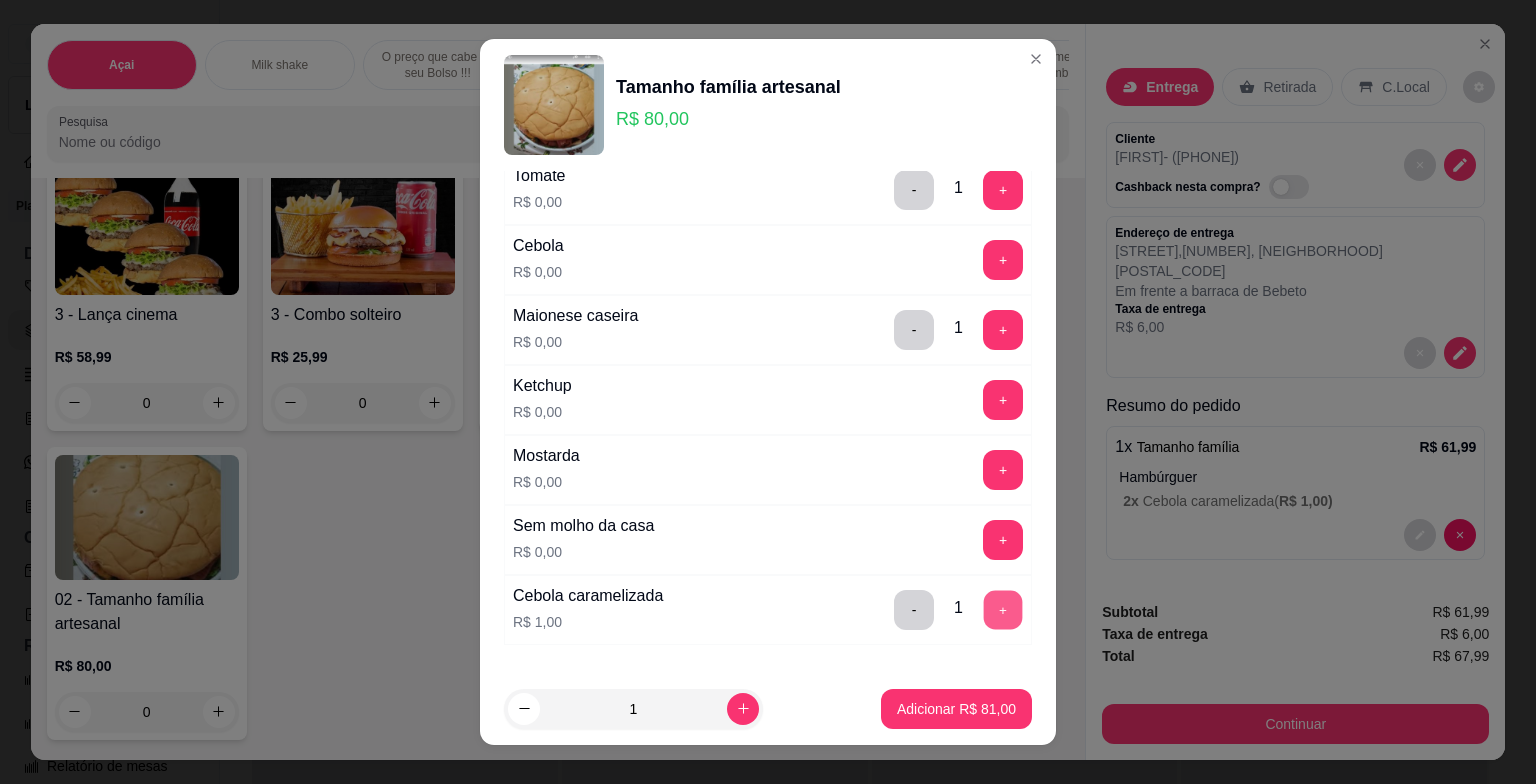 click on "+" at bounding box center (1003, 610) 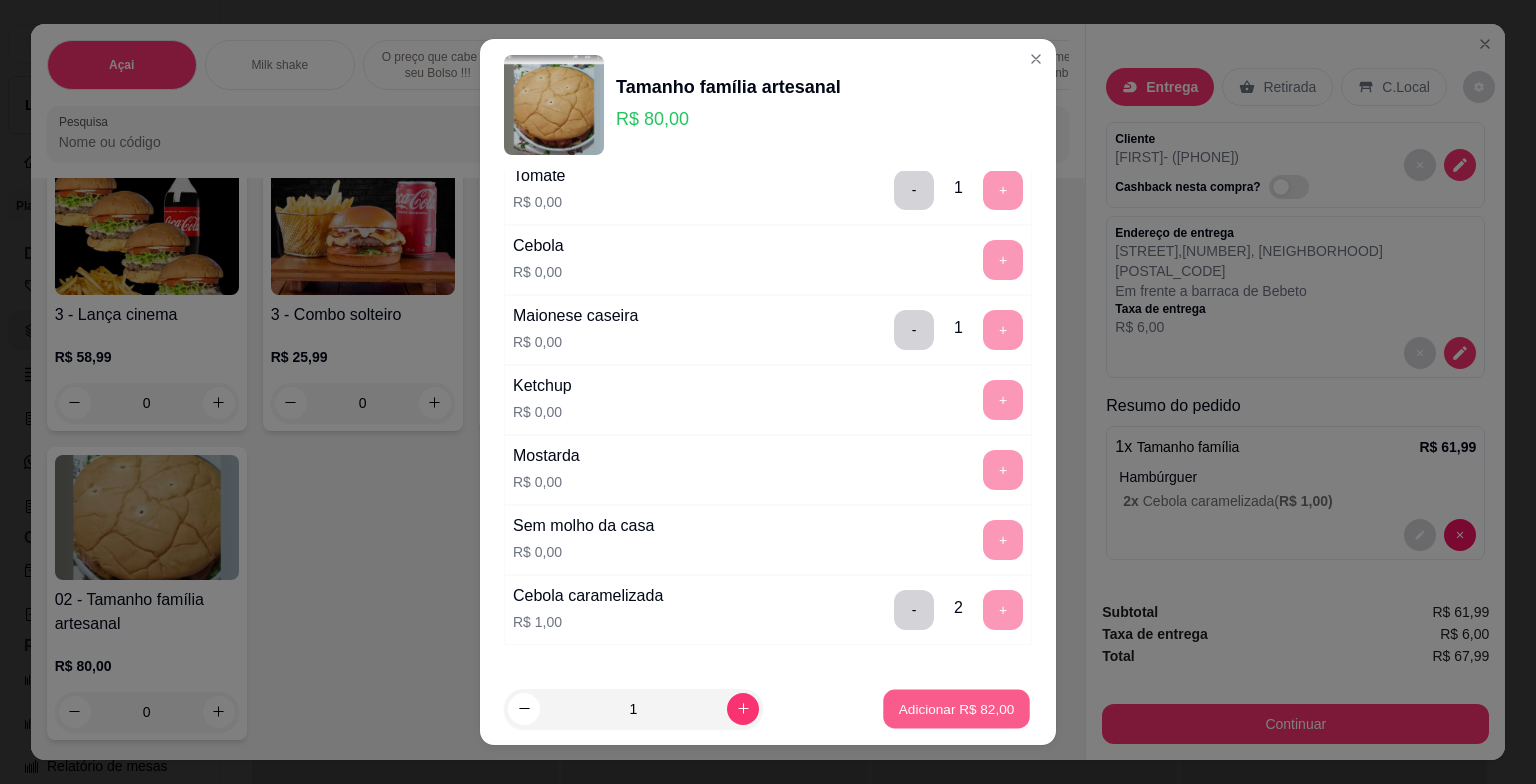 click on "Adicionar   R$ 82,00" at bounding box center (957, 708) 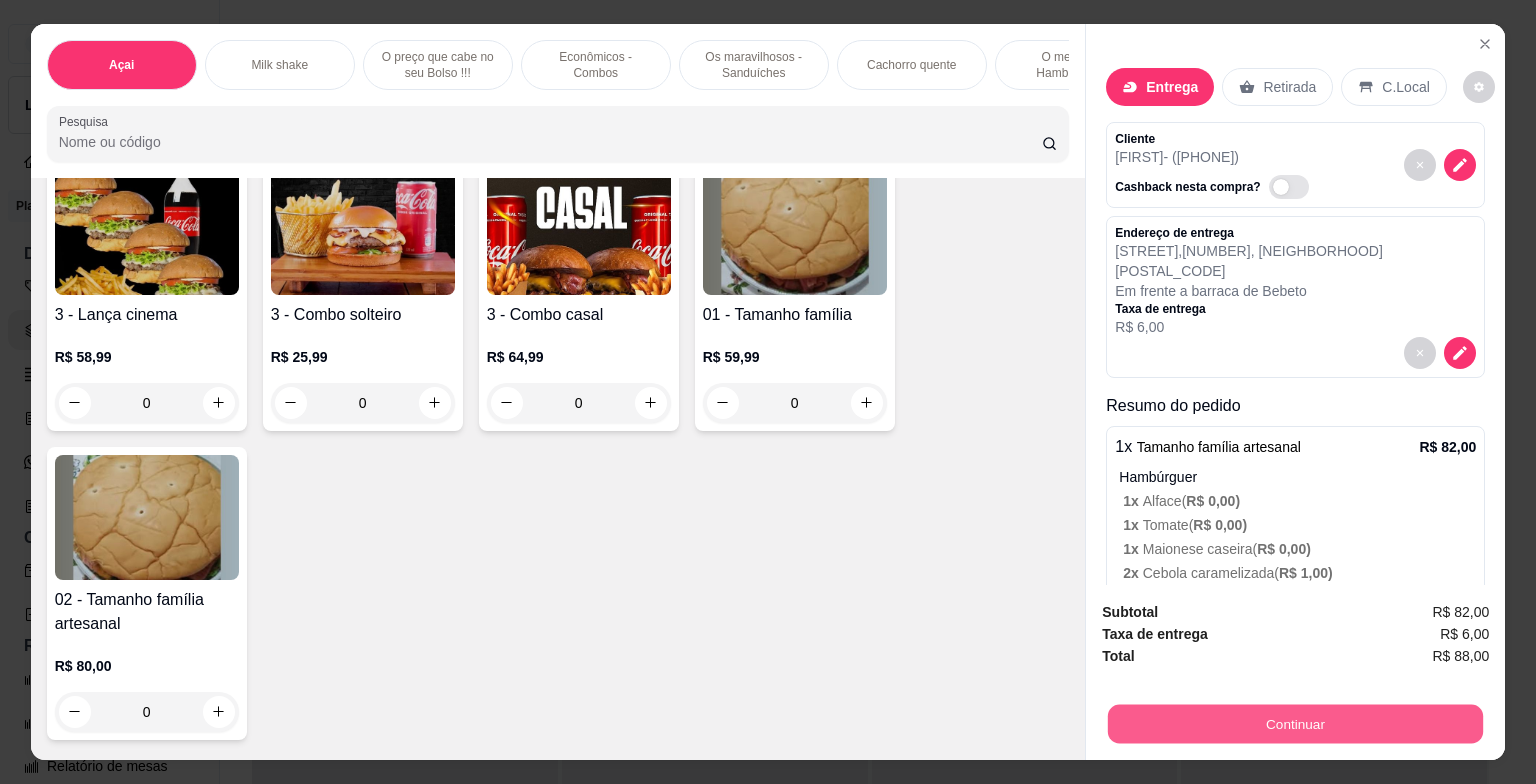 click on "Continuar" at bounding box center (1295, 724) 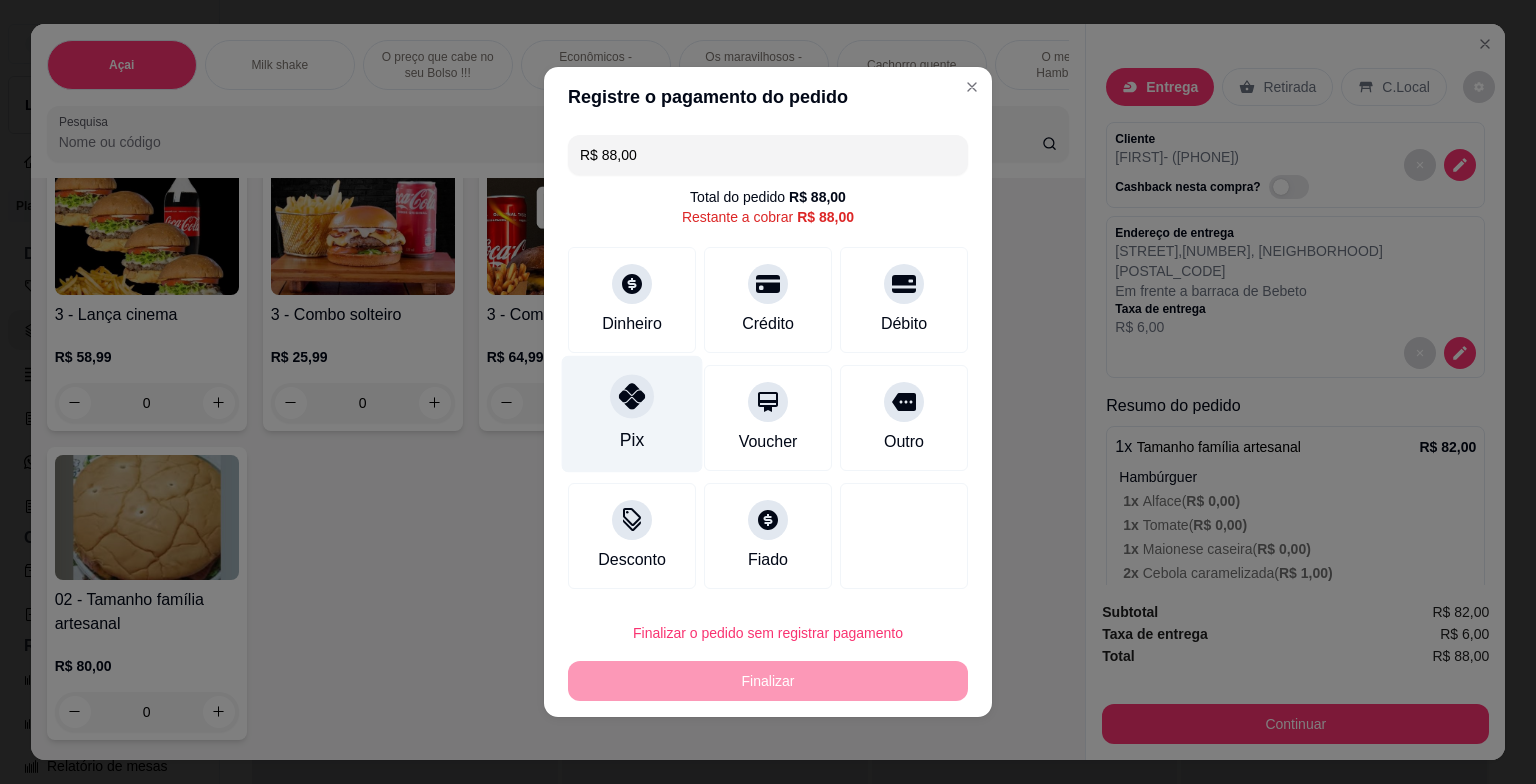 click 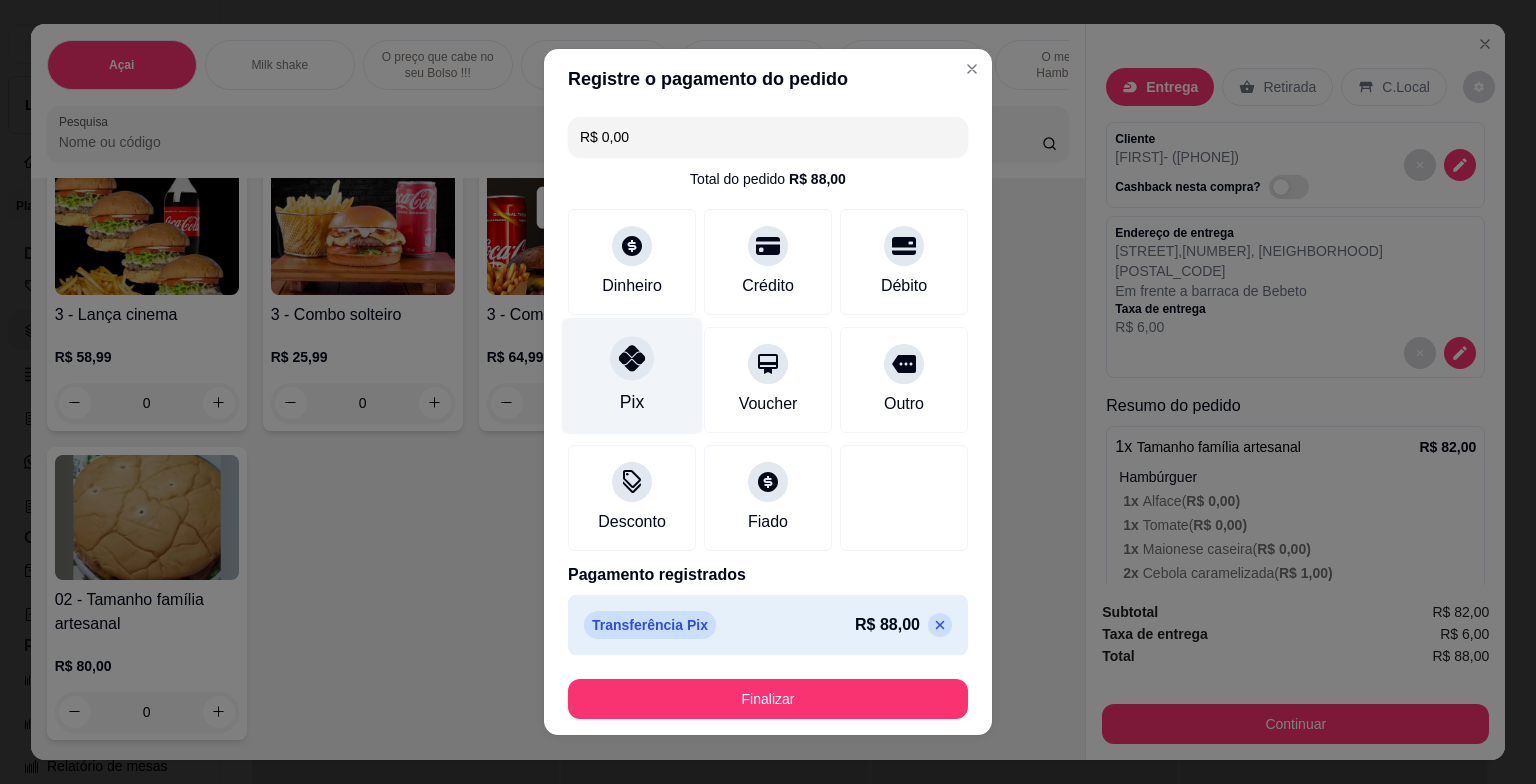 click 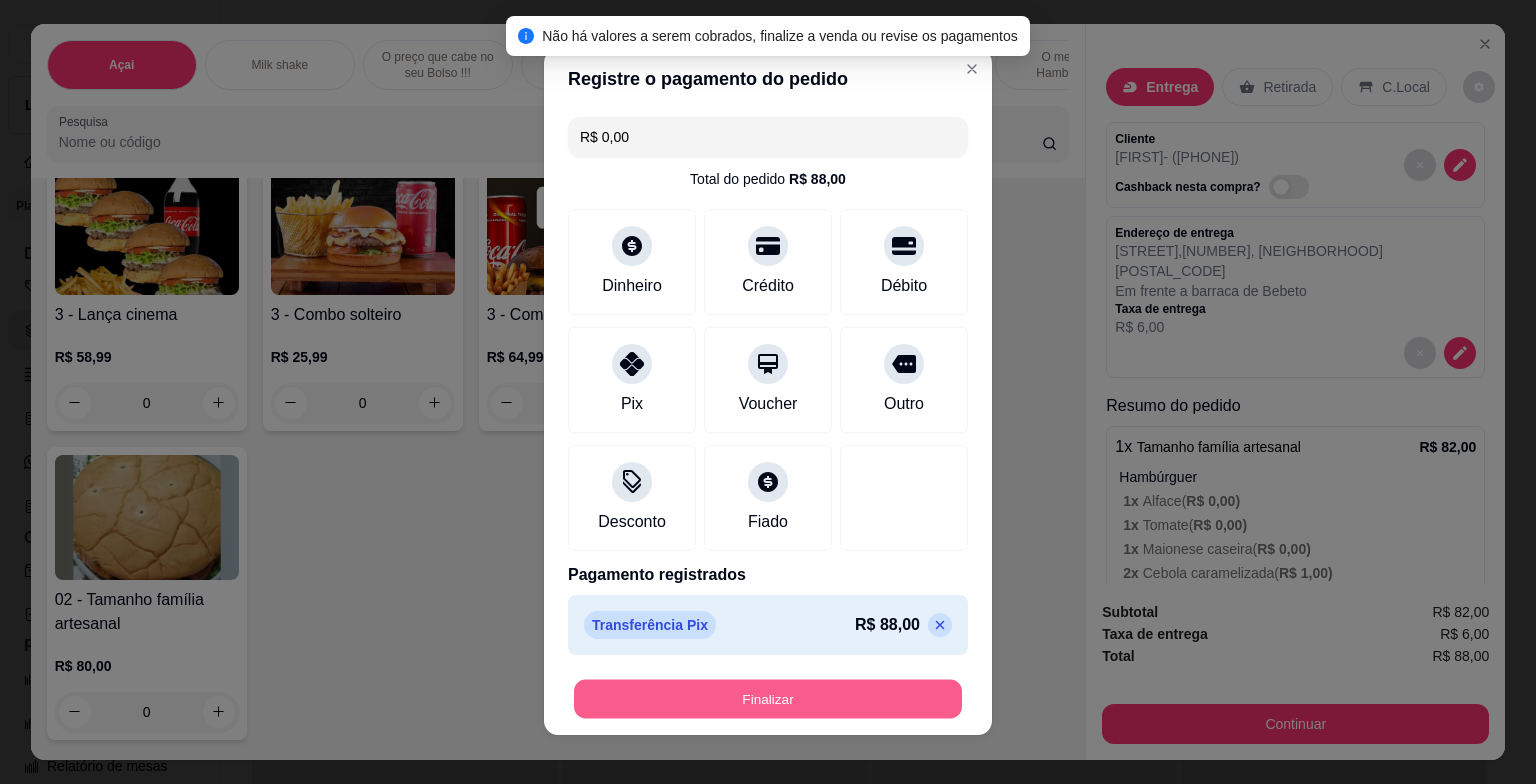 click on "Finalizar" at bounding box center (768, 699) 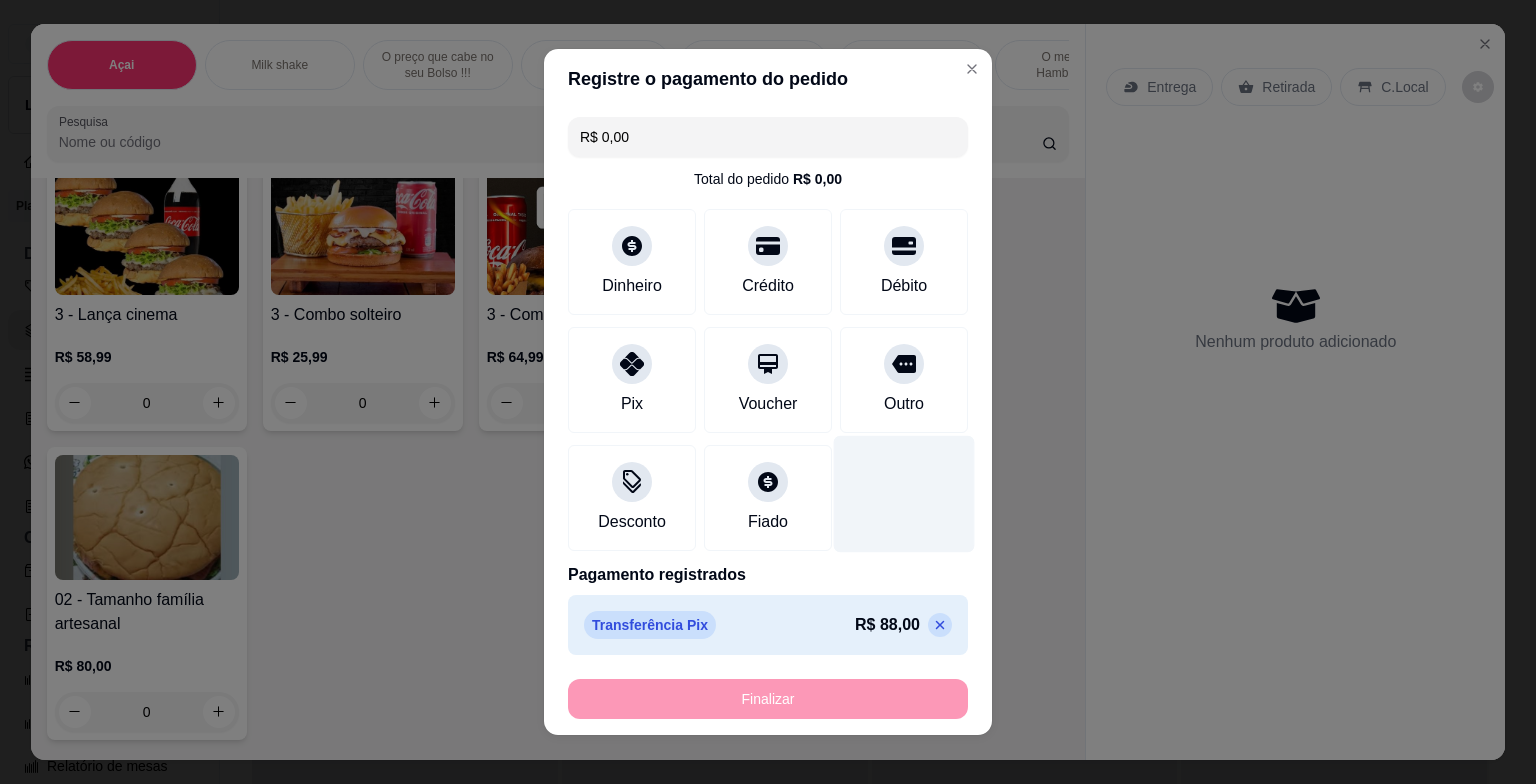 type on "-R$ 88,00" 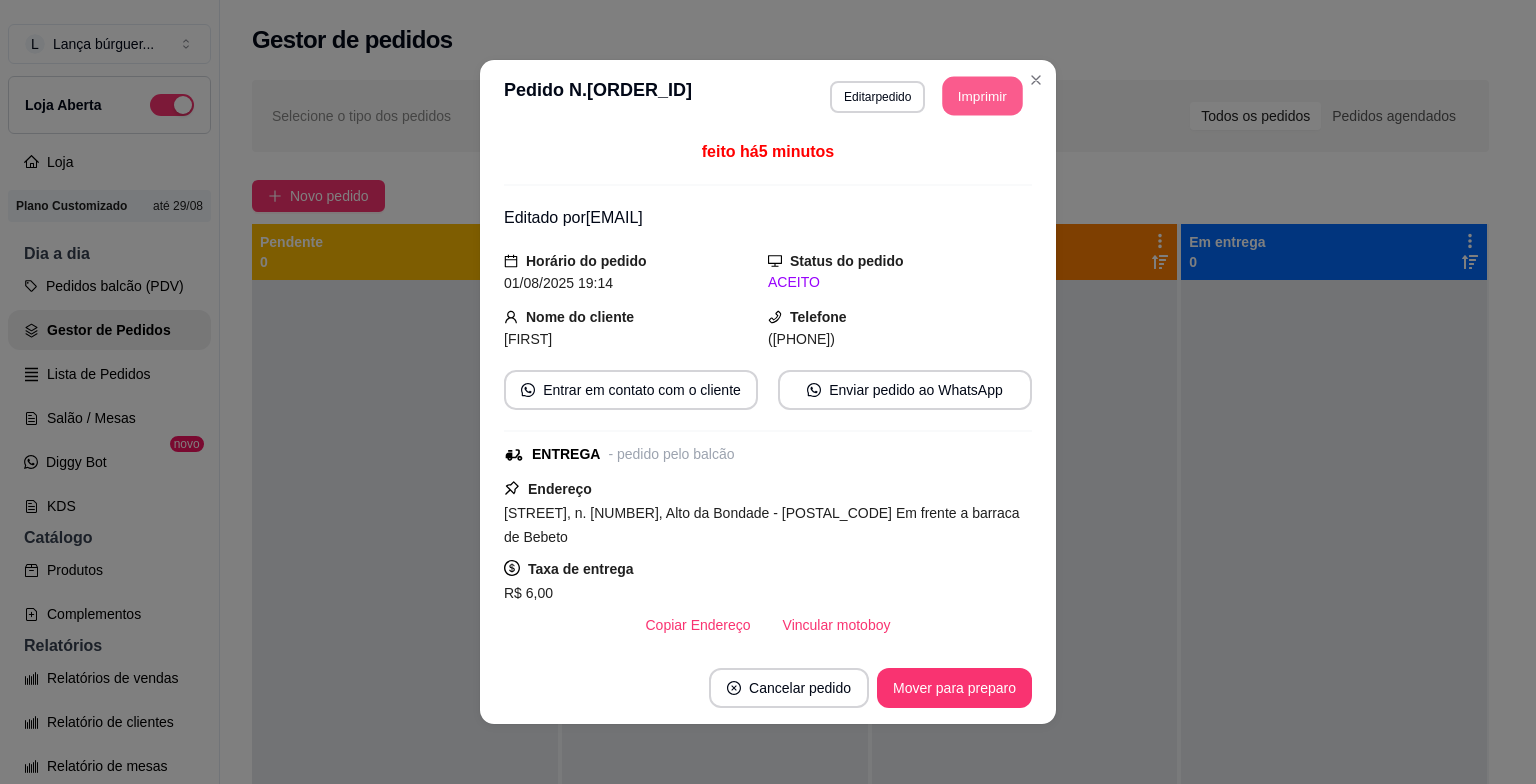 click on "Imprimir" at bounding box center (983, 96) 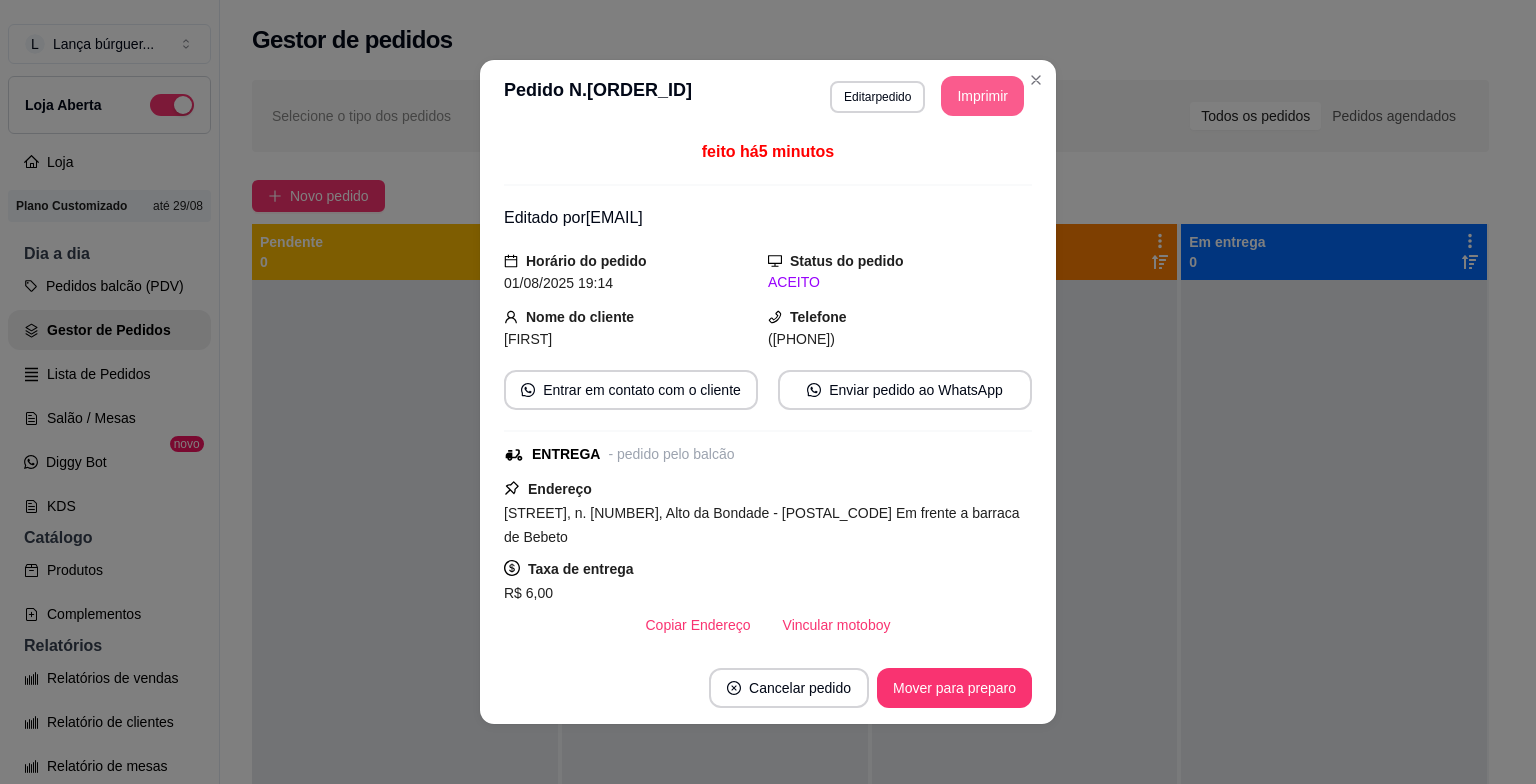 scroll, scrollTop: 0, scrollLeft: 0, axis: both 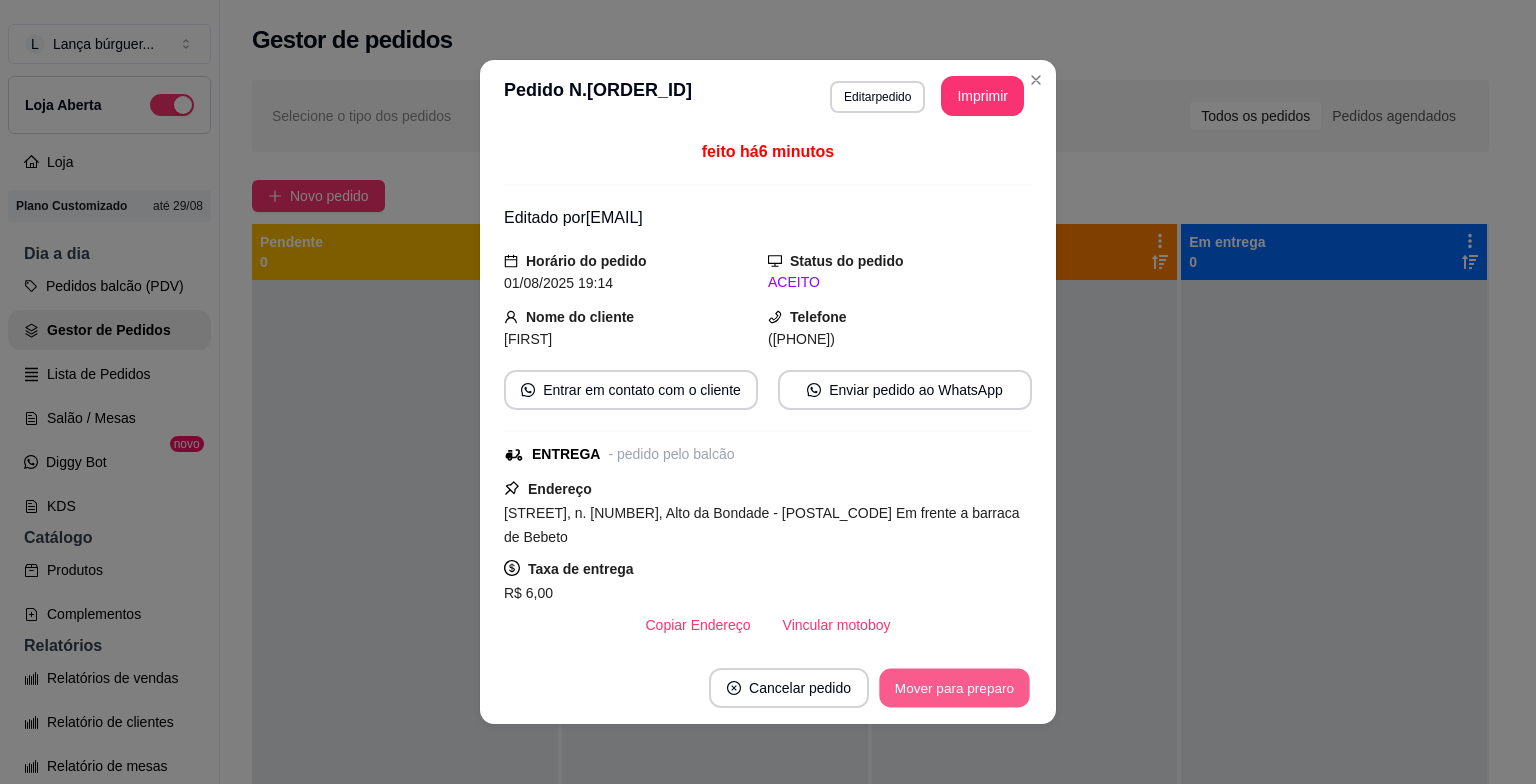 click on "Mover para preparo" at bounding box center (954, 688) 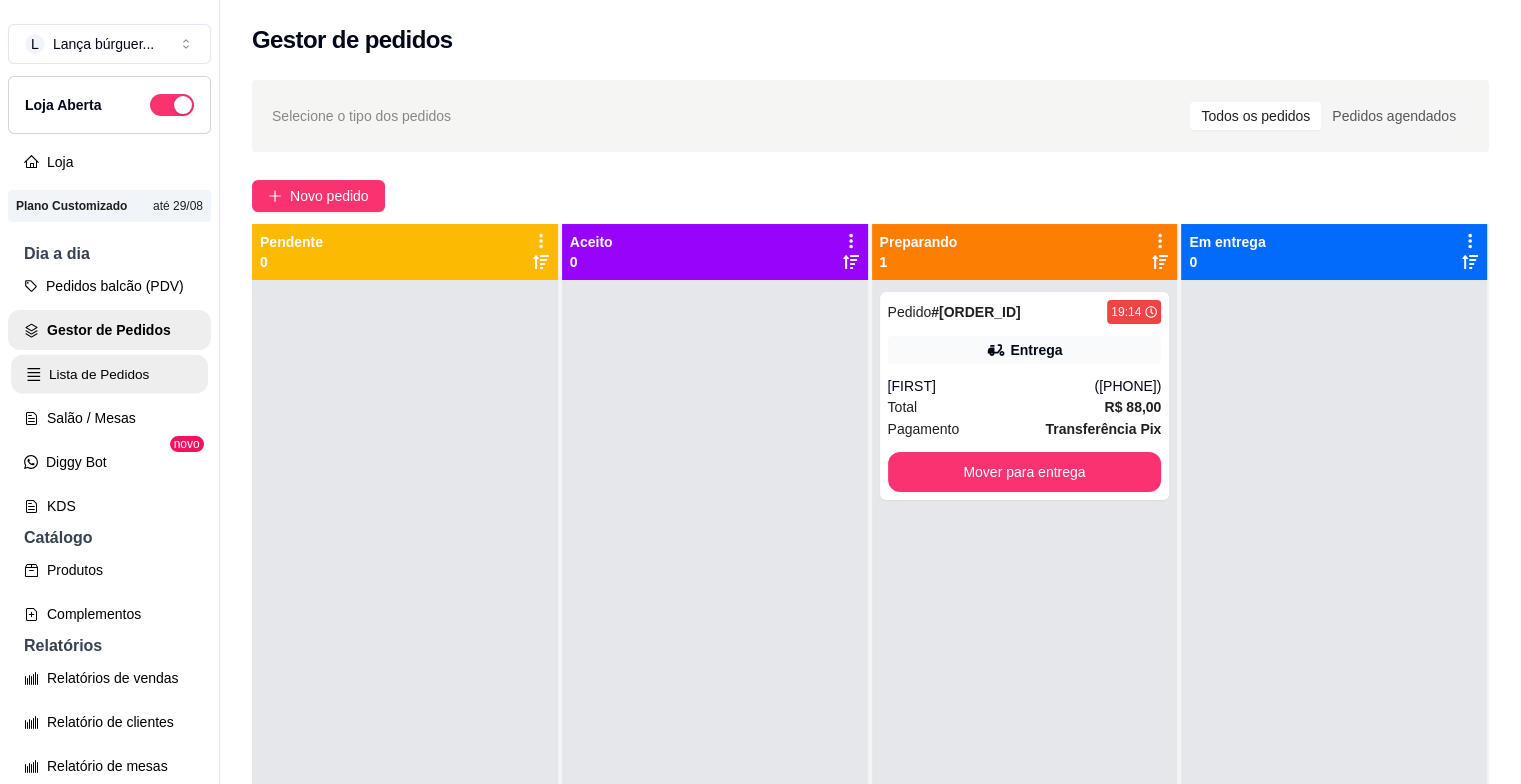 click on "Lista de Pedidos" at bounding box center (109, 374) 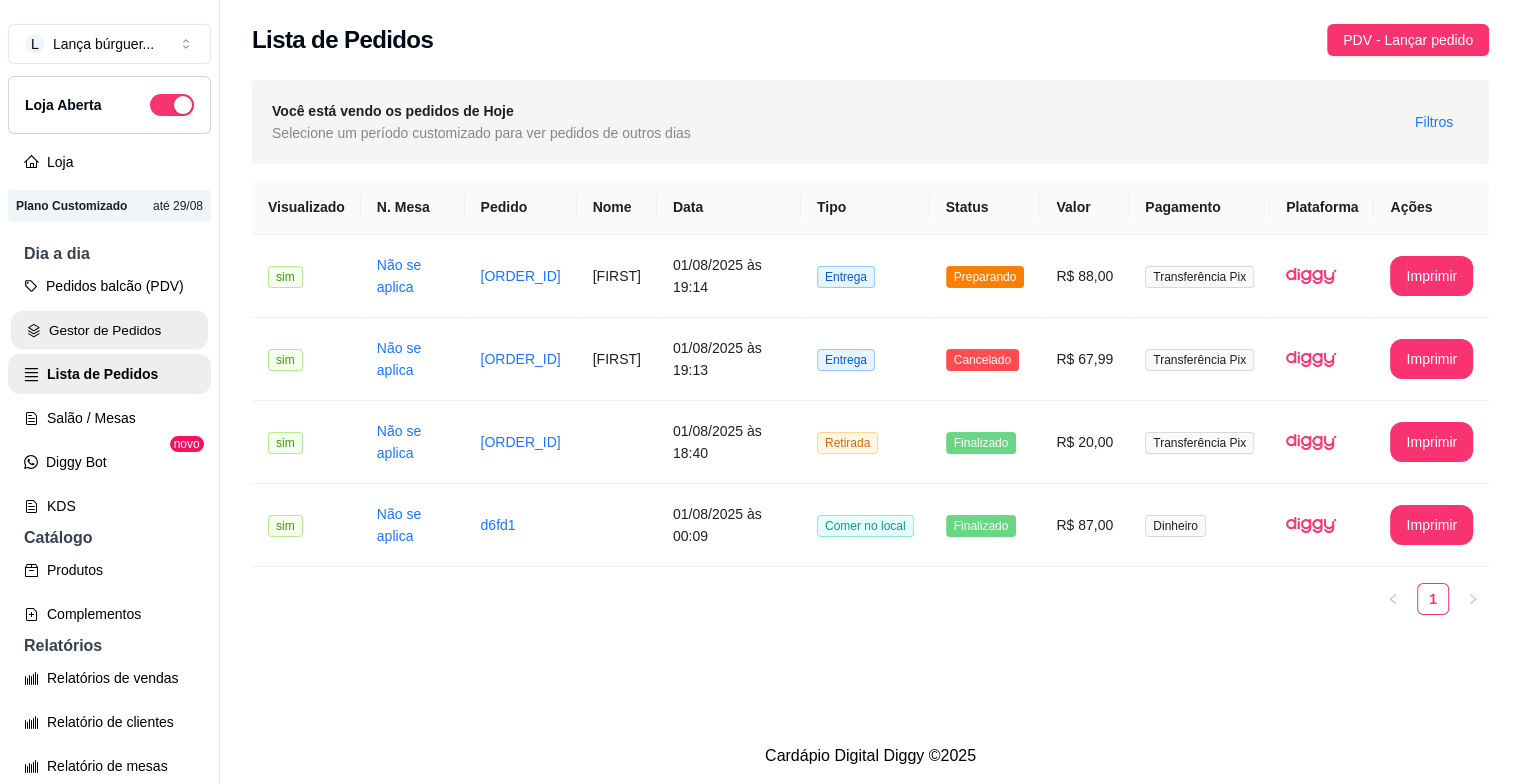 click on "Gestor de Pedidos" at bounding box center [109, 330] 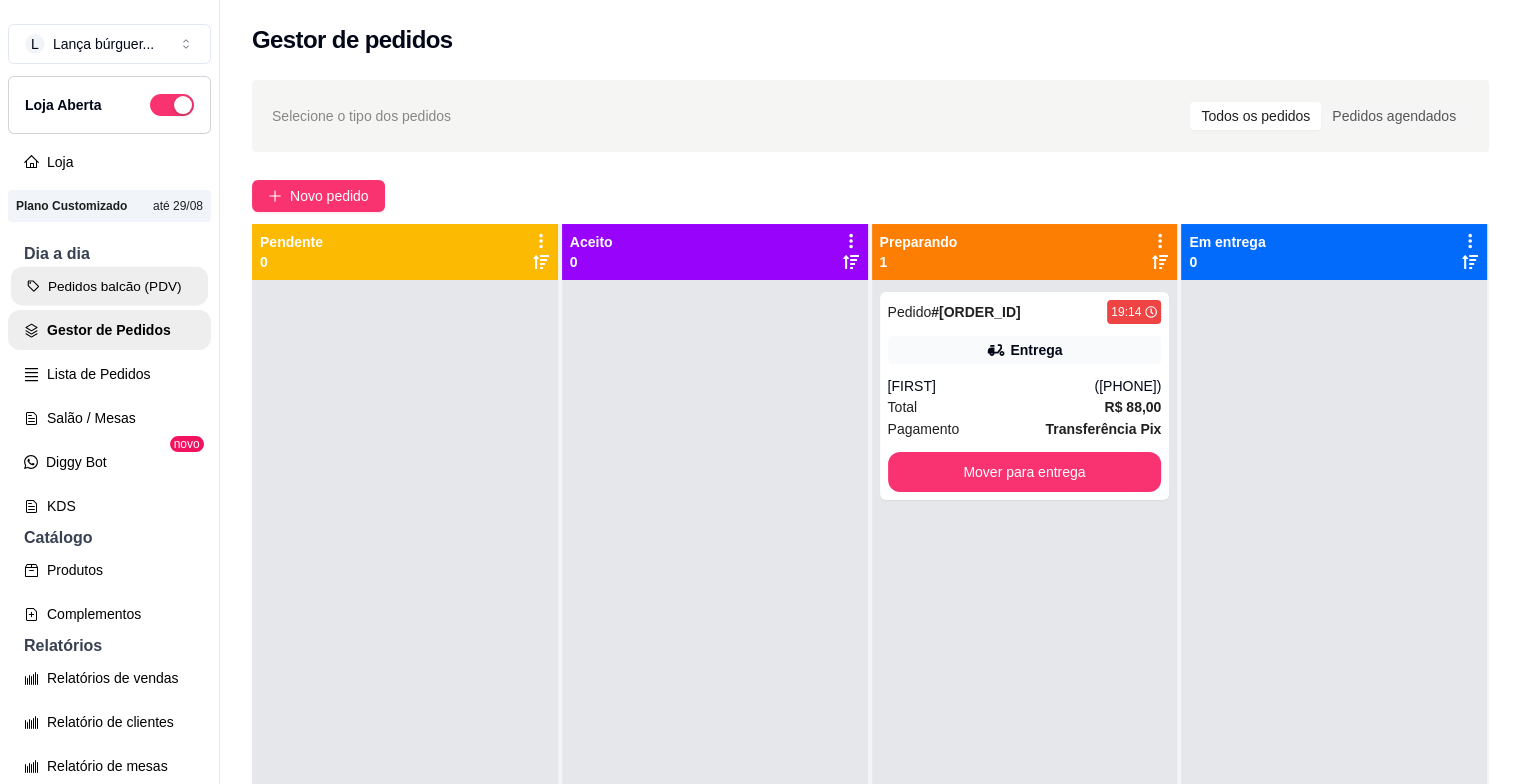 click on "Pedidos balcão (PDV)" at bounding box center [109, 286] 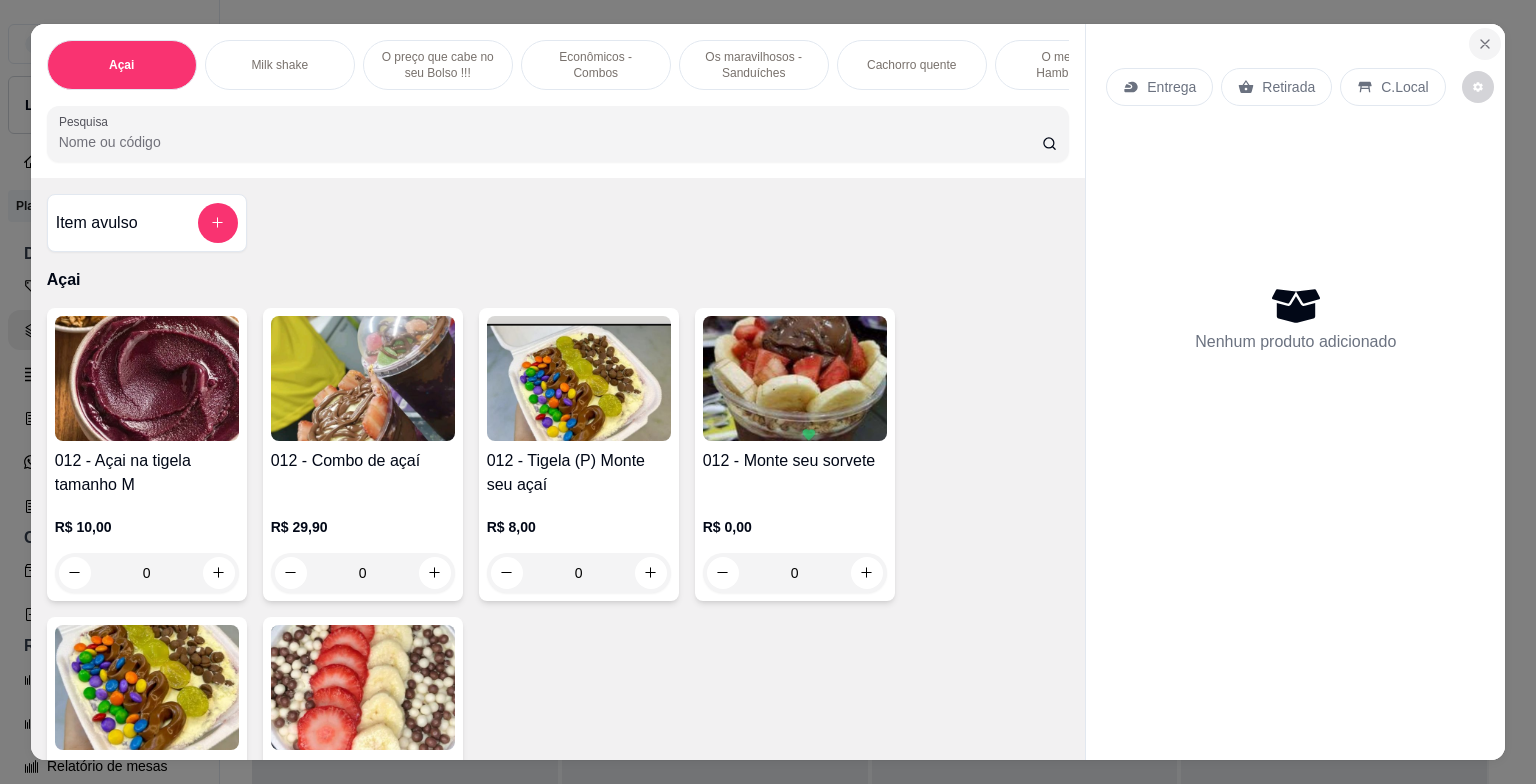 click 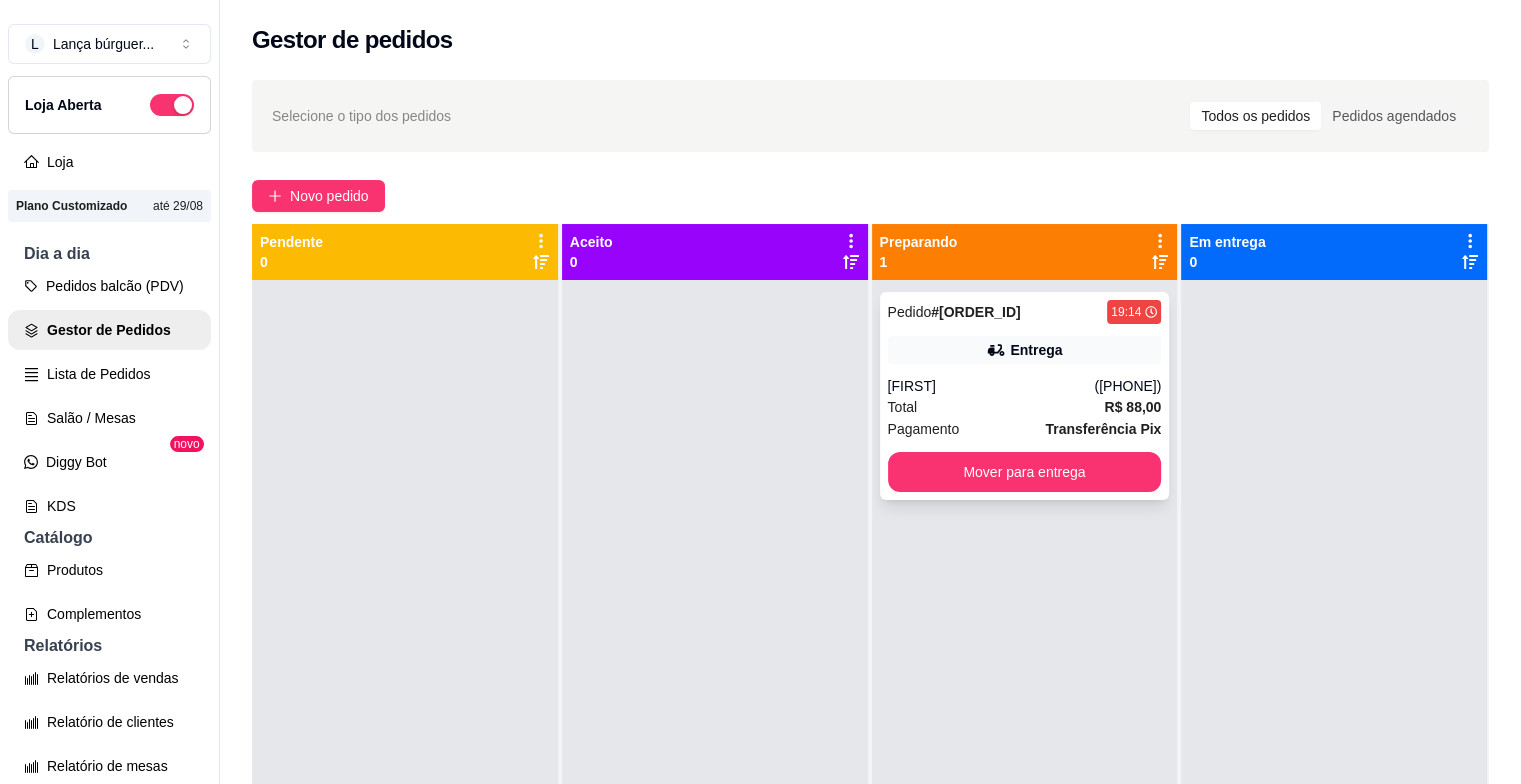 click on "Pedido  # [ID] [TIME]" at bounding box center (1025, 312) 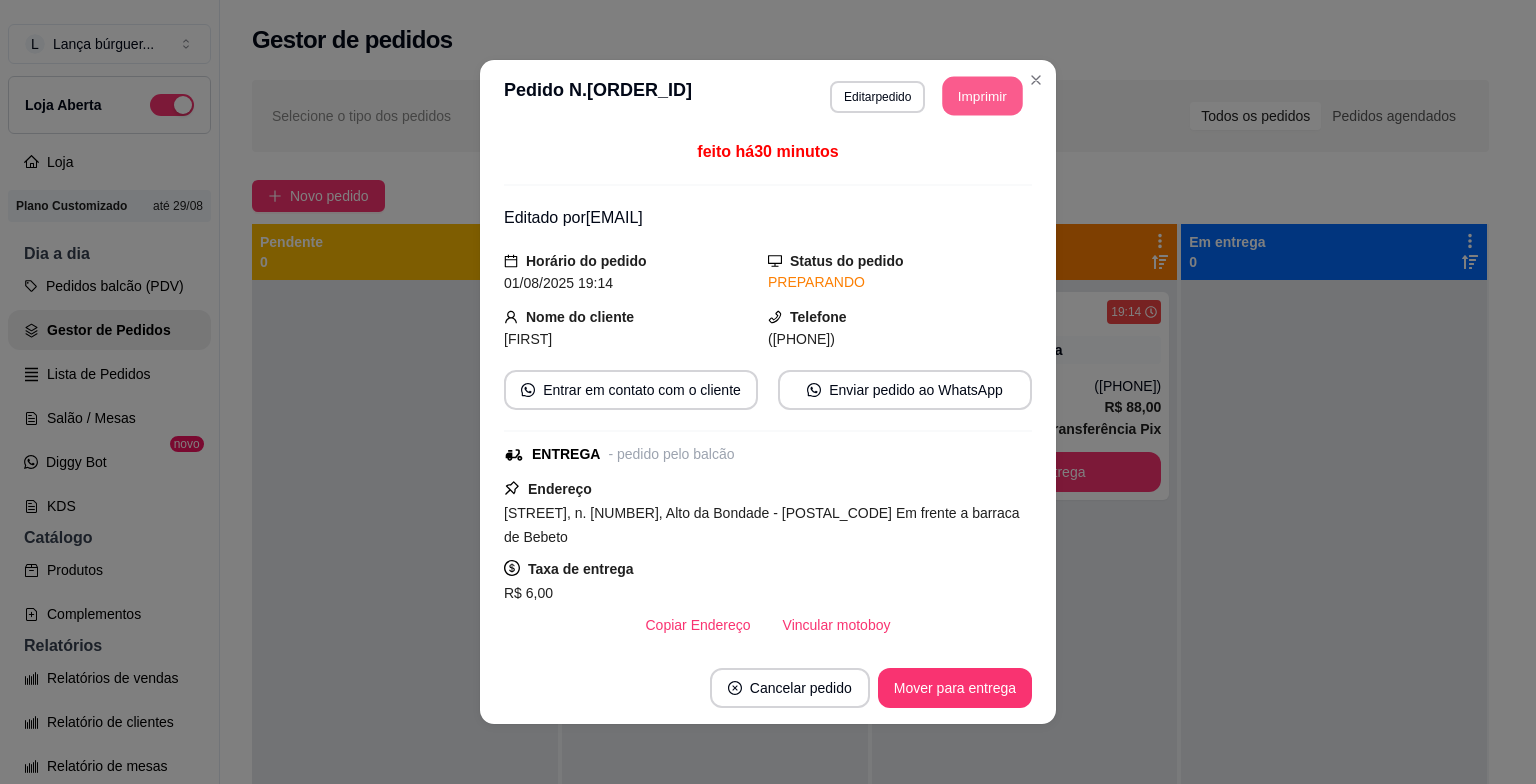 click on "Imprimir" at bounding box center (983, 96) 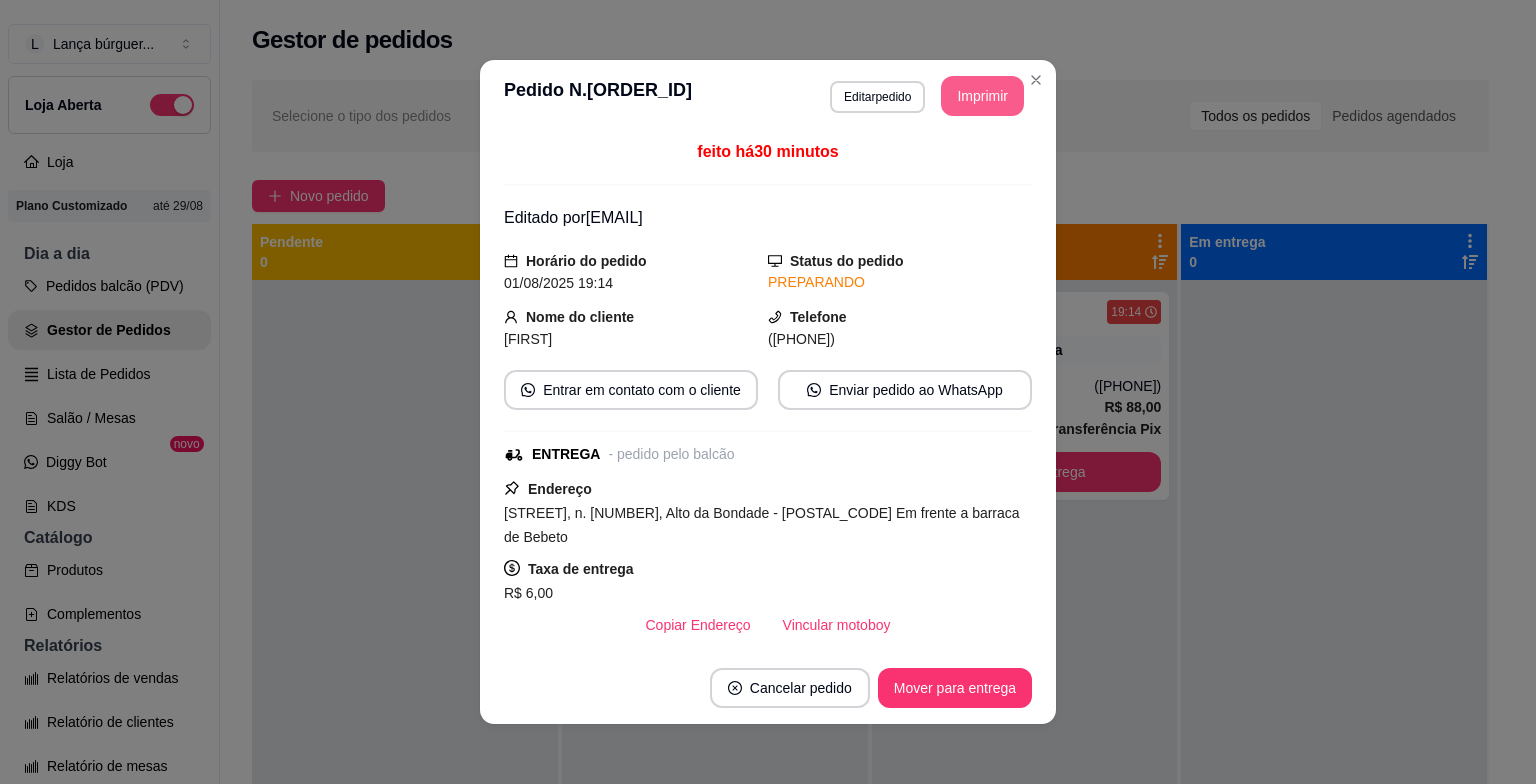 scroll, scrollTop: 0, scrollLeft: 0, axis: both 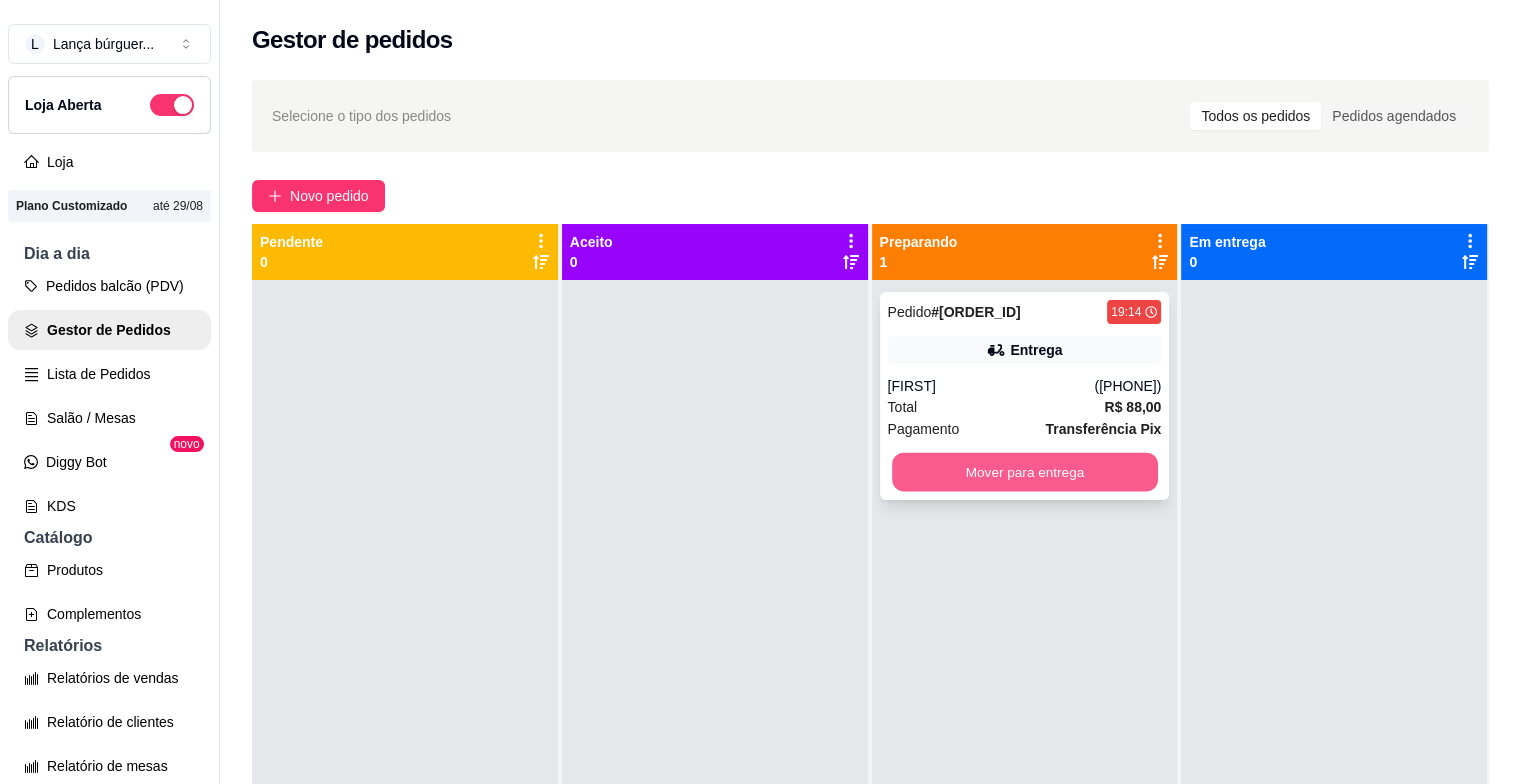 click on "Mover para entrega" at bounding box center [1025, 472] 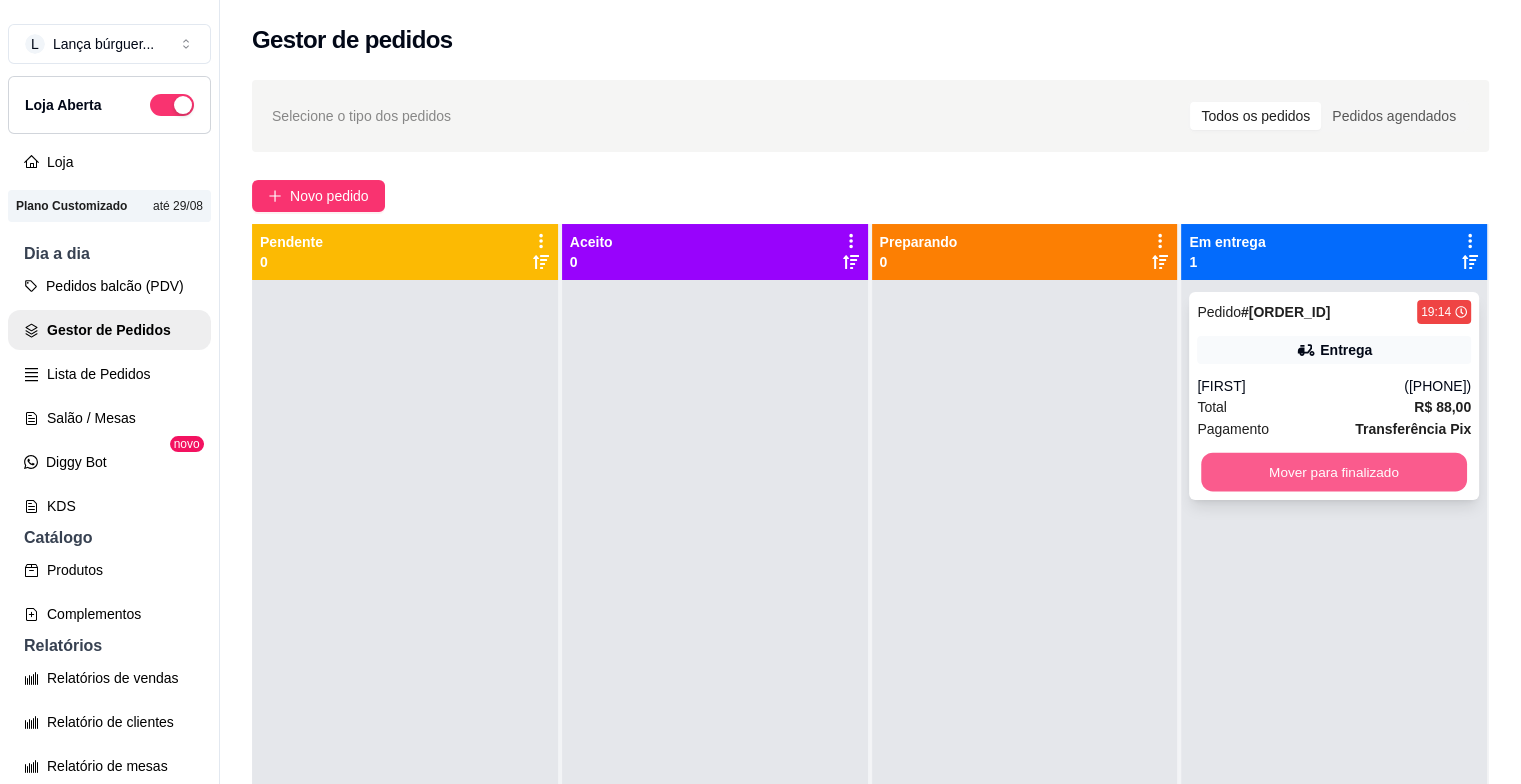 click on "Mover para finalizado" at bounding box center (1334, 472) 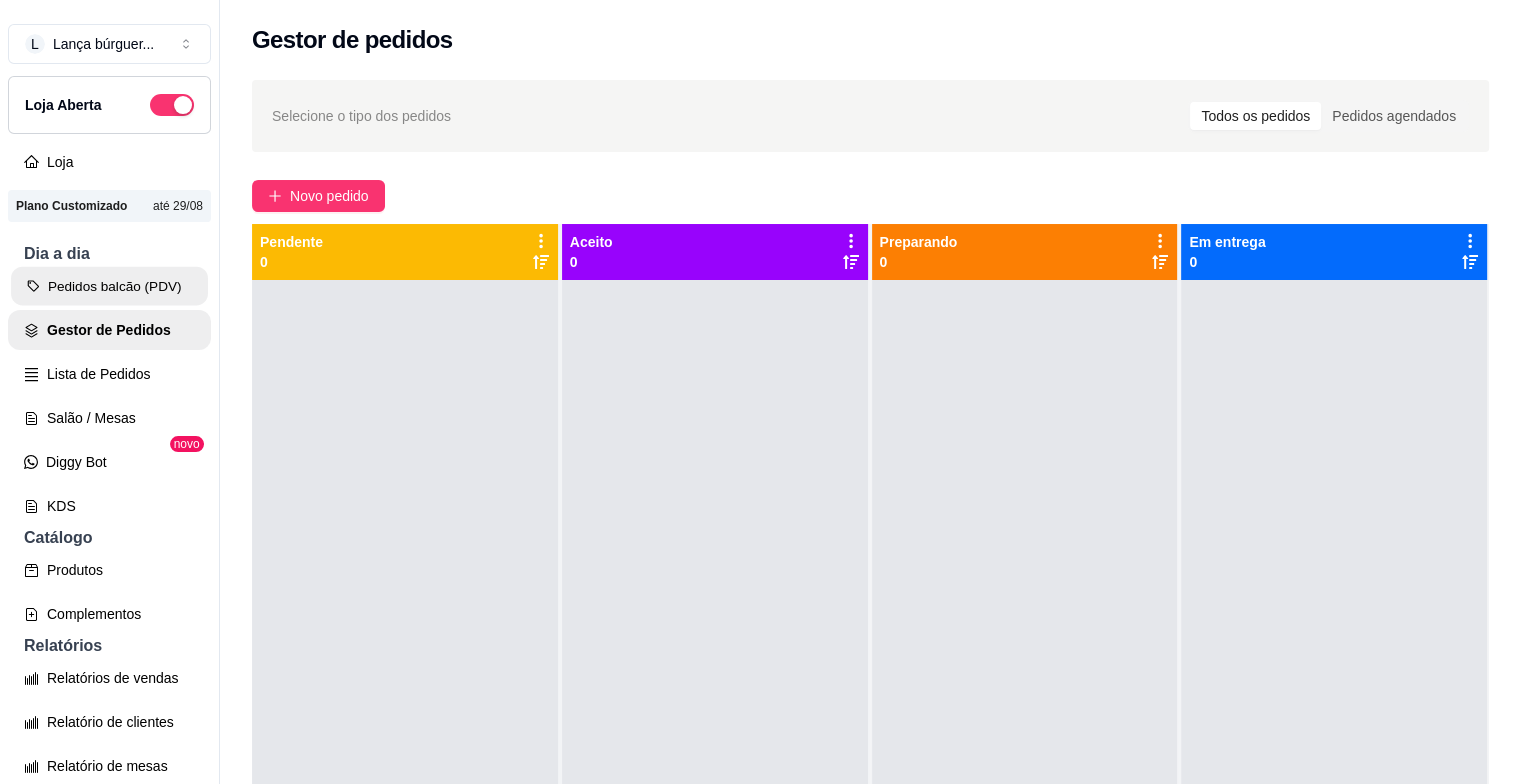 click on "Pedidos balcão (PDV)" at bounding box center (109, 286) 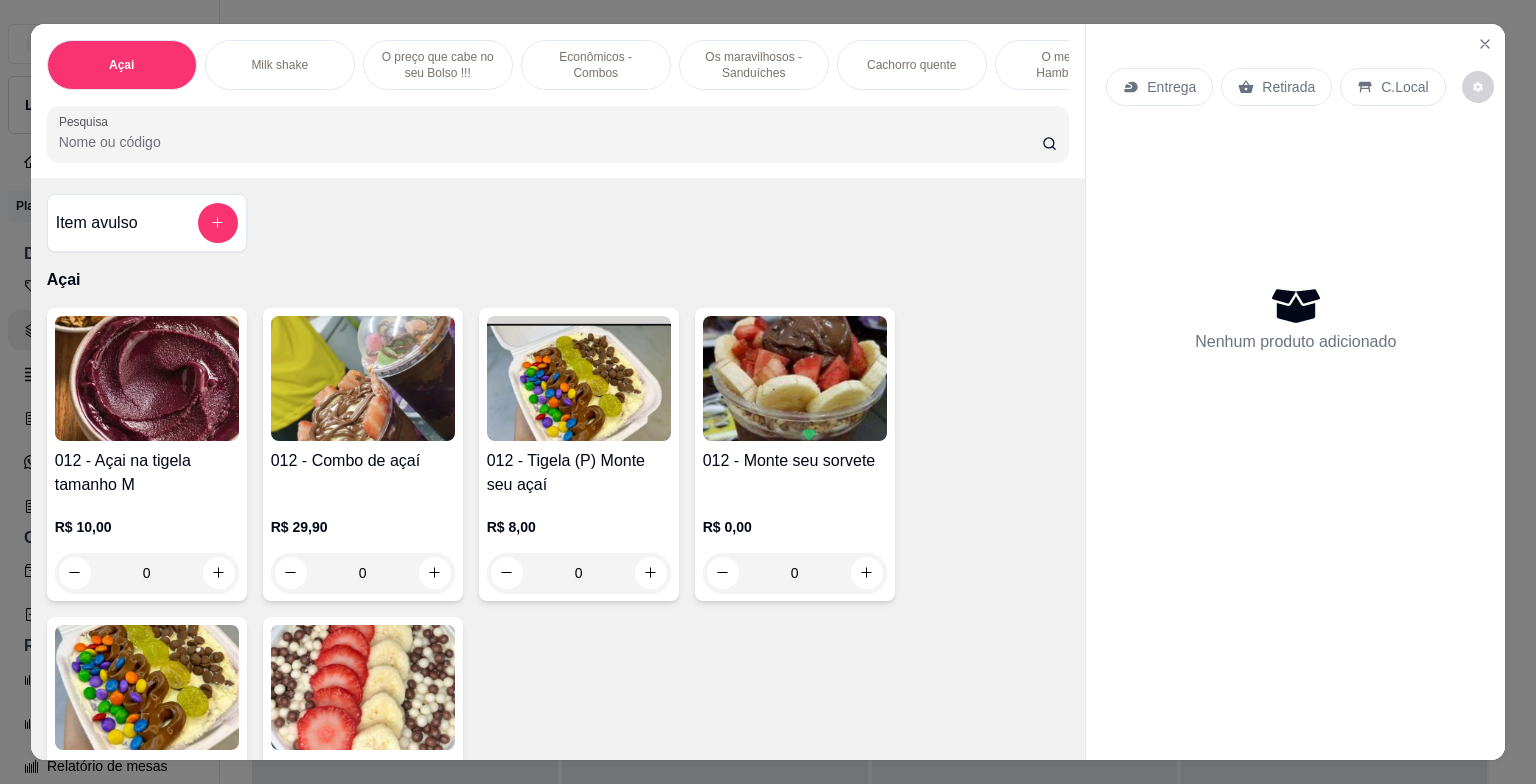 click on "Item avulso Açai 012 - Açai na tigela tamanho M   R$ 10,00 0 012 - Combo de açaí   R$ 29,90 0 012 -  Tigela (P) Monte seu açaí    R$ 8,00 0 012 - Monte seu sorvete    R$ 0,00 0 Açai com creme  tigela p   R$ 10,00 0 Creme com açaí tigela M   R$ 13,00 0 Milk shake Milk shake de morango   R$ 15,00 0 Sabor menta    R$ 15,00 0 Sabor chocolate    R$ 15,00 0 Sabor Oreo    R$ 16,00 0 Sabor ninho com Nutella    R$ 16,00 0 Ovomaltine    R$ 16,00 0 O preço que cabe no seu Bolso !!! 33 - X-tudinho   R$ 9,00 0 Econômicos - Combos 3 - Combo lança   R$ 34,00 0 3 - Lança dos namorados   R$ 38,99 0 3 - Combos família feliz   R$ 58,00 0 3 - Dose dupla    R$ 45,99 0 3 - Lança cinema    R$ 58,99 0 3 - Combo solteiro    R$ 25,99 0 3 - Combo casal    R$ 64,99 0 01 - Tamanho família    R$ 59,99 0 02 - Tamanho família artesanal    R$ 80,00 0 Os maravilhosos - Sanduíches 88 - Lança duplo   R$ 19,00 0 88 - Lança triplo   R$ 23,00 0 88 - Lança mostro   R$ 28,00 0   R$ 24,99 0   R$ 12,00 0" at bounding box center [558, 469] 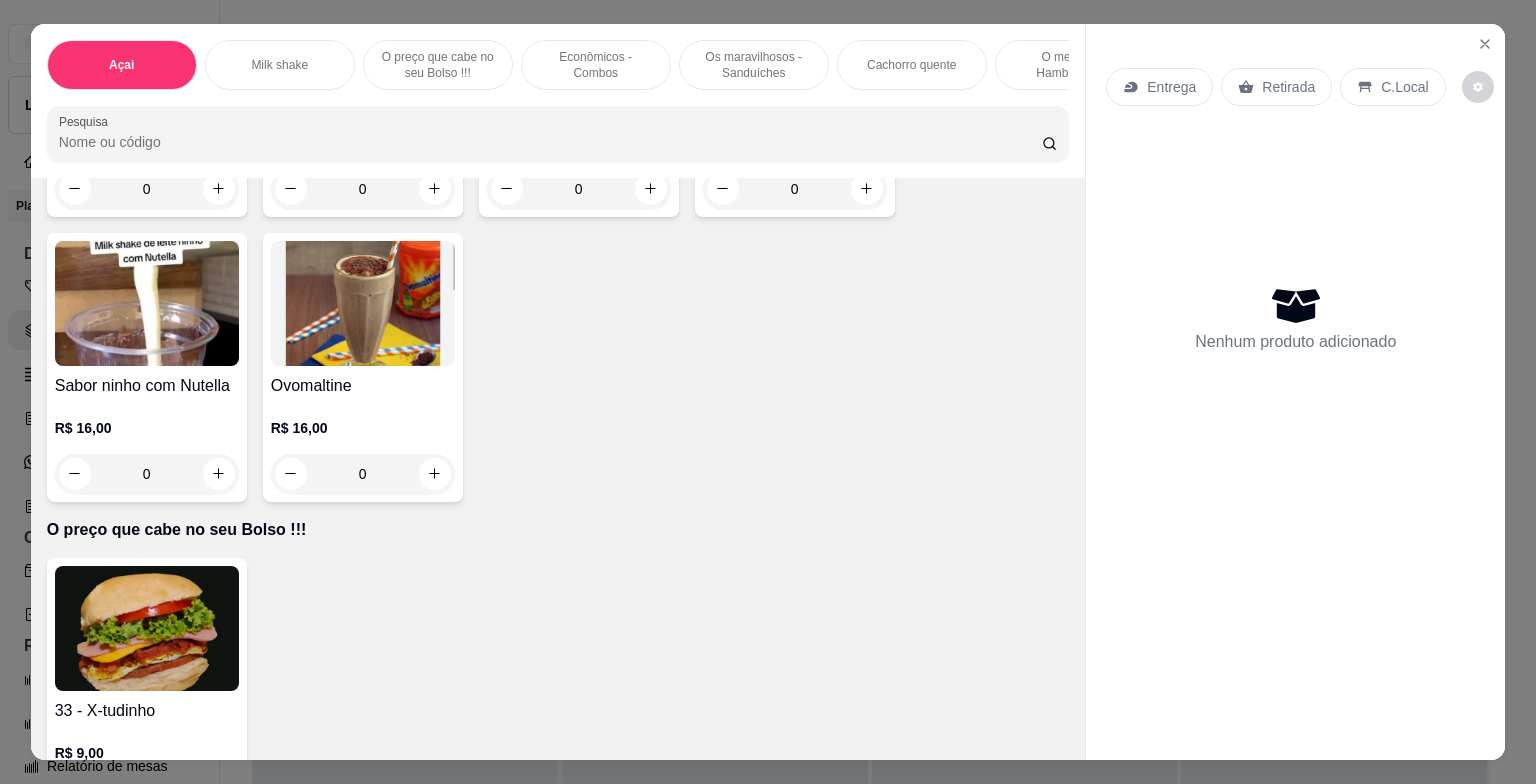 scroll, scrollTop: 1491, scrollLeft: 0, axis: vertical 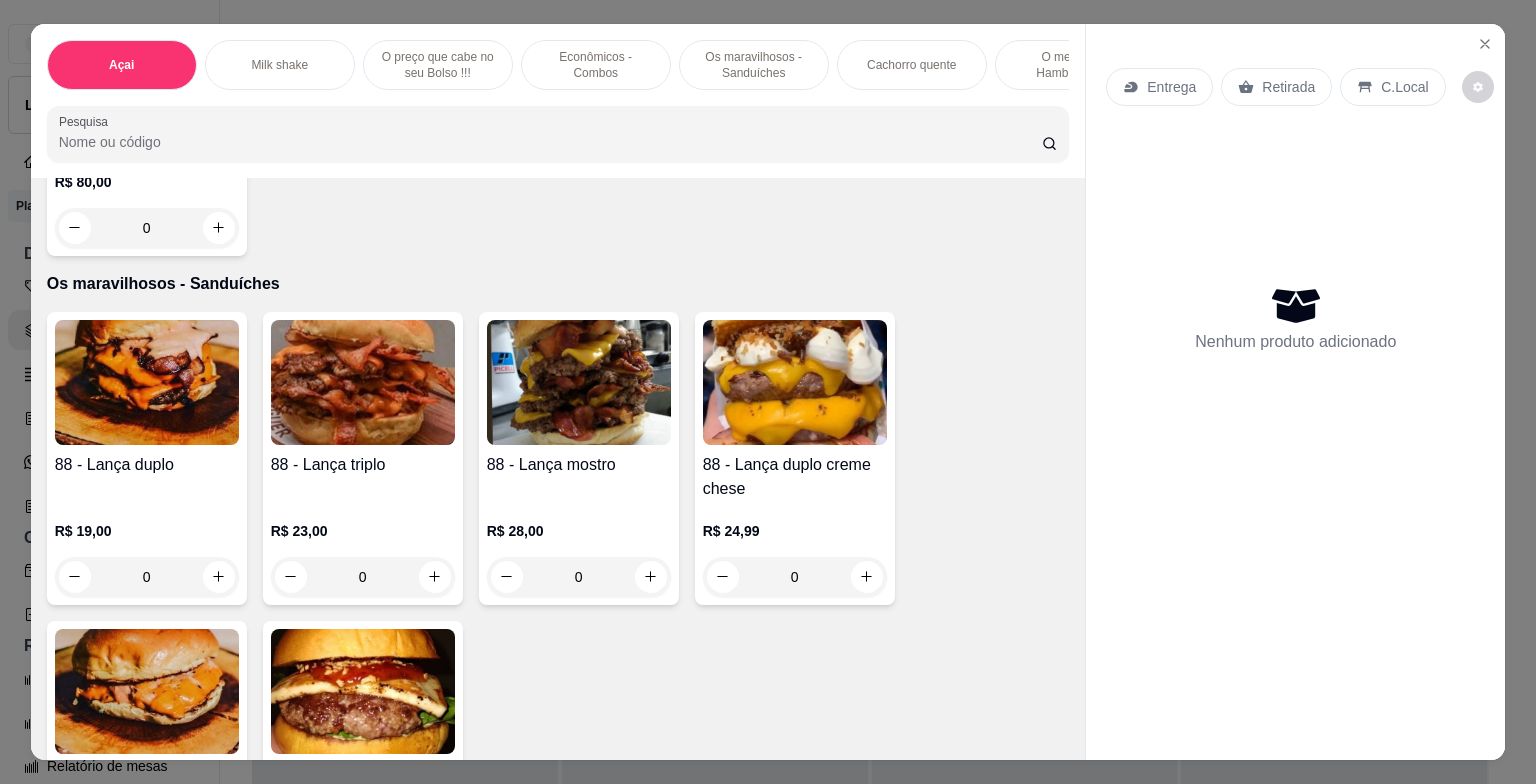 click on "R$ 19,00" at bounding box center [147, 531] 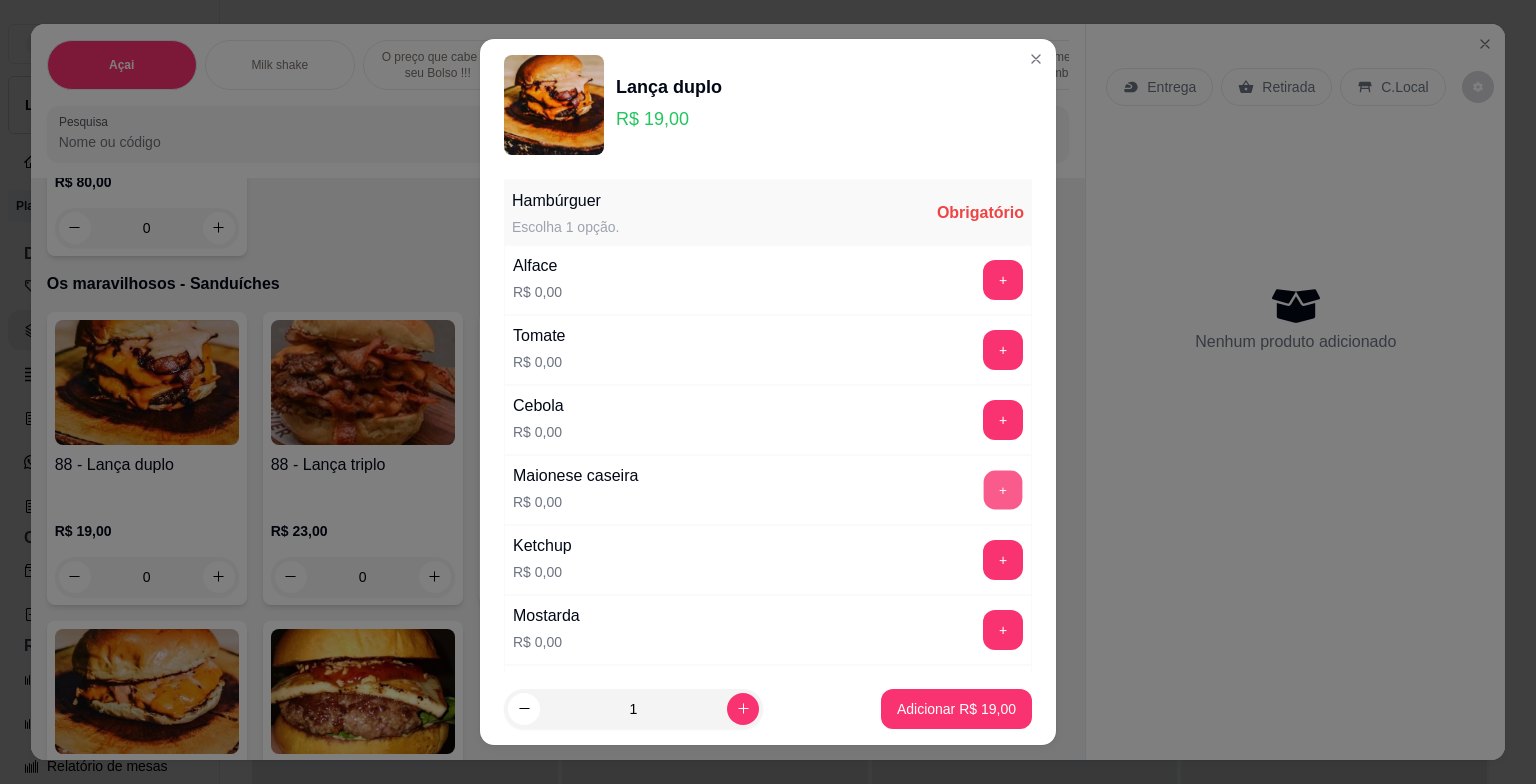 click on "+" at bounding box center [1003, 490] 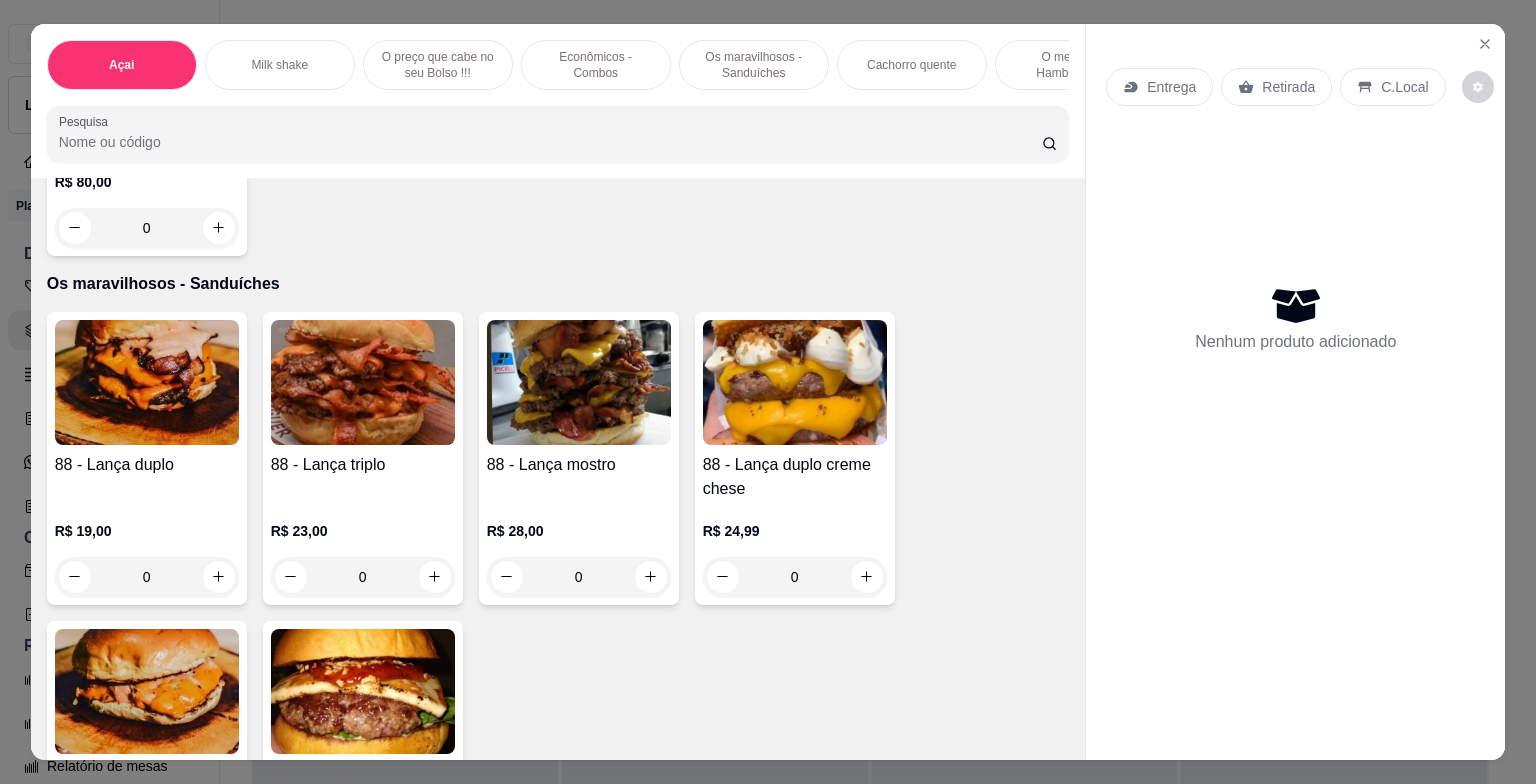 click on "R$ 19,00 0" at bounding box center [147, 549] 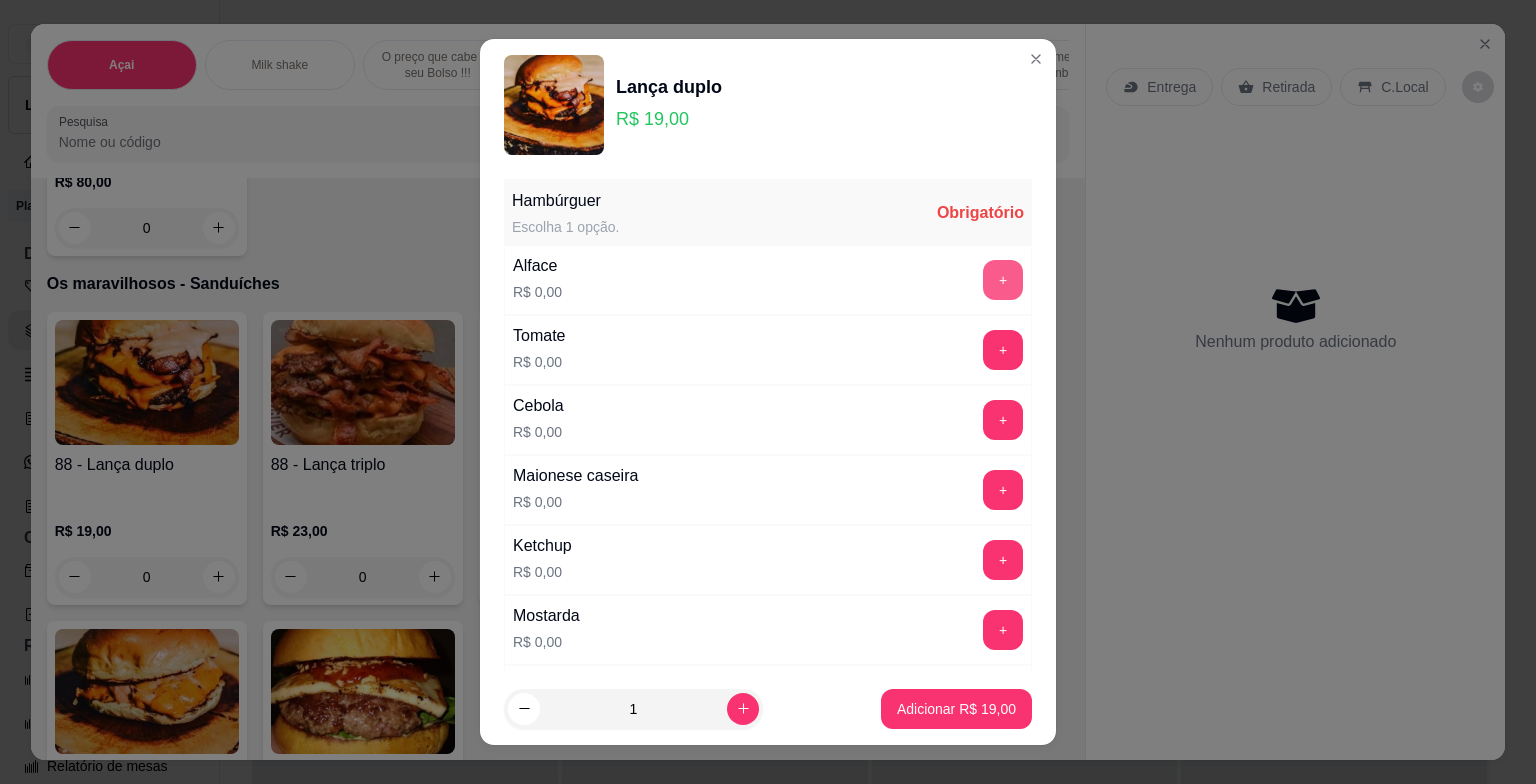 click on "+" at bounding box center [1003, 280] 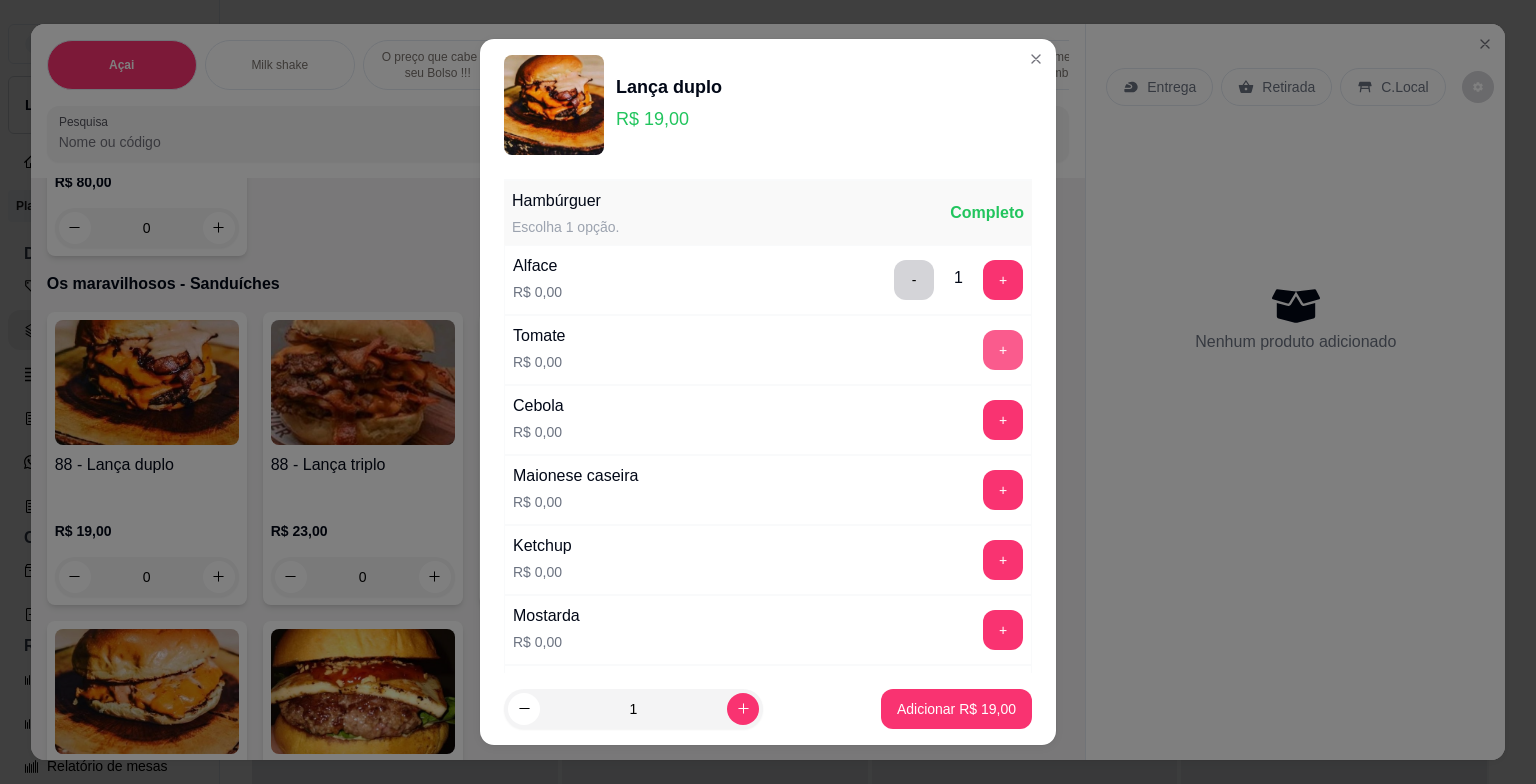 click on "+" at bounding box center (1003, 350) 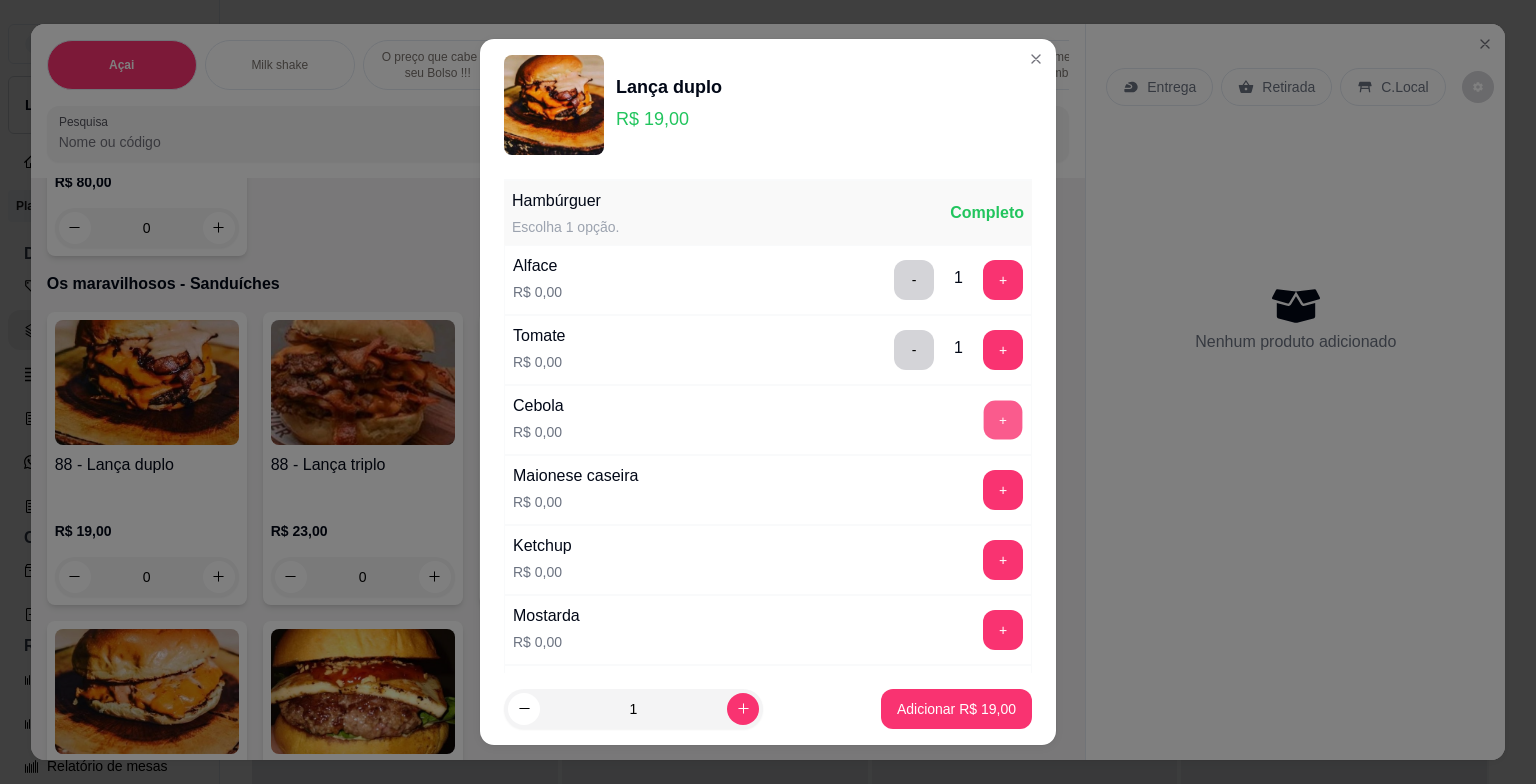 click on "+" at bounding box center [1003, 420] 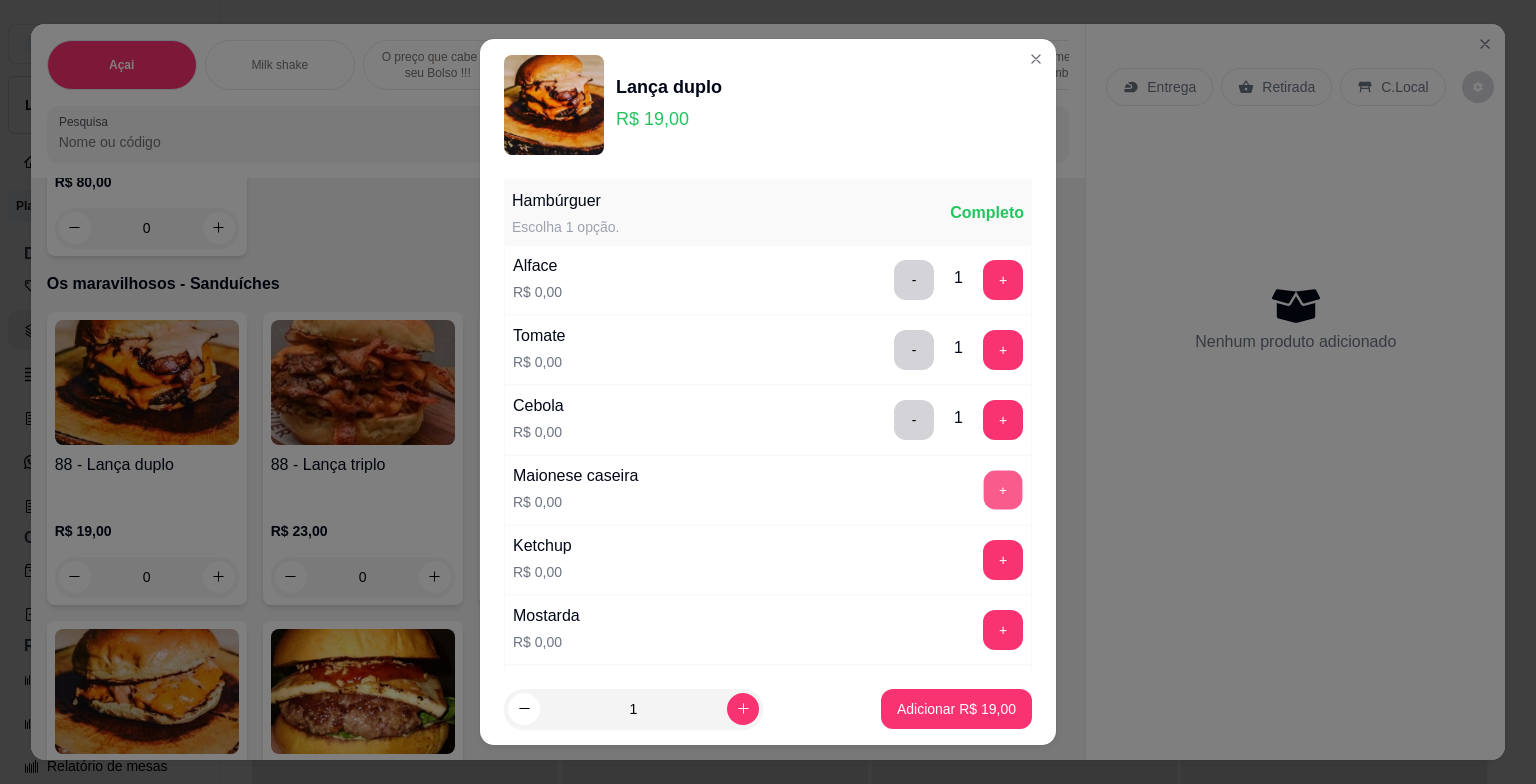 click on "+" at bounding box center (1003, 490) 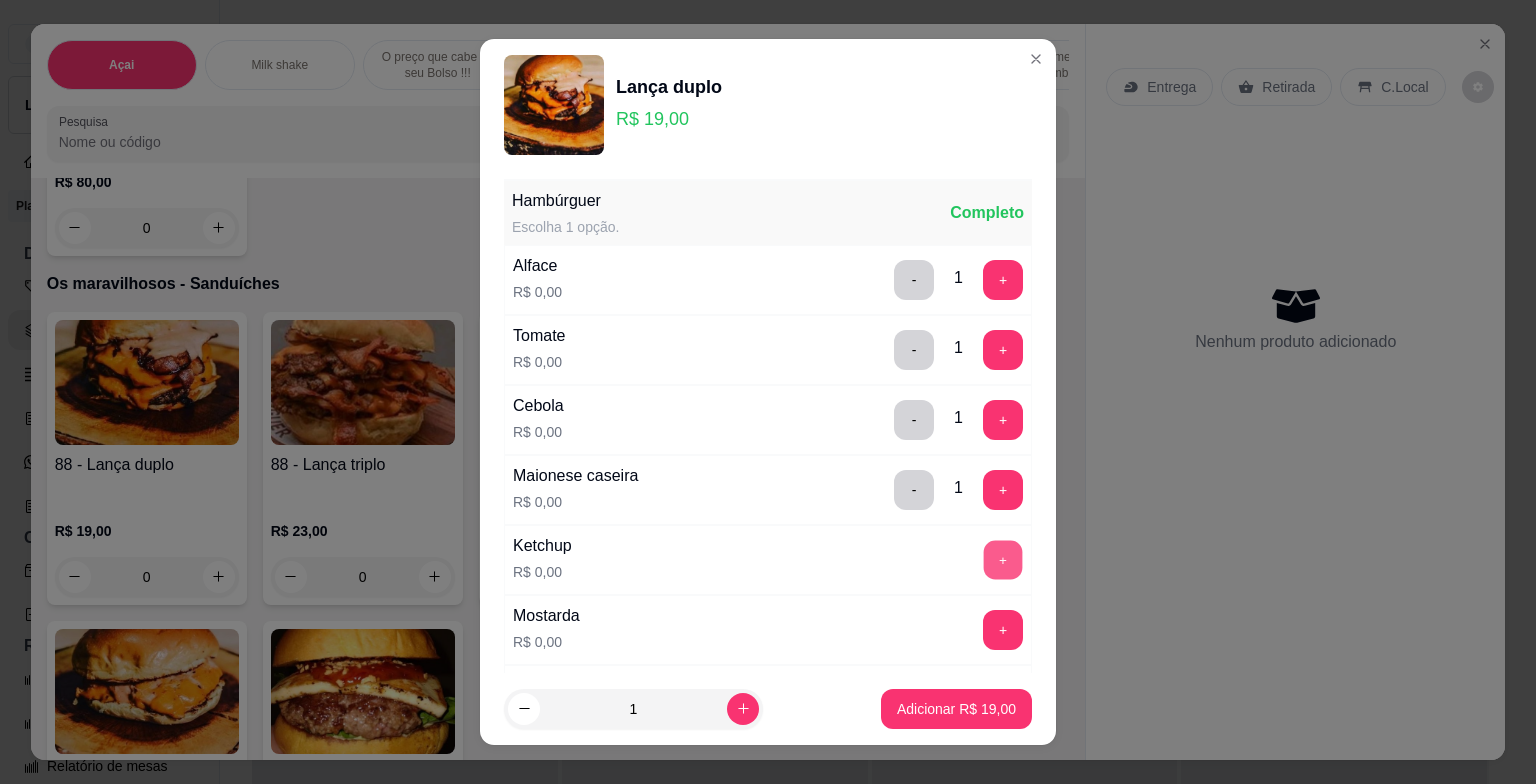 click on "+" at bounding box center [1003, 560] 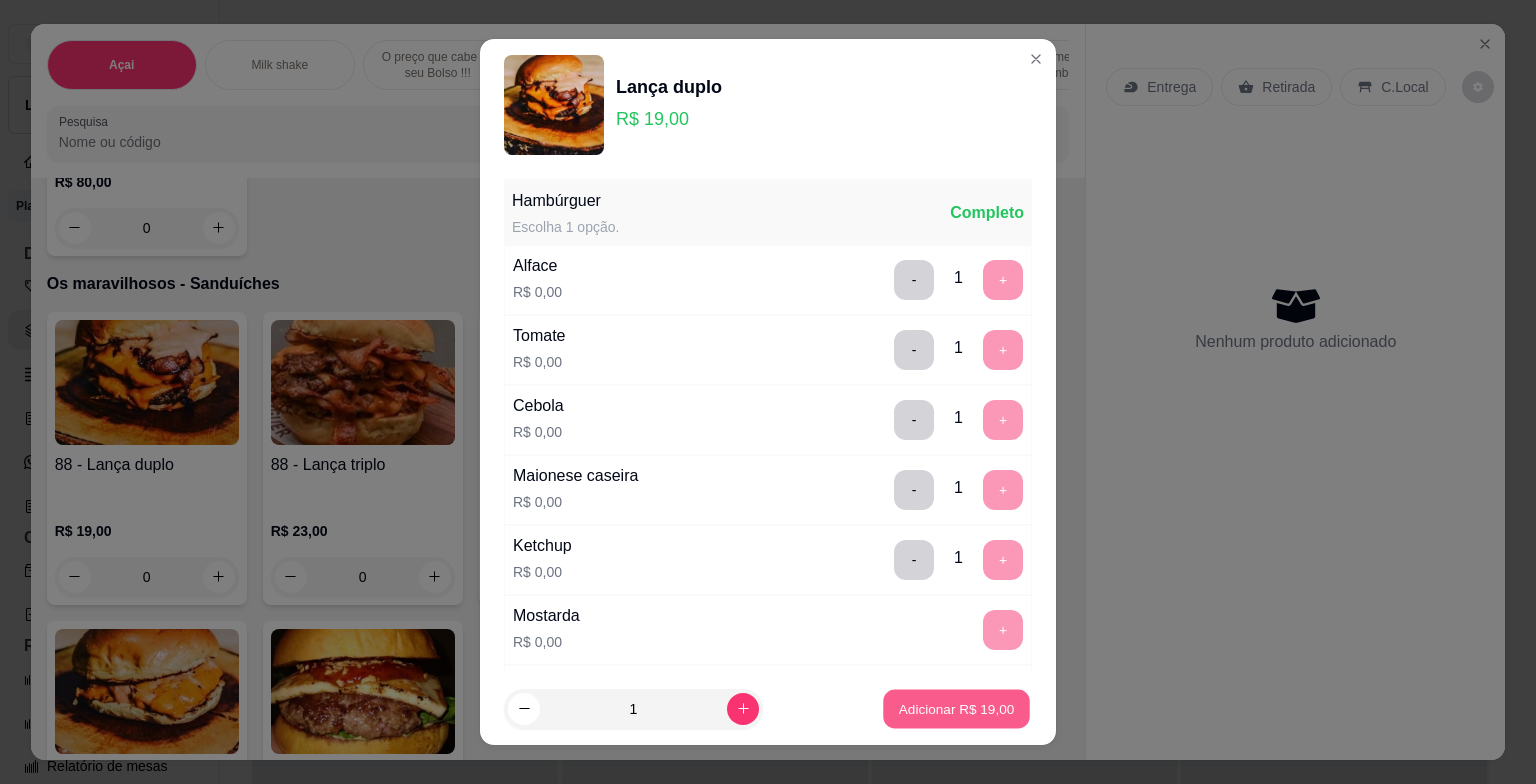 click on "Adicionar   R$ 19,00" at bounding box center [957, 708] 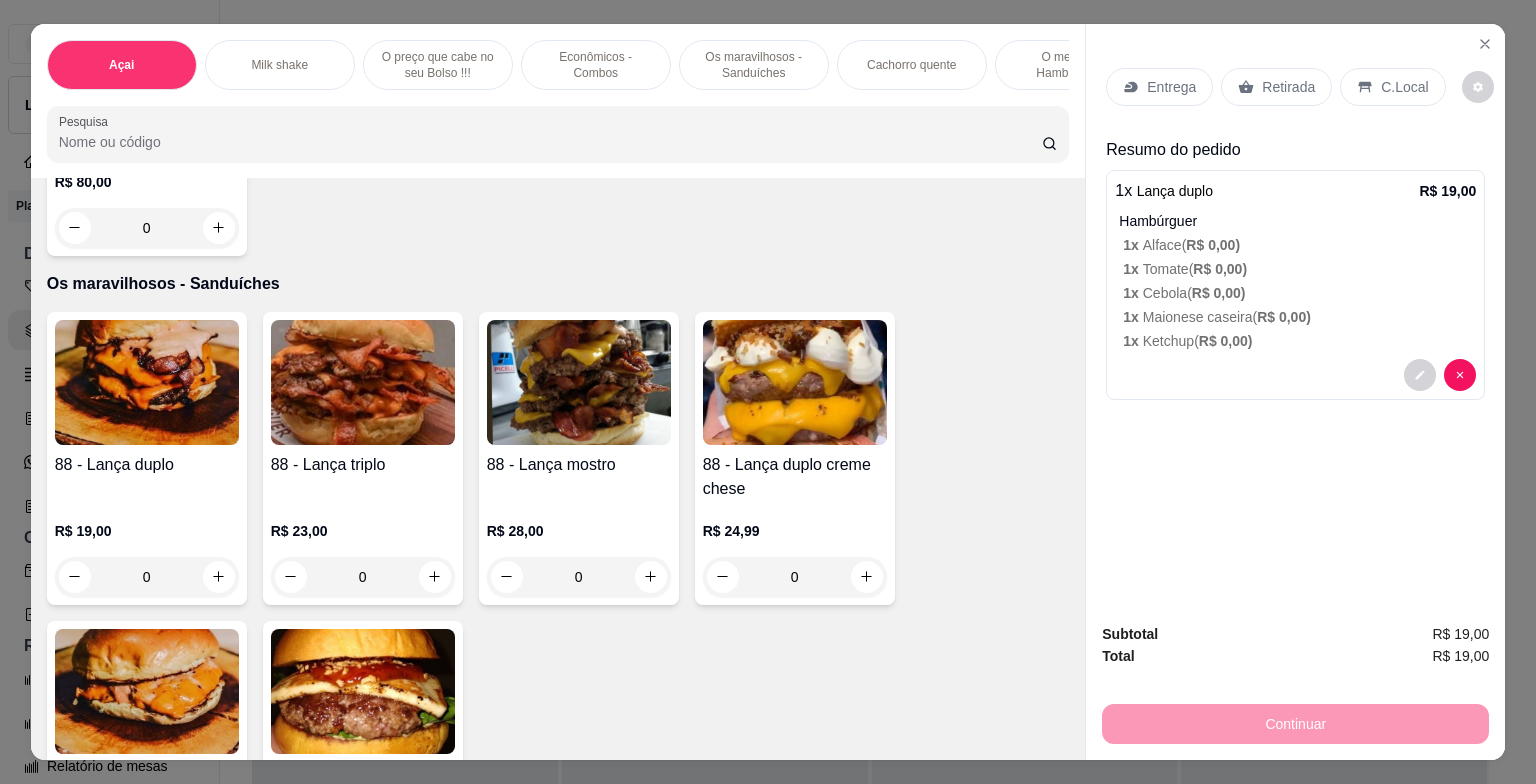 click on "R$ 19,00 0" at bounding box center (147, 549) 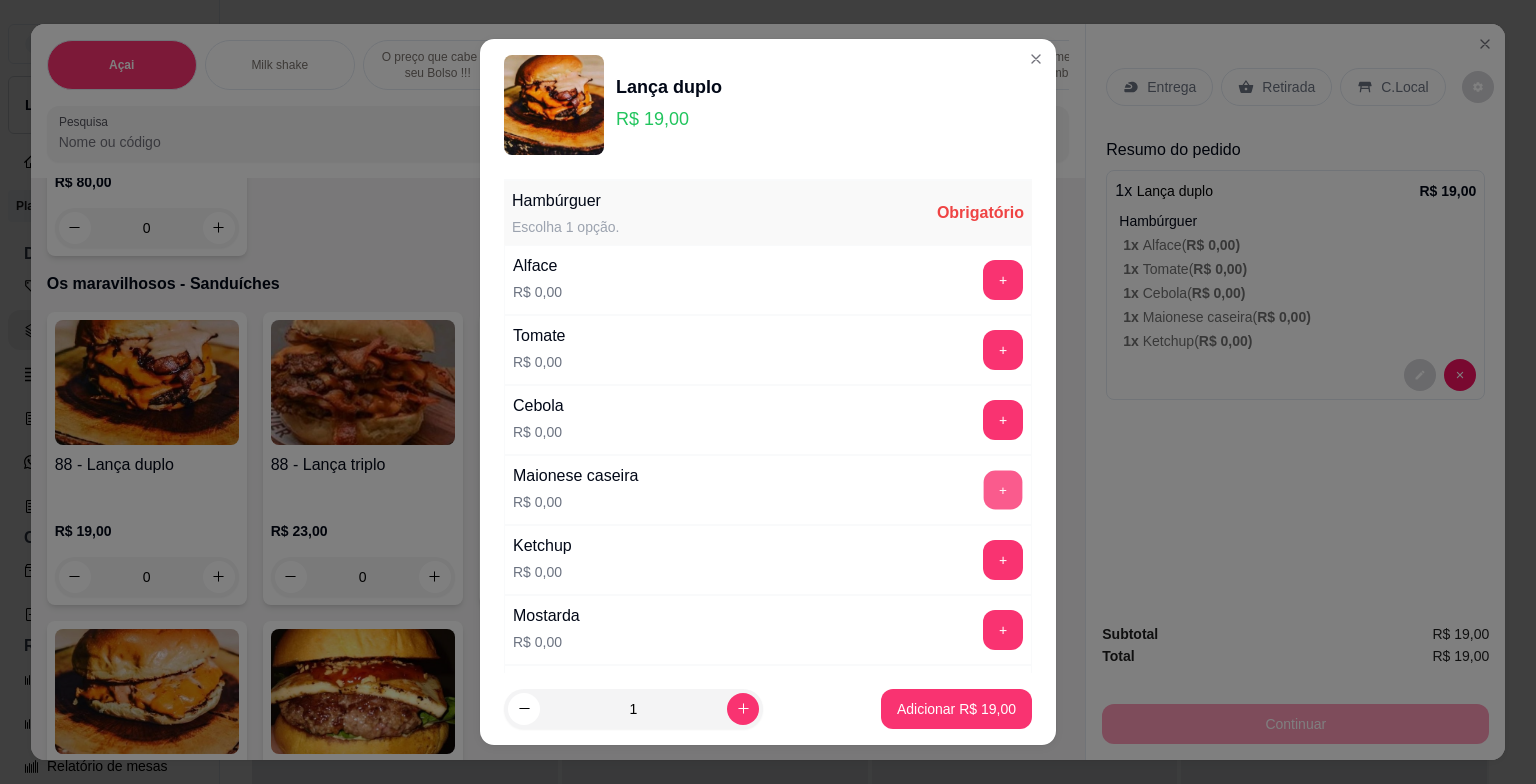 click on "+" at bounding box center [1003, 490] 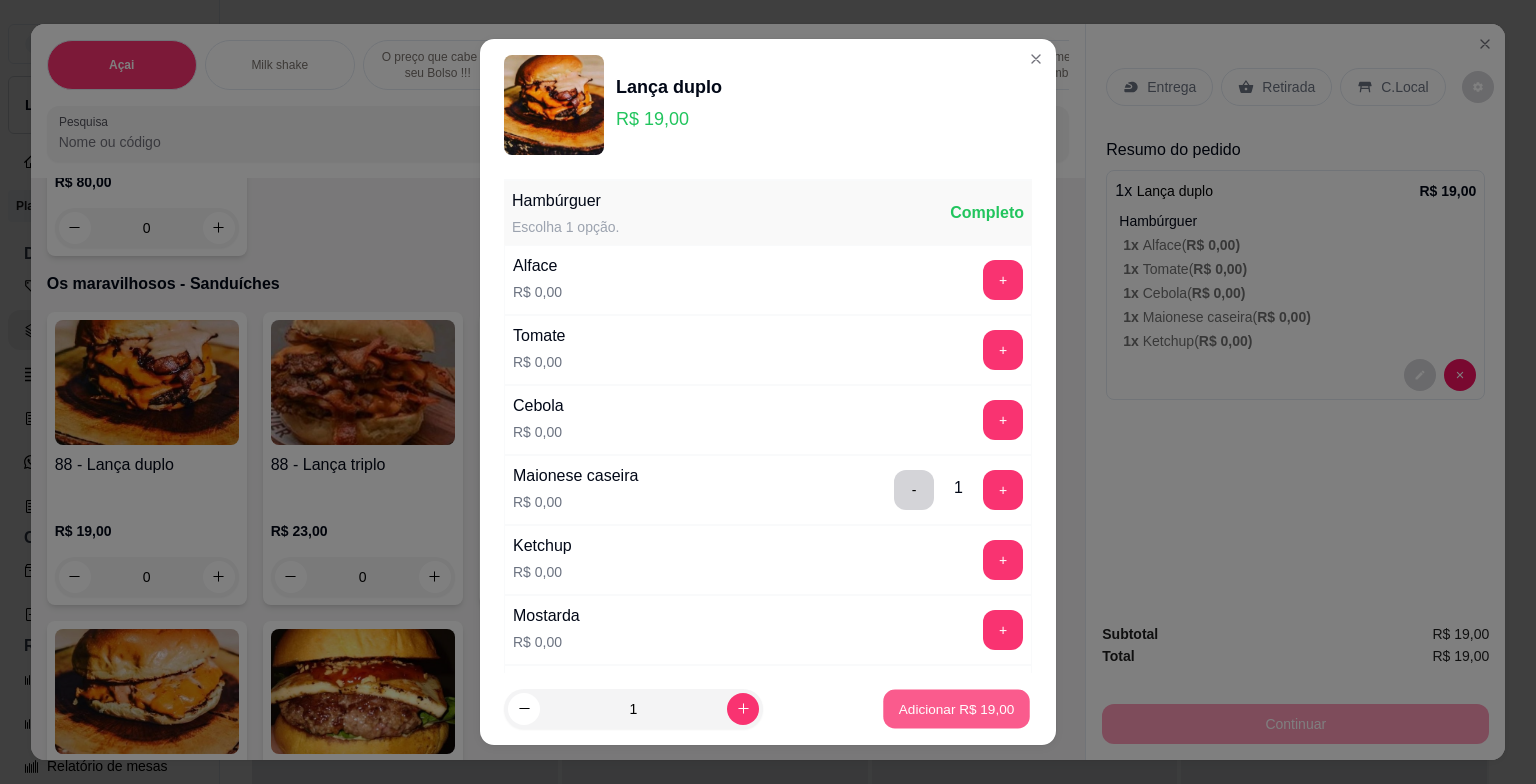 click on "Adicionar   R$ 19,00" at bounding box center [957, 708] 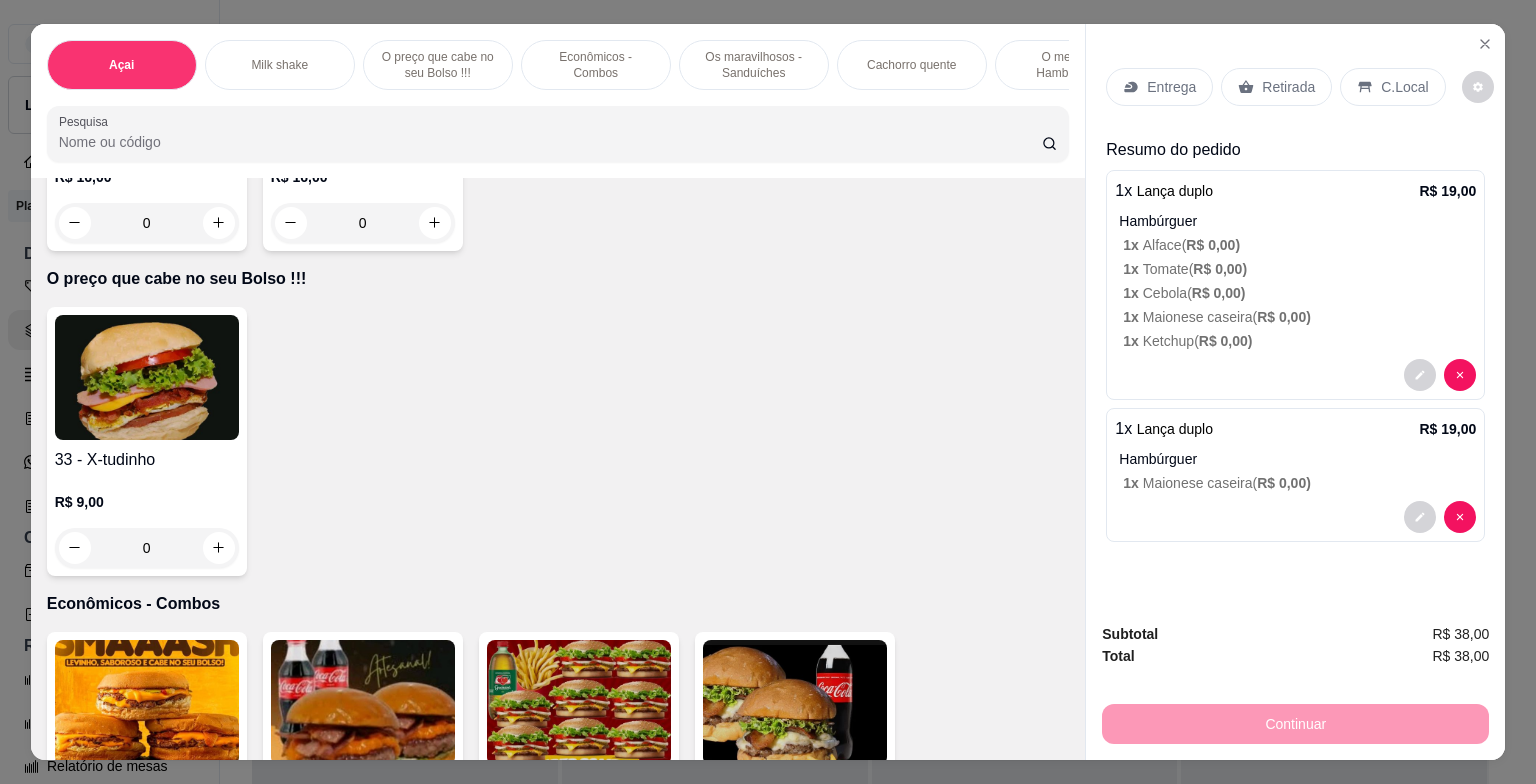 scroll, scrollTop: 1244, scrollLeft: 0, axis: vertical 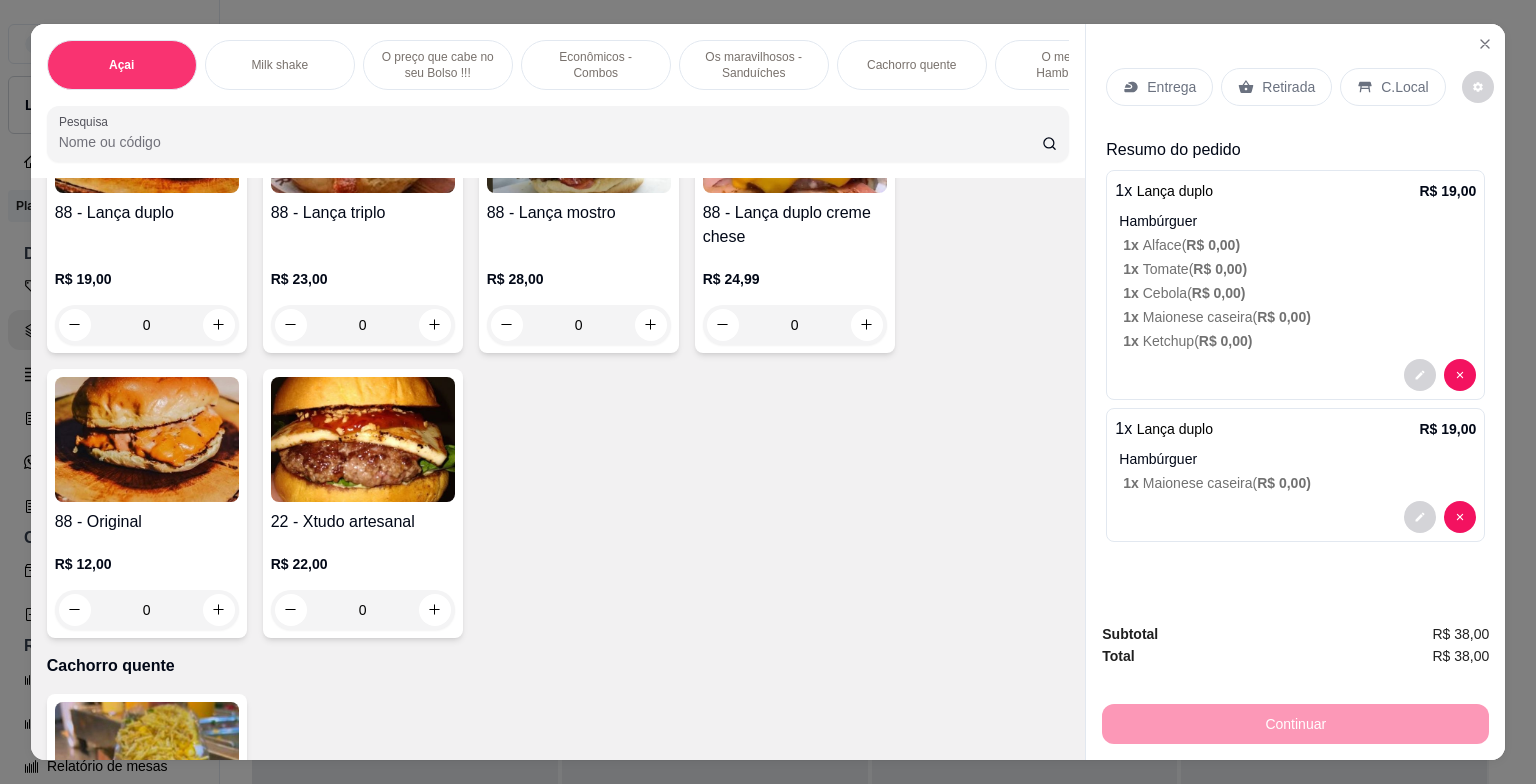 click on "0" at bounding box center [147, 610] 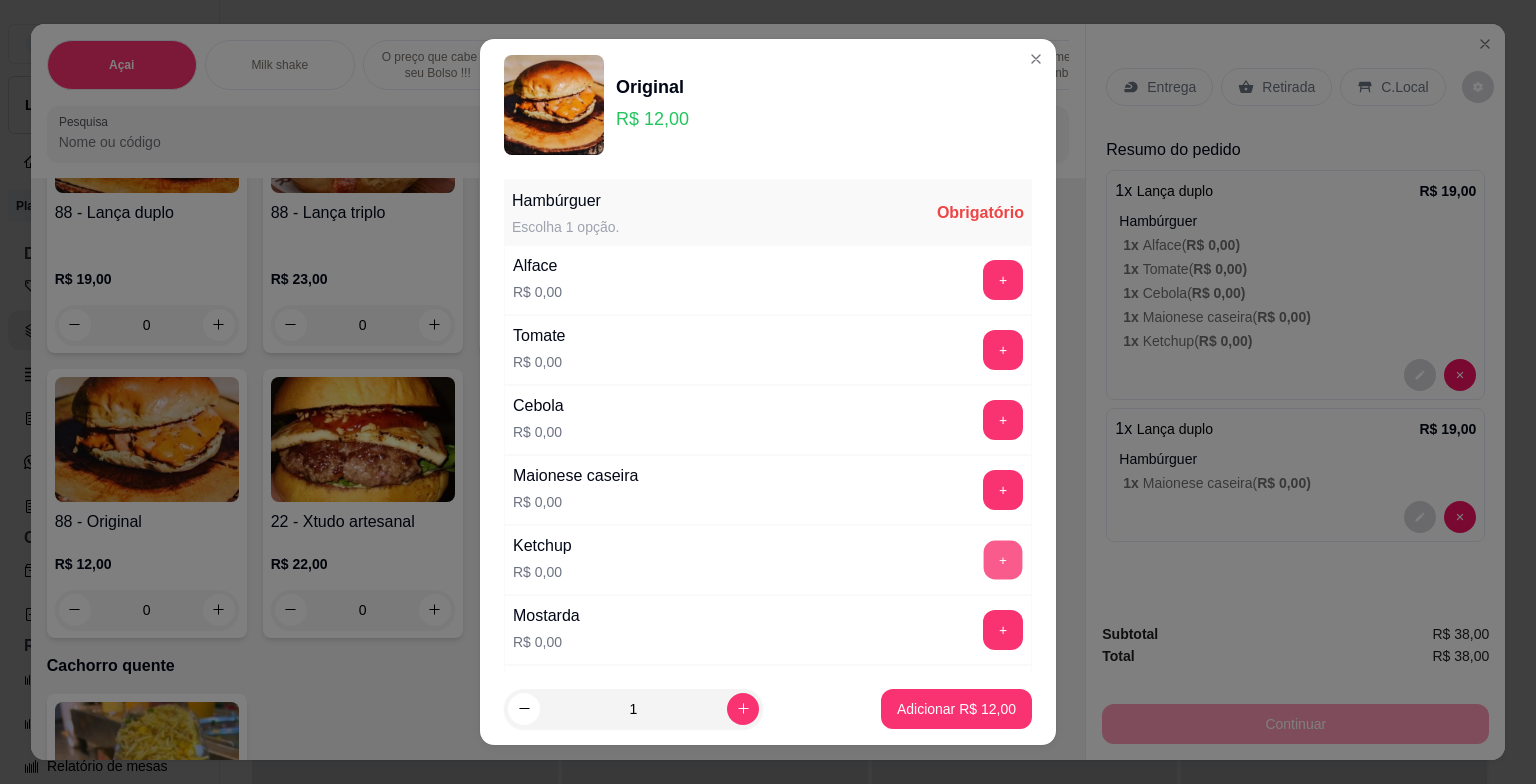 click on "+" at bounding box center (1003, 560) 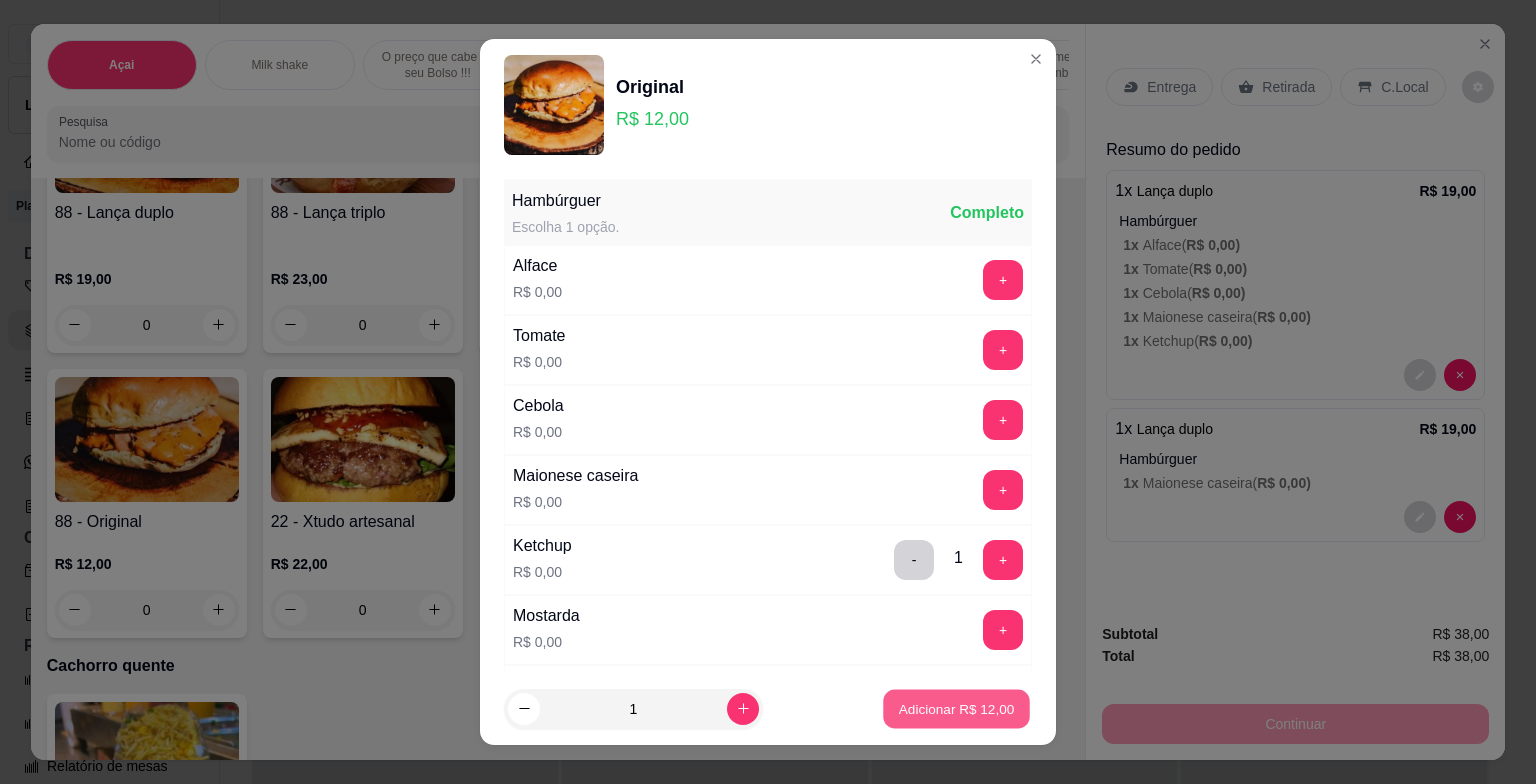 click on "Adicionar   R$ 12,00" at bounding box center (957, 708) 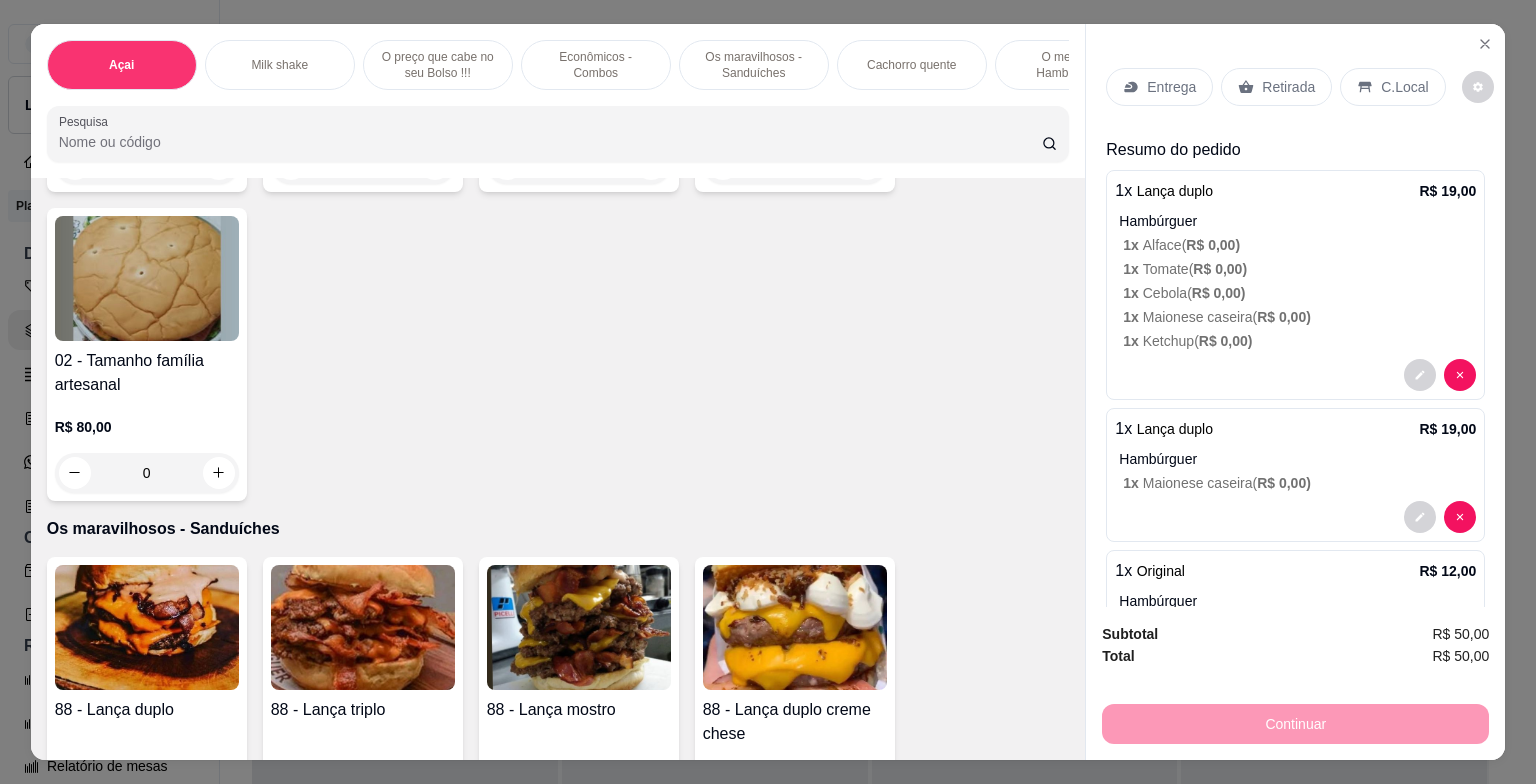 scroll, scrollTop: 1742, scrollLeft: 0, axis: vertical 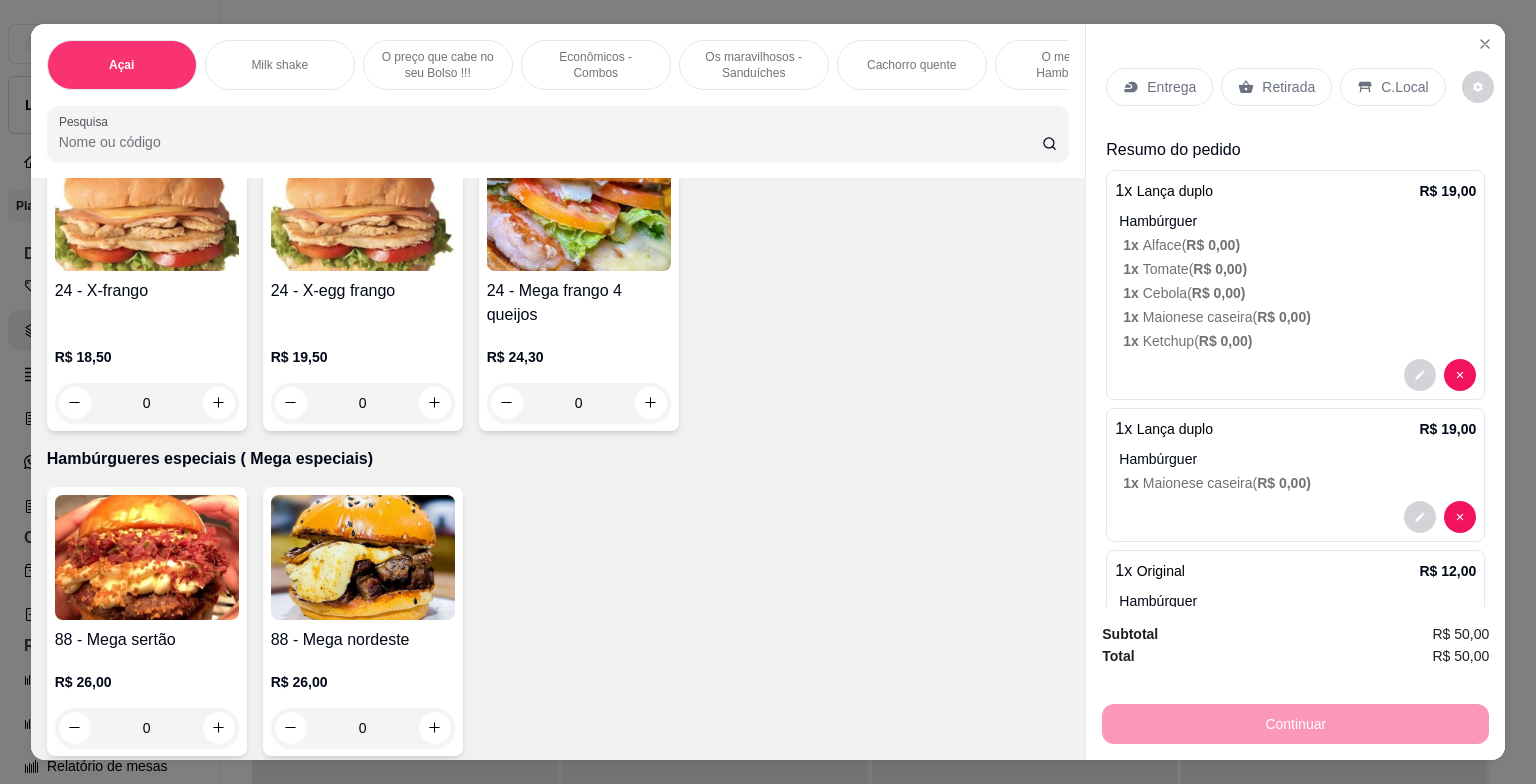 click on "Entrega Retirada C.Local Resumo do pedido 1 x   Lança duplo R$ 19,00 Hambúrguer  1 x   Alface   ( R$ 0,00 ) 1 x   Tomate   ( R$ 0,00 ) 1 x   Cebola   ( R$ 0,00 ) 1 x   Maionese caseira   ( R$ 0,00 ) 1 x   Ketchup   ( R$ 0,00 ) 1 x   Lança duplo R$ 19,00 Hambúrguer  1 x   Maionese caseira   ( R$ 0,00 ) 1 x   Original  R$ 12,00 Hambúrguer  1 x   Ketchup   ( R$ 0,00 )" at bounding box center (1295, 316) 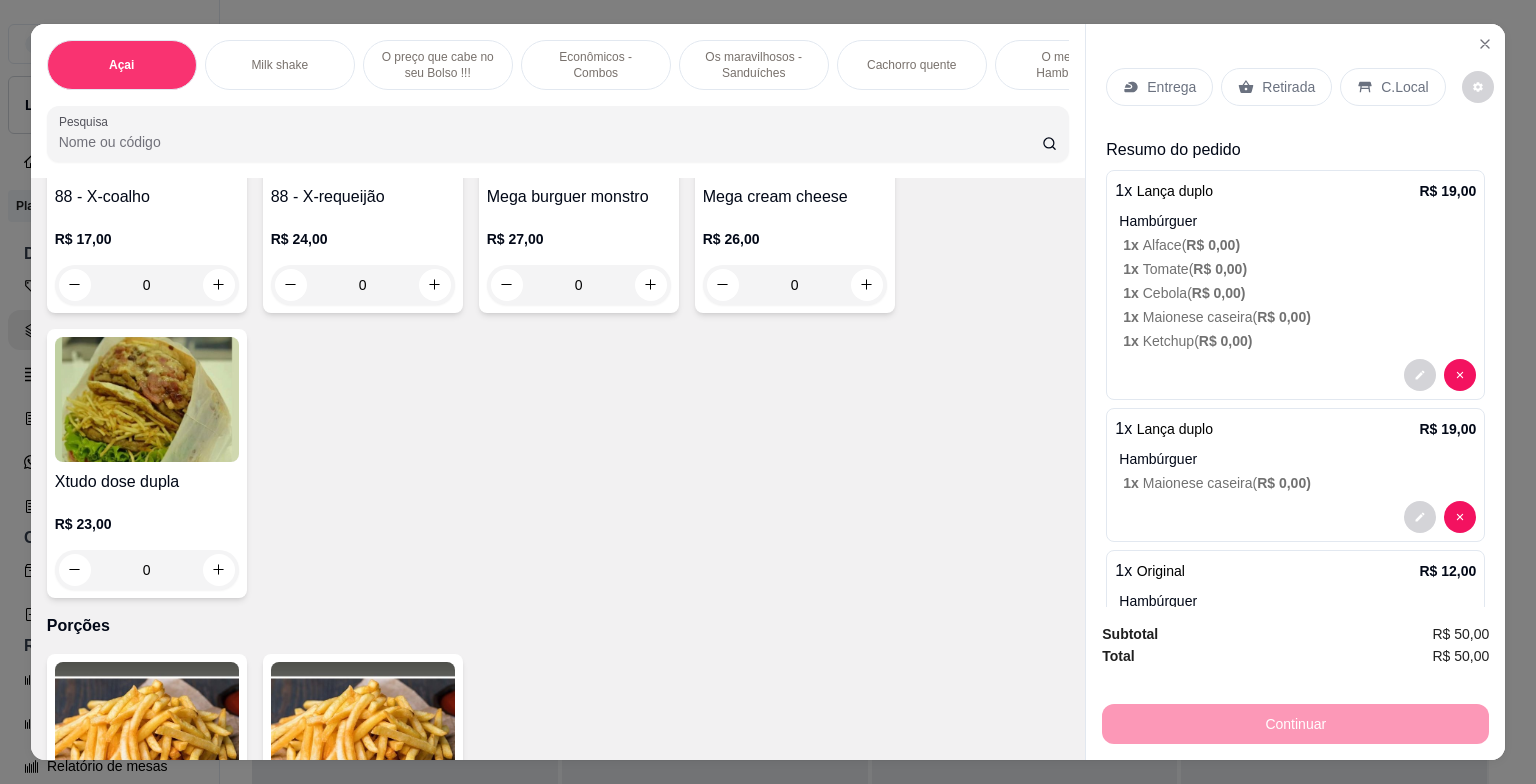 scroll, scrollTop: 6712, scrollLeft: 0, axis: vertical 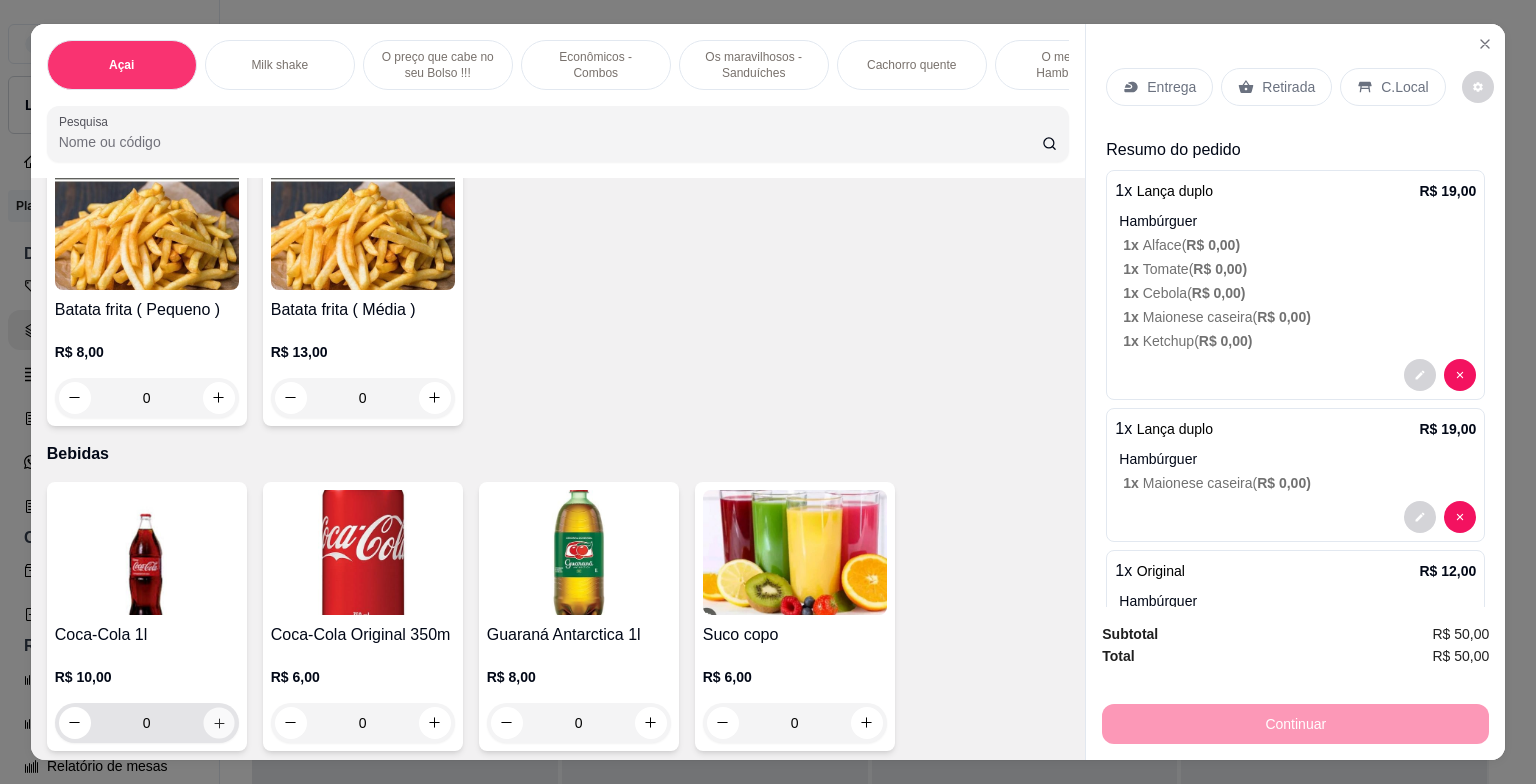 click 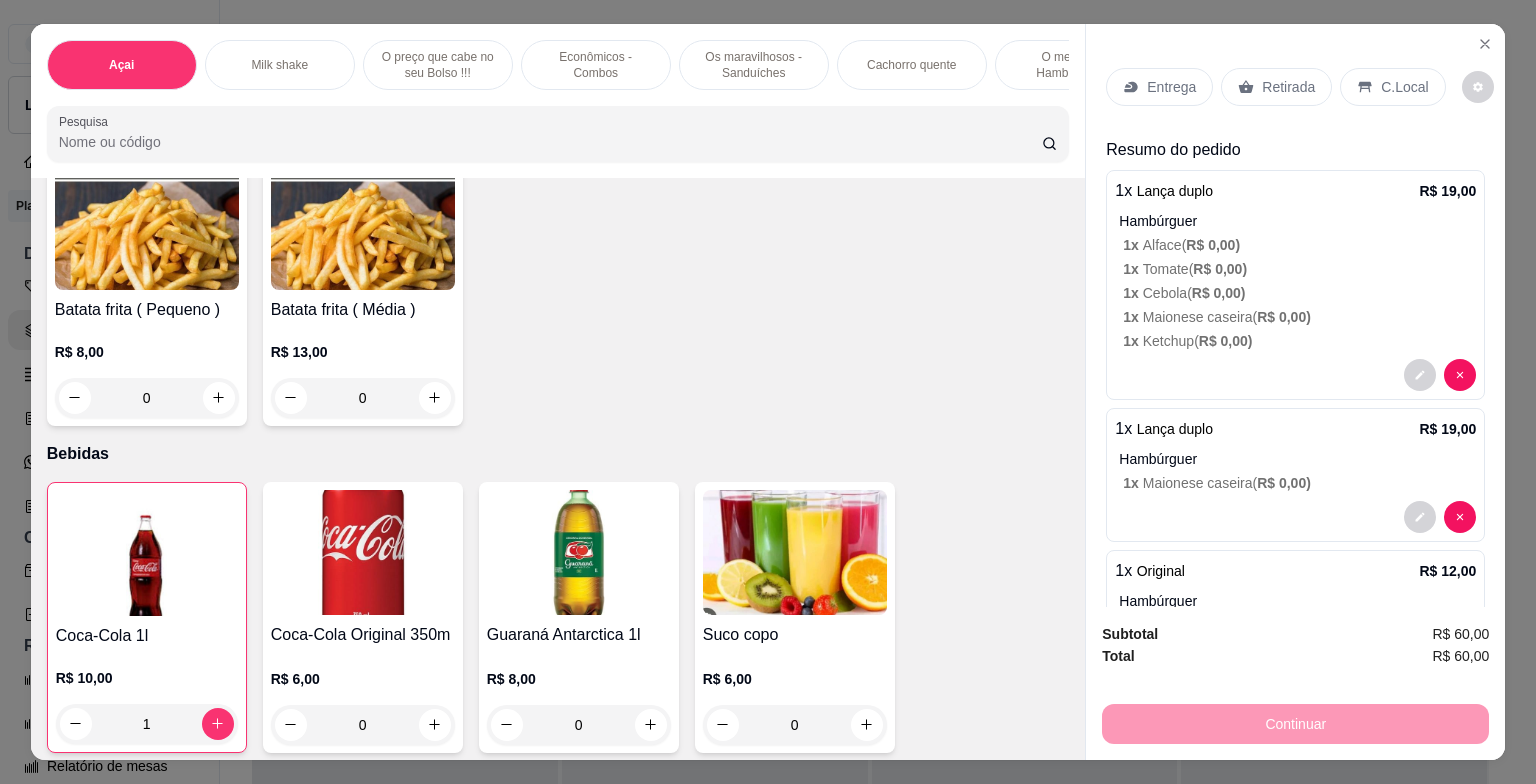 click 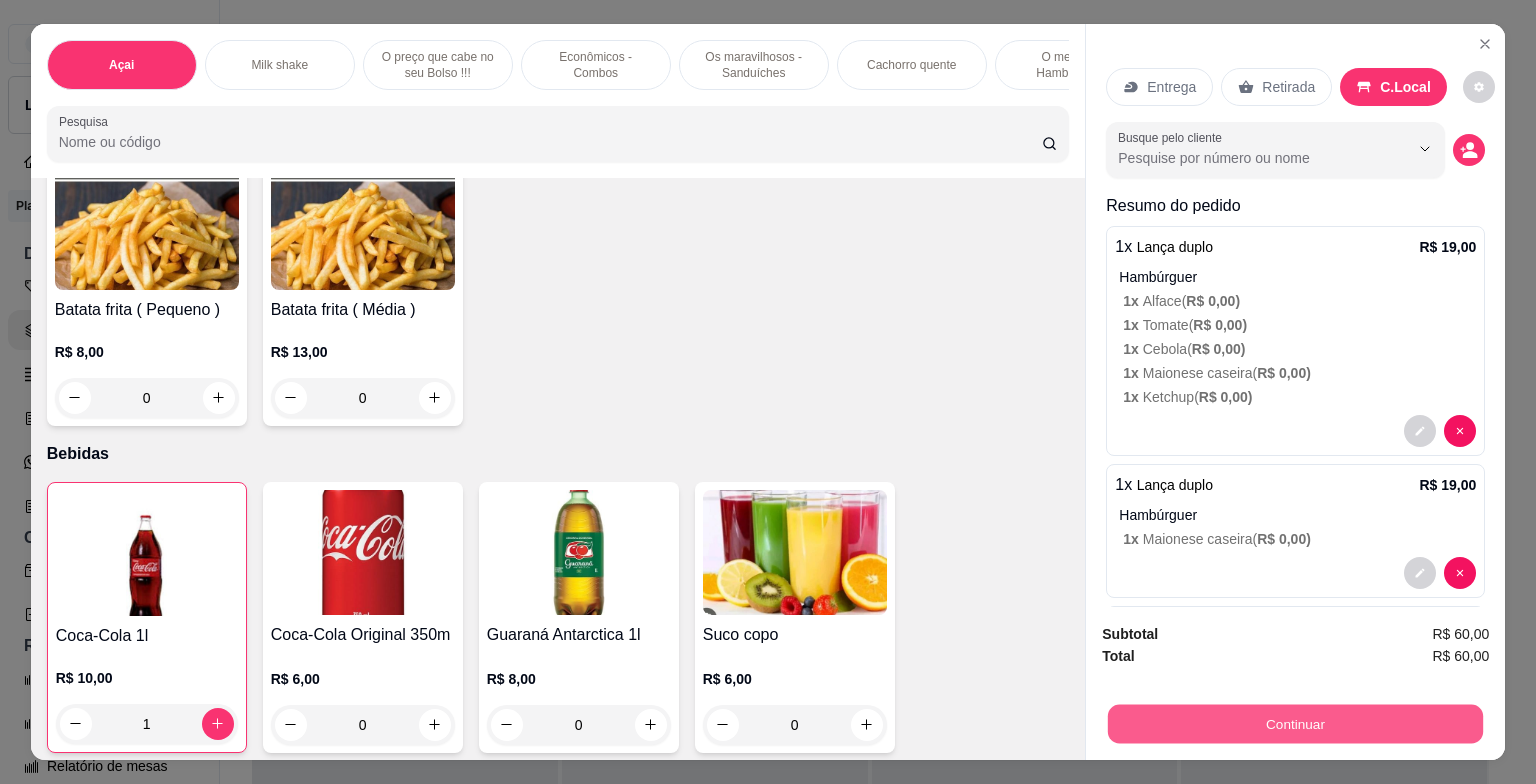 click on "Continuar" at bounding box center [1295, 724] 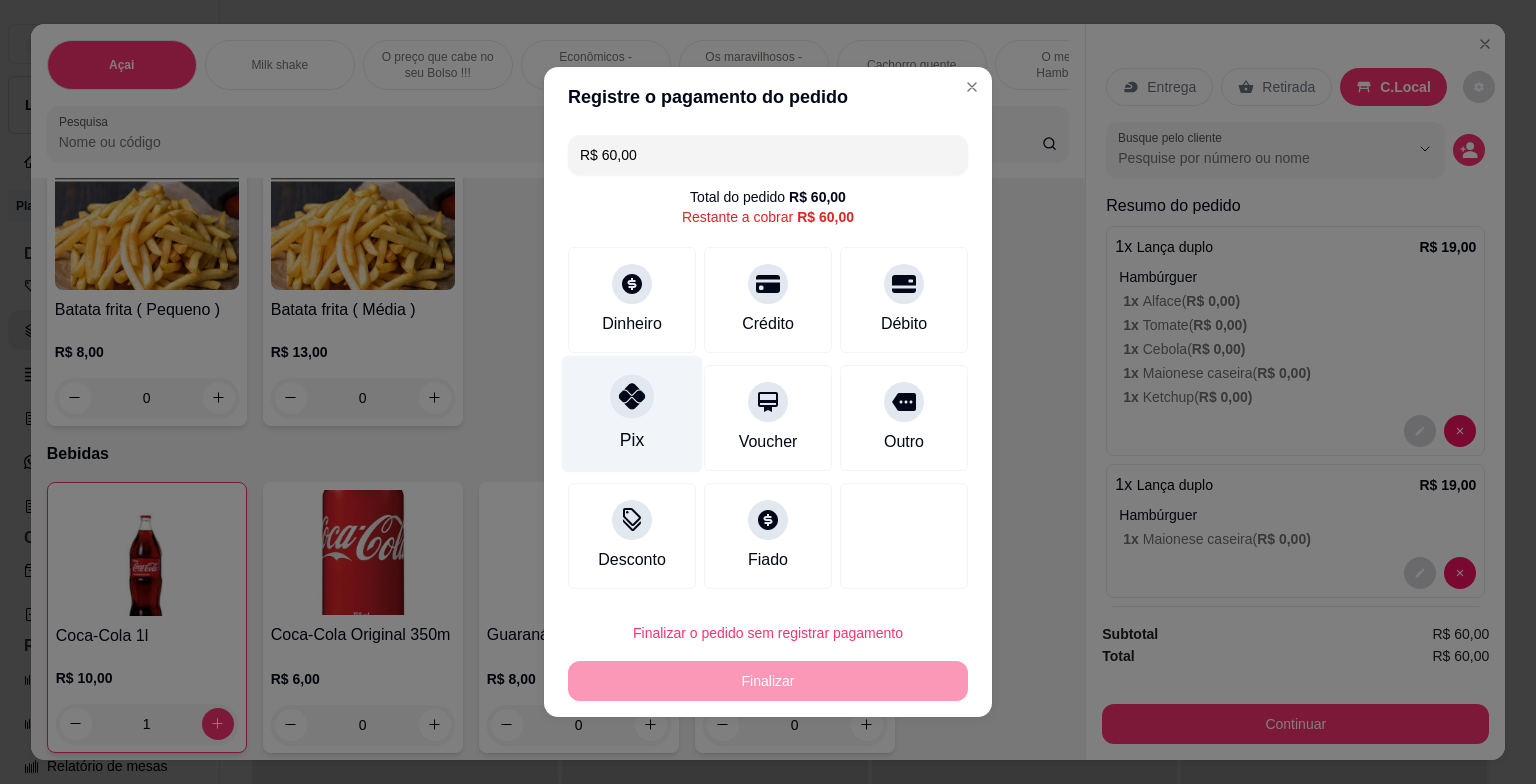 click 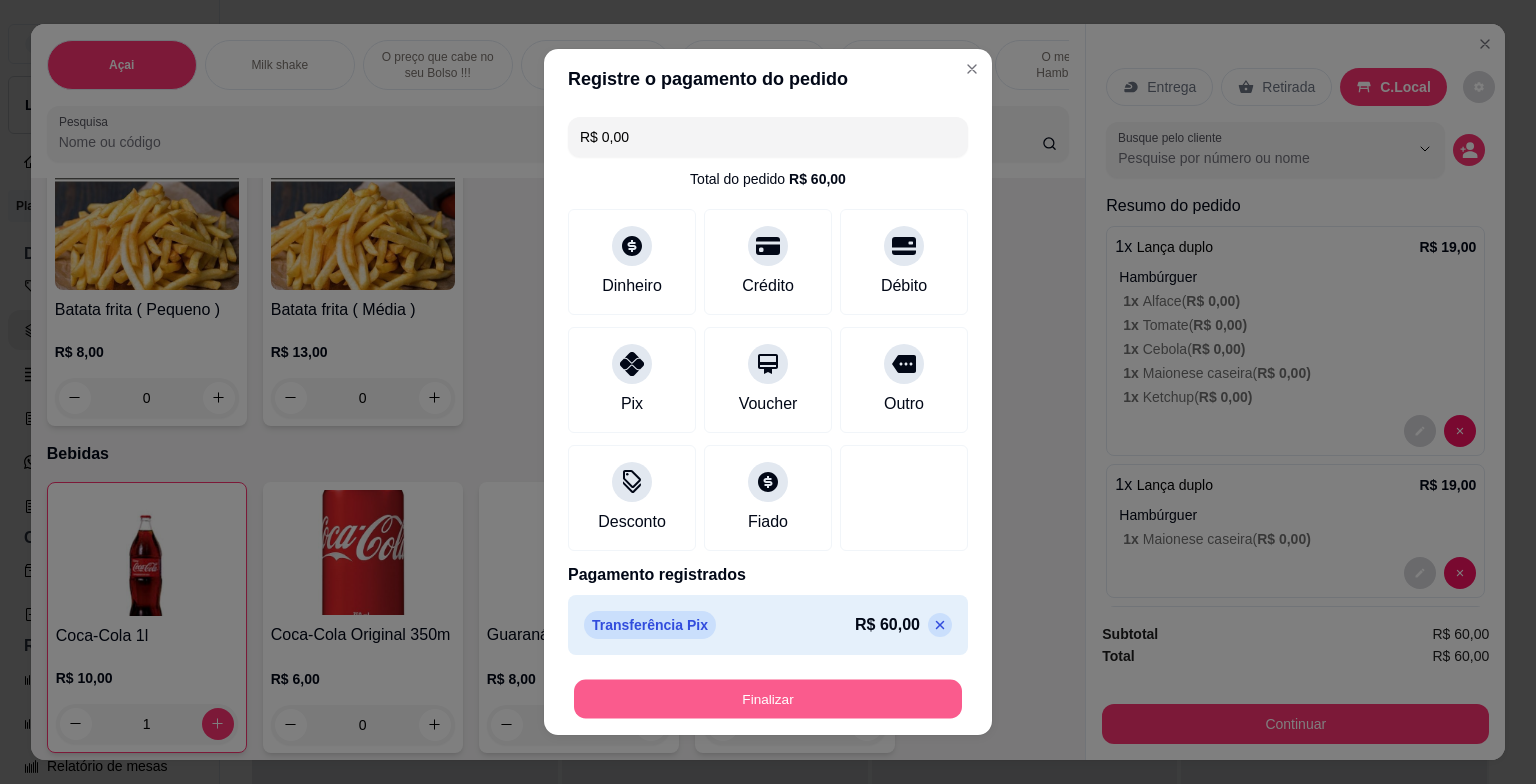 click on "Finalizar" at bounding box center (768, 699) 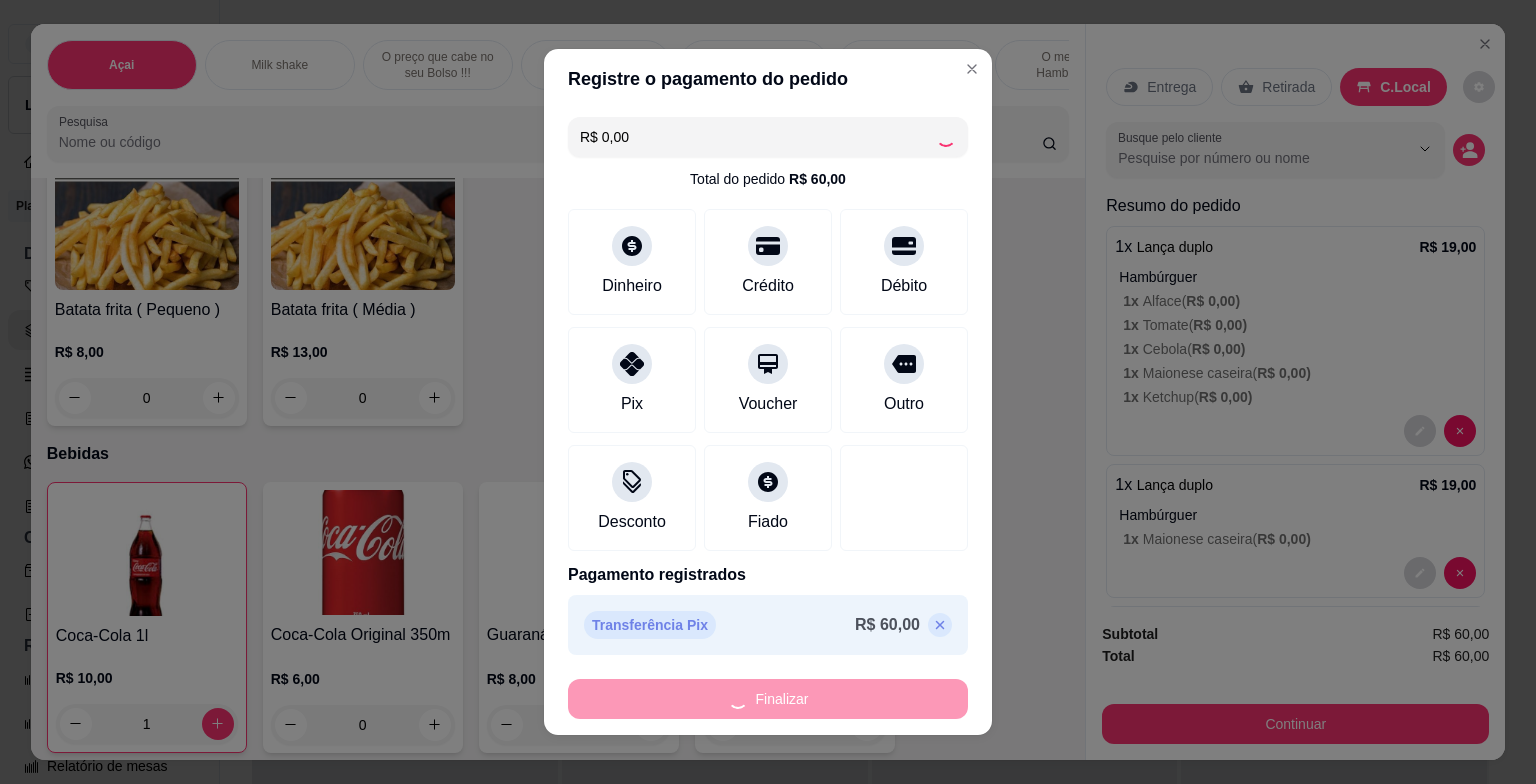 type on "0" 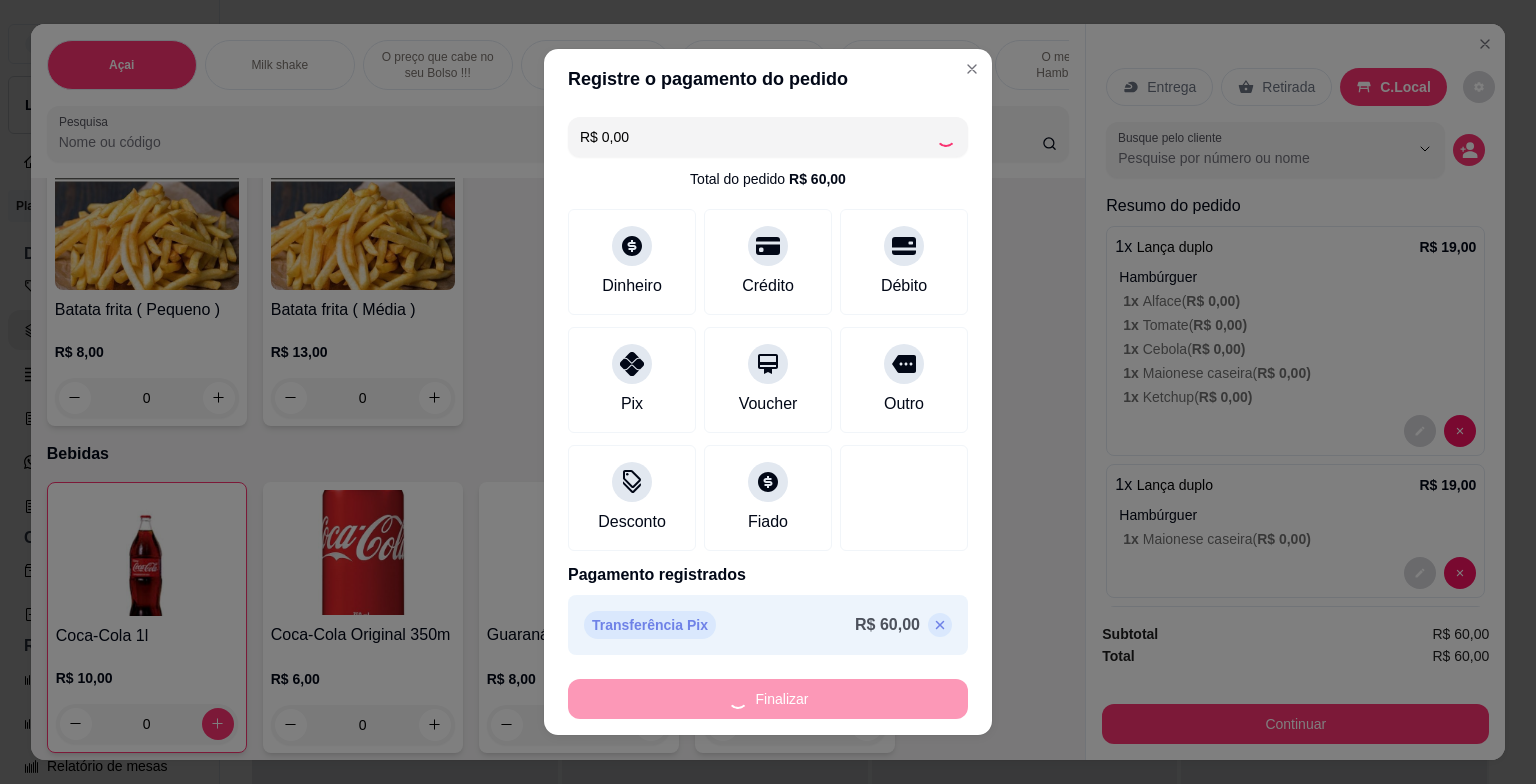 type on "-R$ 60,00" 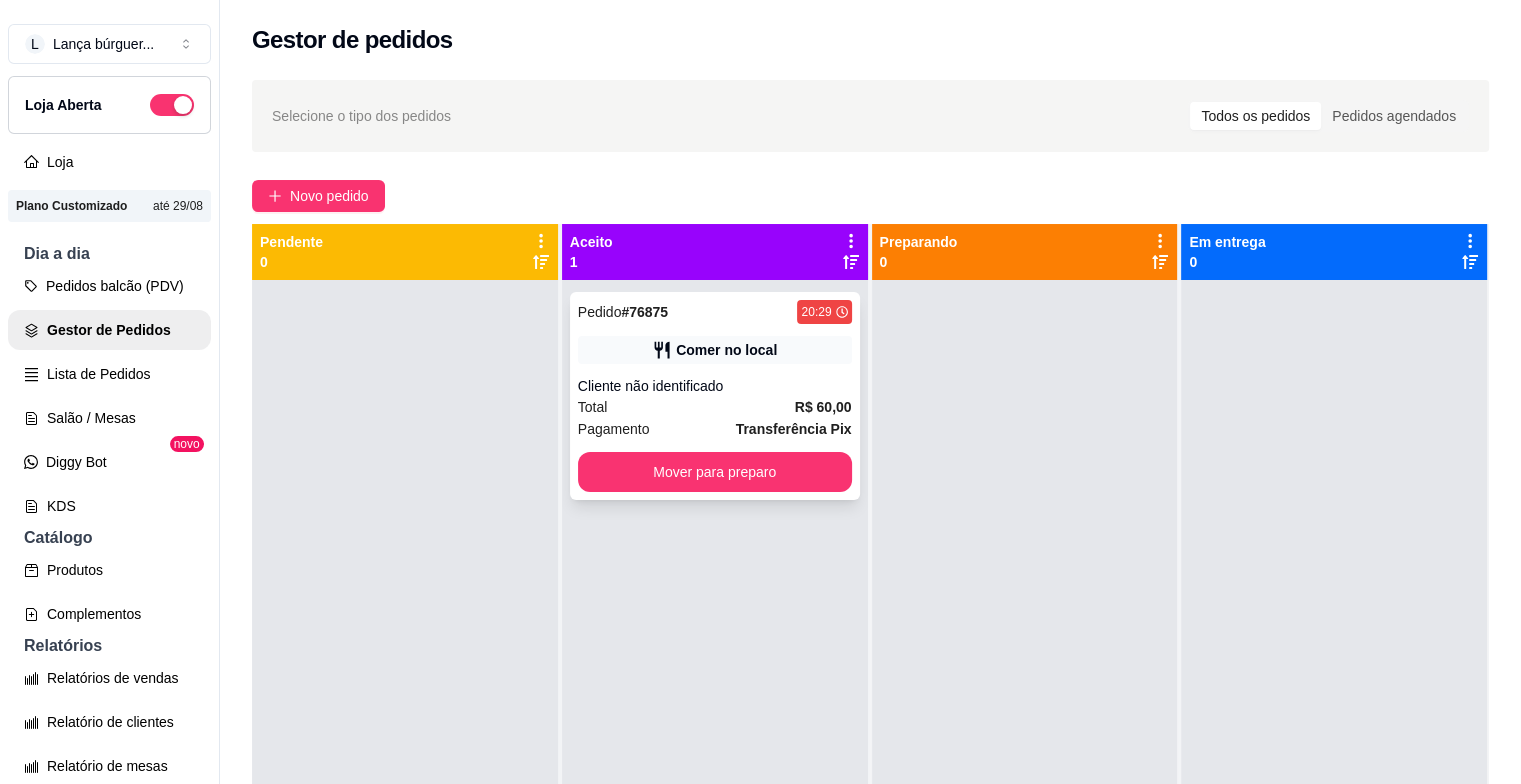 click on "Total R$ 60,00" at bounding box center (715, 407) 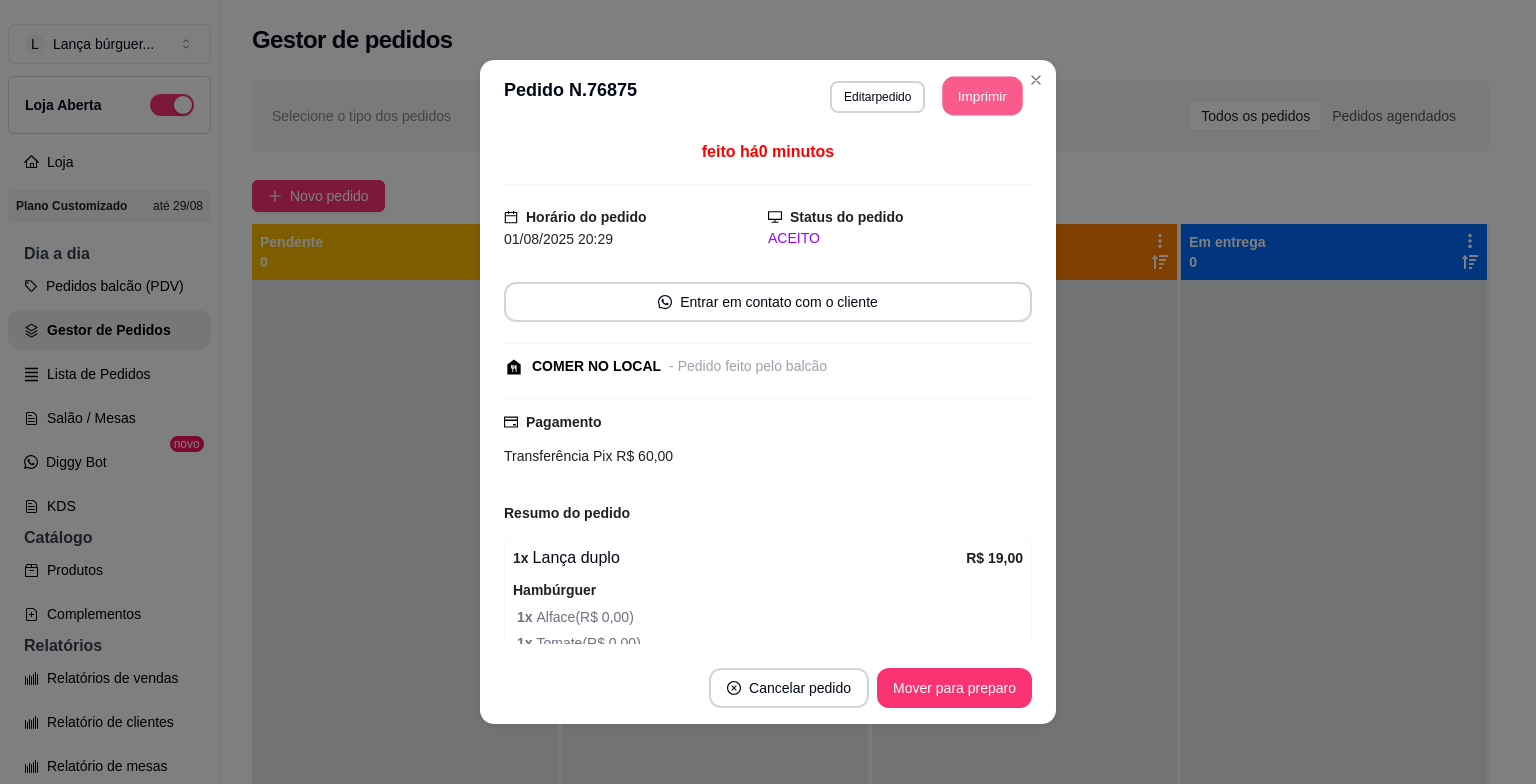 click on "Imprimir" at bounding box center [983, 96] 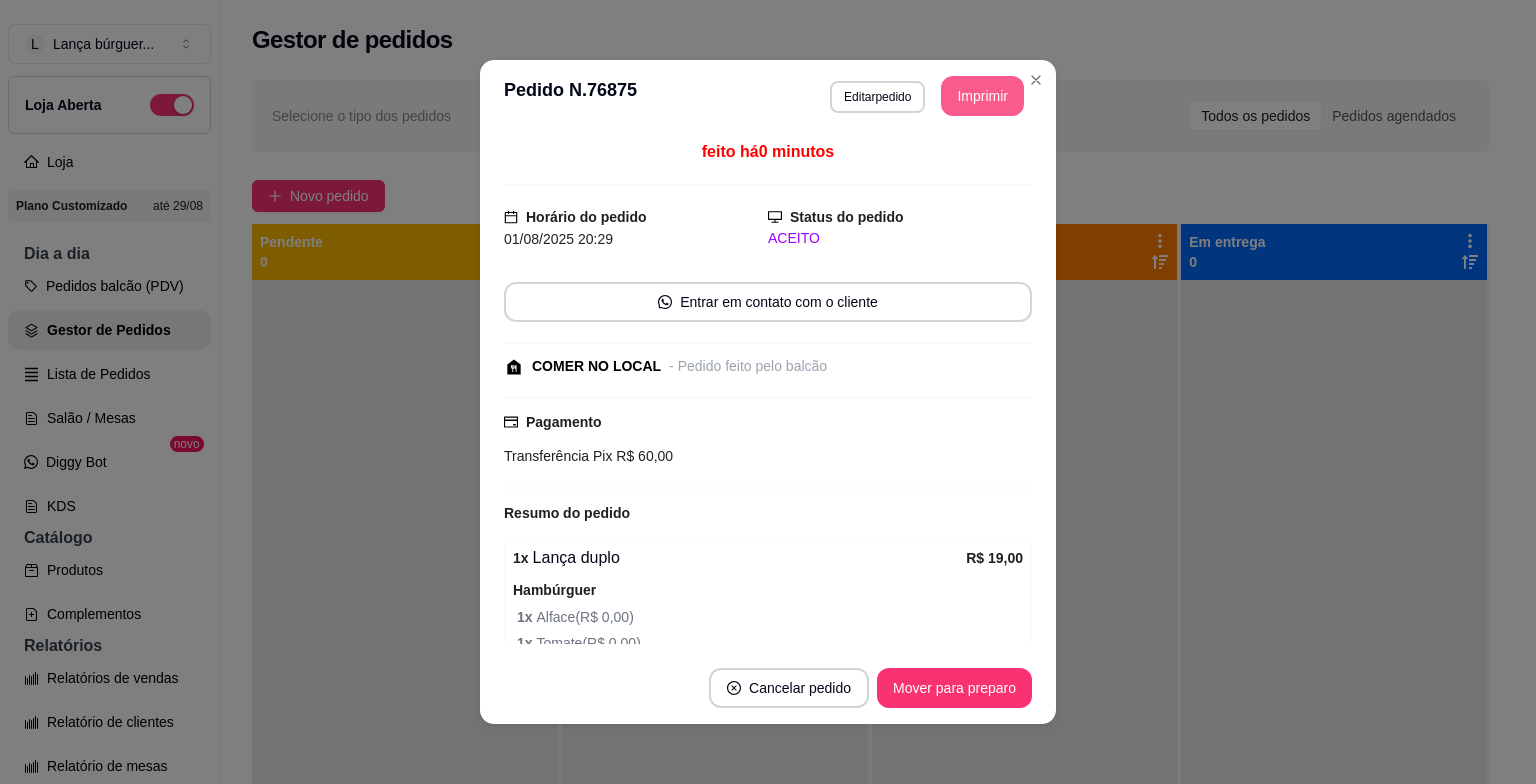 scroll, scrollTop: 0, scrollLeft: 0, axis: both 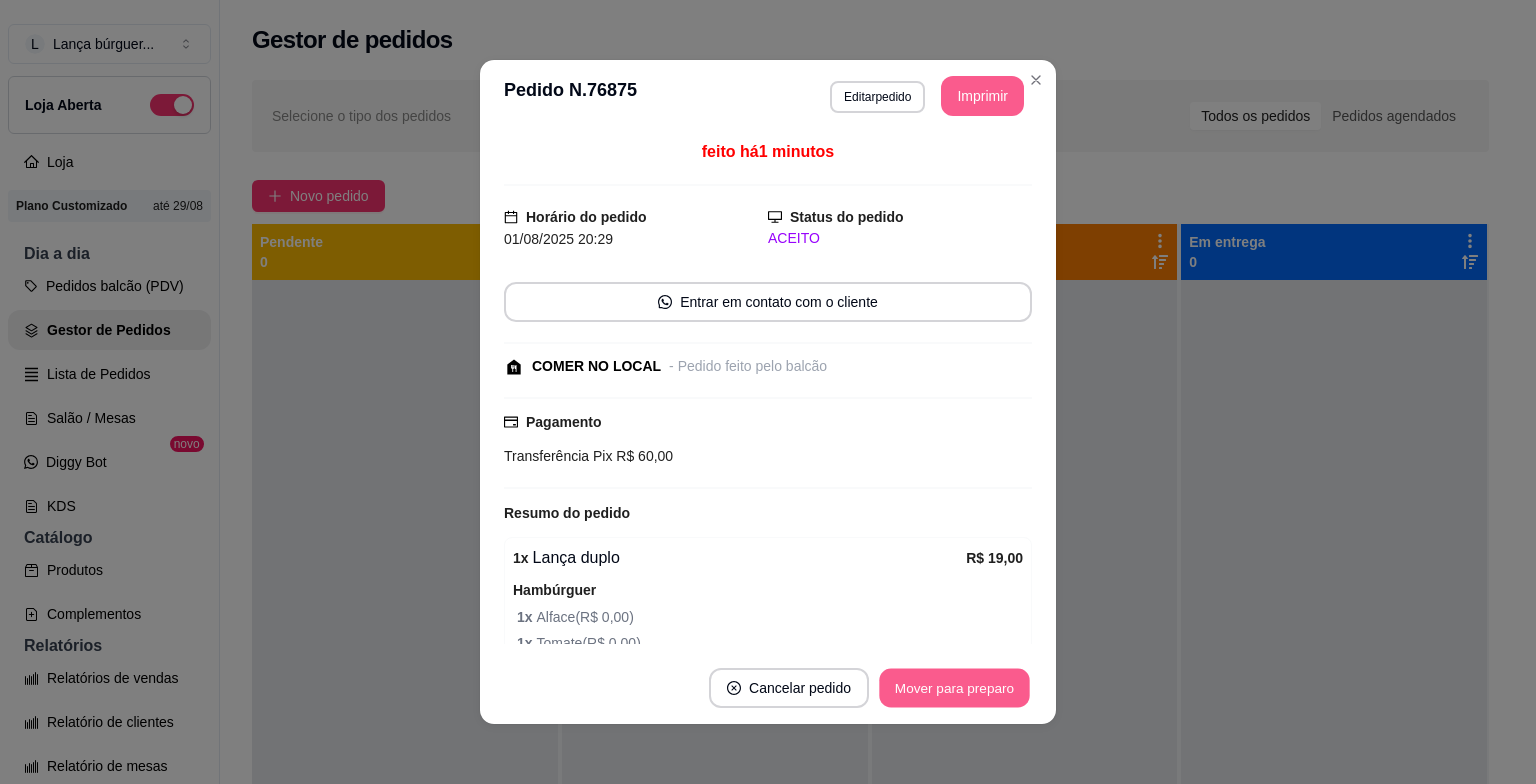 click on "Mover para preparo" at bounding box center [954, 688] 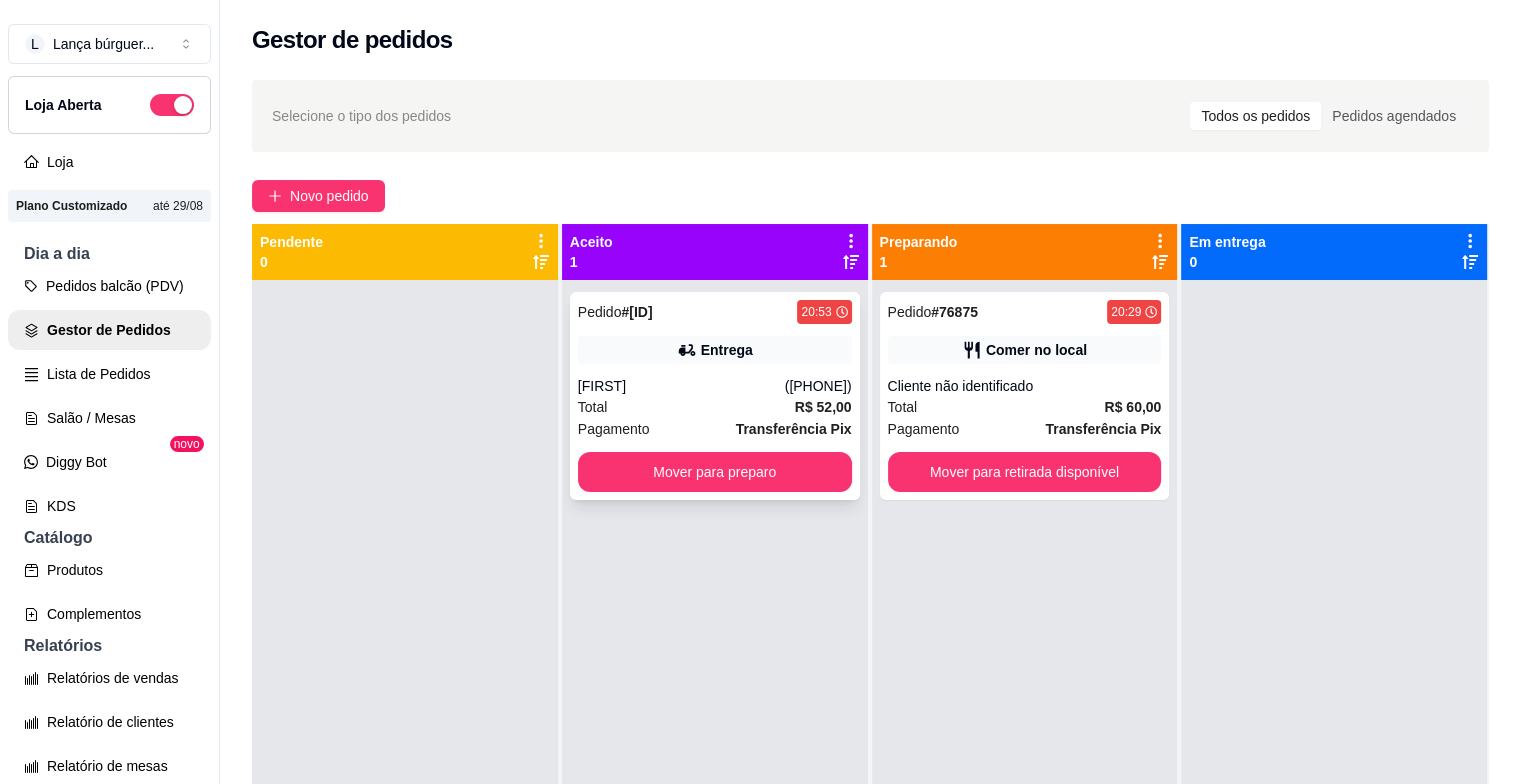 click on "Pedido # 48b71c5f 20:53 Entrega [FIRST] [PHONE] Total R$ 52,00 Pagamento Transferência Pix Mover para preparo" at bounding box center (715, 396) 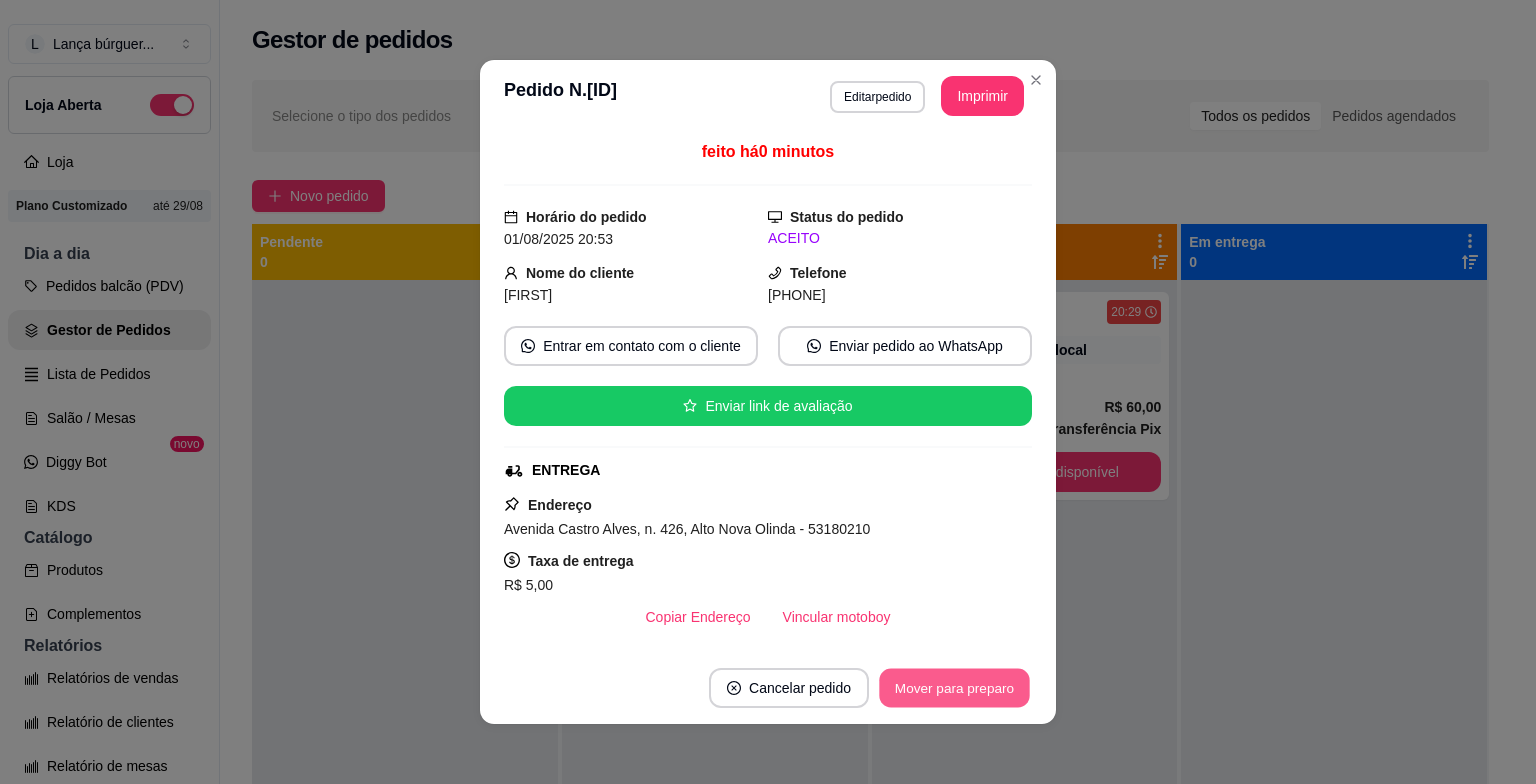 click on "Mover para preparo" at bounding box center (954, 688) 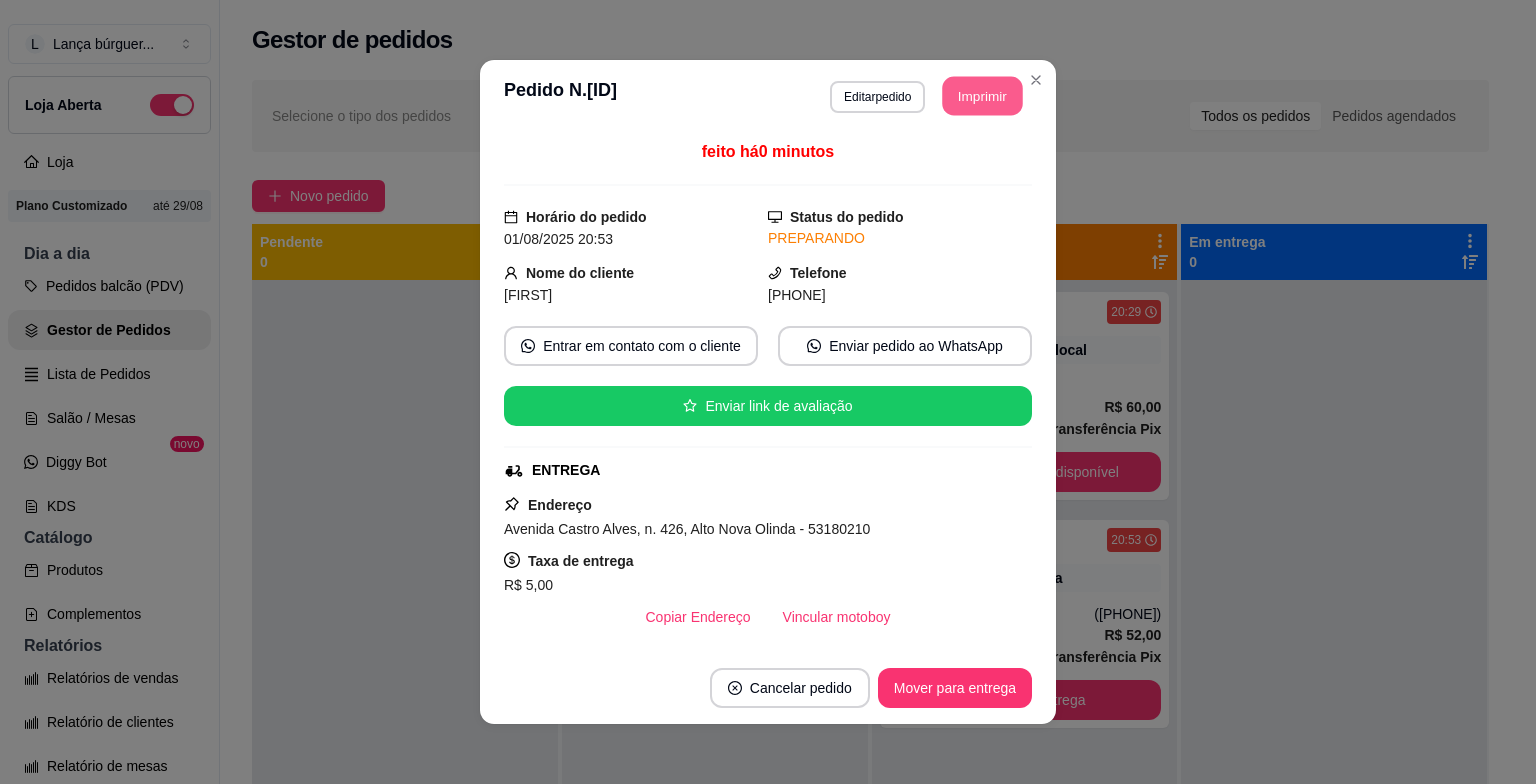 click on "Imprimir" at bounding box center (983, 96) 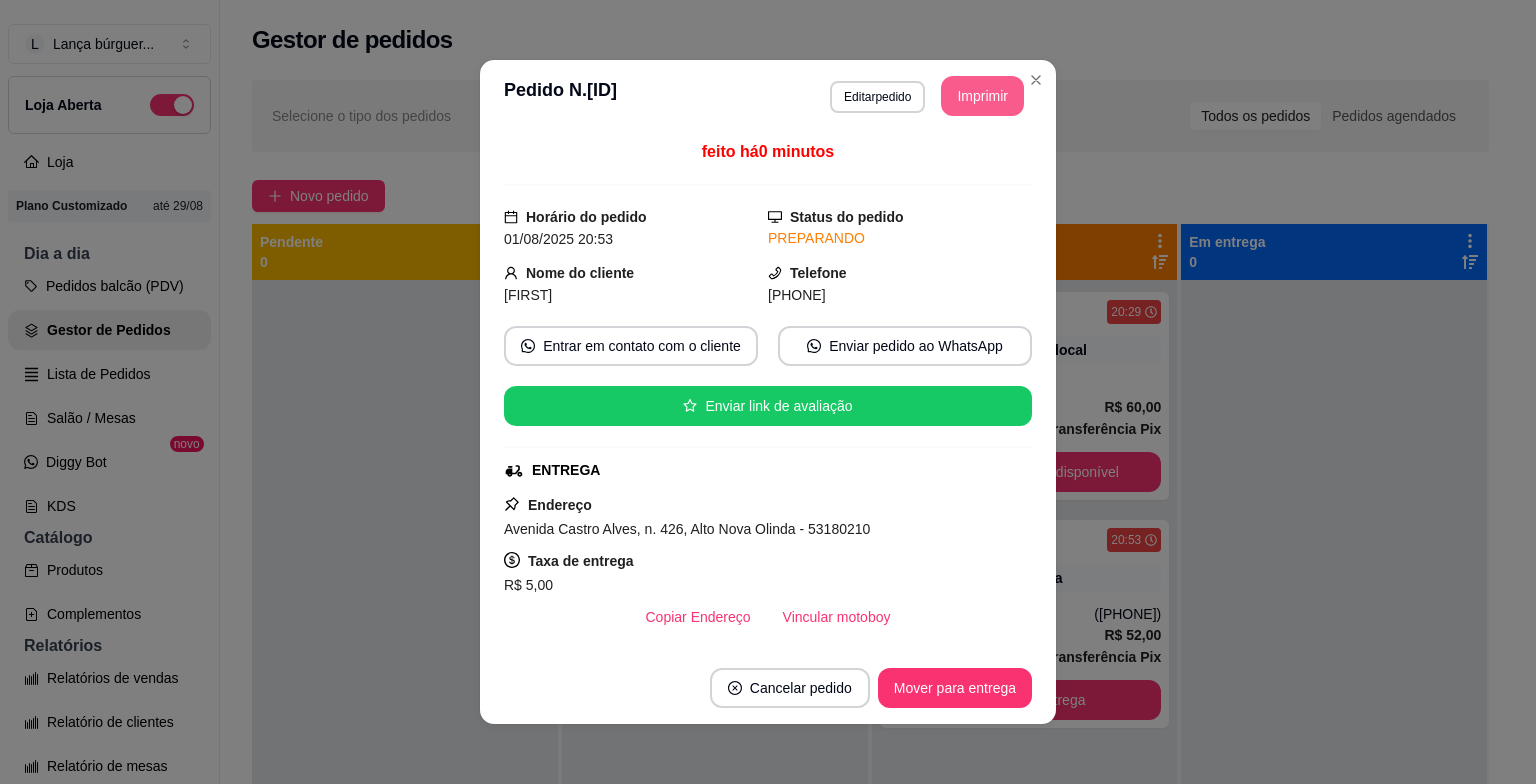 scroll, scrollTop: 0, scrollLeft: 0, axis: both 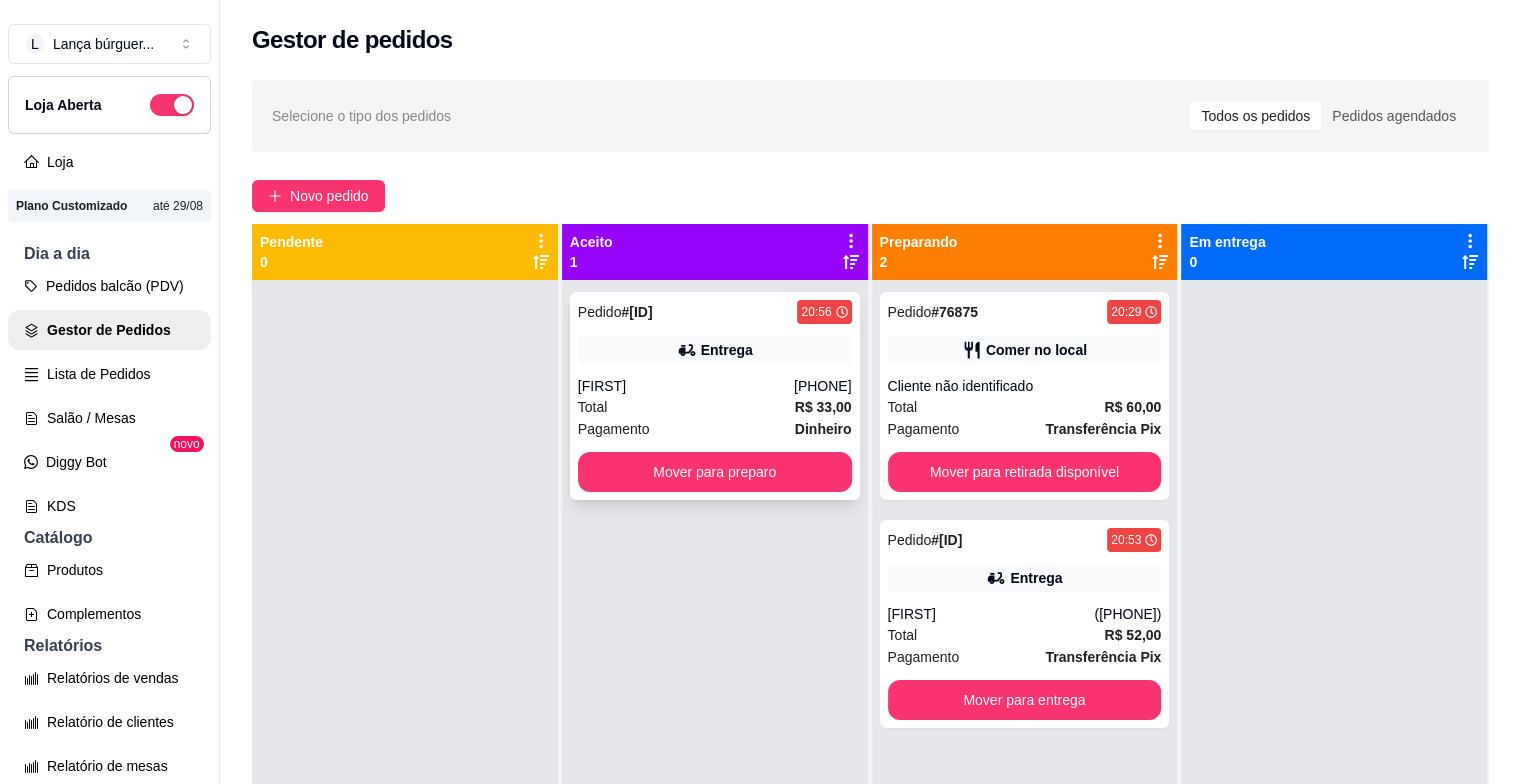 click on "Pagamento Dinheiro" at bounding box center [715, 429] 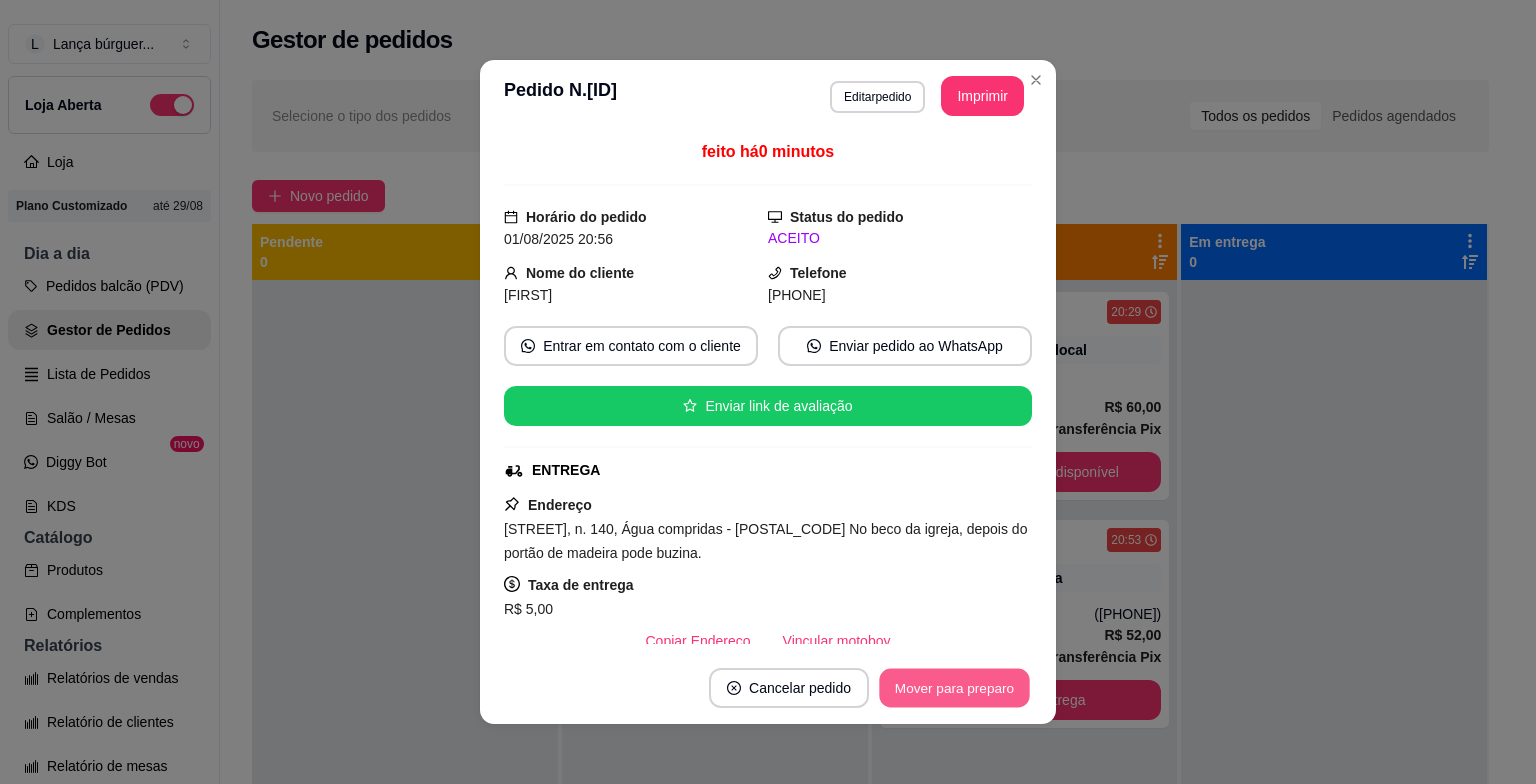 click on "Mover para preparo" at bounding box center (954, 688) 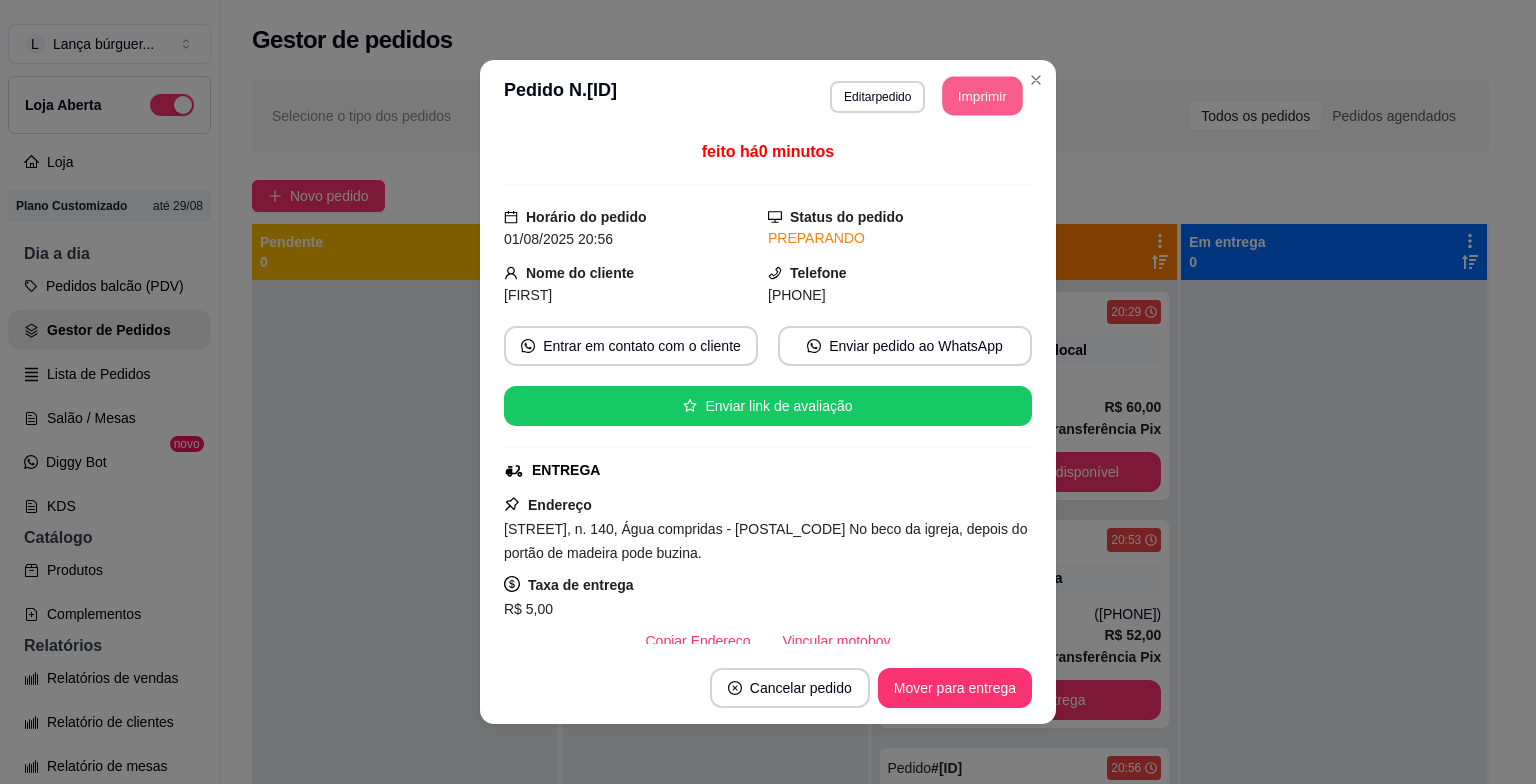 click on "Imprimir" at bounding box center (983, 96) 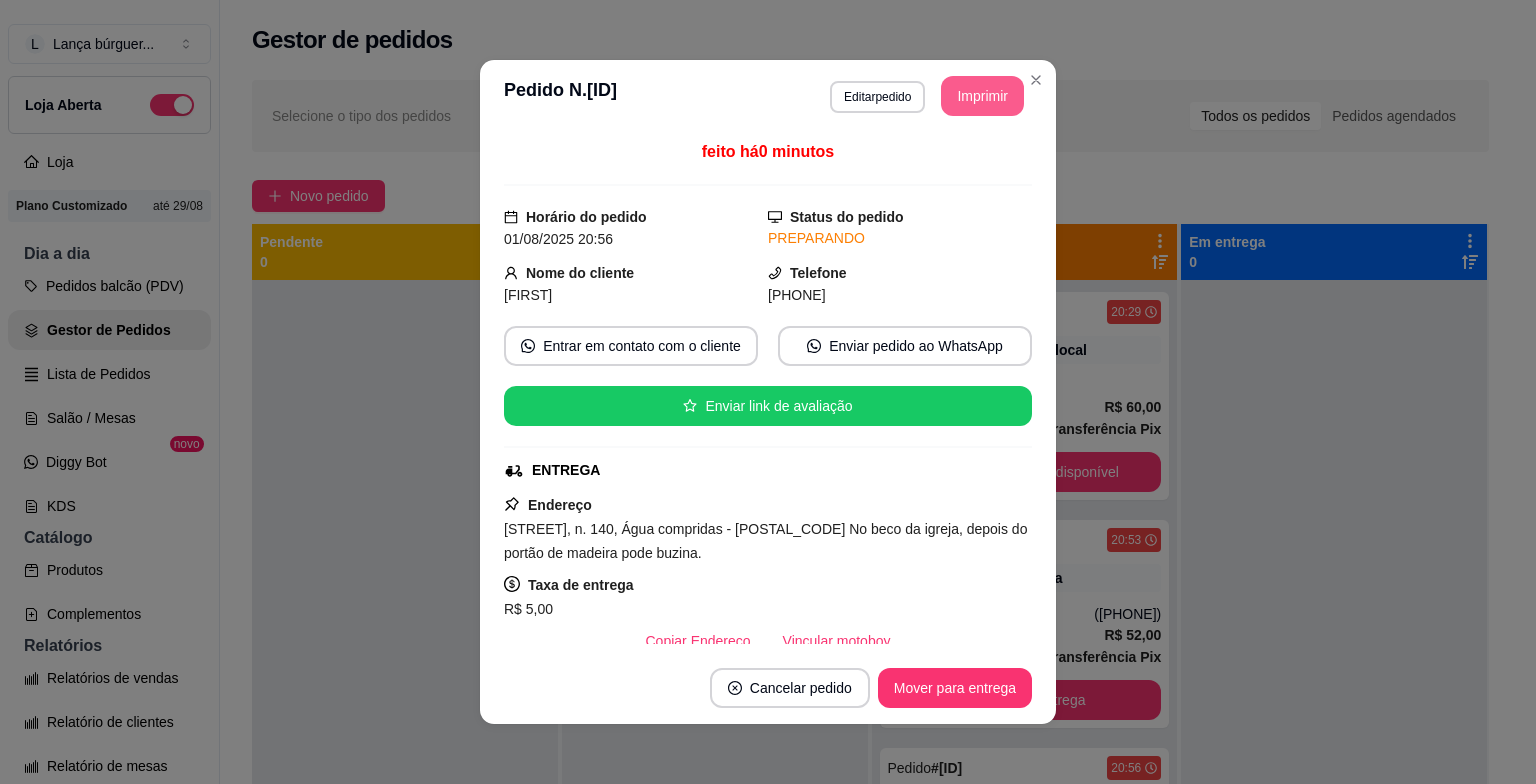 scroll, scrollTop: 0, scrollLeft: 0, axis: both 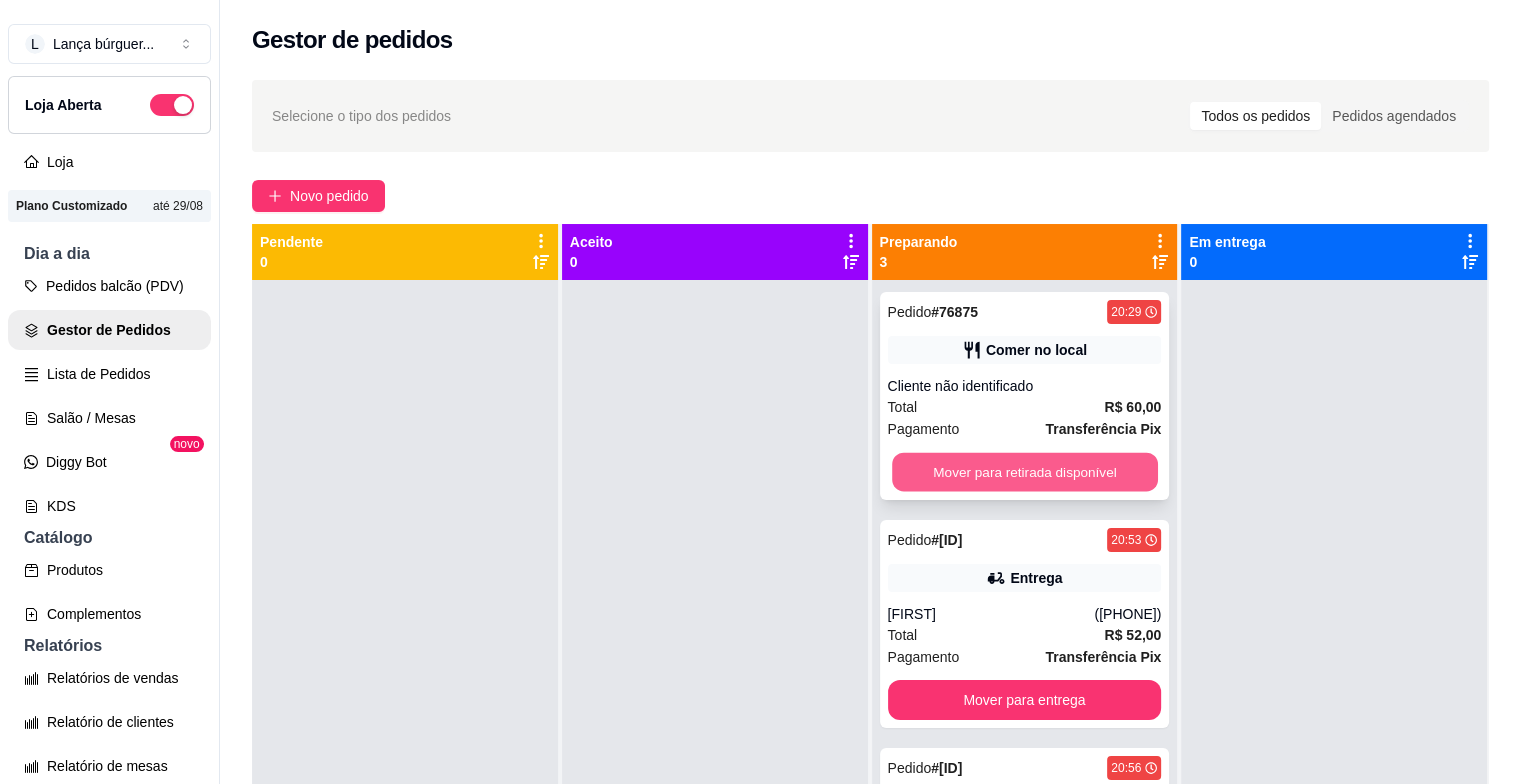 click on "Mover para retirada disponível" at bounding box center [1025, 472] 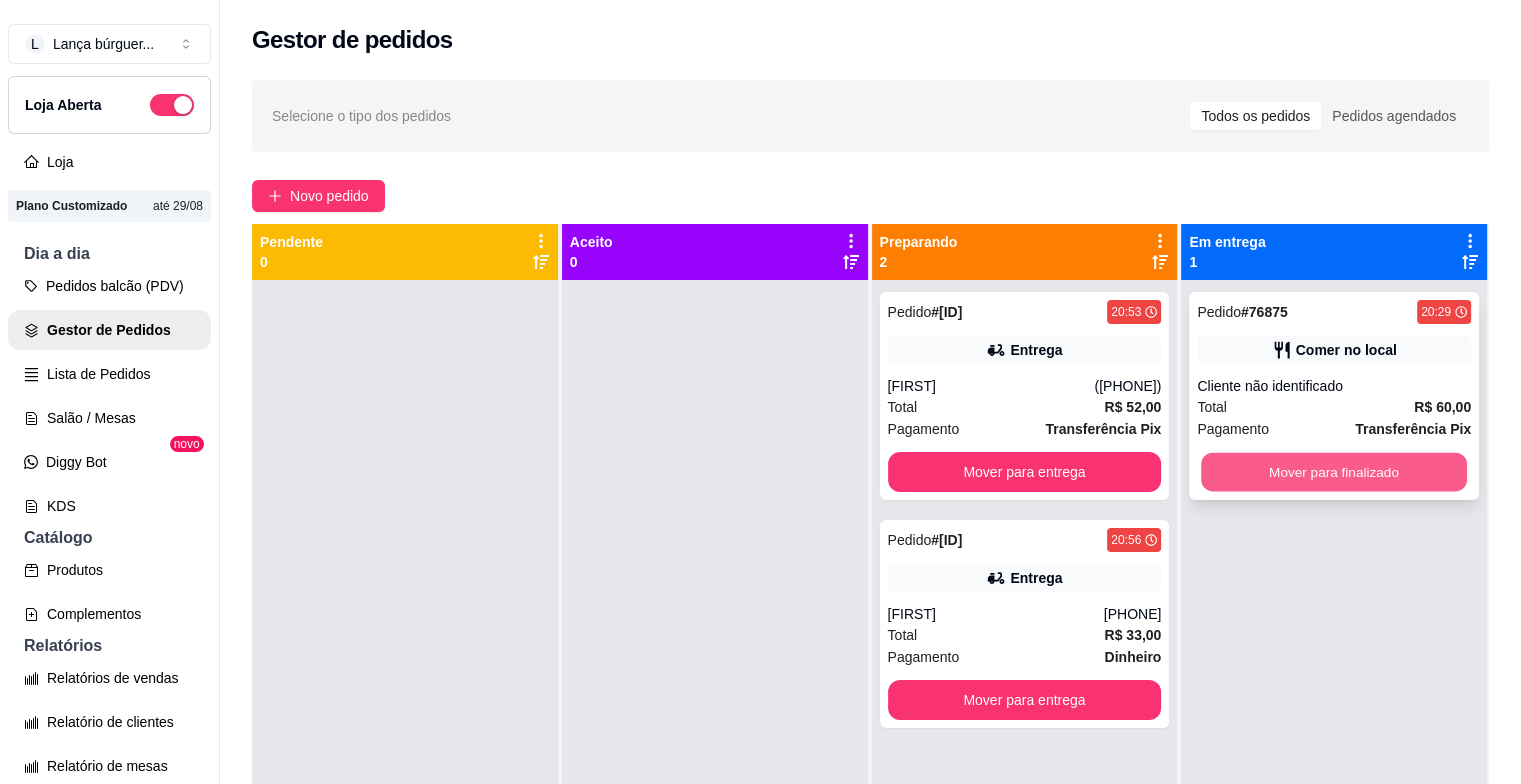 click on "Mover para finalizado" at bounding box center (1334, 472) 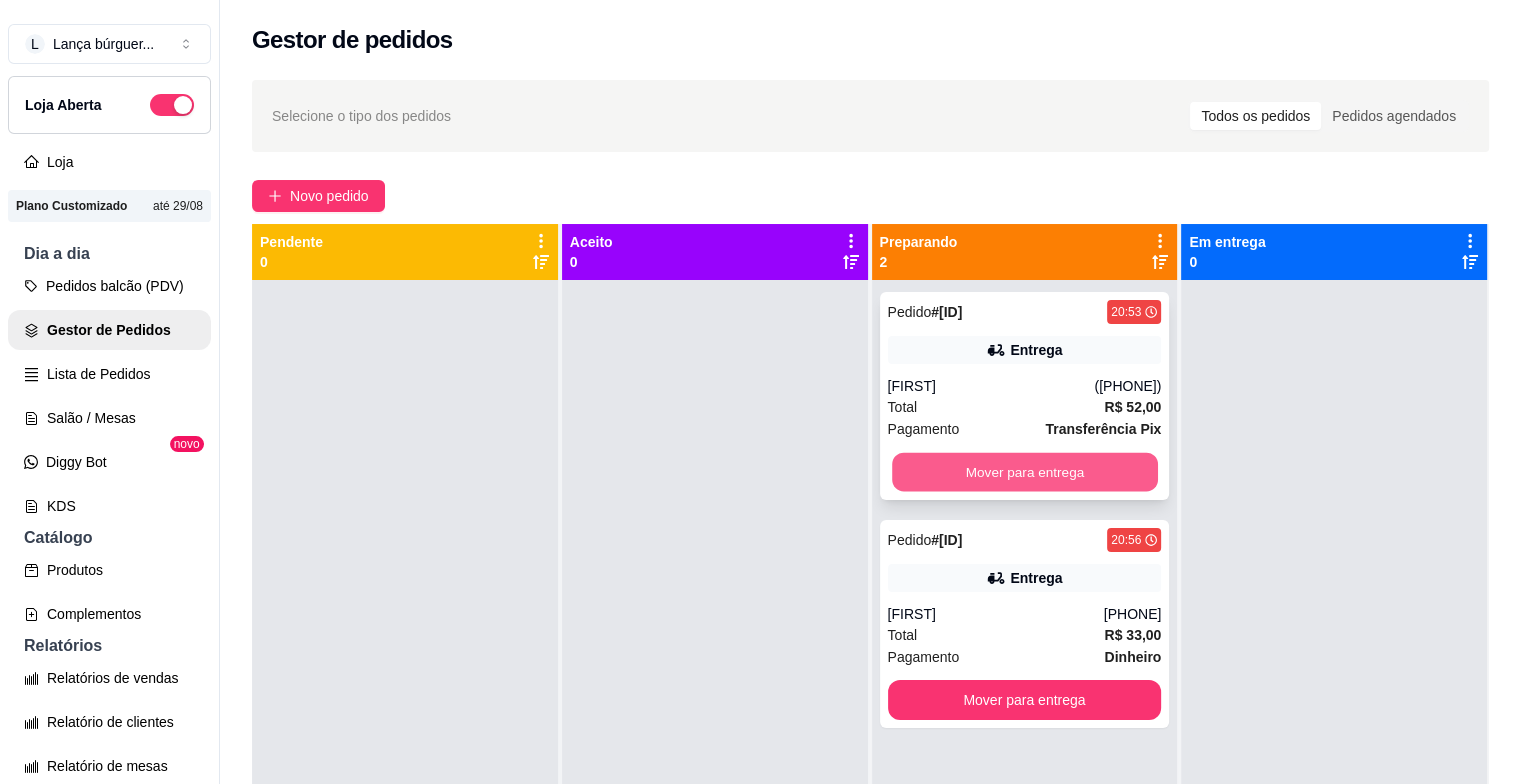 click on "Mover para entrega" at bounding box center (1025, 472) 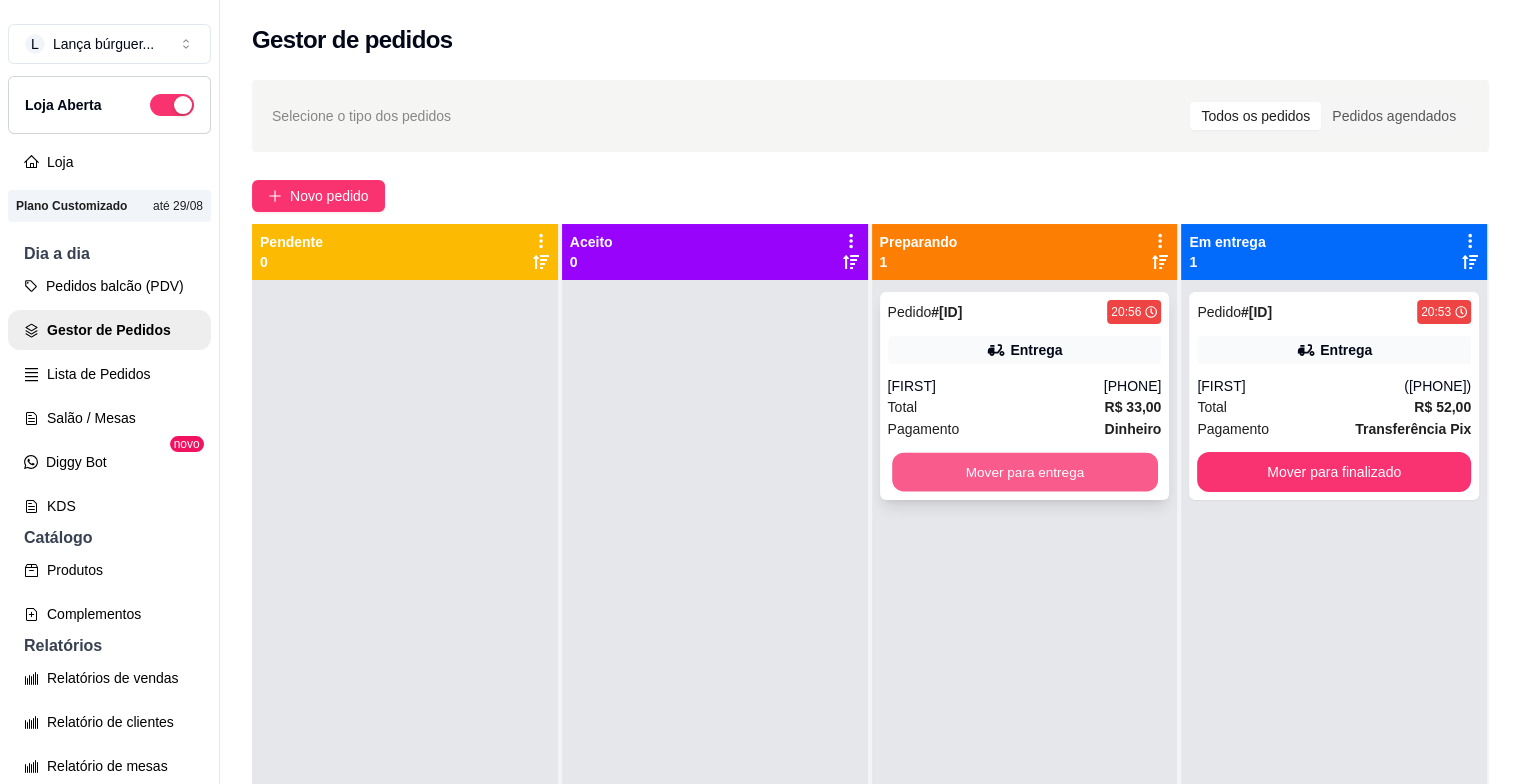 click on "Mover para entrega" at bounding box center [1025, 472] 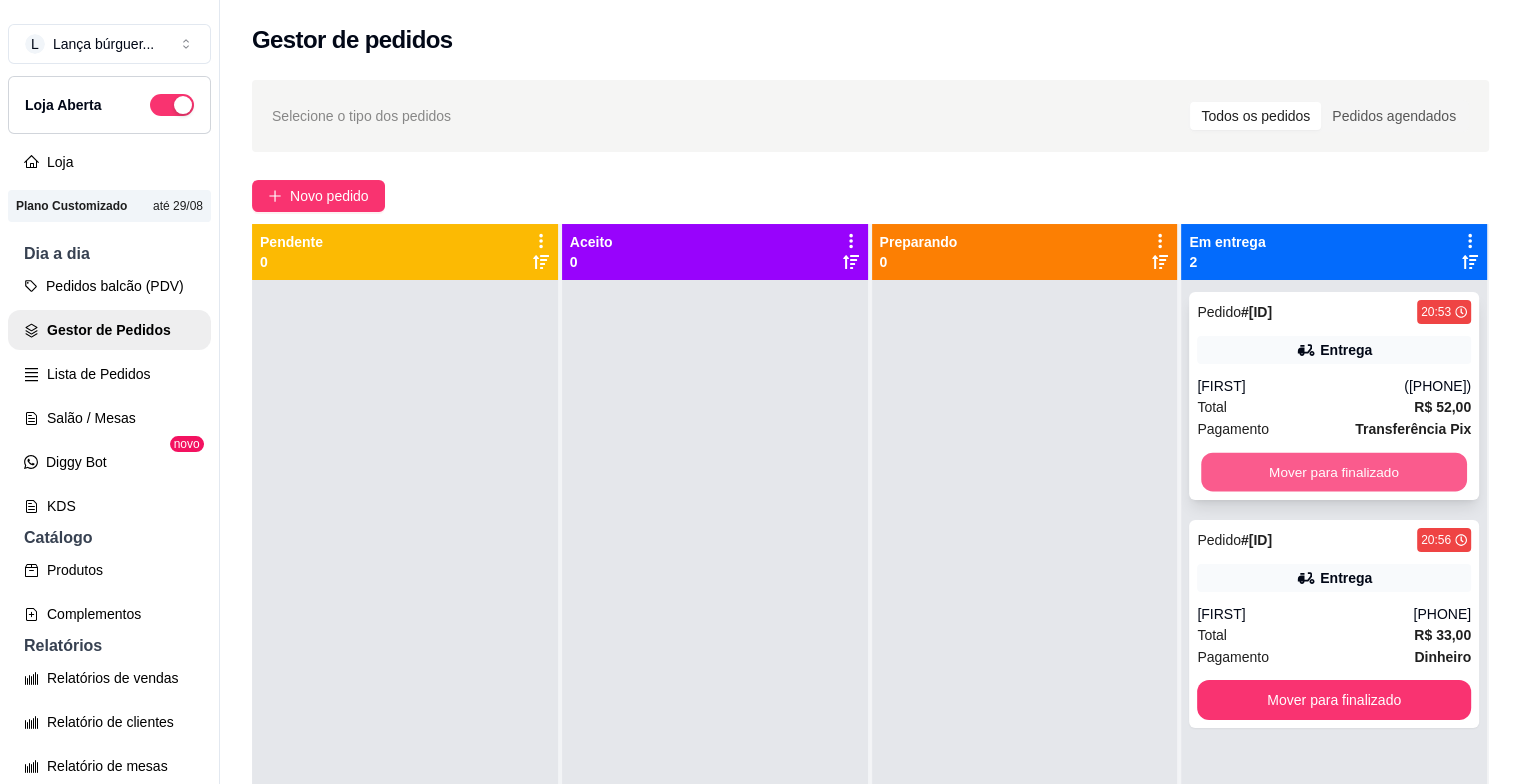 click on "Mover para finalizado" at bounding box center [1334, 472] 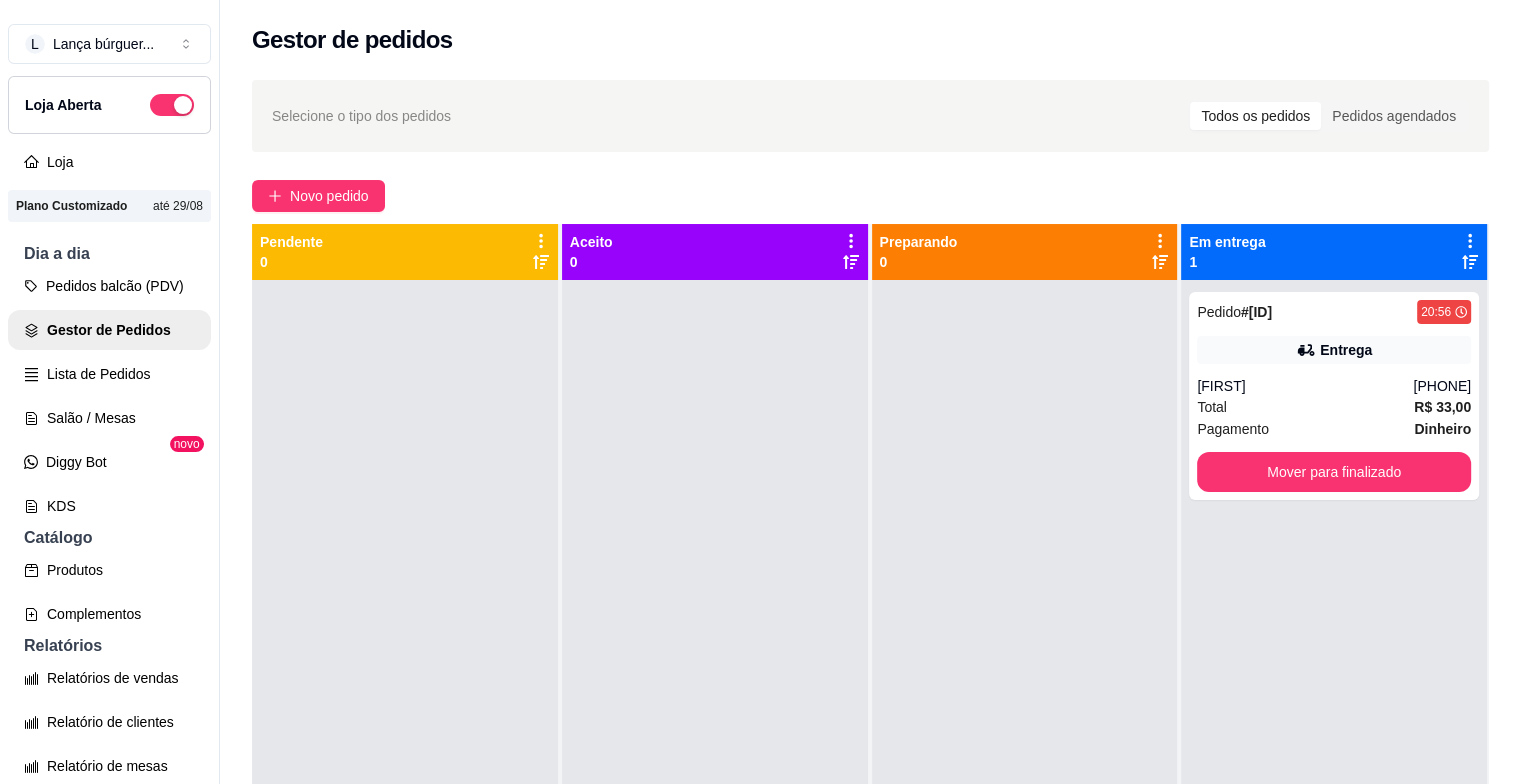 click on "Pedido  # [ORDER_ID] 20:56 Entrega [FIRST]  ([PHONE]) Total R$ 33,00 Pagamento Dinheiro Mover para finalizado" at bounding box center (1334, 672) 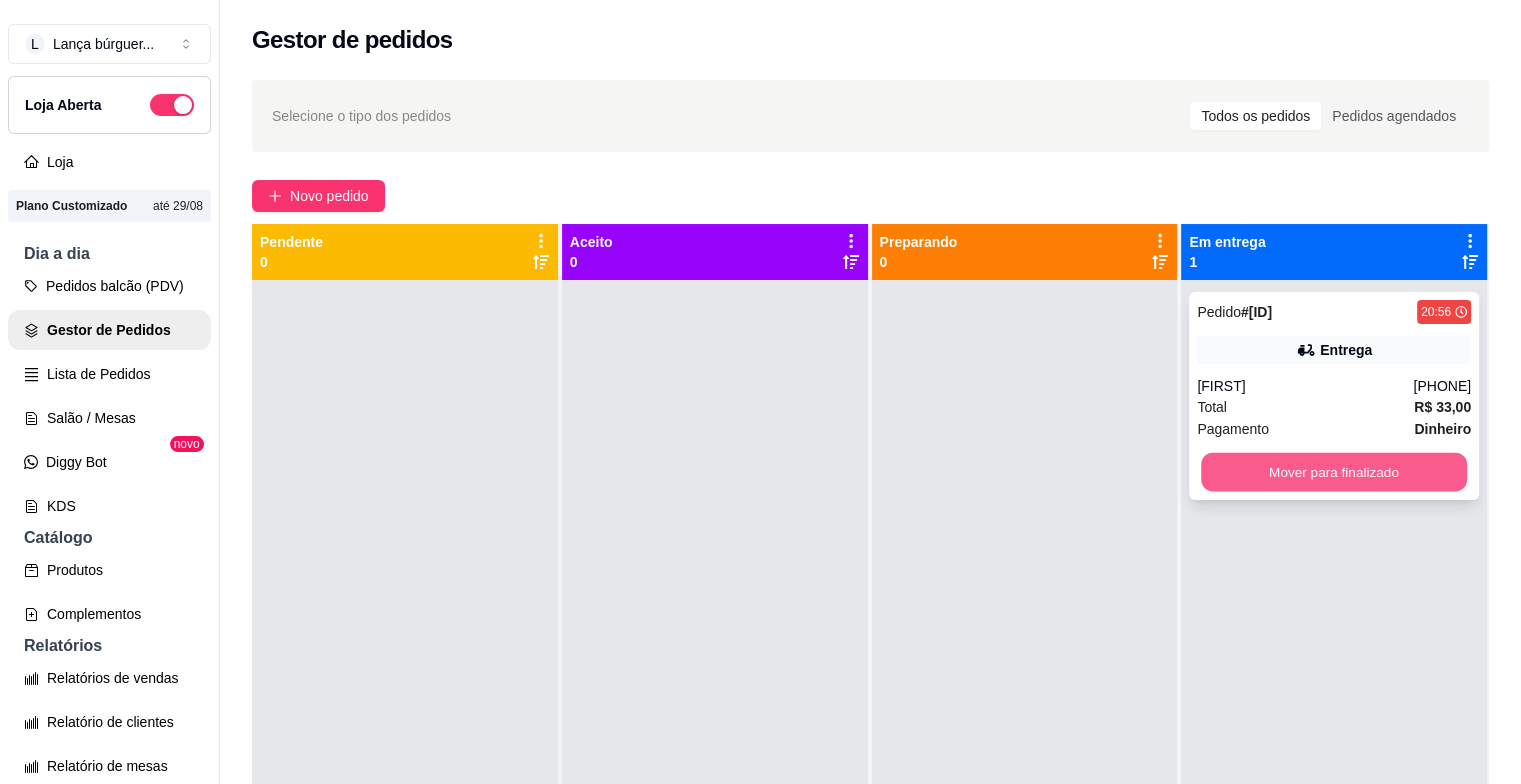 click on "Mover para finalizado" at bounding box center (1334, 472) 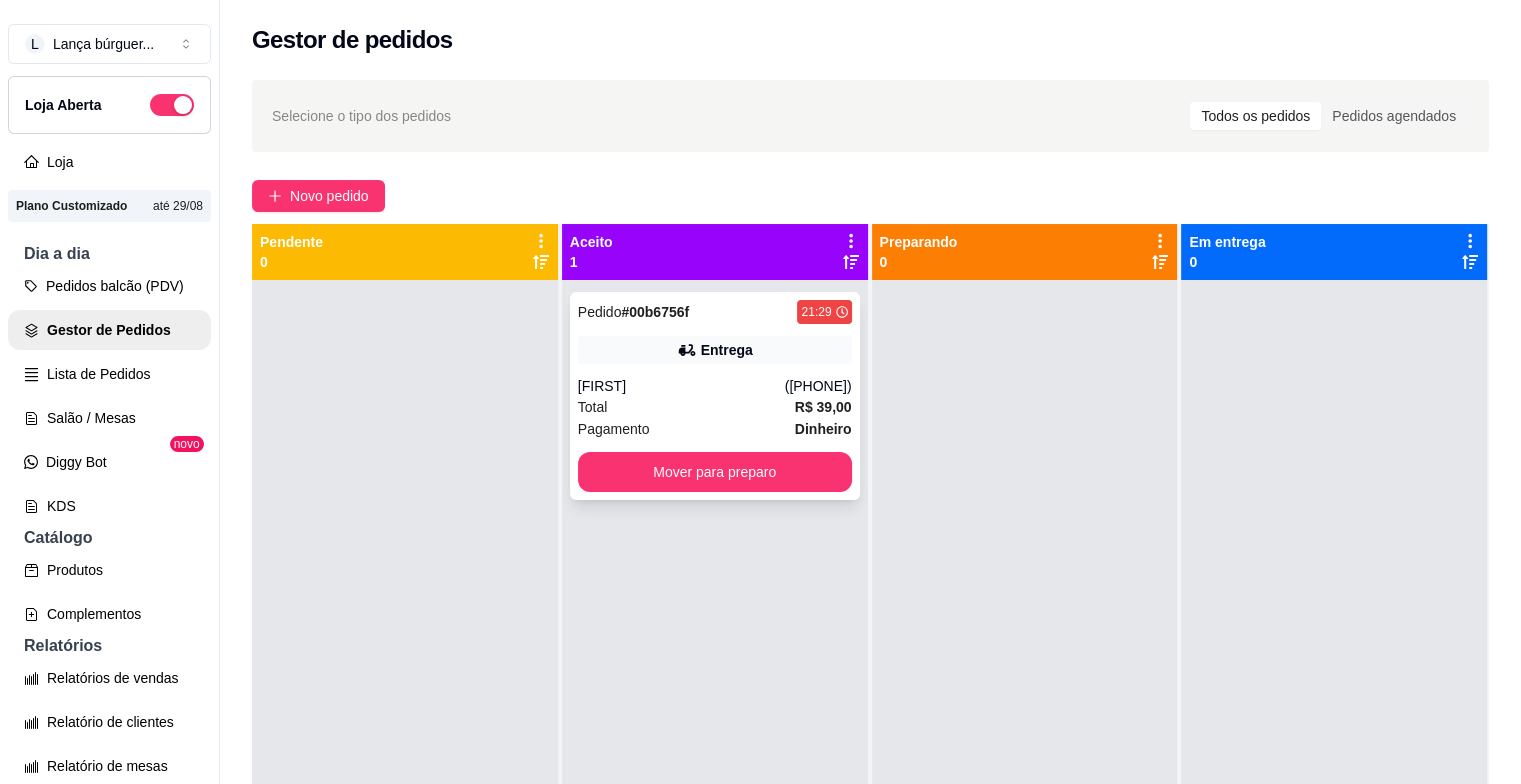 click on "Pedido # 00b6756f 21:29 Entrega [FIRST] [PHONE] Total R$ 39,00 Pagamento Dinheiro Mover para preparo" at bounding box center [715, 396] 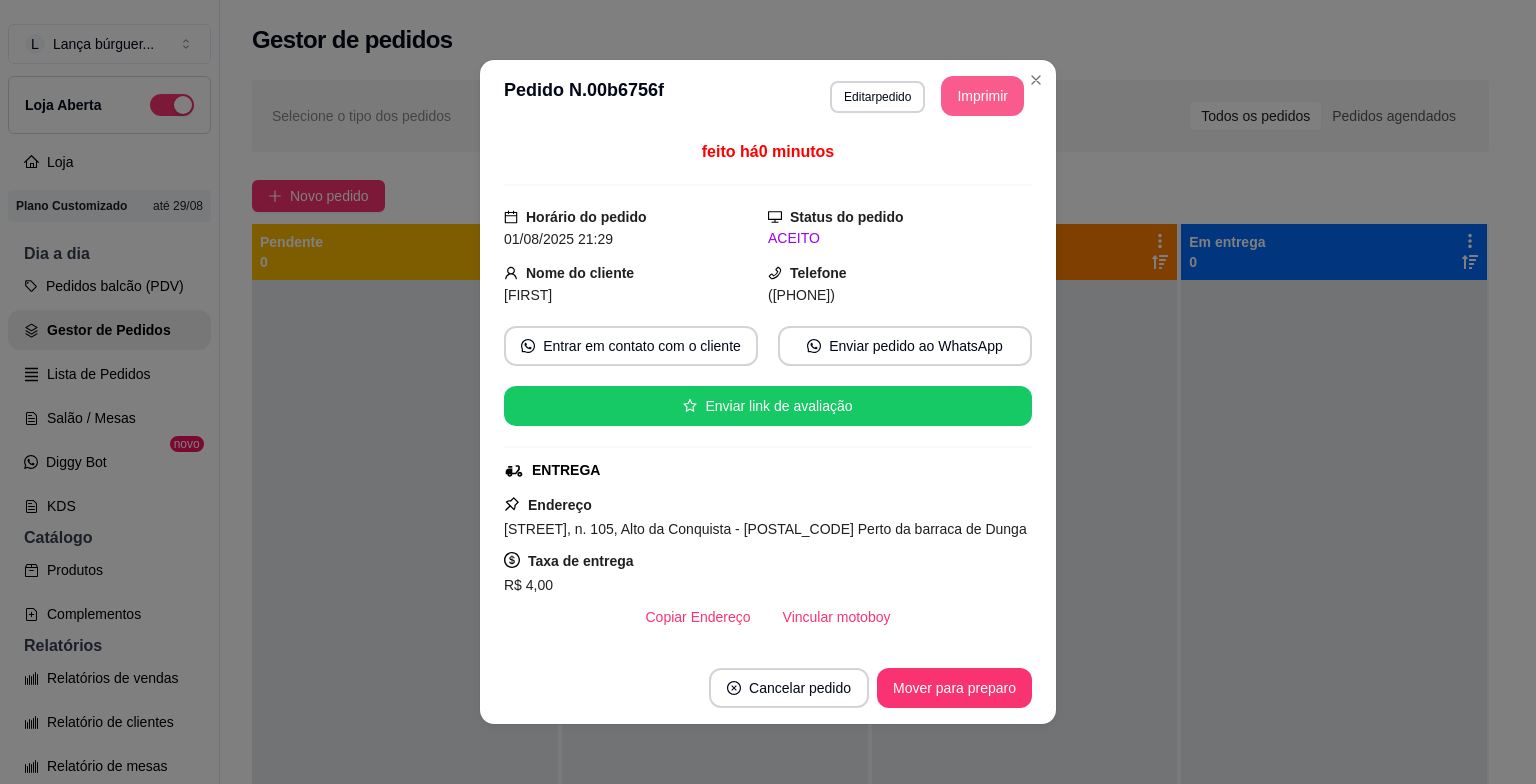 click on "Imprimir" at bounding box center [982, 96] 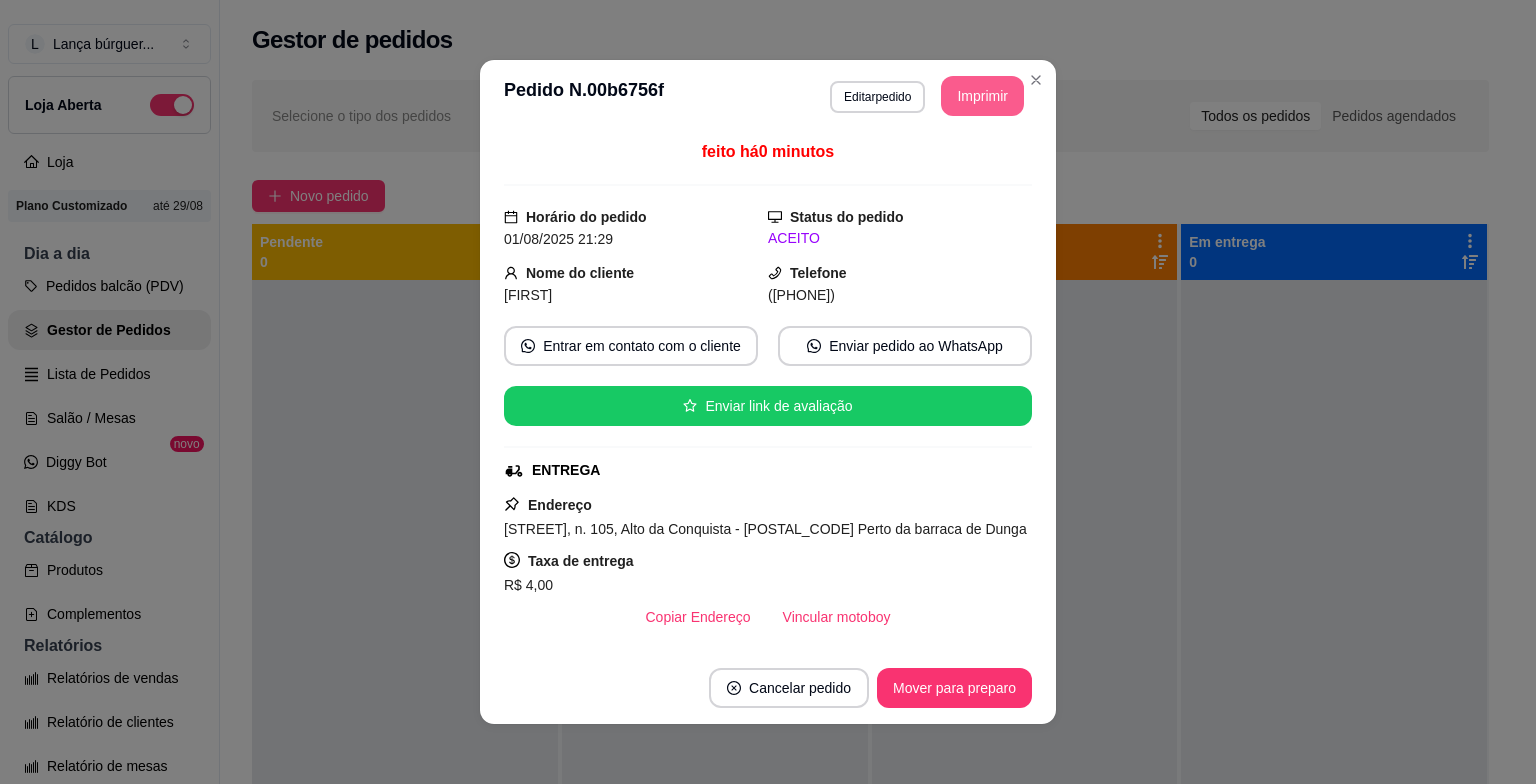 scroll, scrollTop: 0, scrollLeft: 0, axis: both 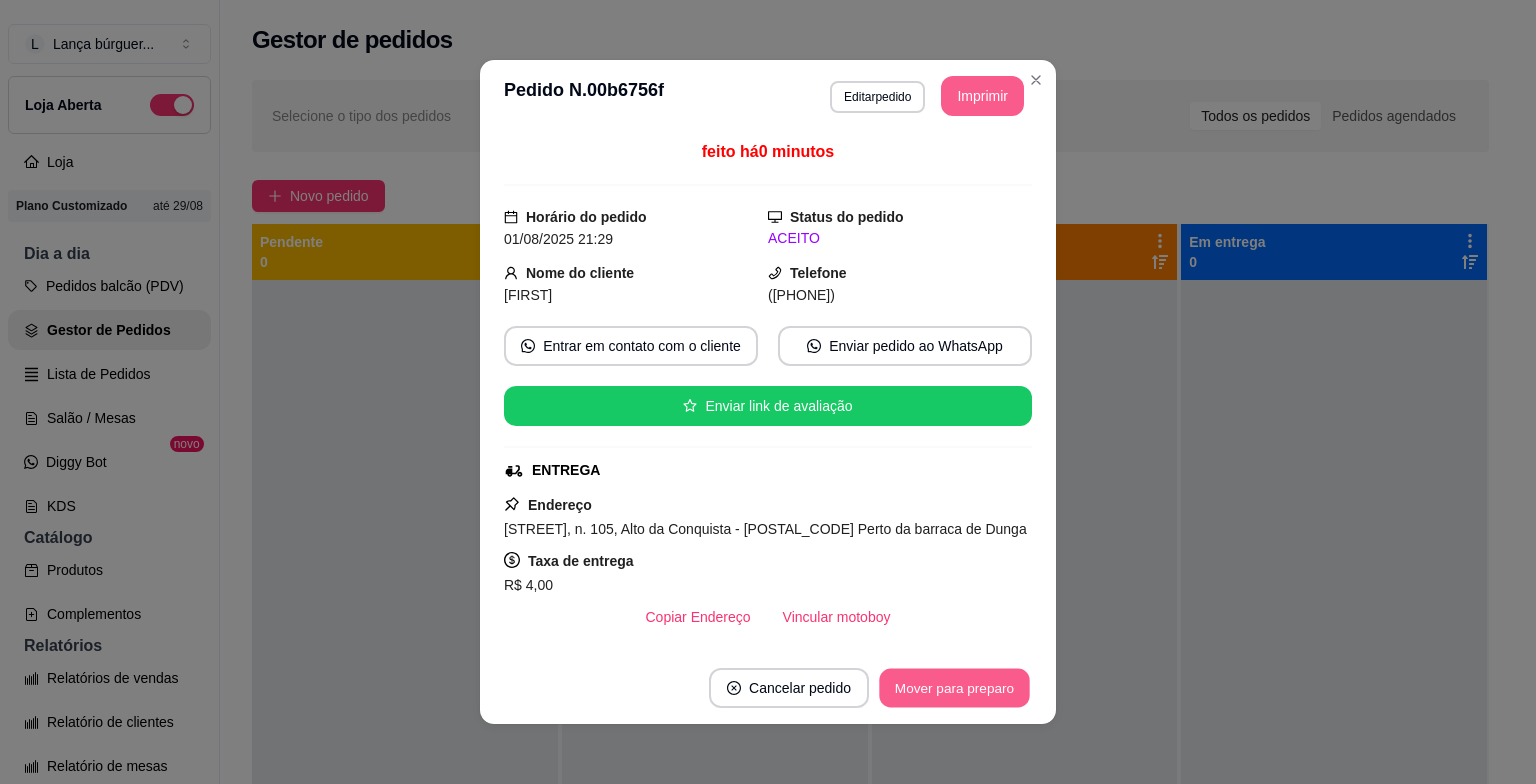click on "Mover para preparo" at bounding box center [954, 688] 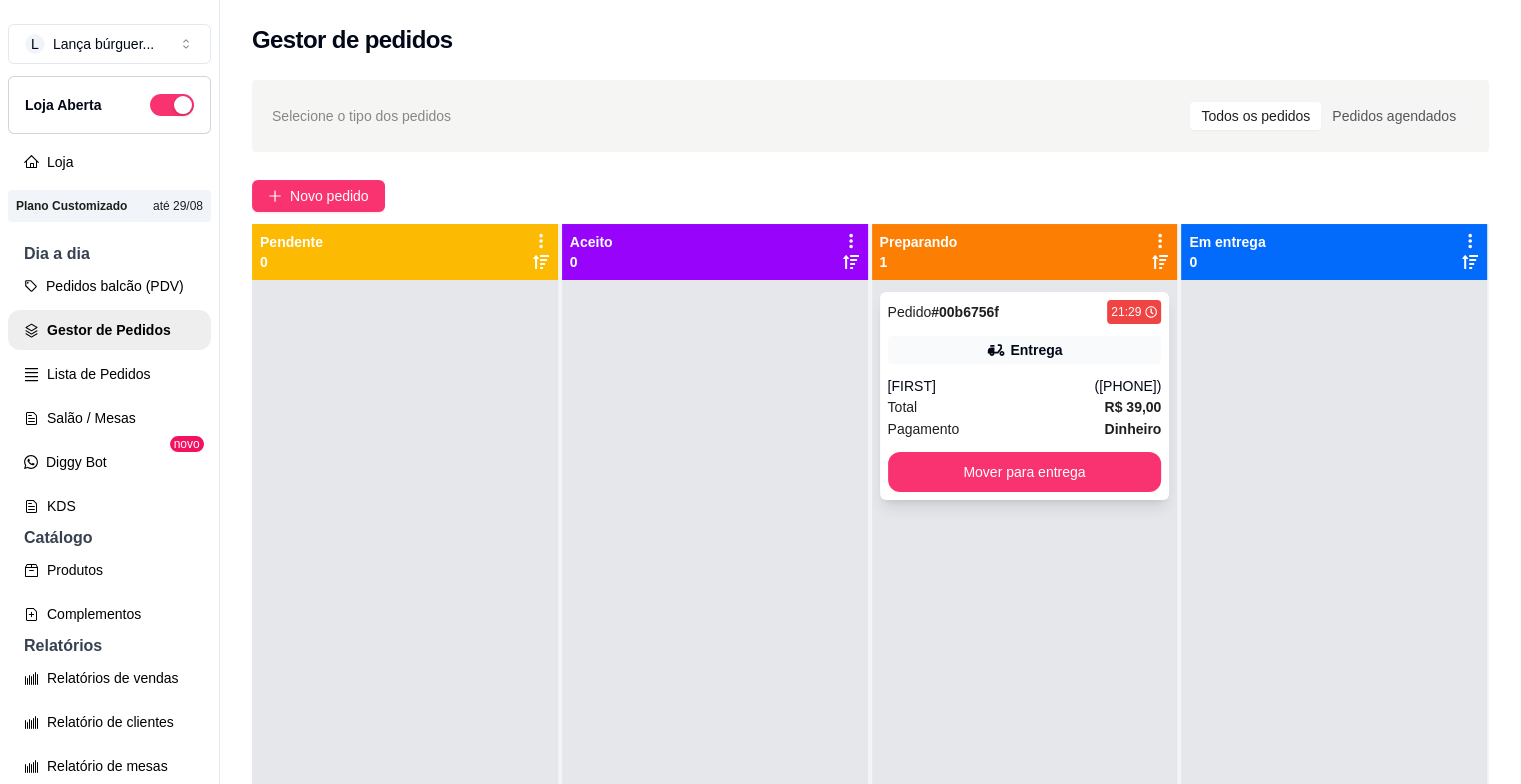 click on "Entrega" at bounding box center [1025, 350] 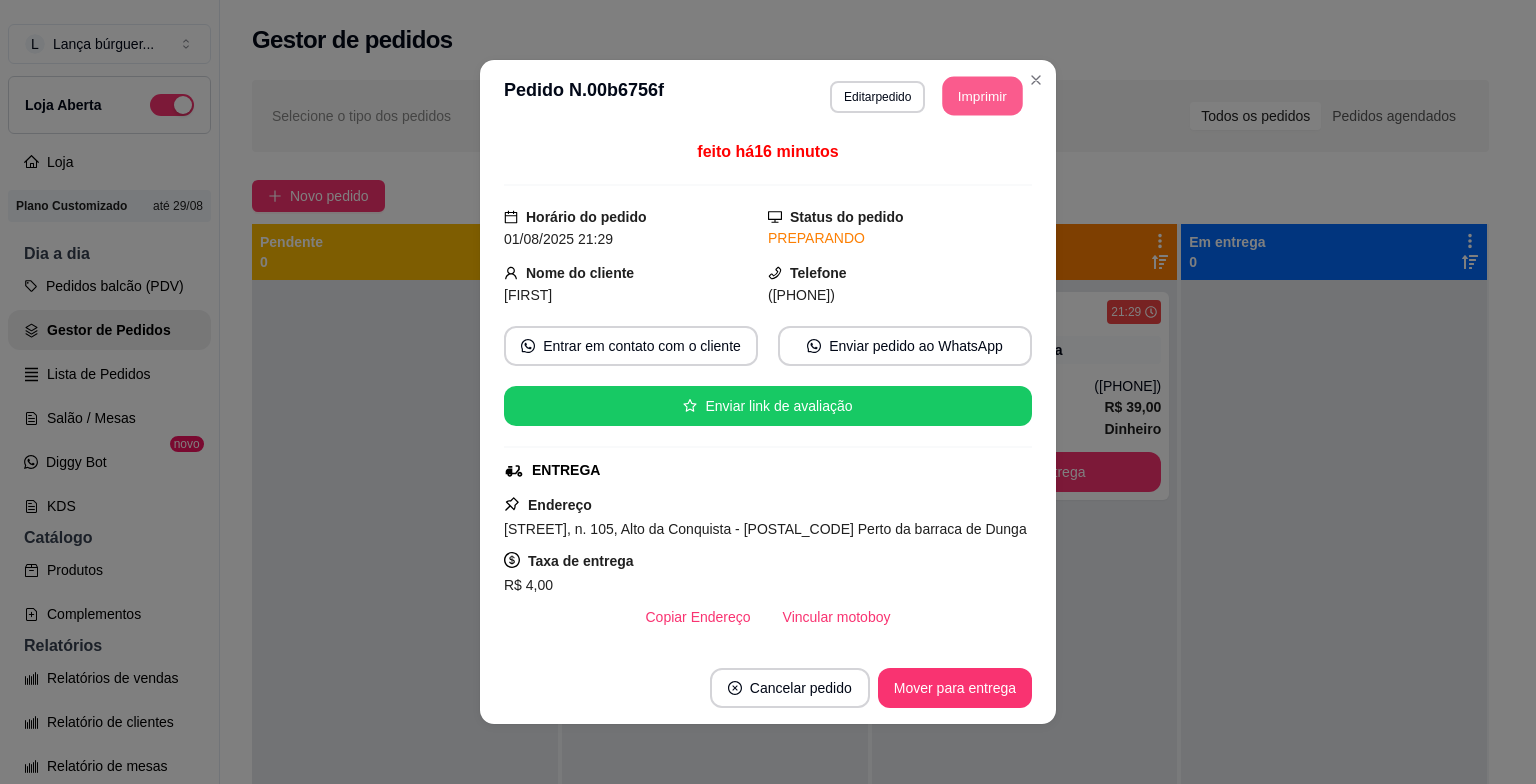 click on "Imprimir" at bounding box center (983, 96) 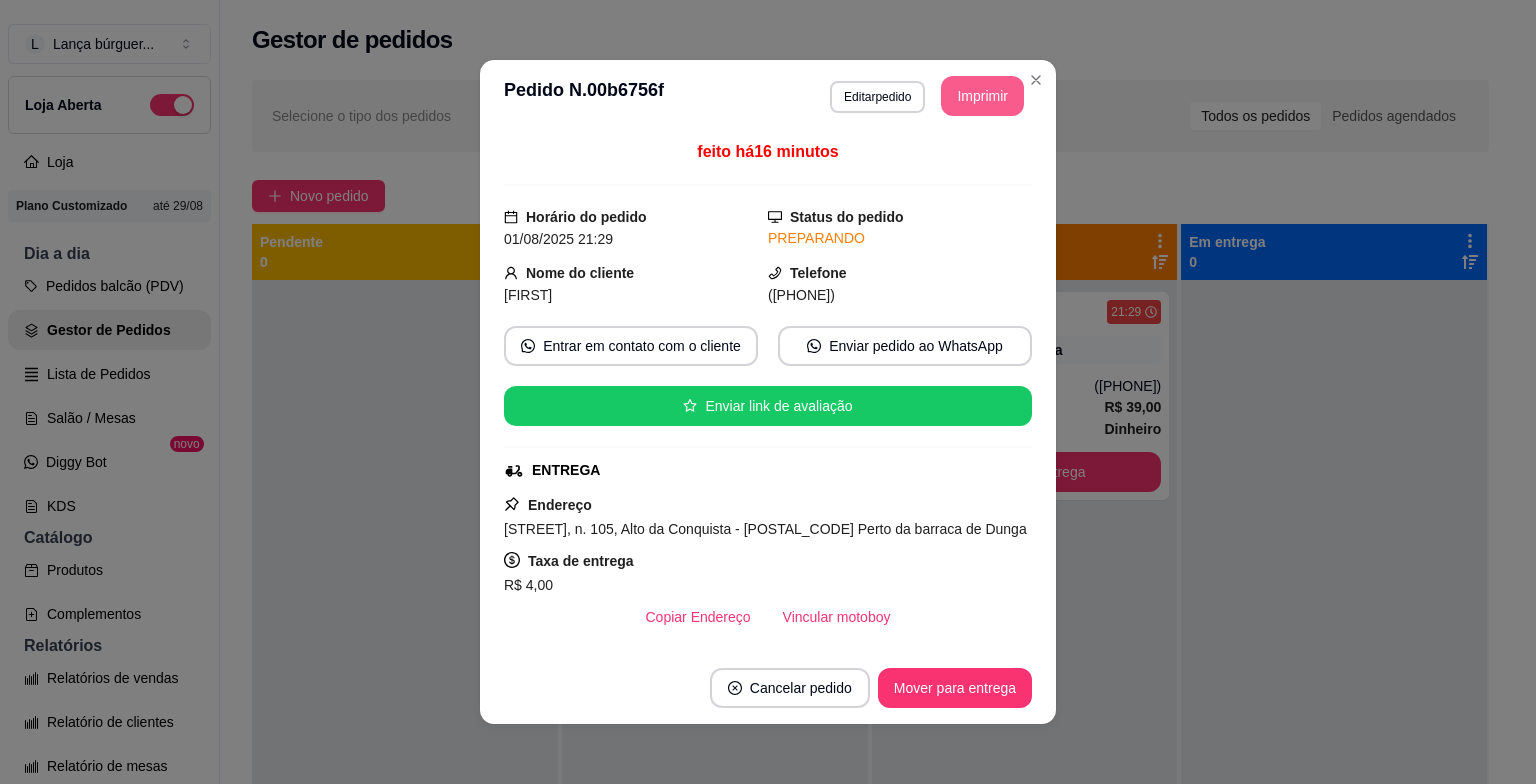 scroll, scrollTop: 0, scrollLeft: 0, axis: both 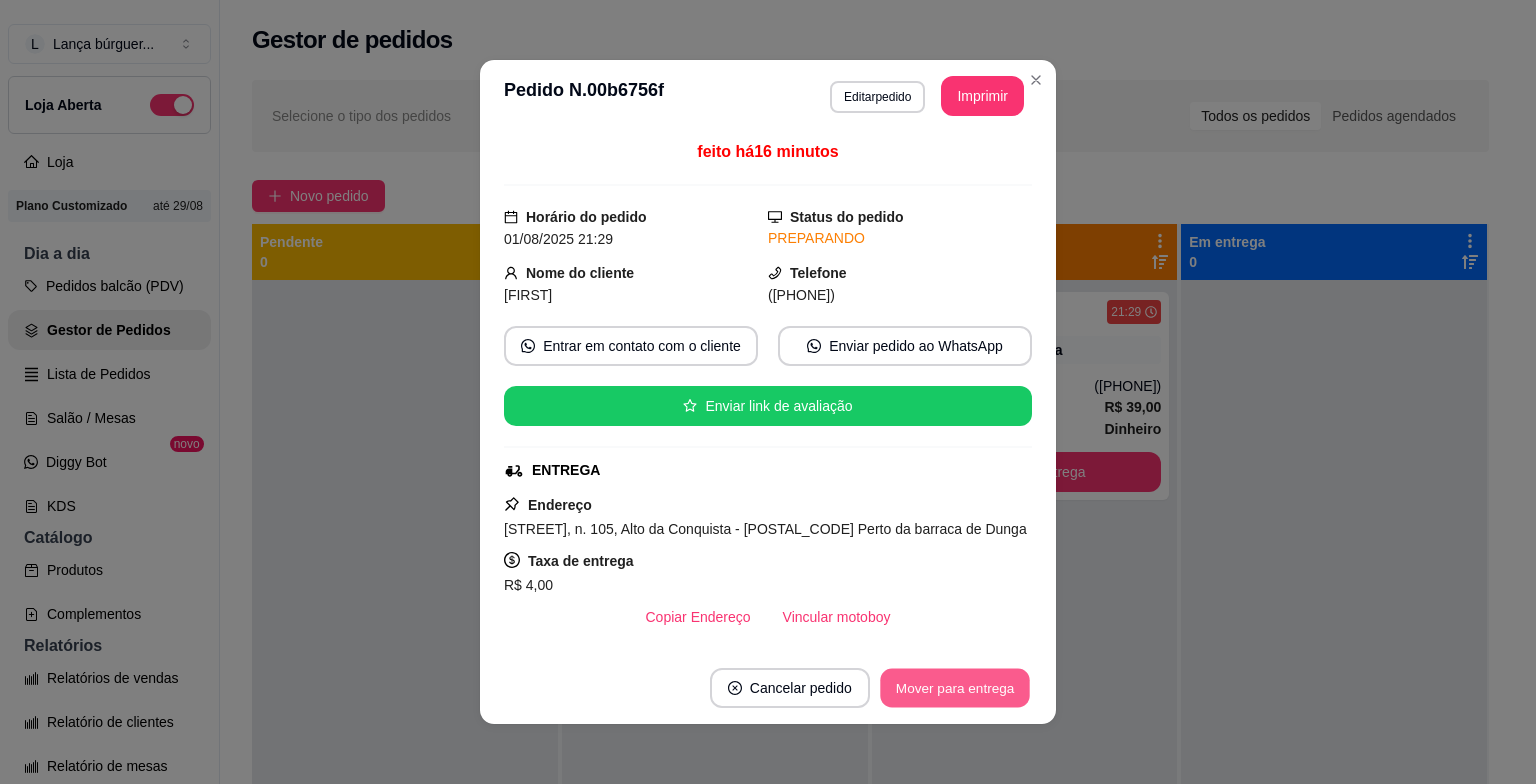 click on "Mover para entrega" at bounding box center (955, 688) 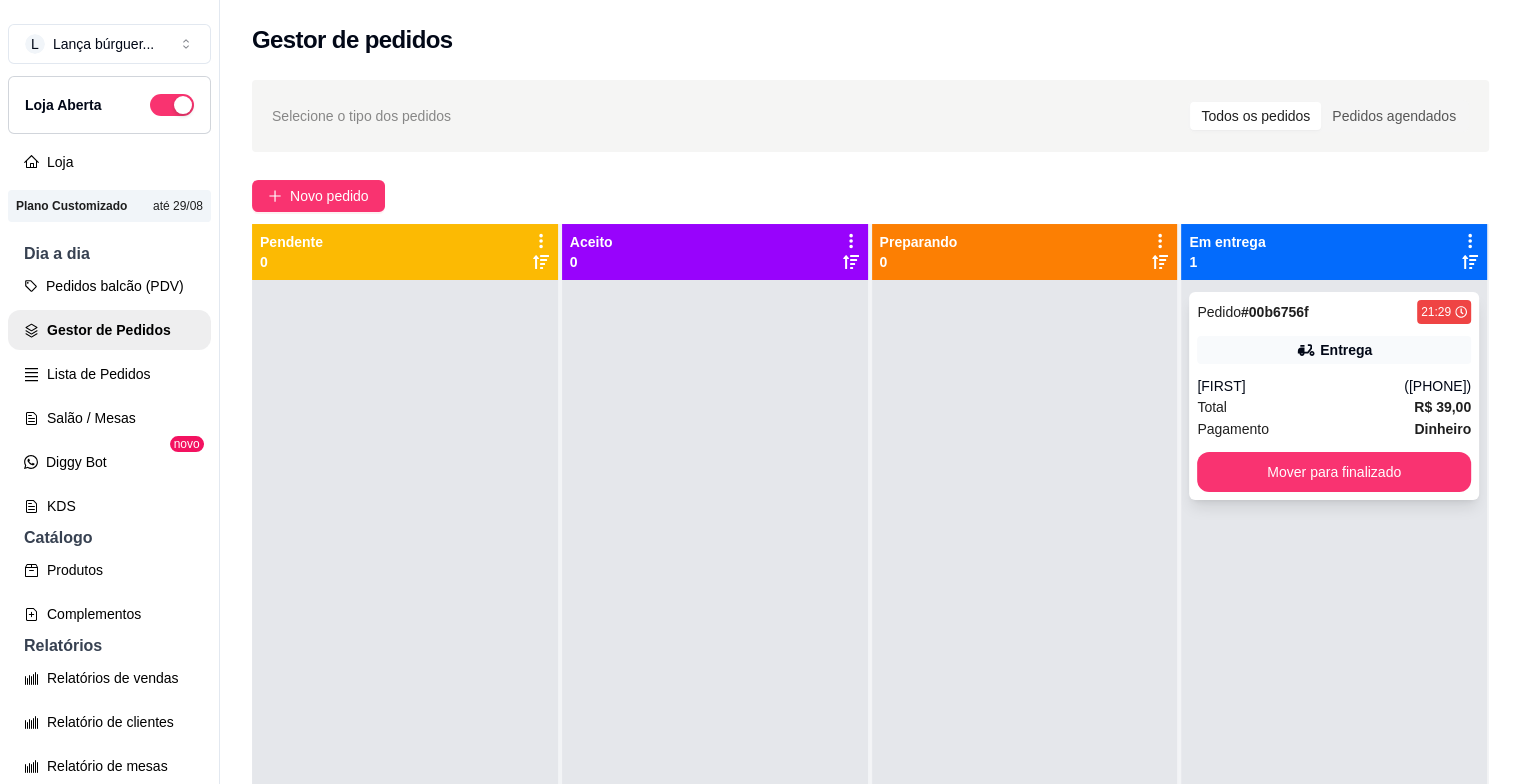 click on "Total R$ 39,00" at bounding box center (1334, 407) 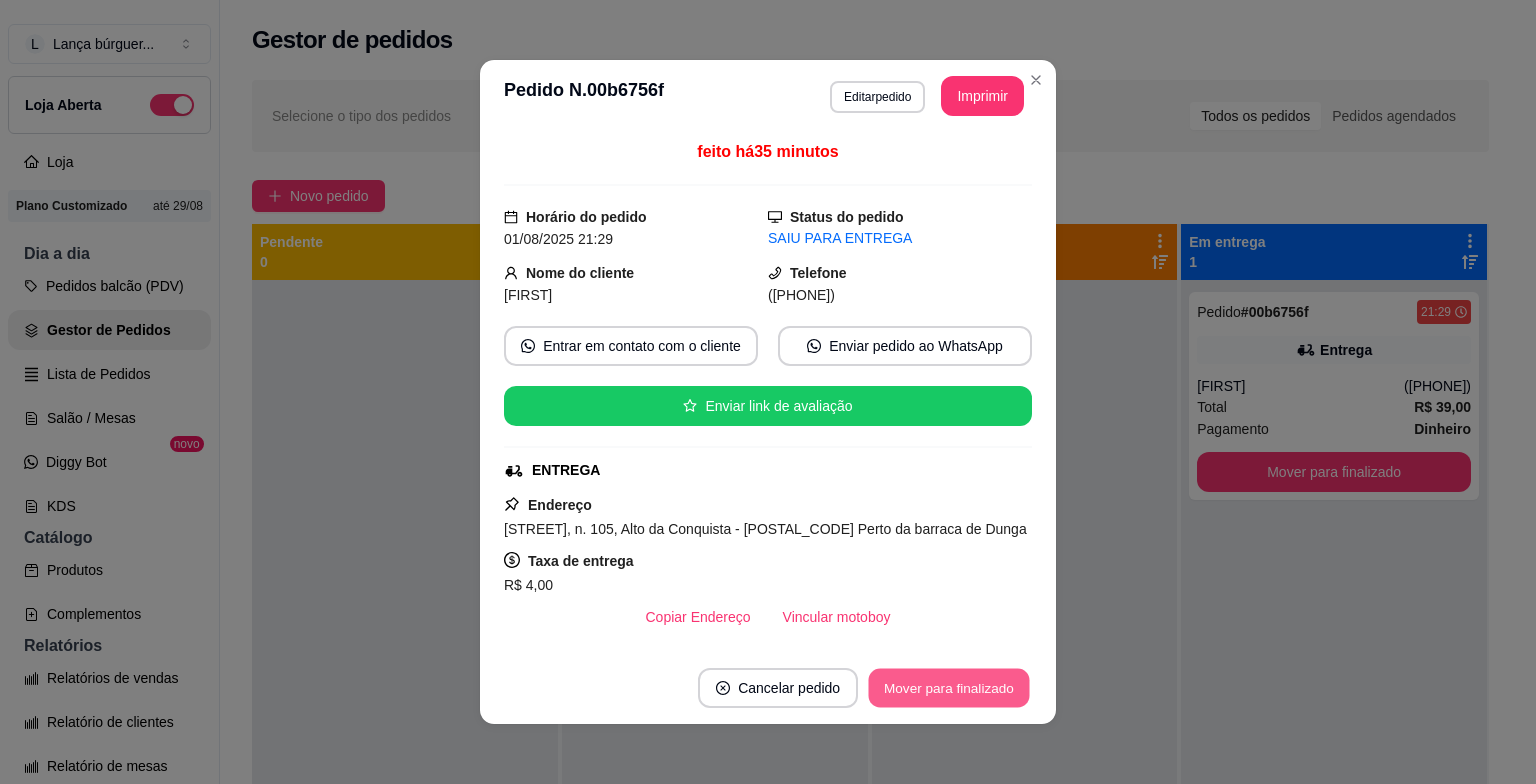 click on "Mover para finalizado" at bounding box center [949, 688] 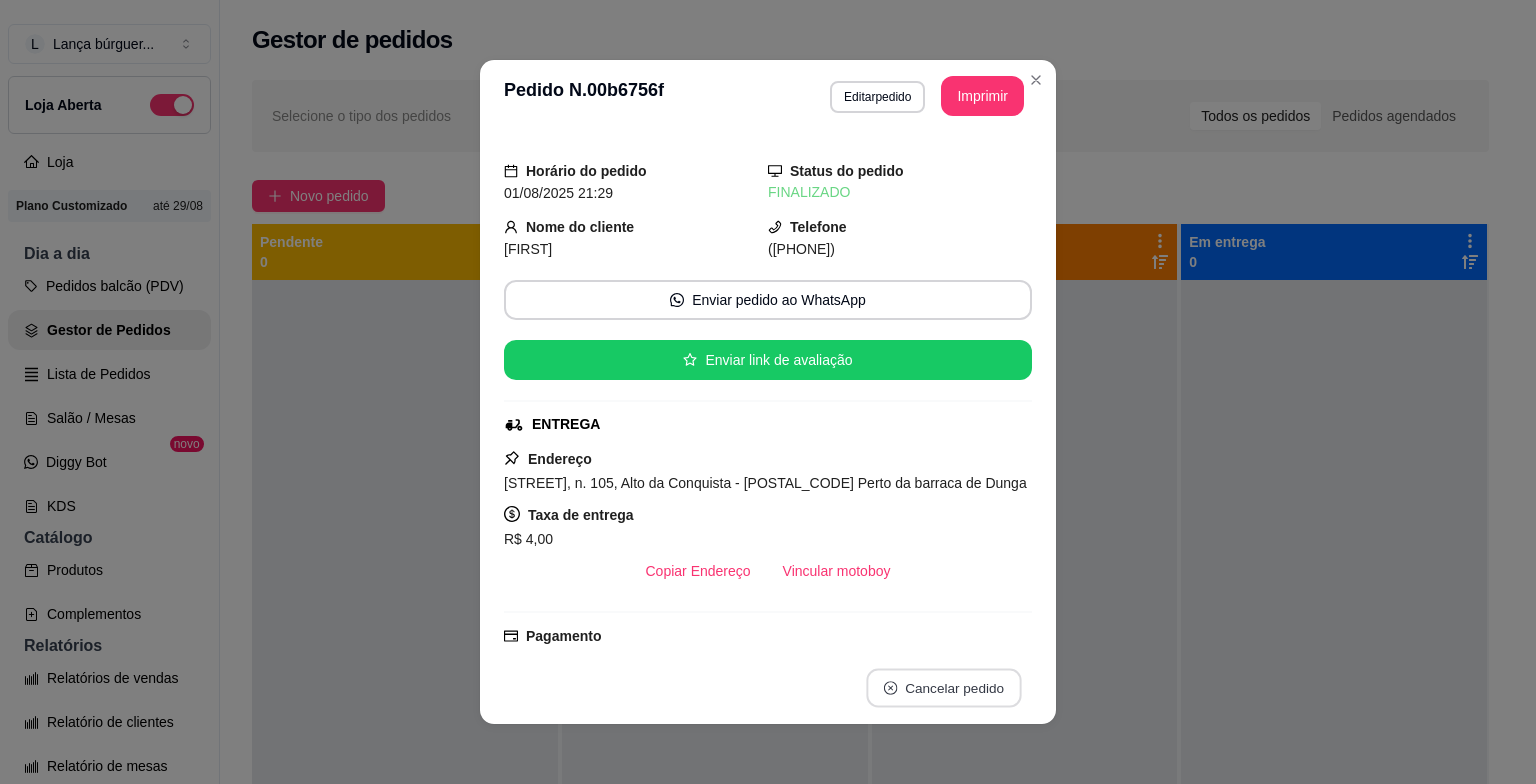 click on "**********" at bounding box center (768, 392) 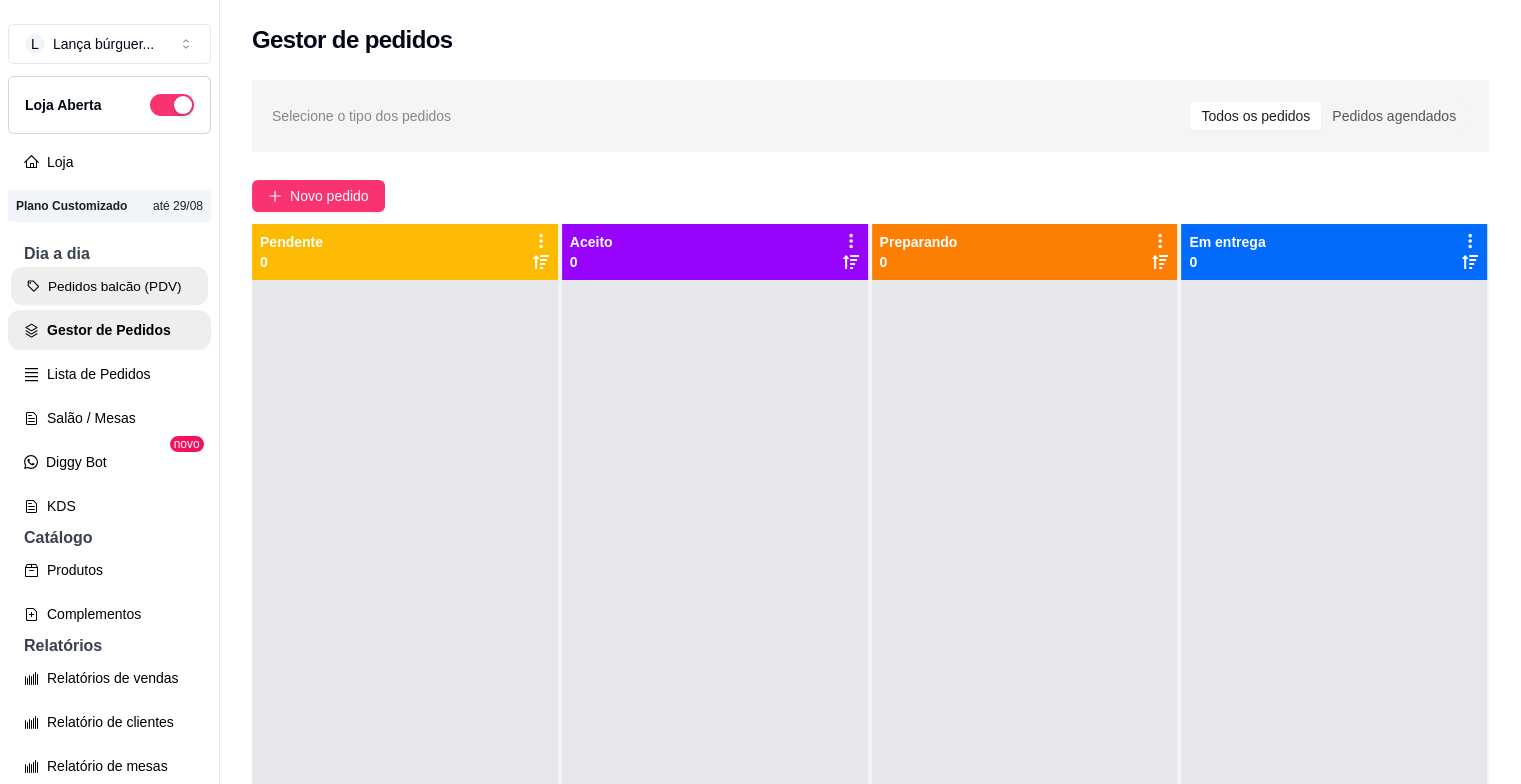 click on "Pedidos balcão (PDV)" at bounding box center (109, 286) 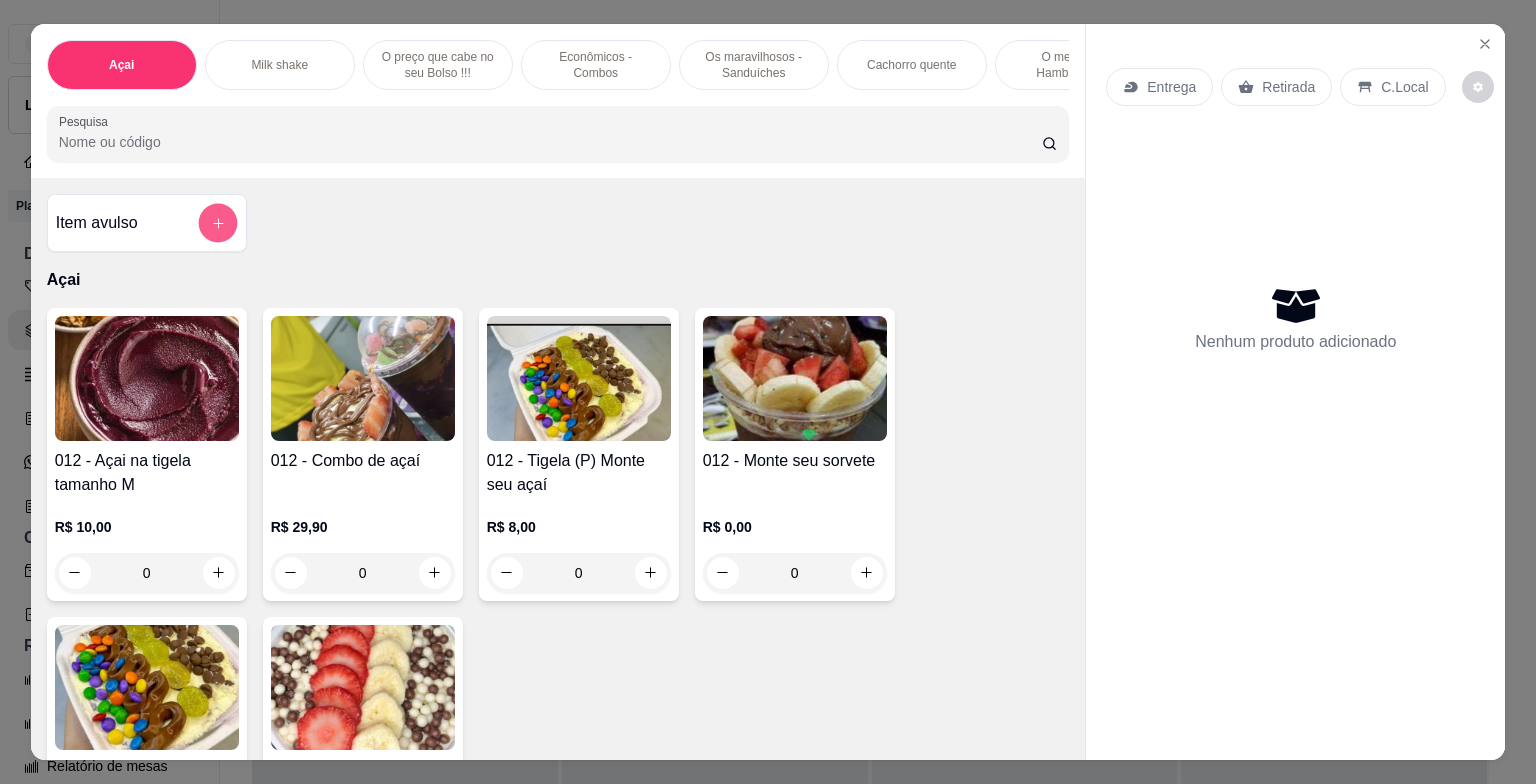 click 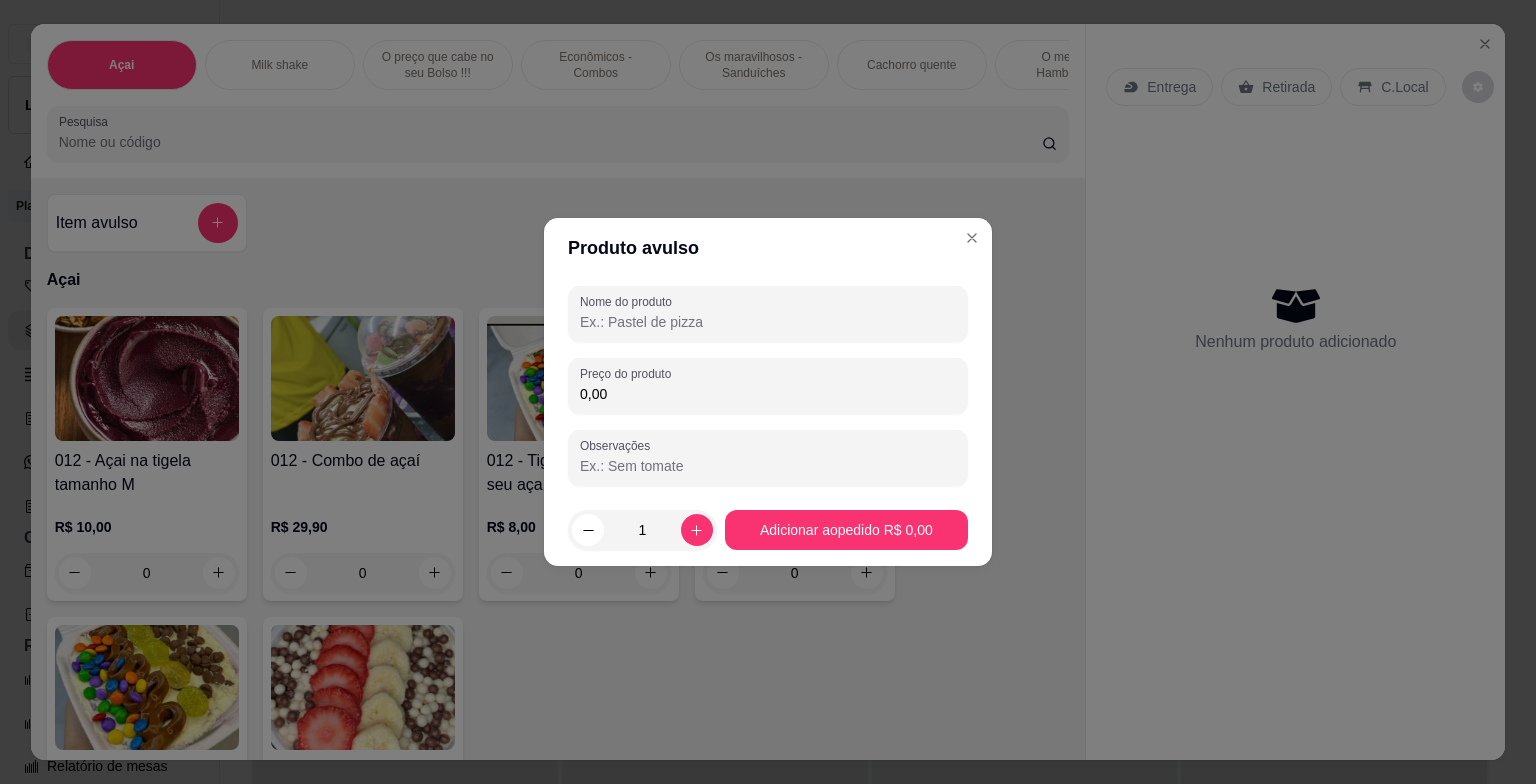 click on "Nome do produto" at bounding box center (768, 322) 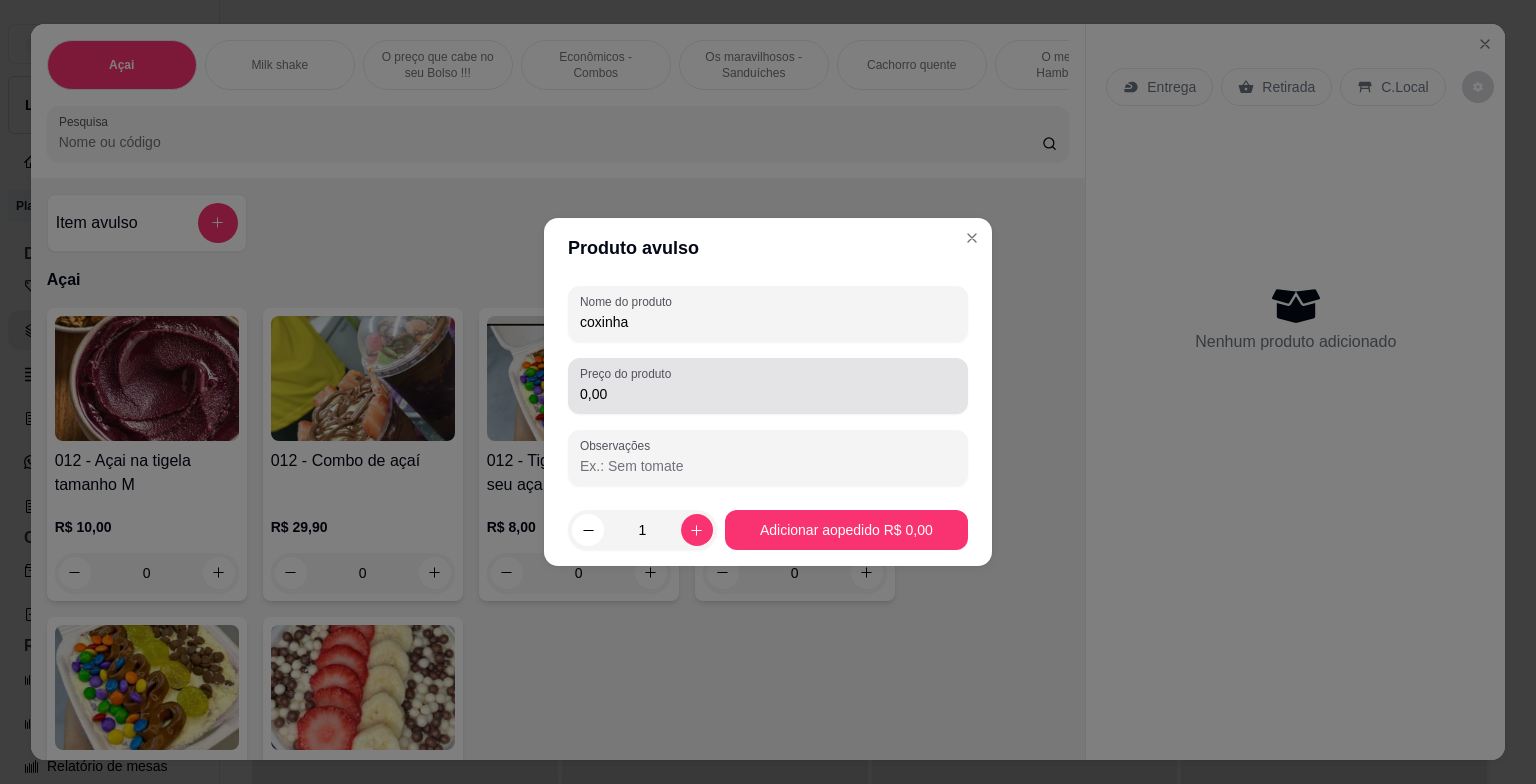 type on "coxinha" 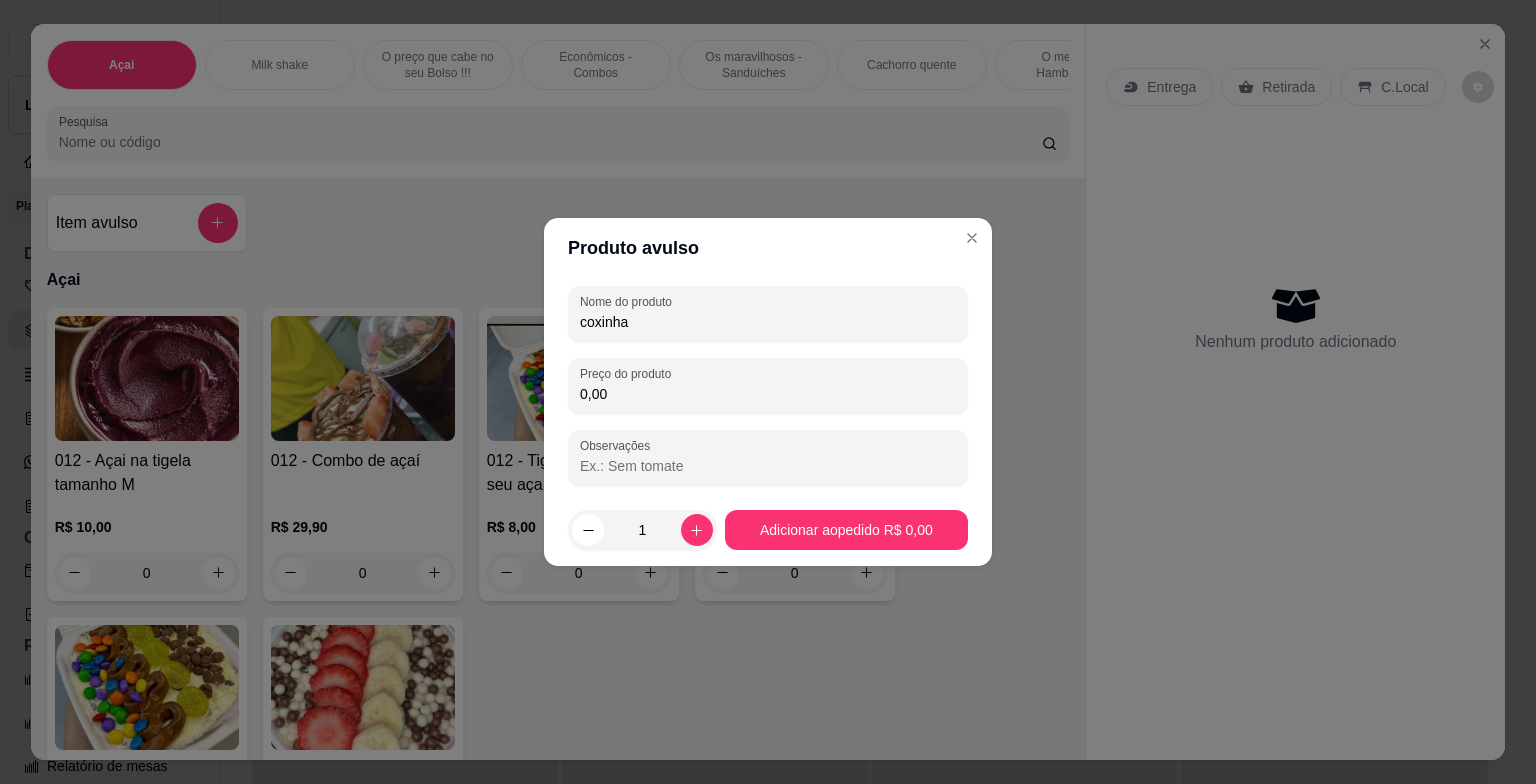 click on "0,00" at bounding box center [768, 394] 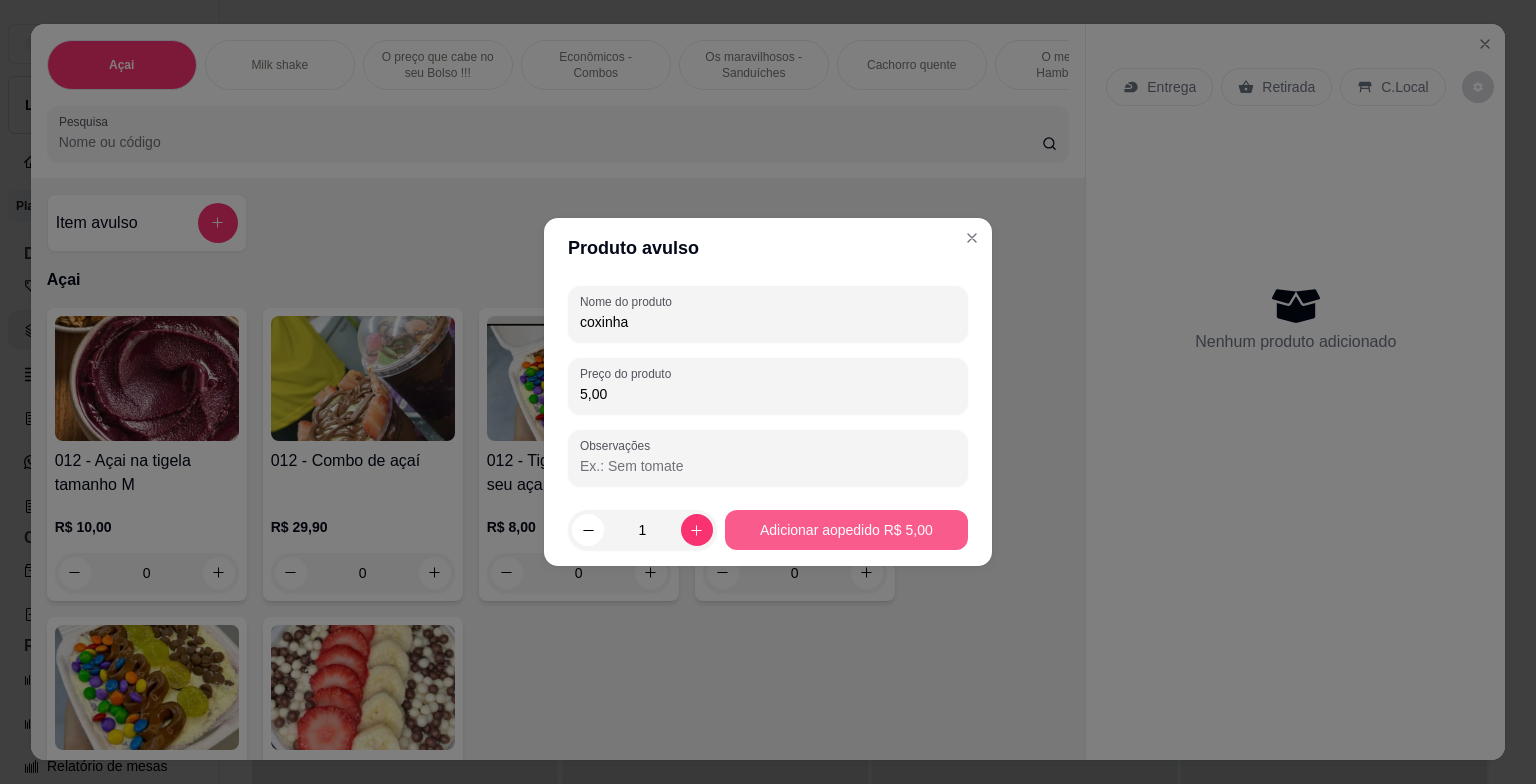 type on "5,00" 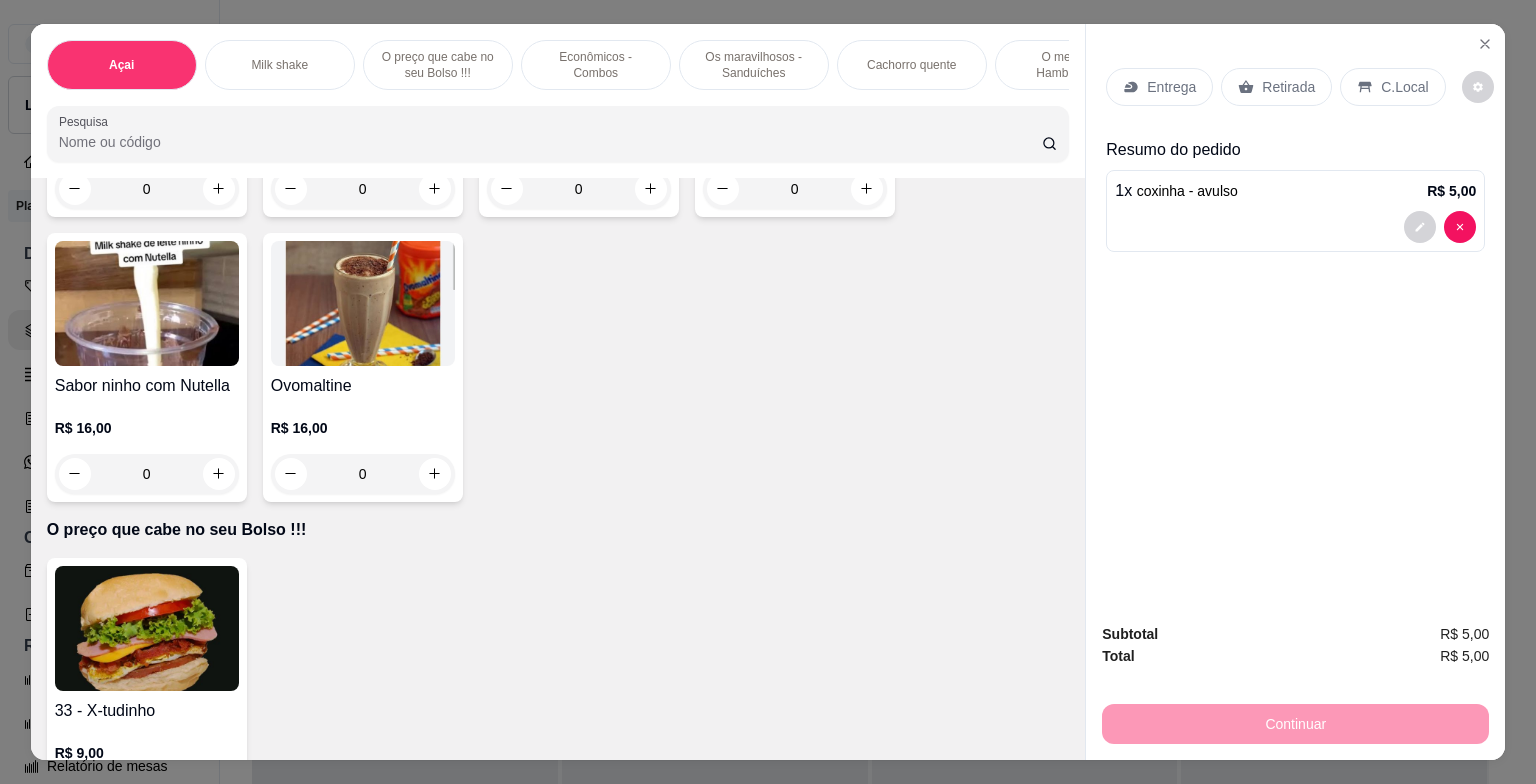scroll, scrollTop: 1491, scrollLeft: 0, axis: vertical 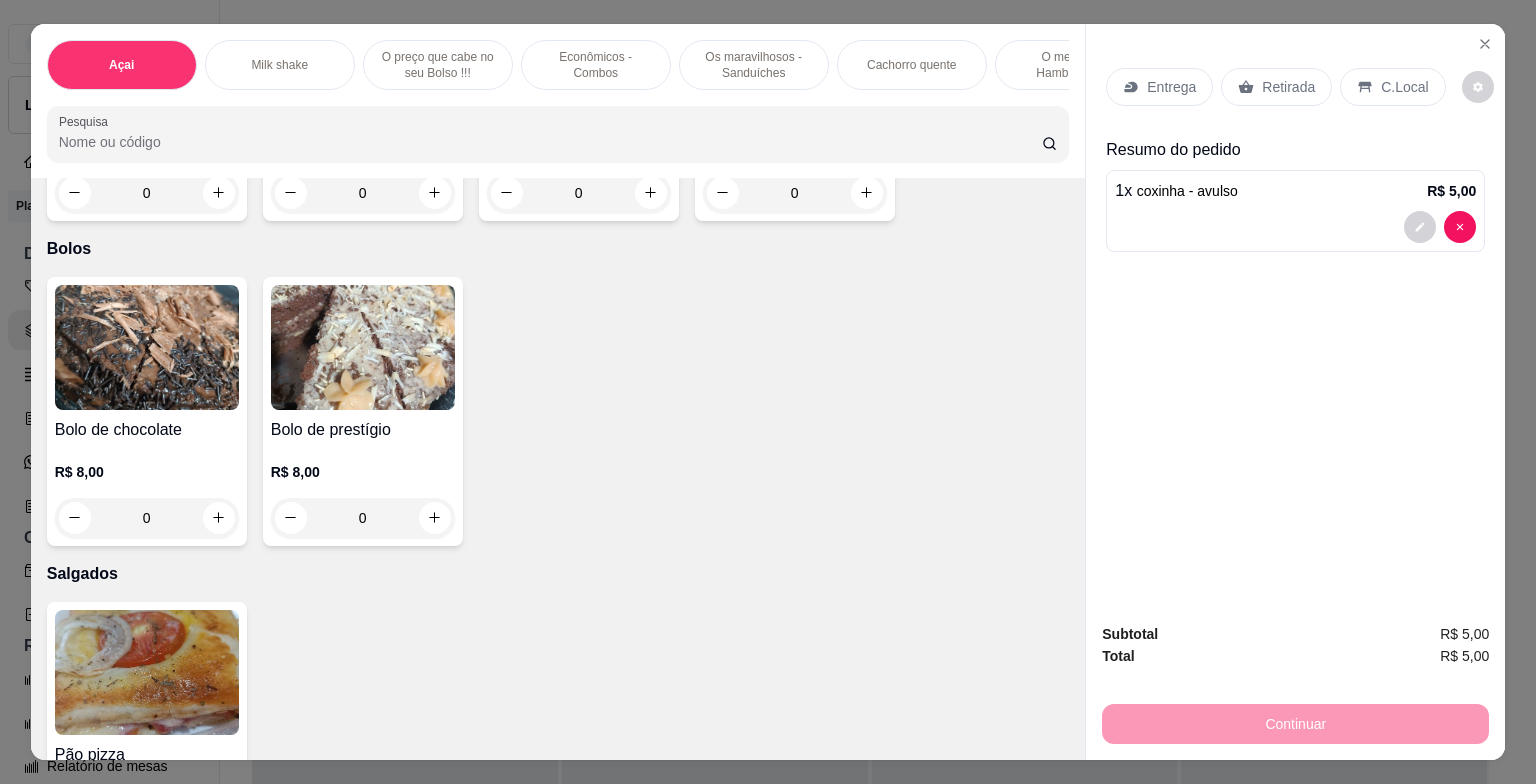 click at bounding box center (147, 672) 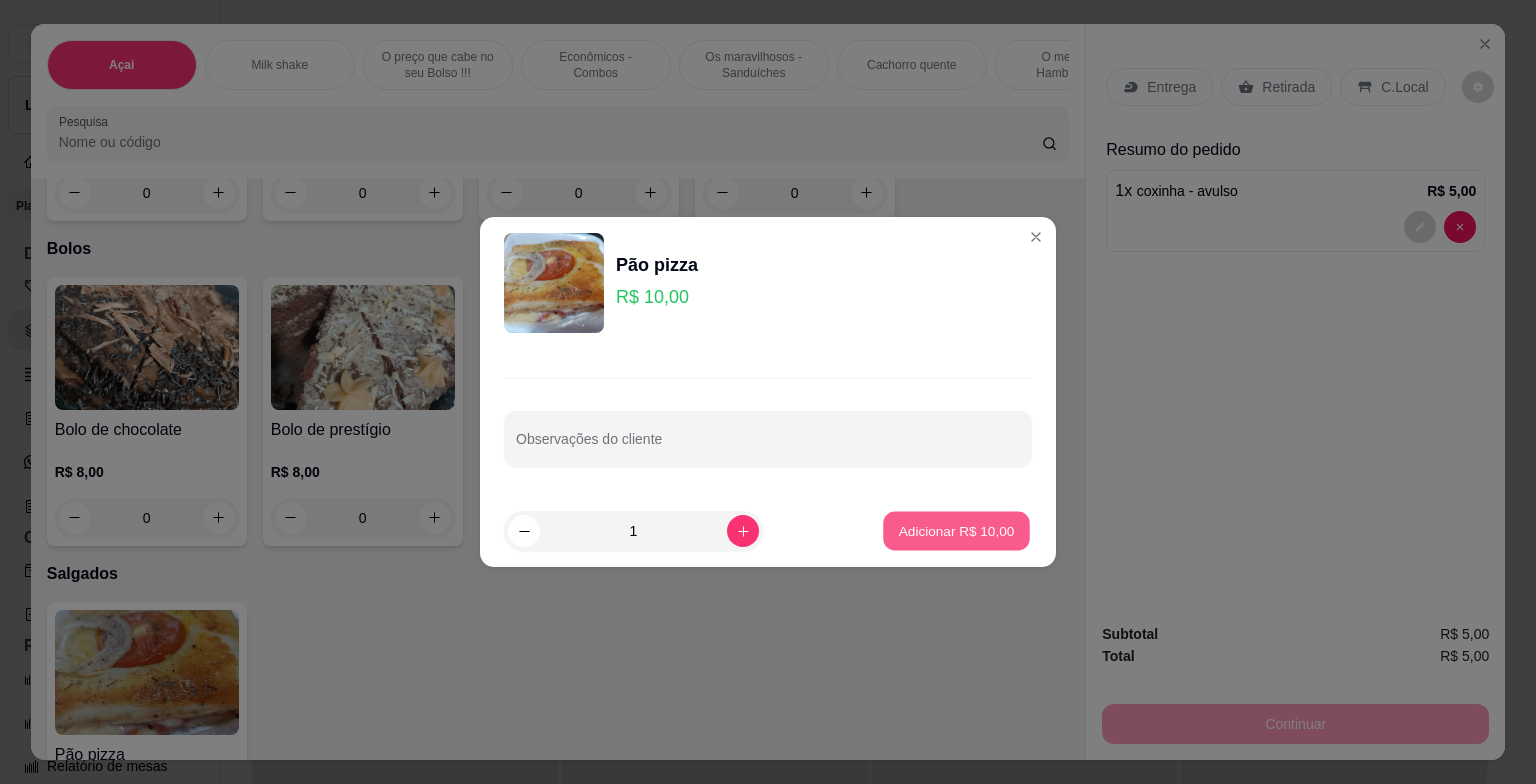 click on "Adicionar   R$ 10,00" at bounding box center [957, 530] 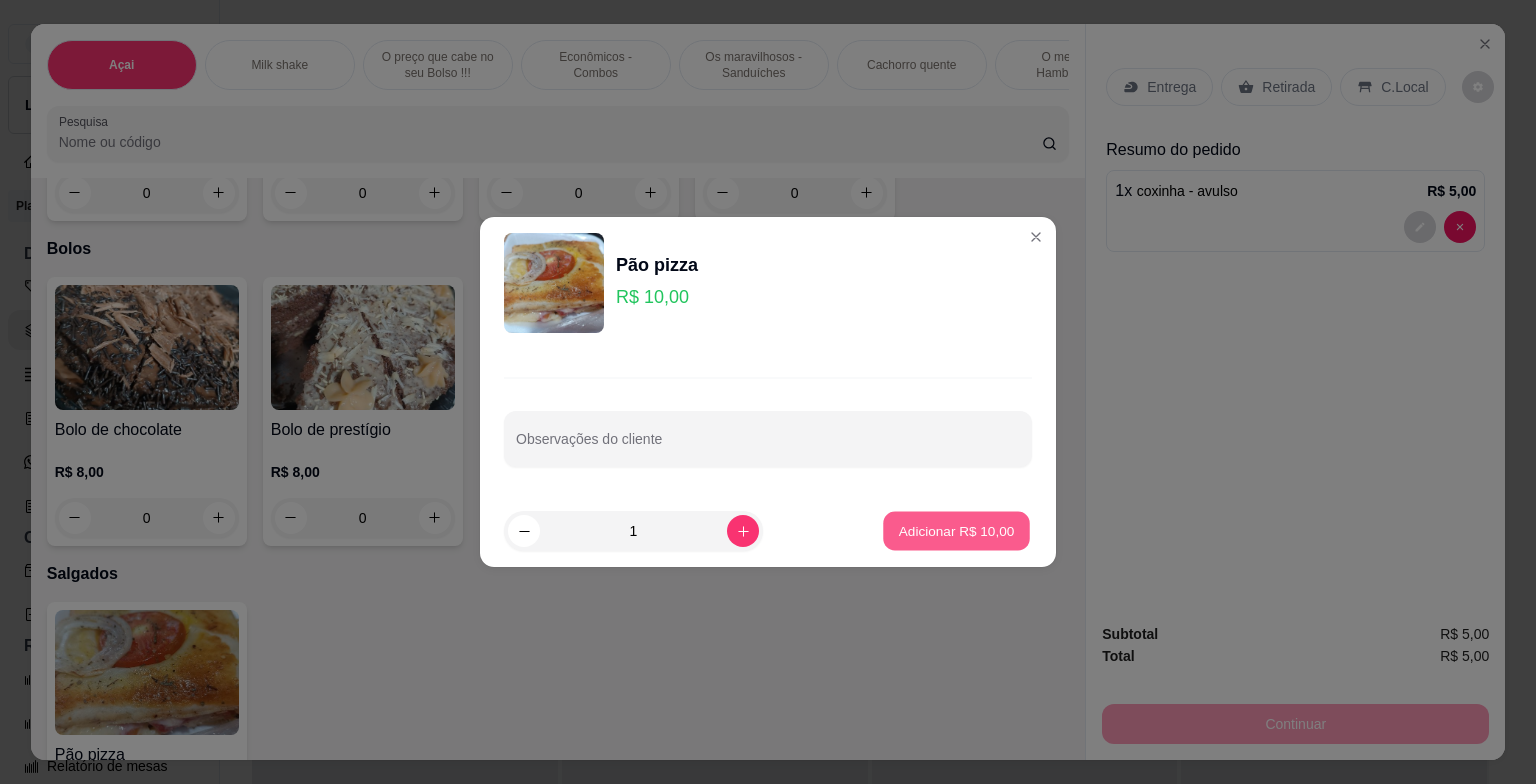 type on "1" 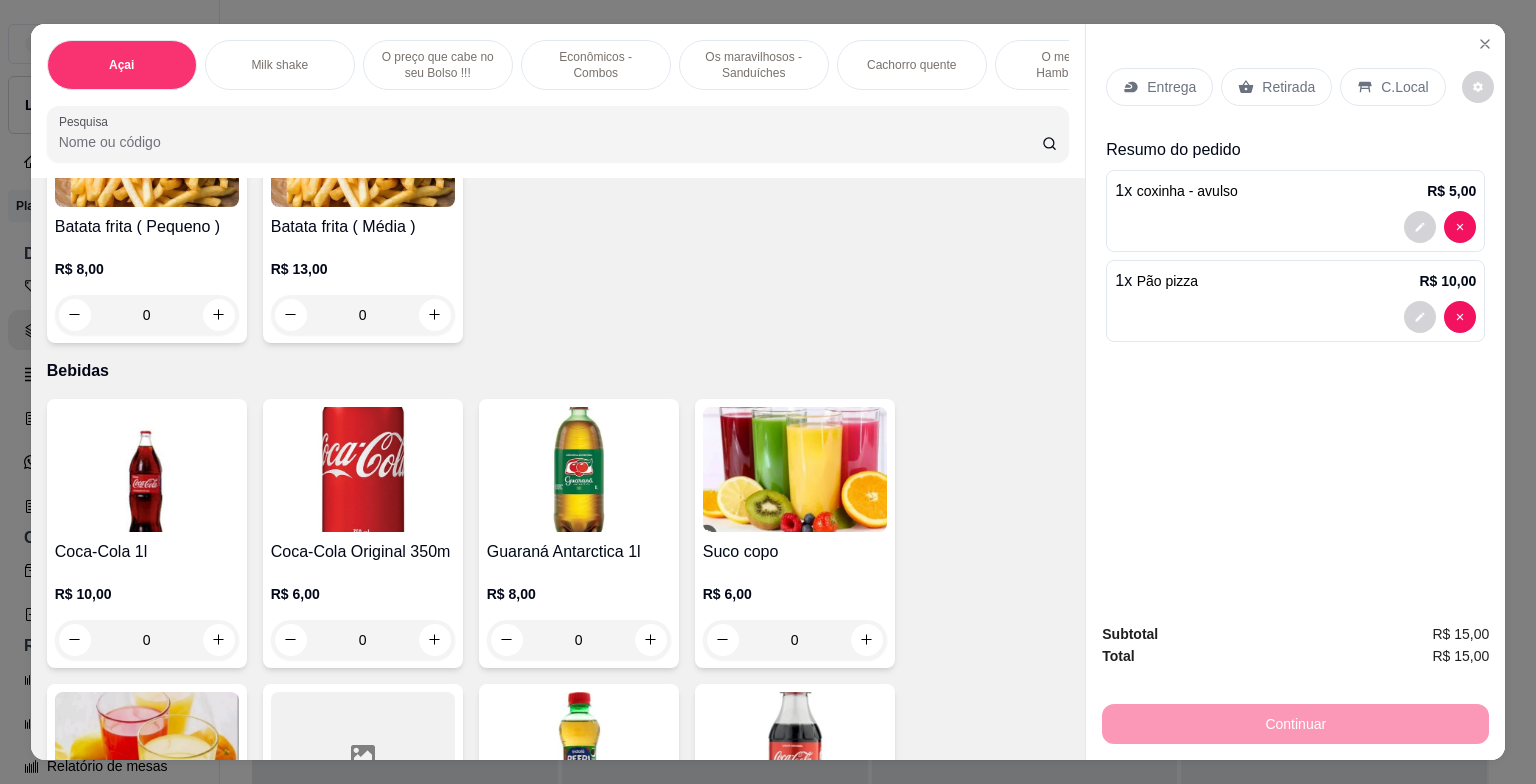 scroll, scrollTop: 6940, scrollLeft: 0, axis: vertical 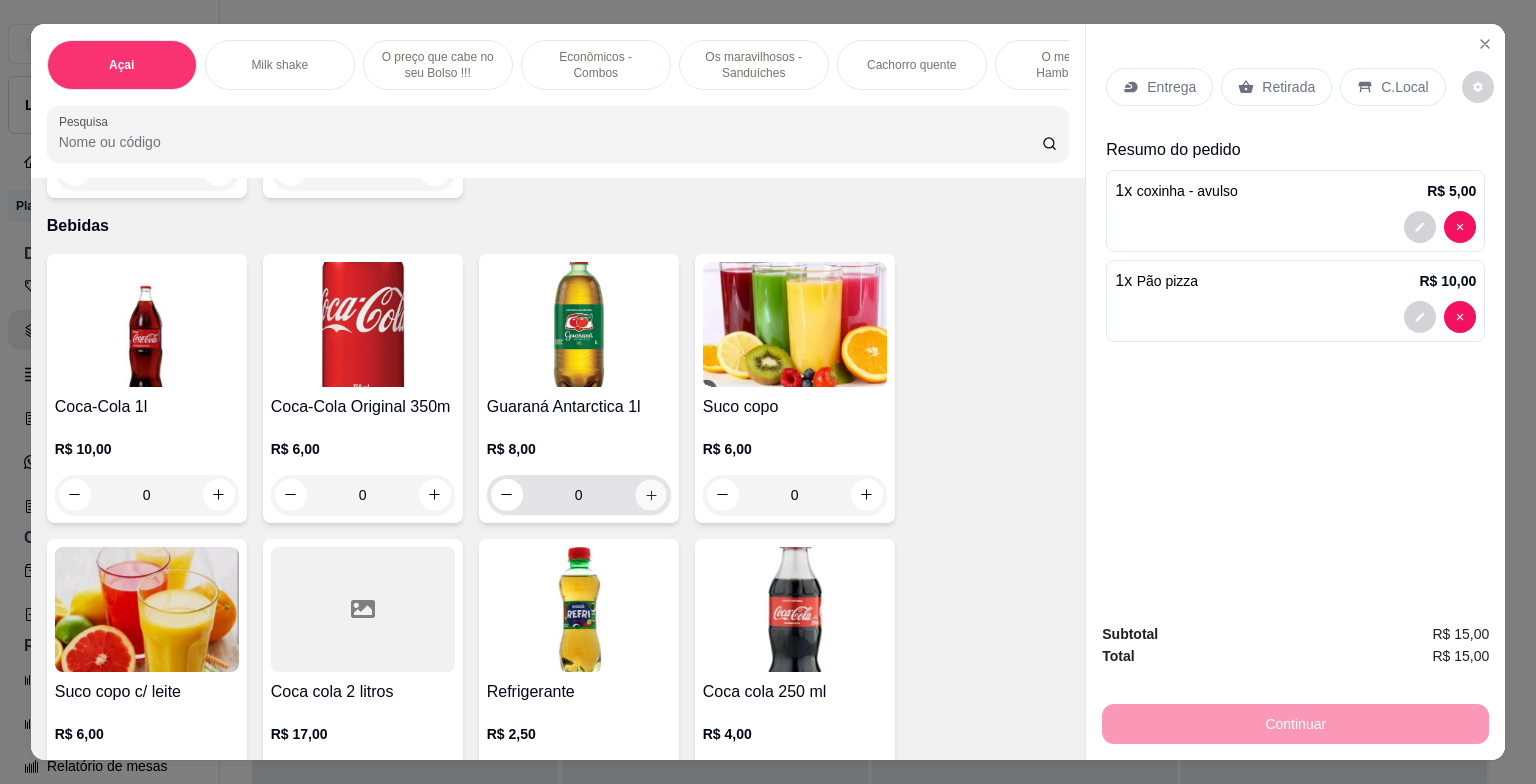 click 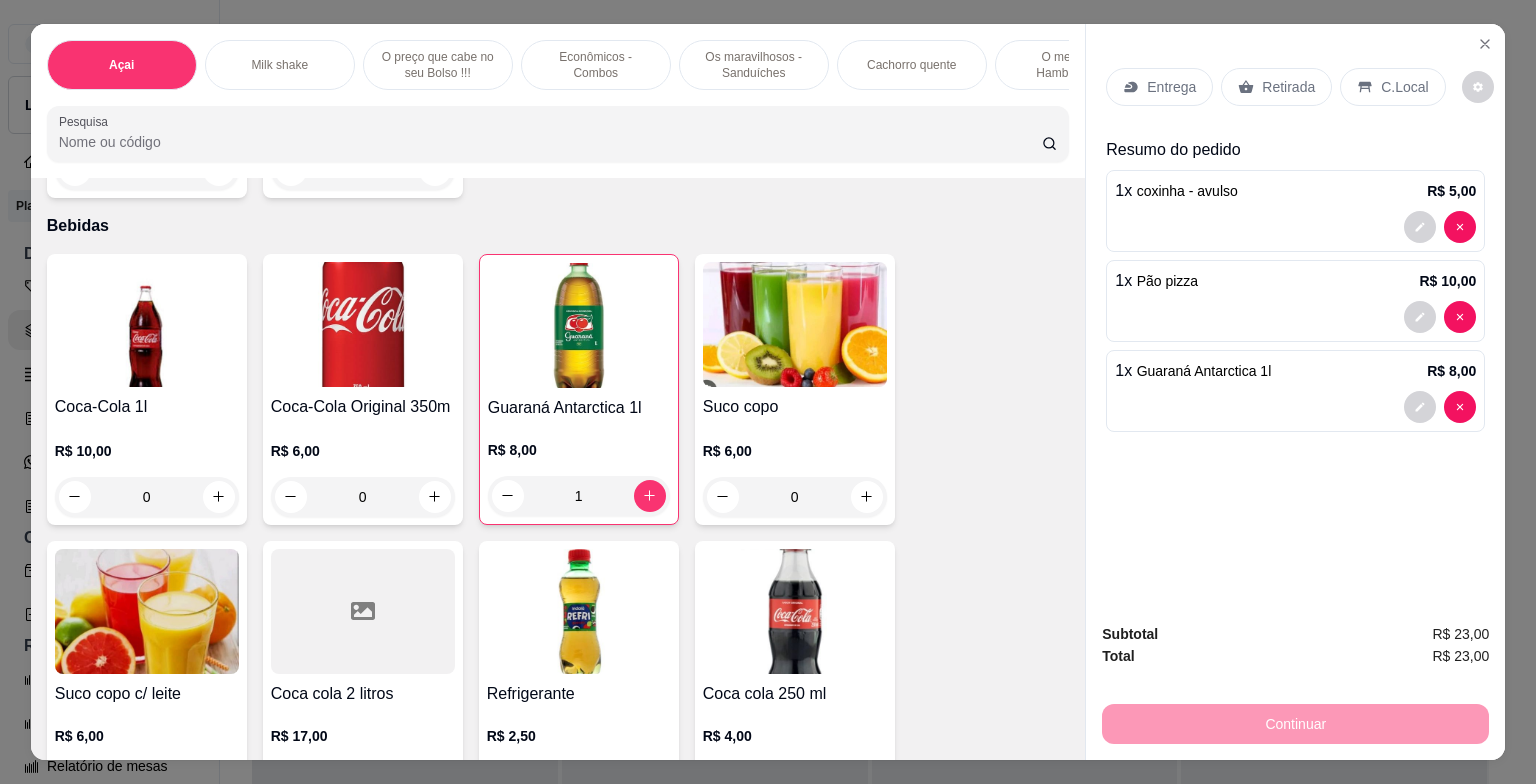 click on "C.Local" at bounding box center (1404, 87) 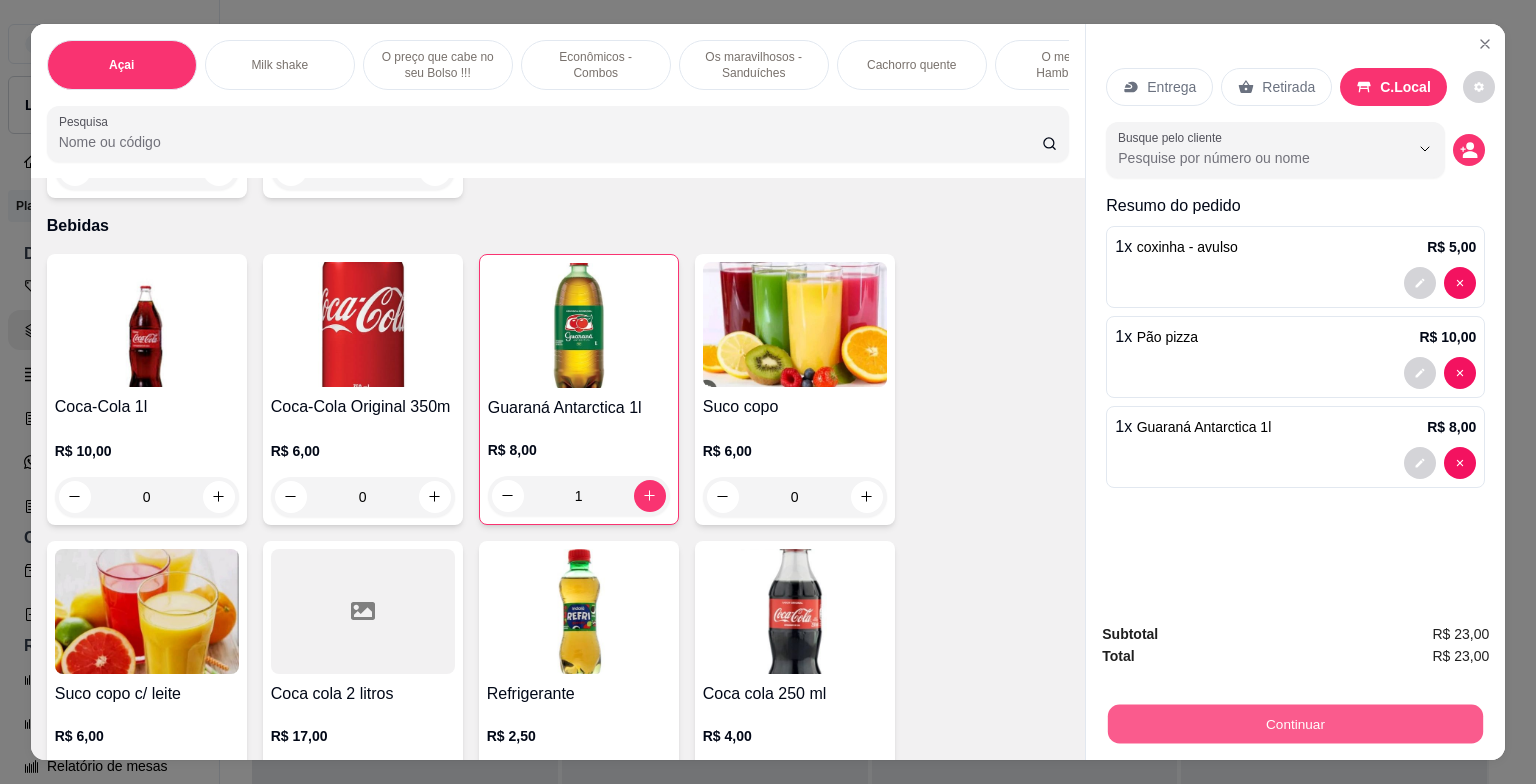click on "Continuar" at bounding box center (1295, 724) 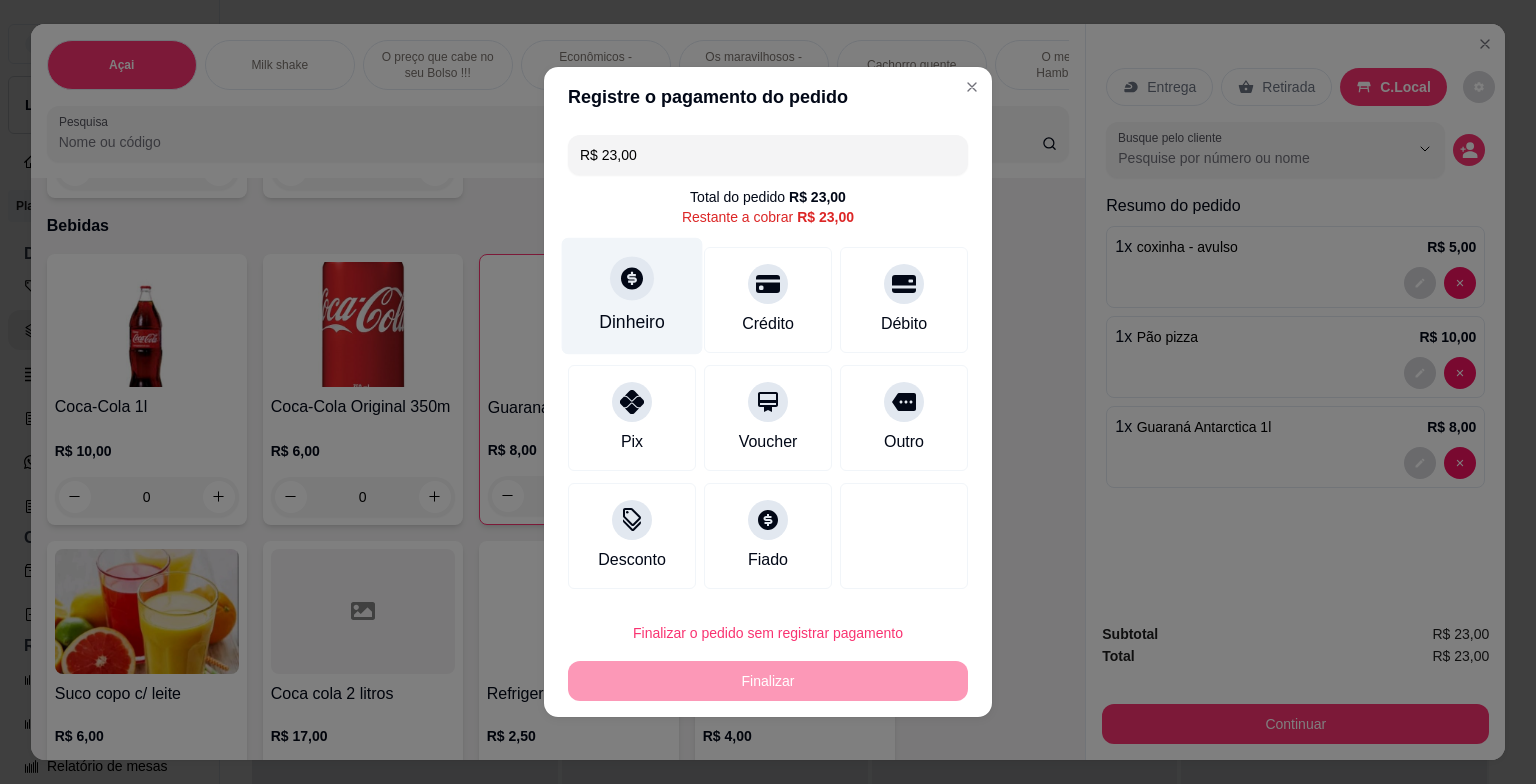 click on "Dinheiro" at bounding box center [632, 296] 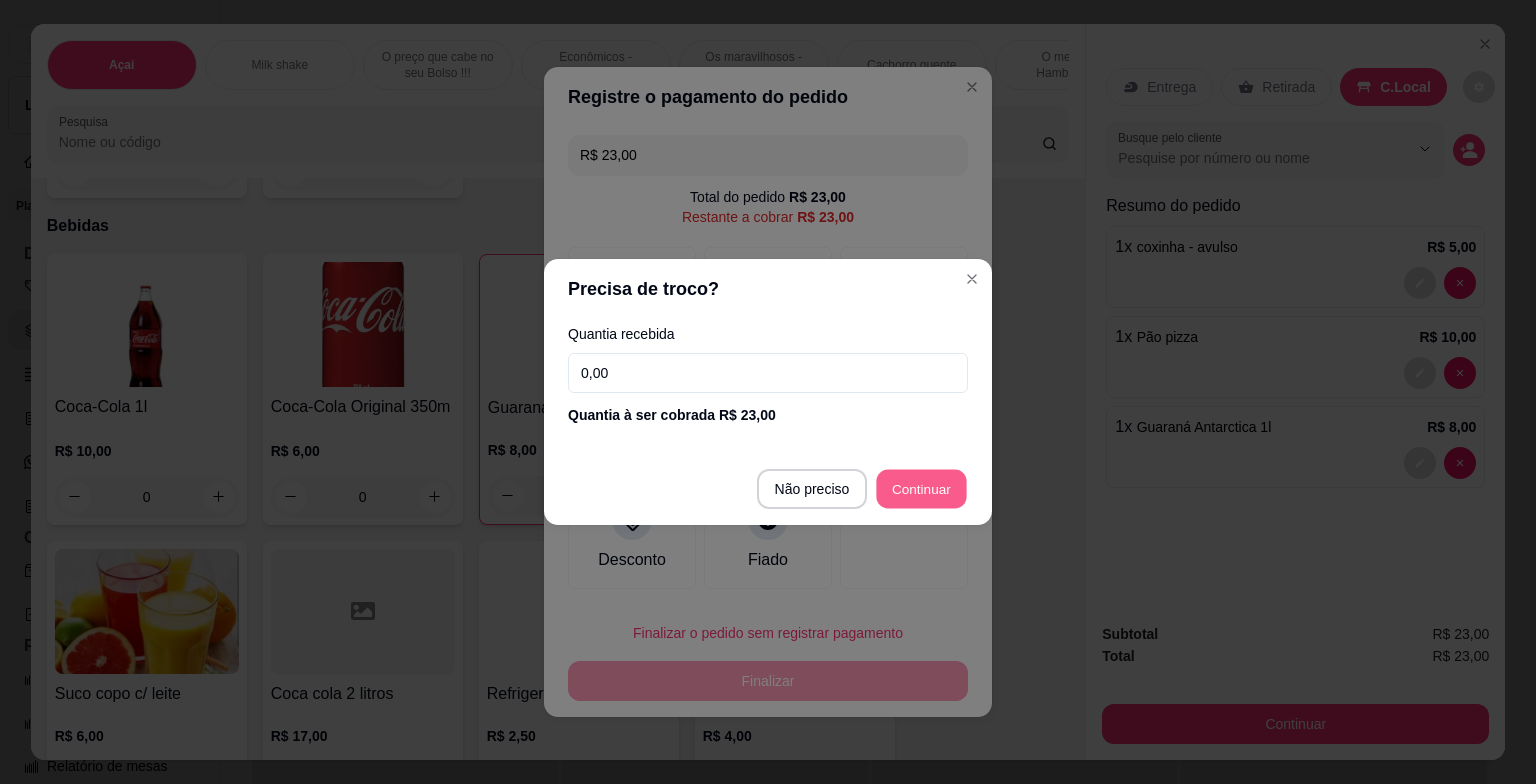 type on "R$ 0,00" 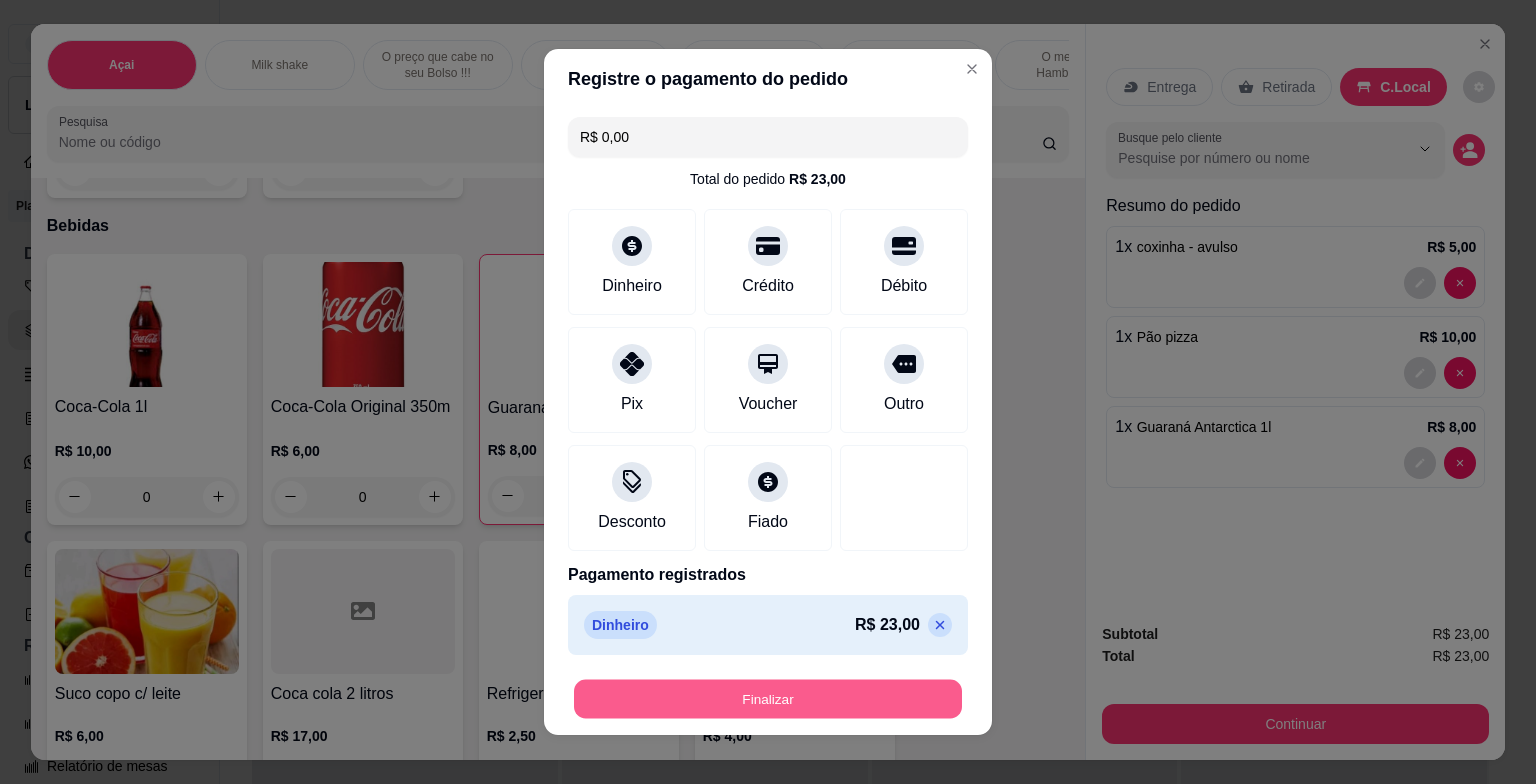 click on "Finalizar" at bounding box center [768, 699] 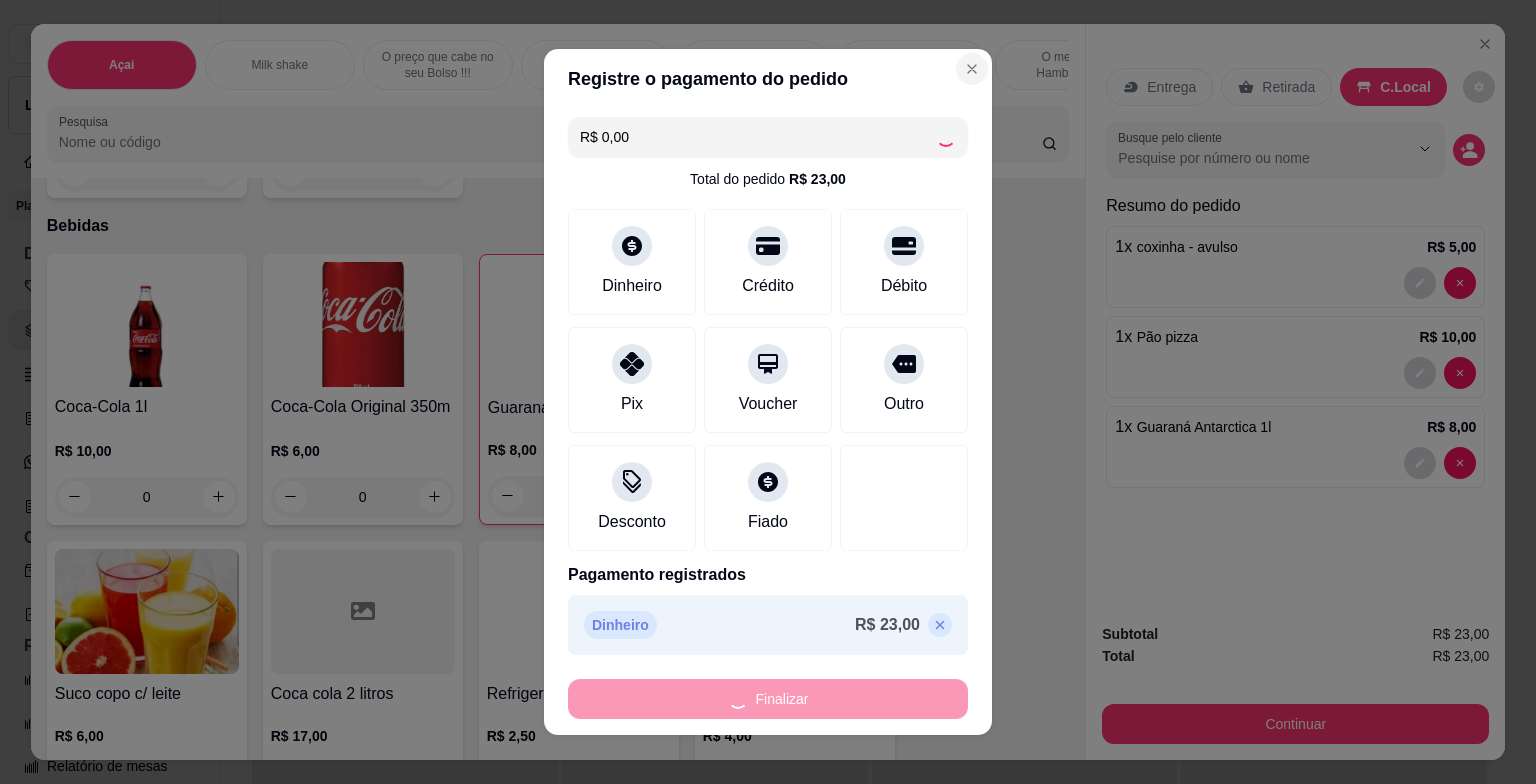 type on "0" 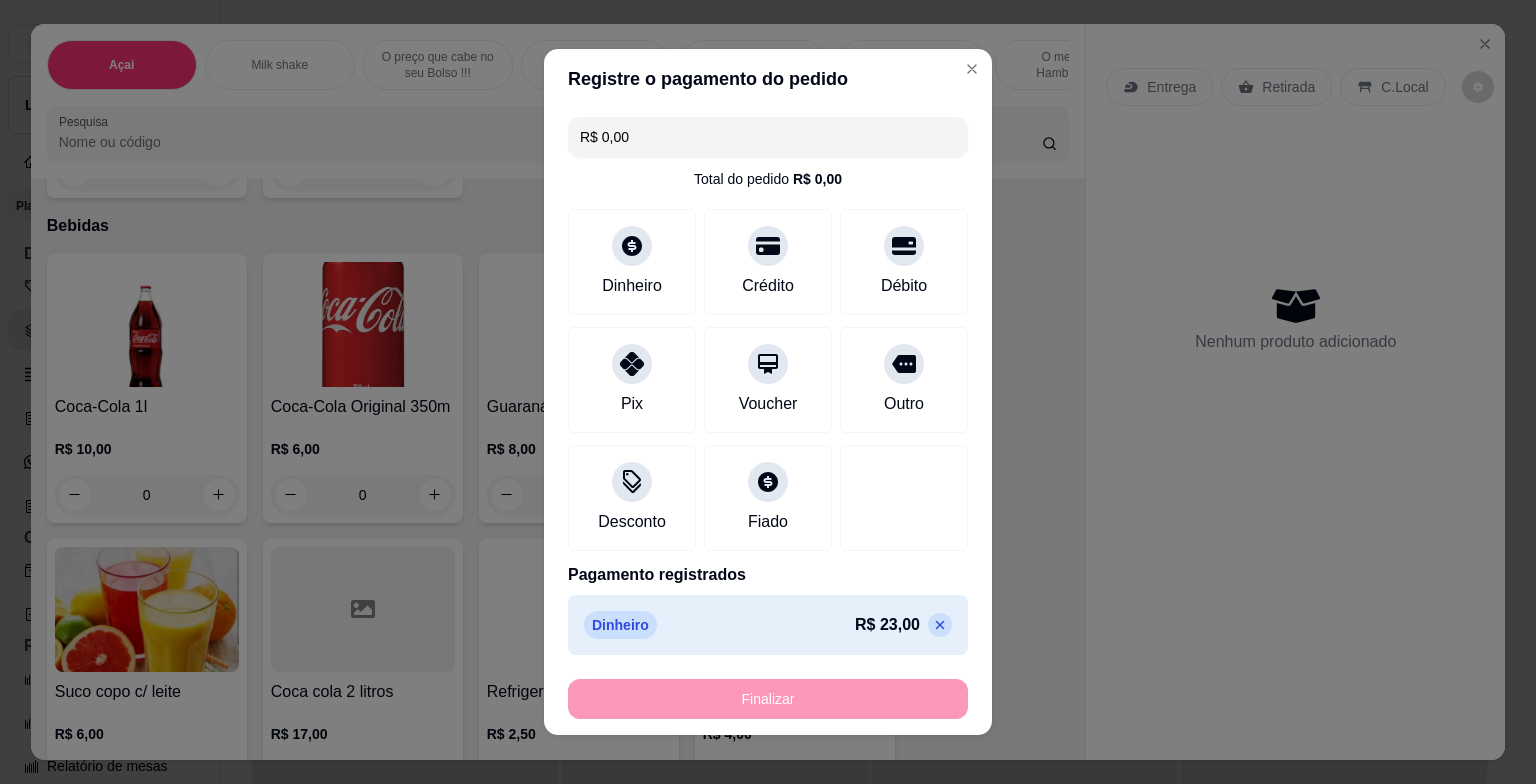 type on "-R$ 23,00" 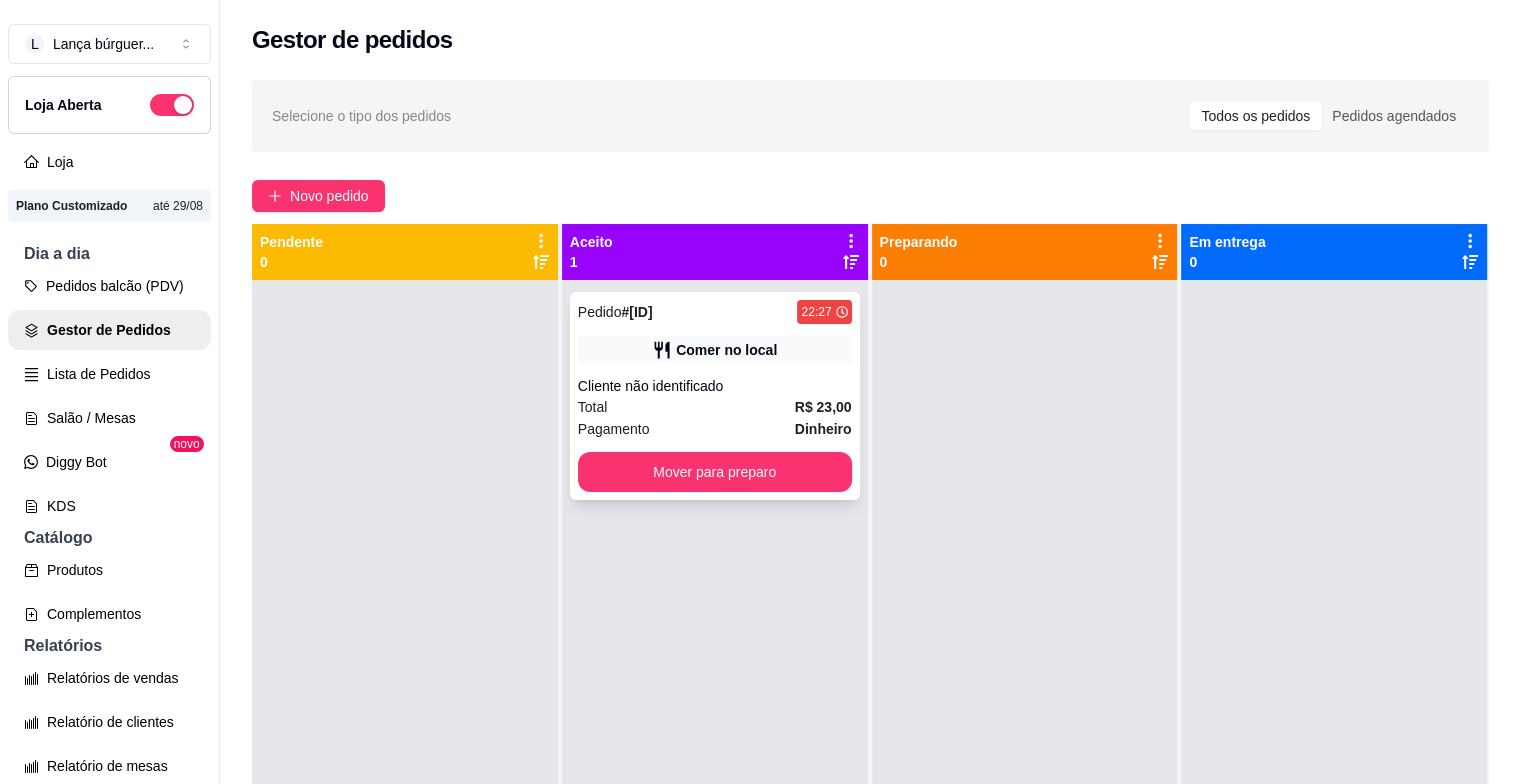 click on "Cliente não identificado" at bounding box center (715, 386) 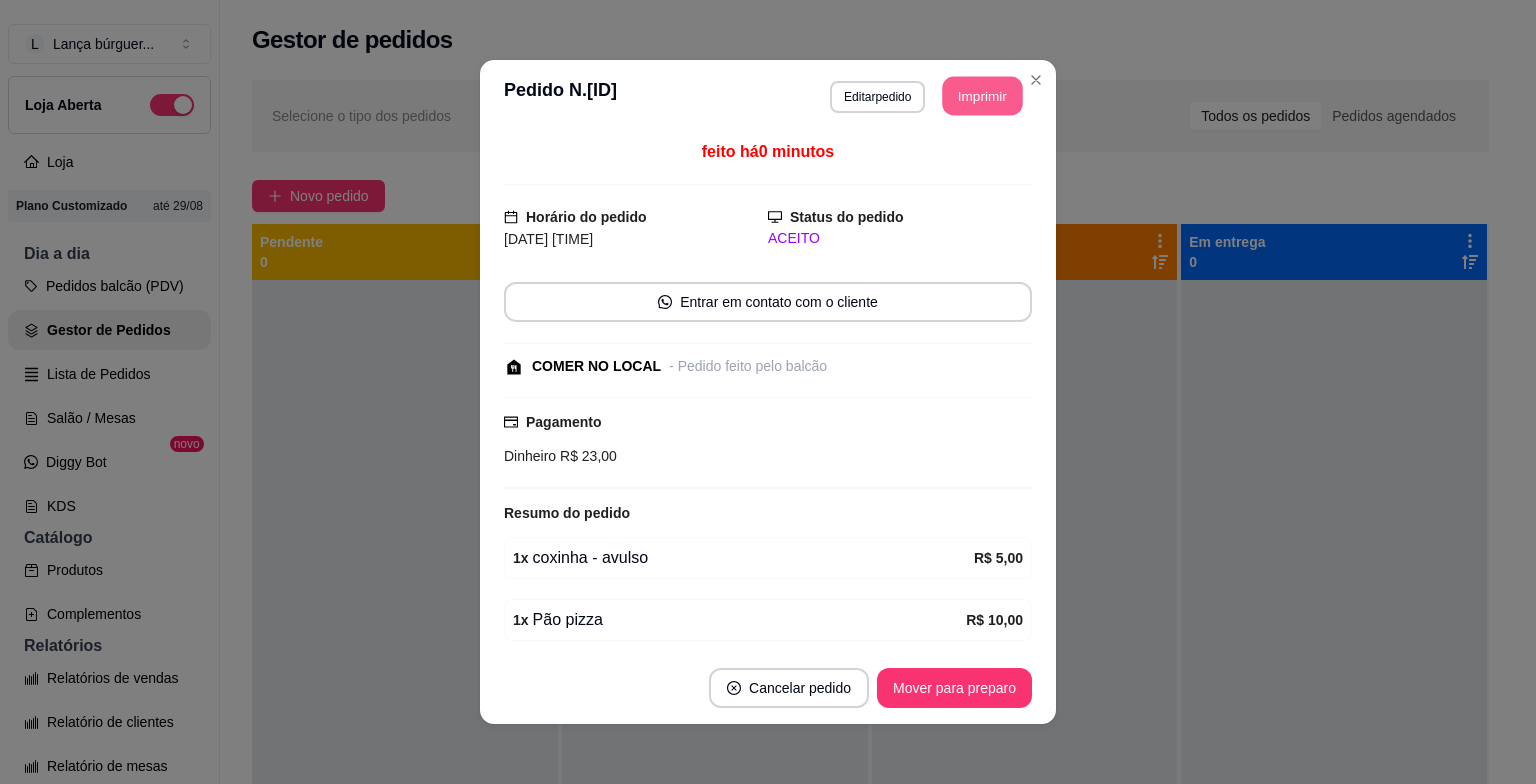 click on "Imprimir" at bounding box center [983, 96] 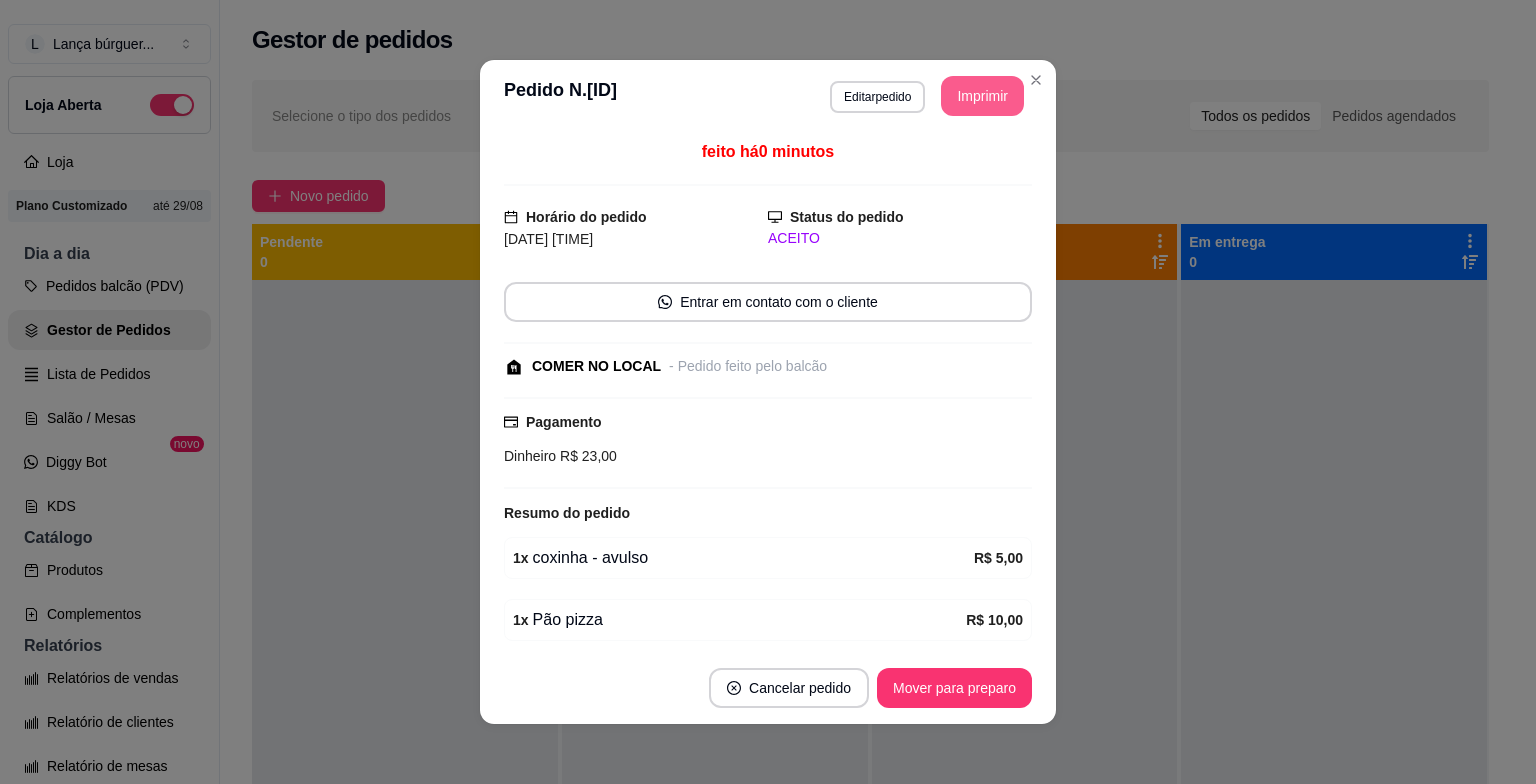 scroll, scrollTop: 0, scrollLeft: 0, axis: both 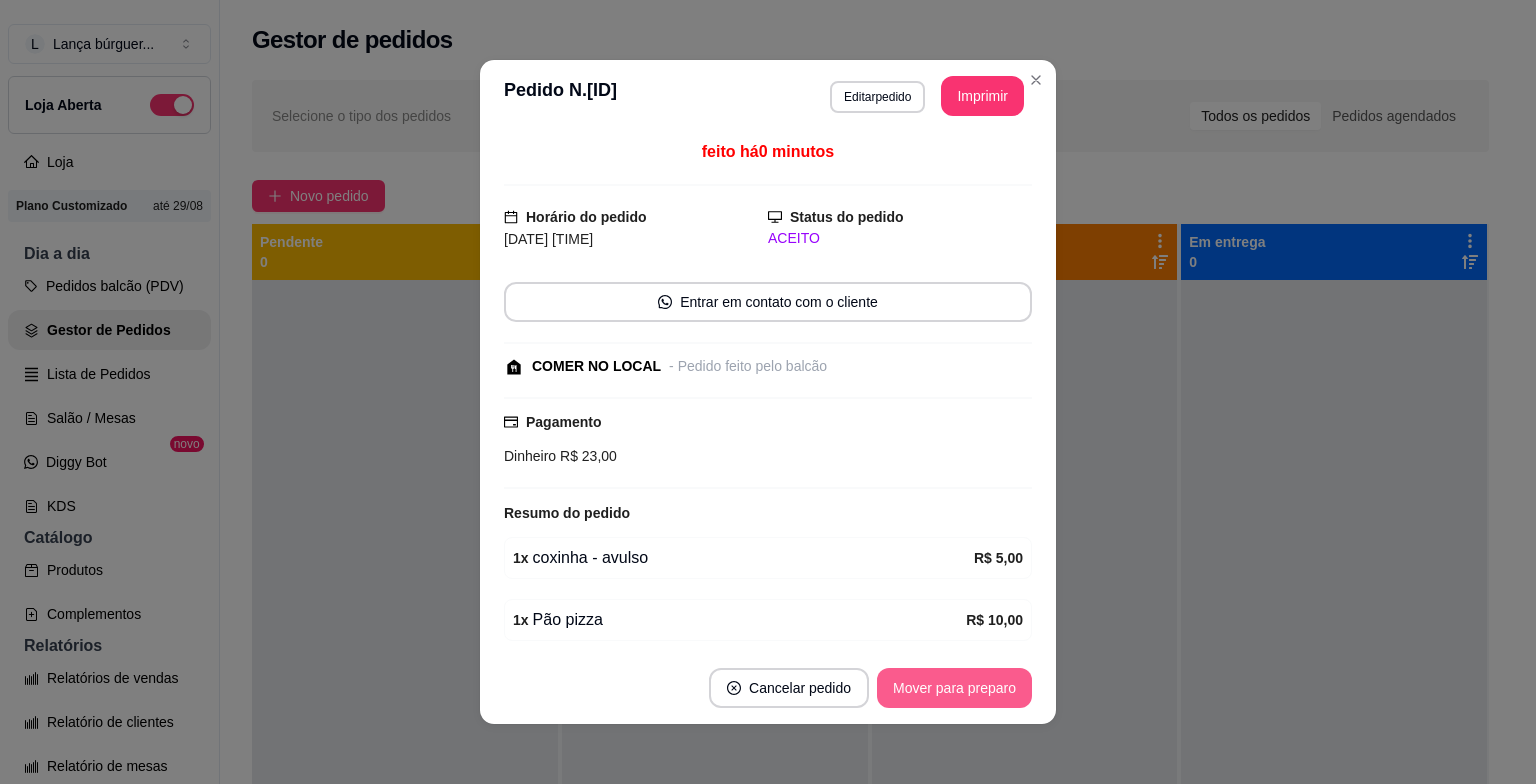 click on "Mover para preparo" at bounding box center (954, 688) 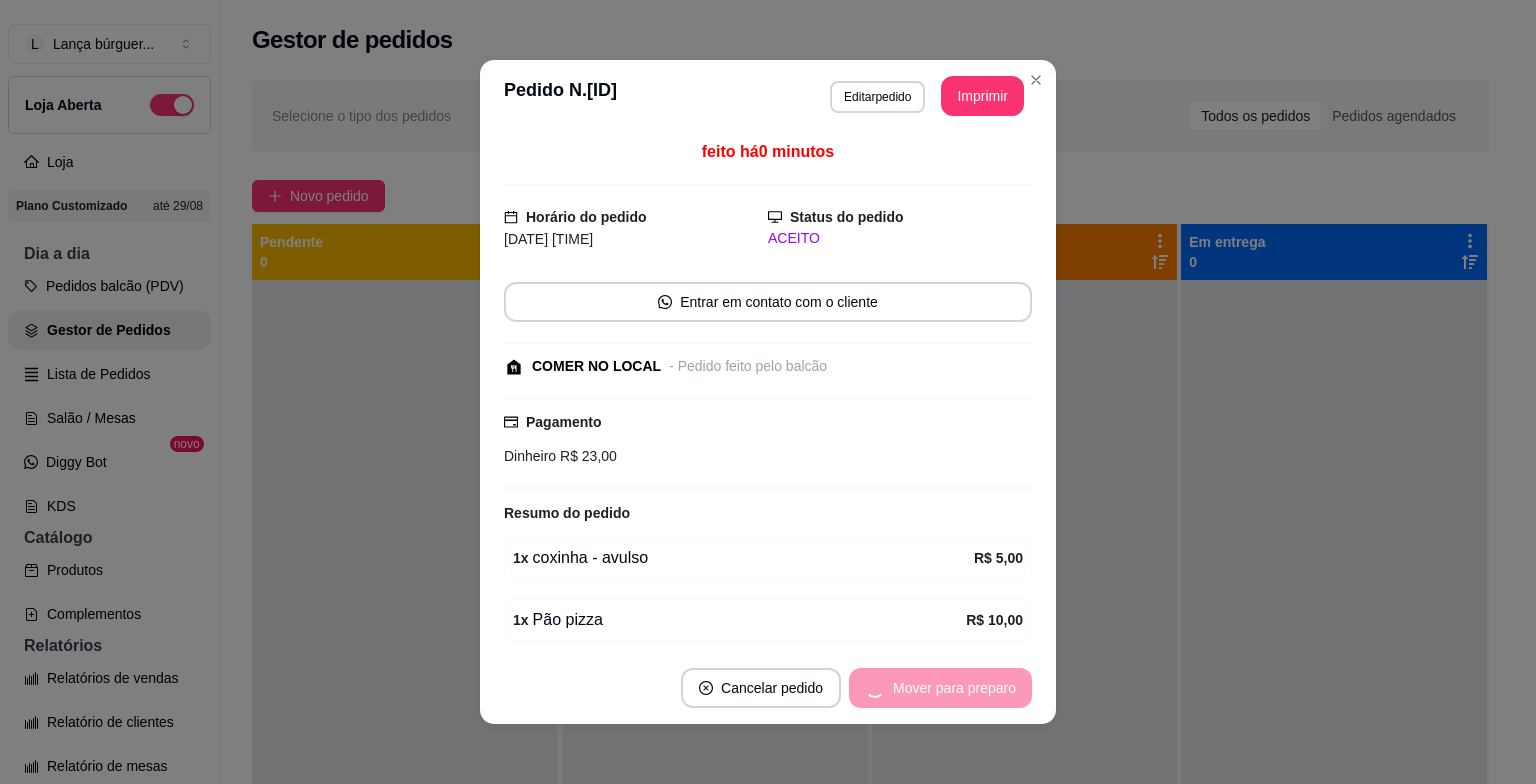 click on "Mover para preparo" at bounding box center [940, 688] 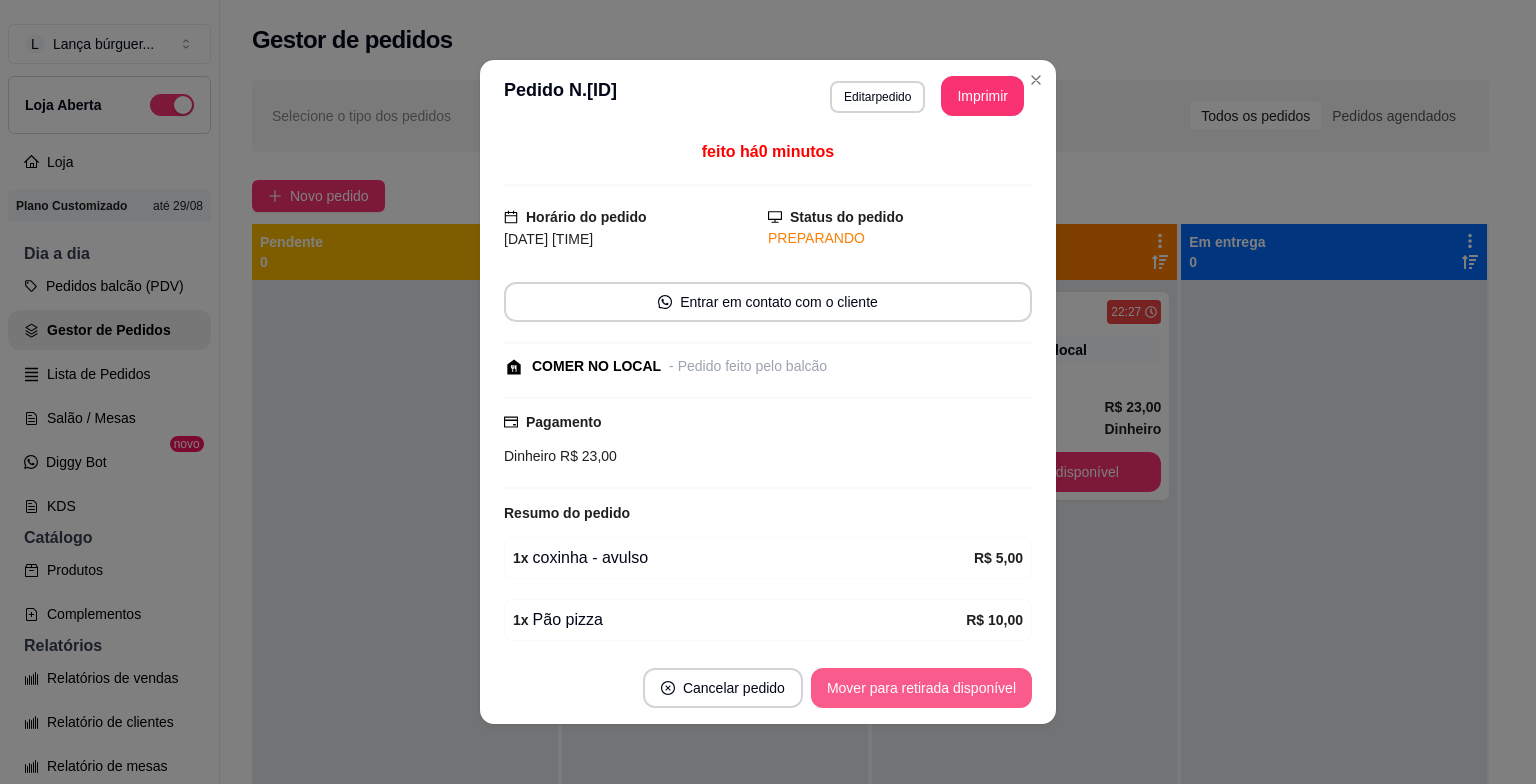 click on "Mover para retirada disponível" at bounding box center (921, 688) 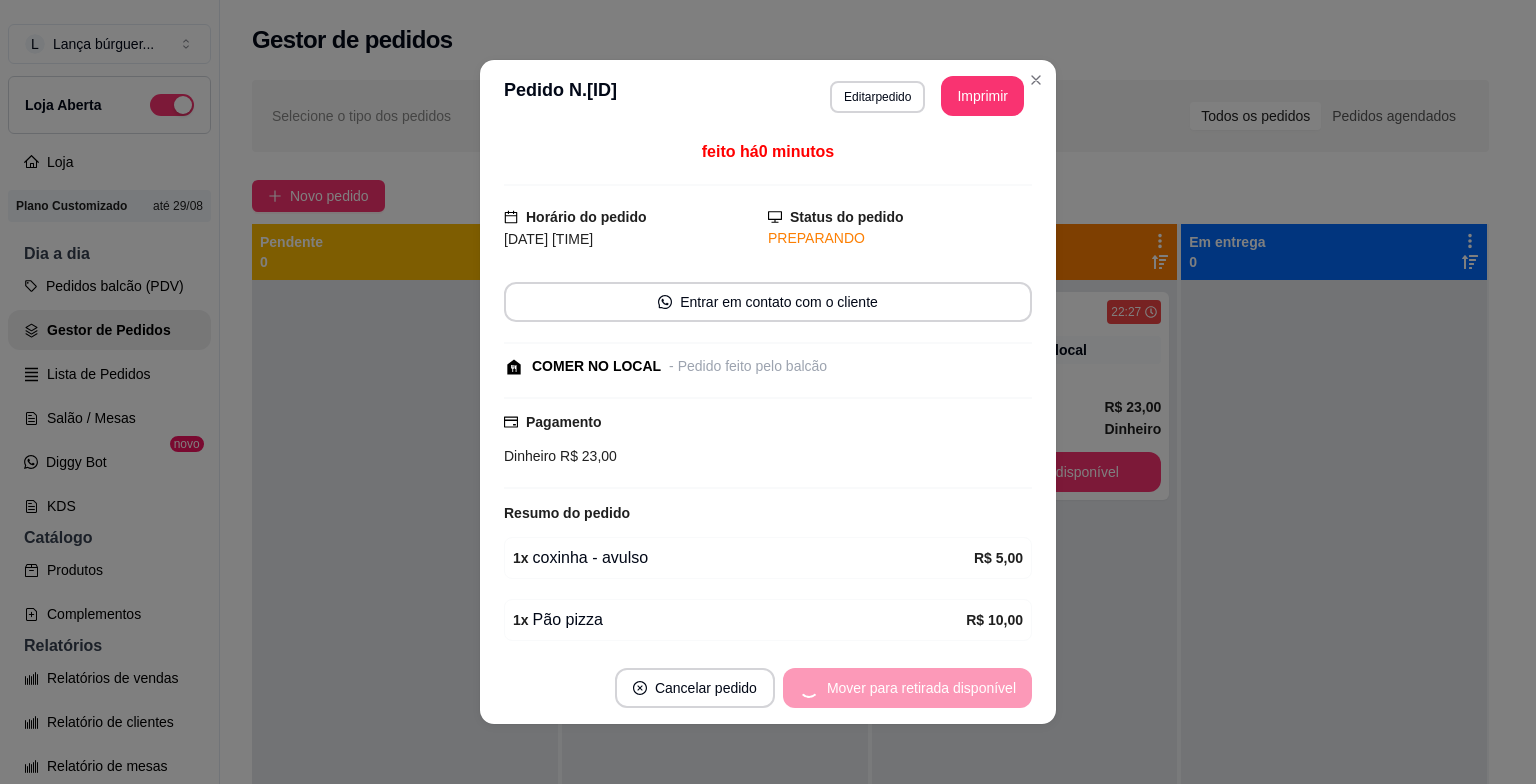 click on "Mover para retirada disponível" at bounding box center (907, 688) 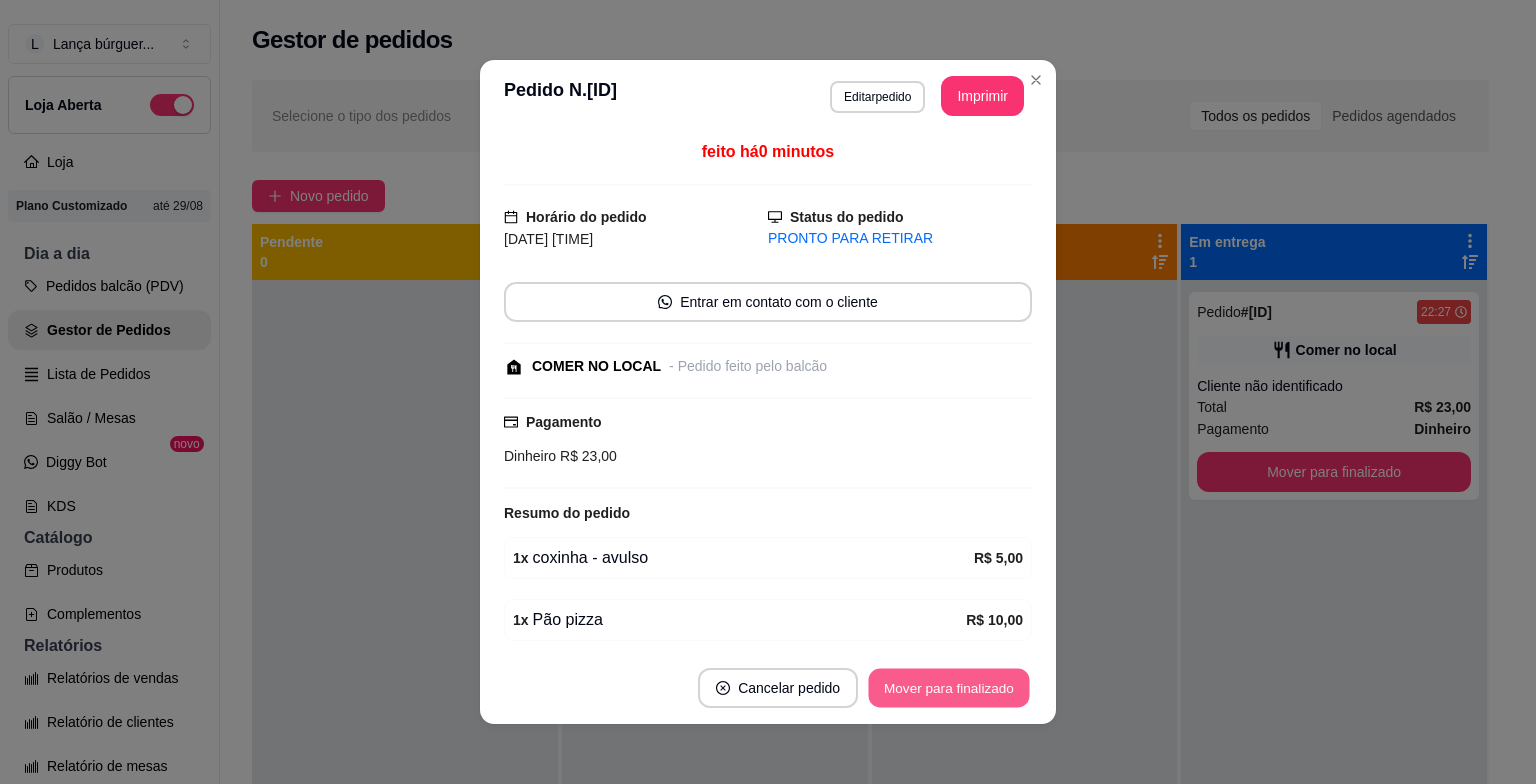 click on "Mover para finalizado" at bounding box center (949, 688) 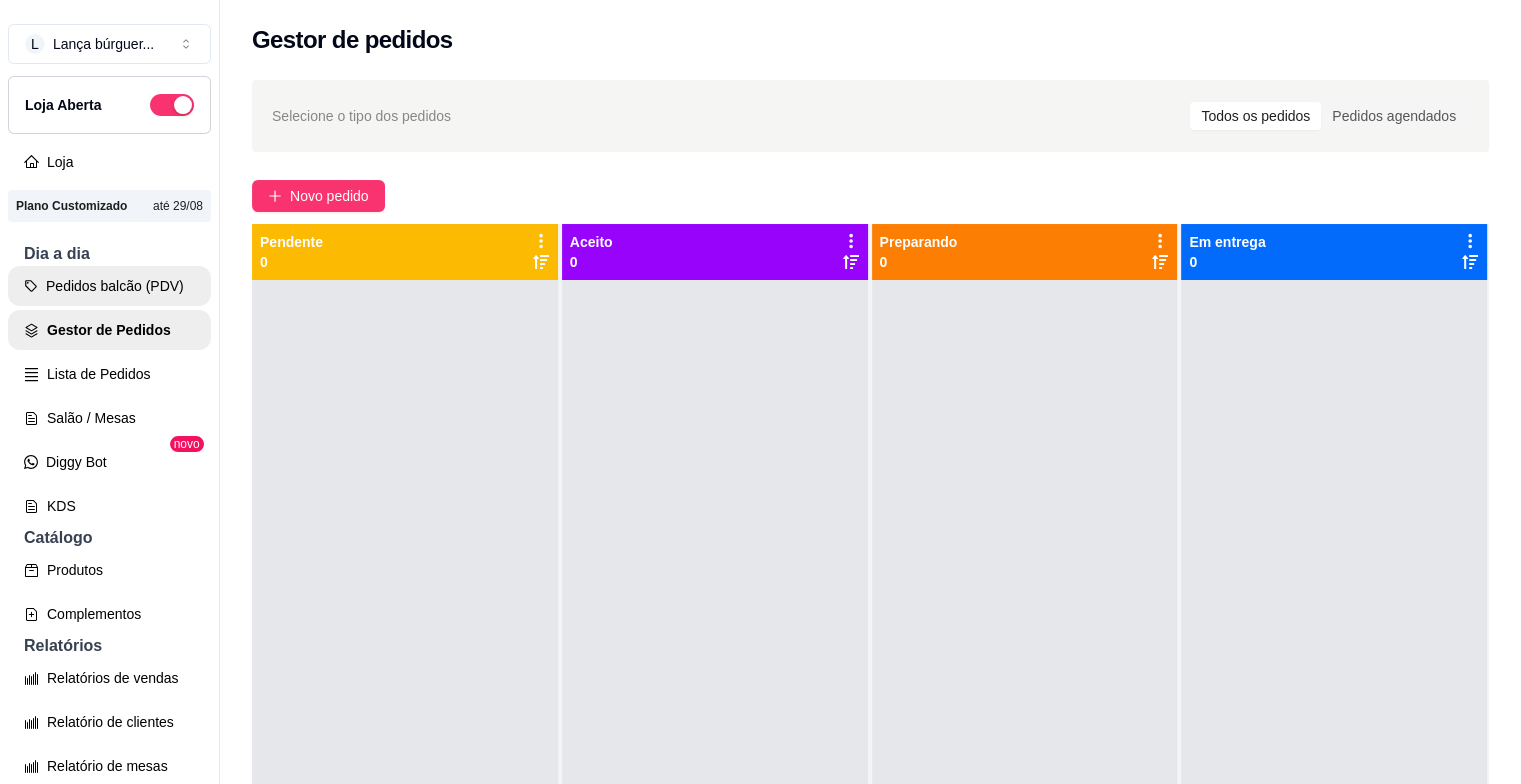 click on "Pedidos balcão (PDV)" at bounding box center (109, 286) 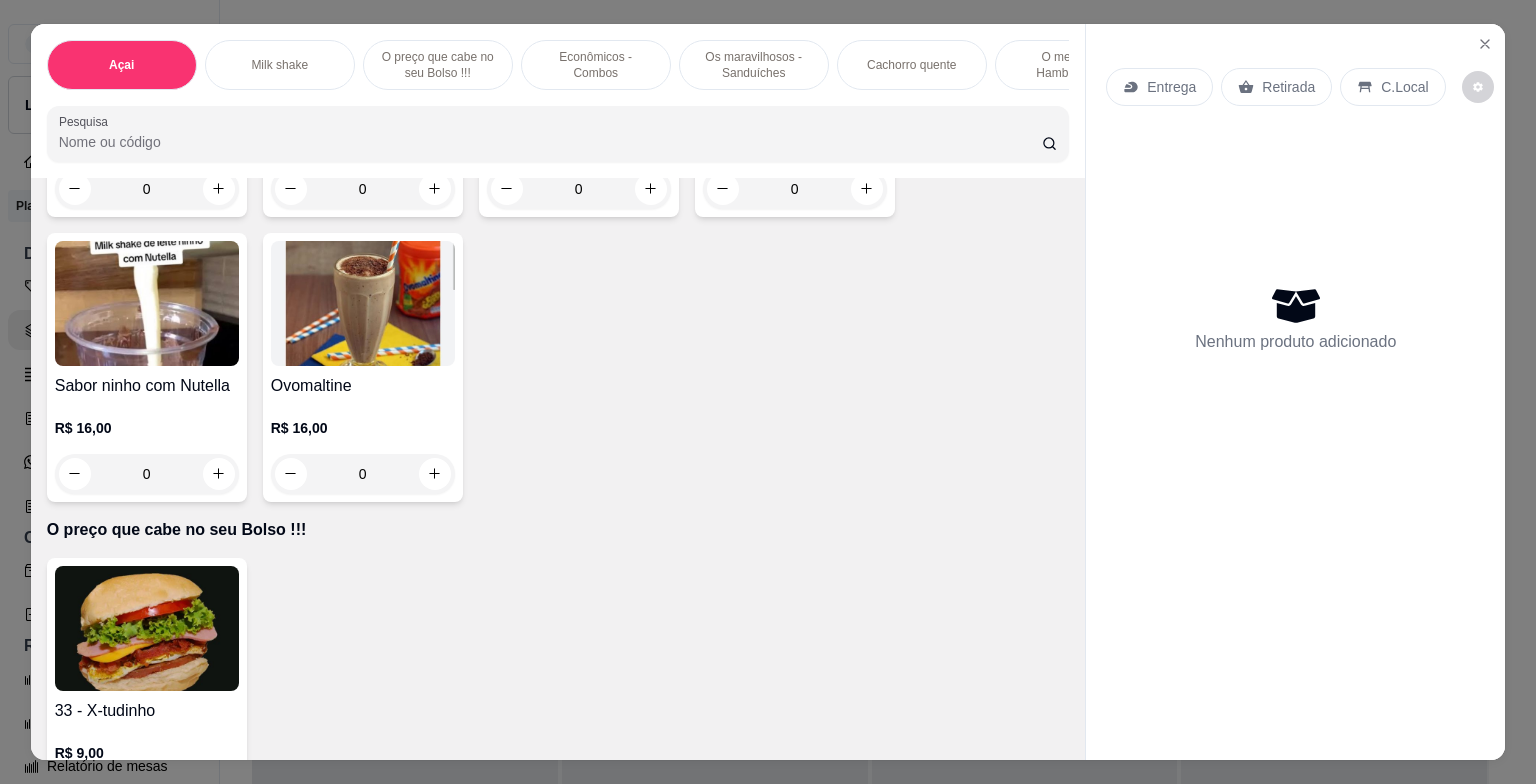 scroll, scrollTop: 1988, scrollLeft: 0, axis: vertical 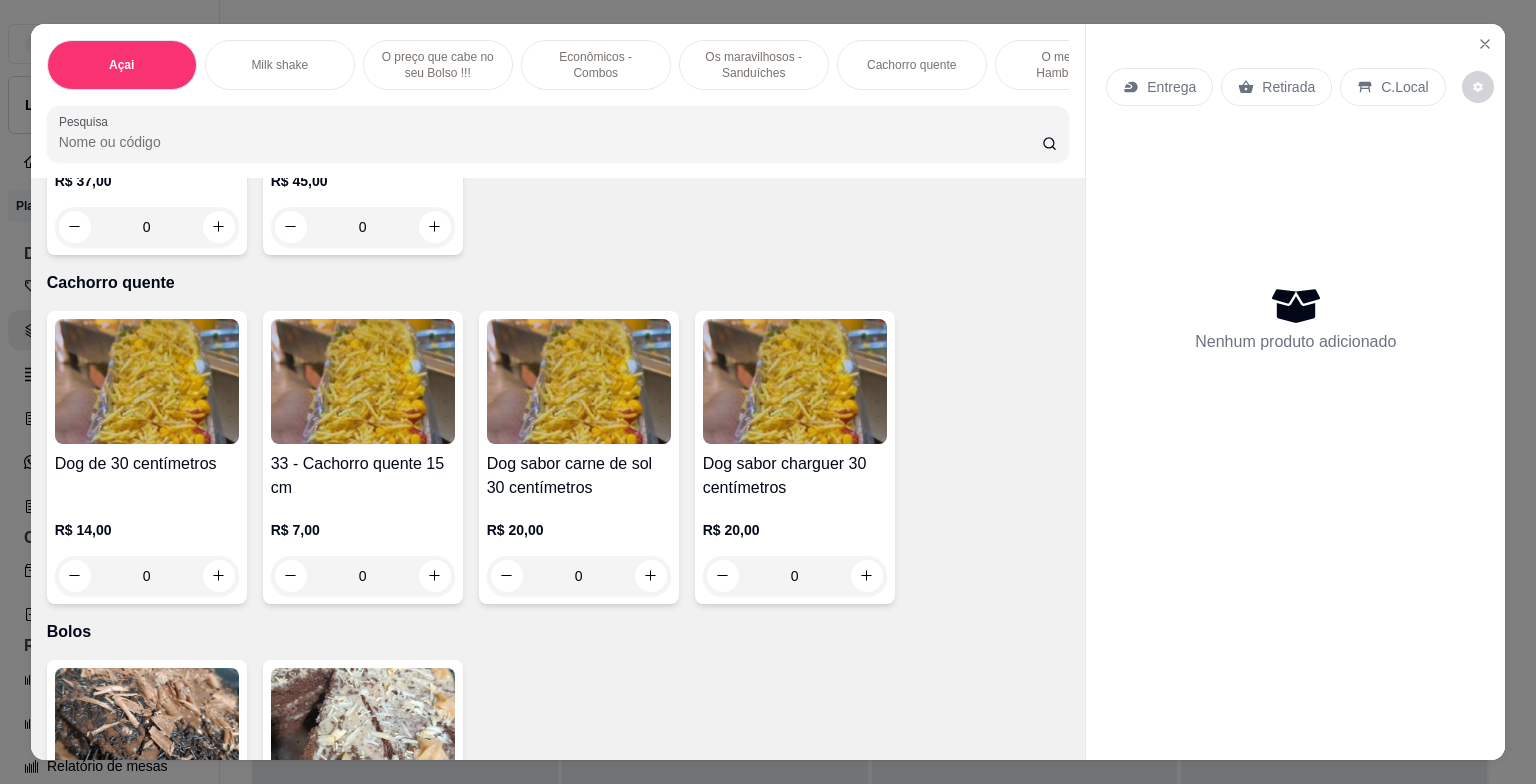 click on "0" at bounding box center [579, 576] 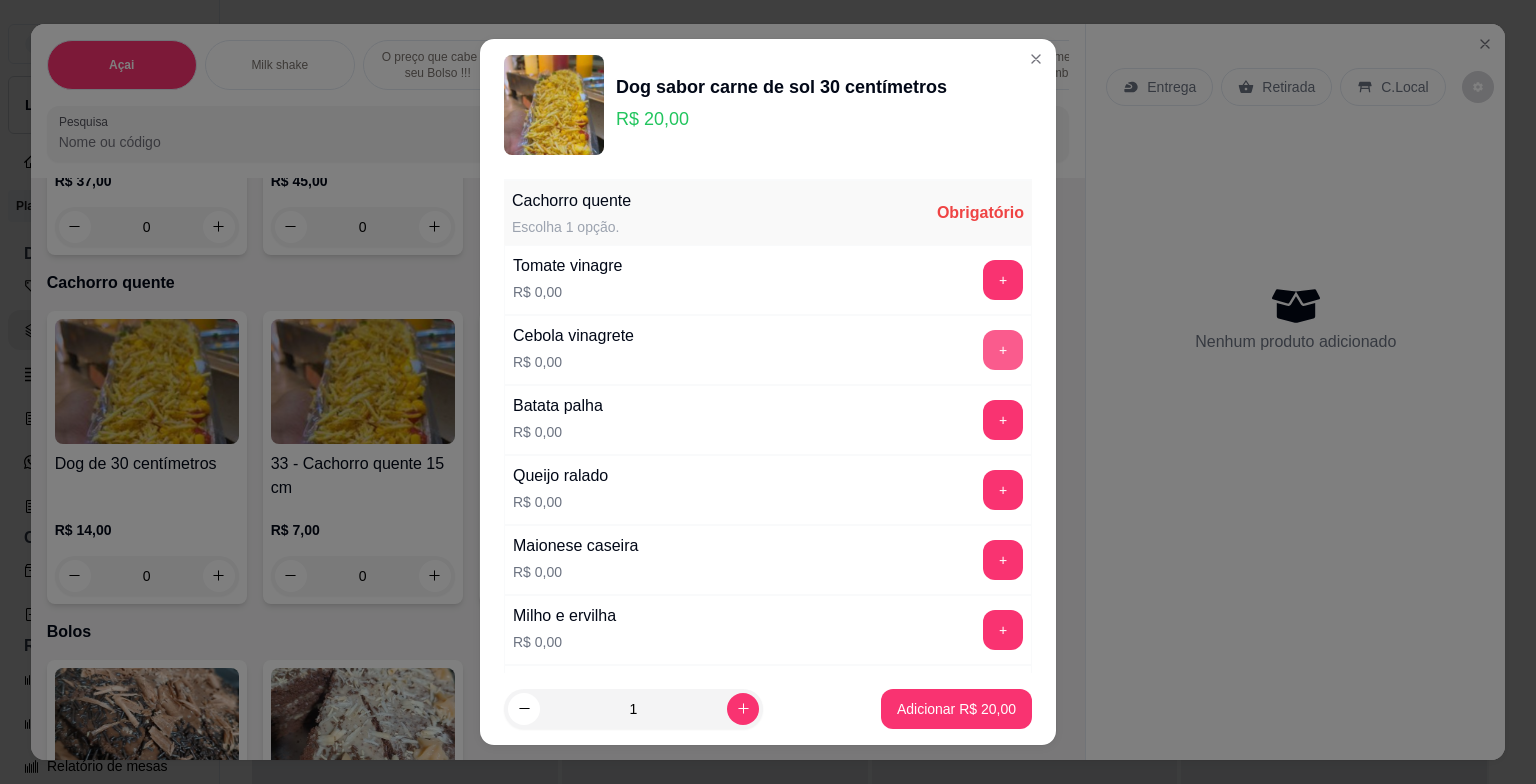 click on "Cachorro quente  Escolha 1 opção. Obrigatório Tomate vinagre  R$ 0,00 + Cebola vinagrete  R$ 0,00 + Batata palha  R$ 0,00 + Queijo ralado  R$ 0,00 + Maionese caseira  R$ 0,00 + Milho e ervilha  R$ 0,00 + Ketchup  R$ 0,00 +" at bounding box center [768, 458] 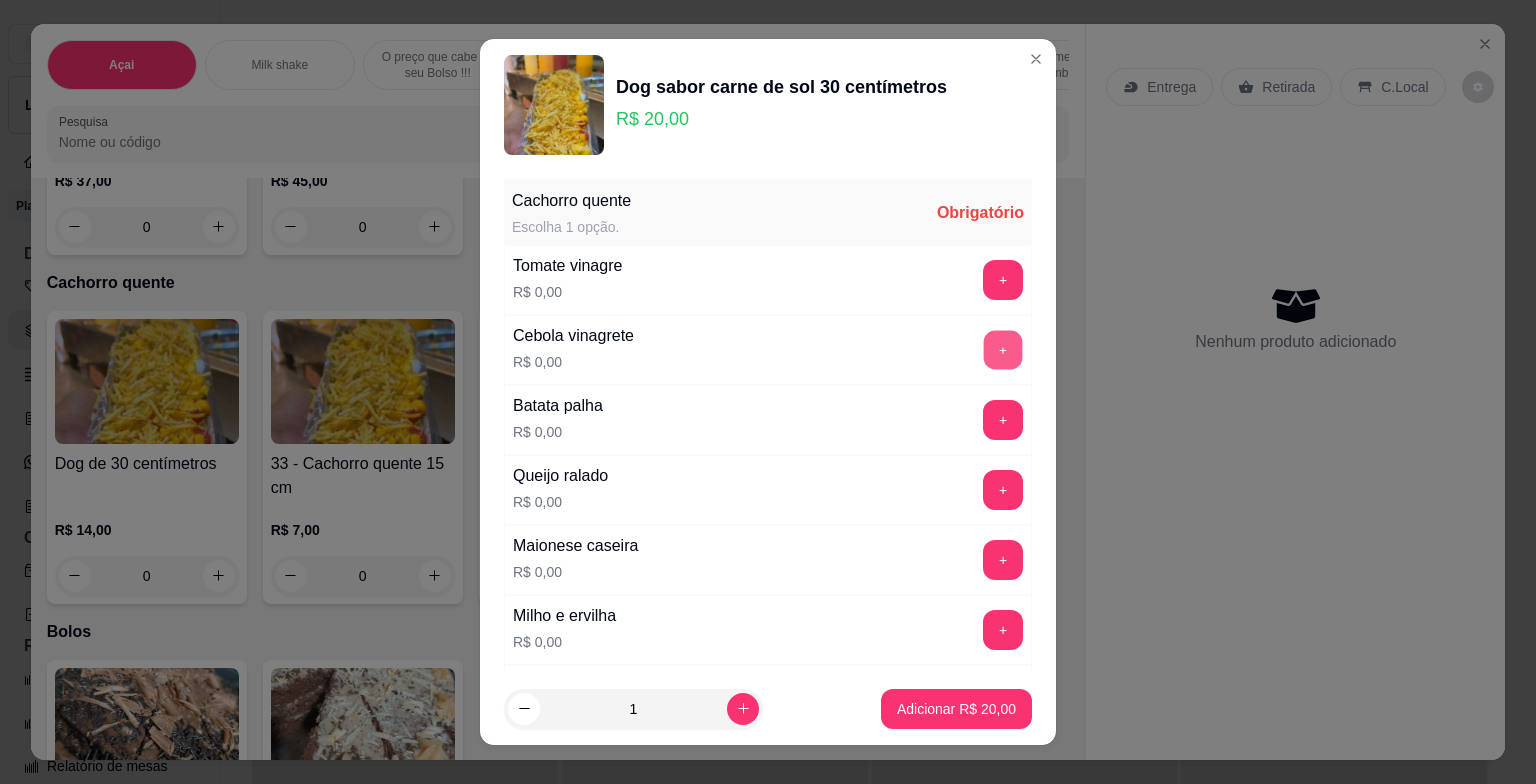 click on "+" at bounding box center (1003, 350) 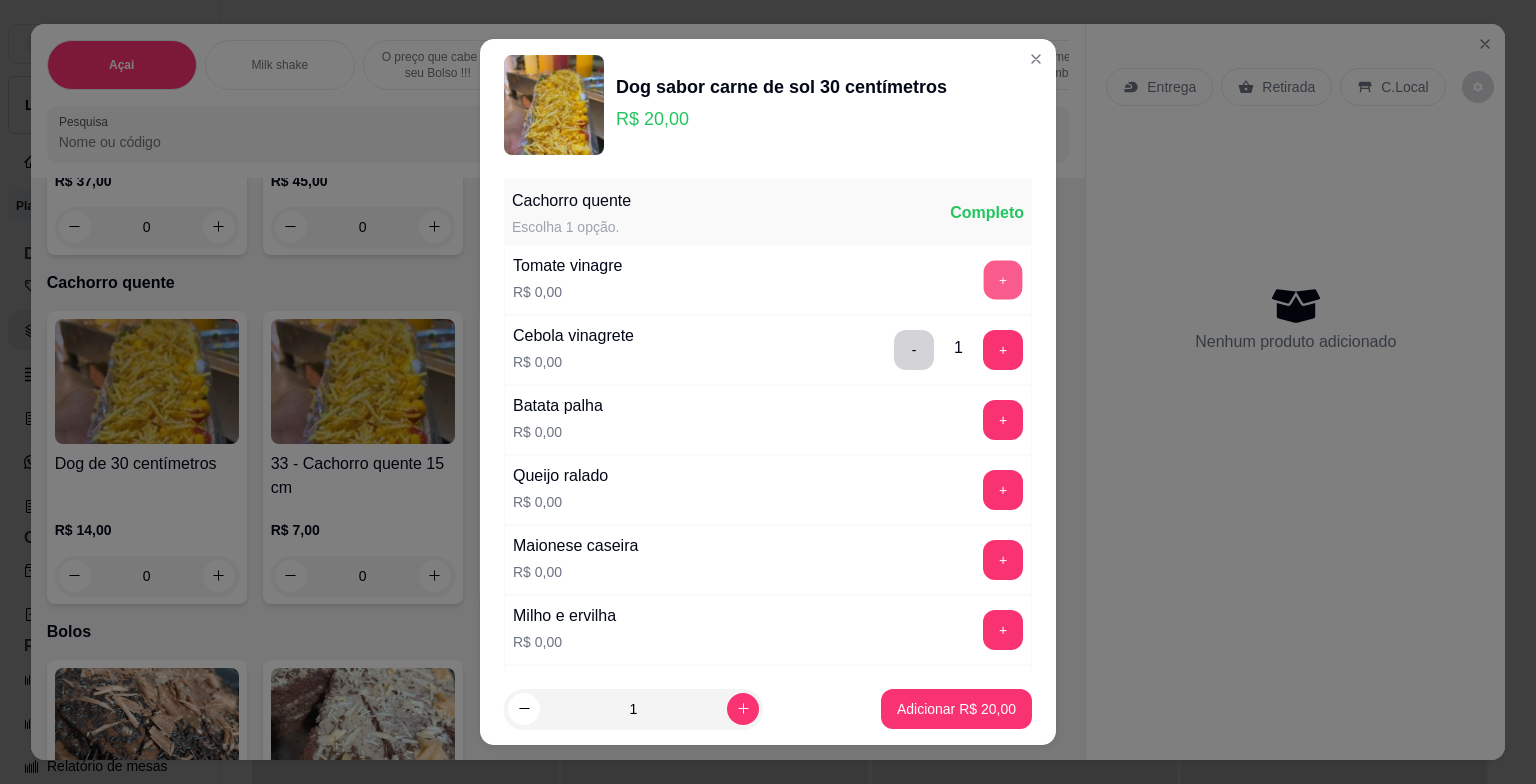 click on "+" at bounding box center [1003, 280] 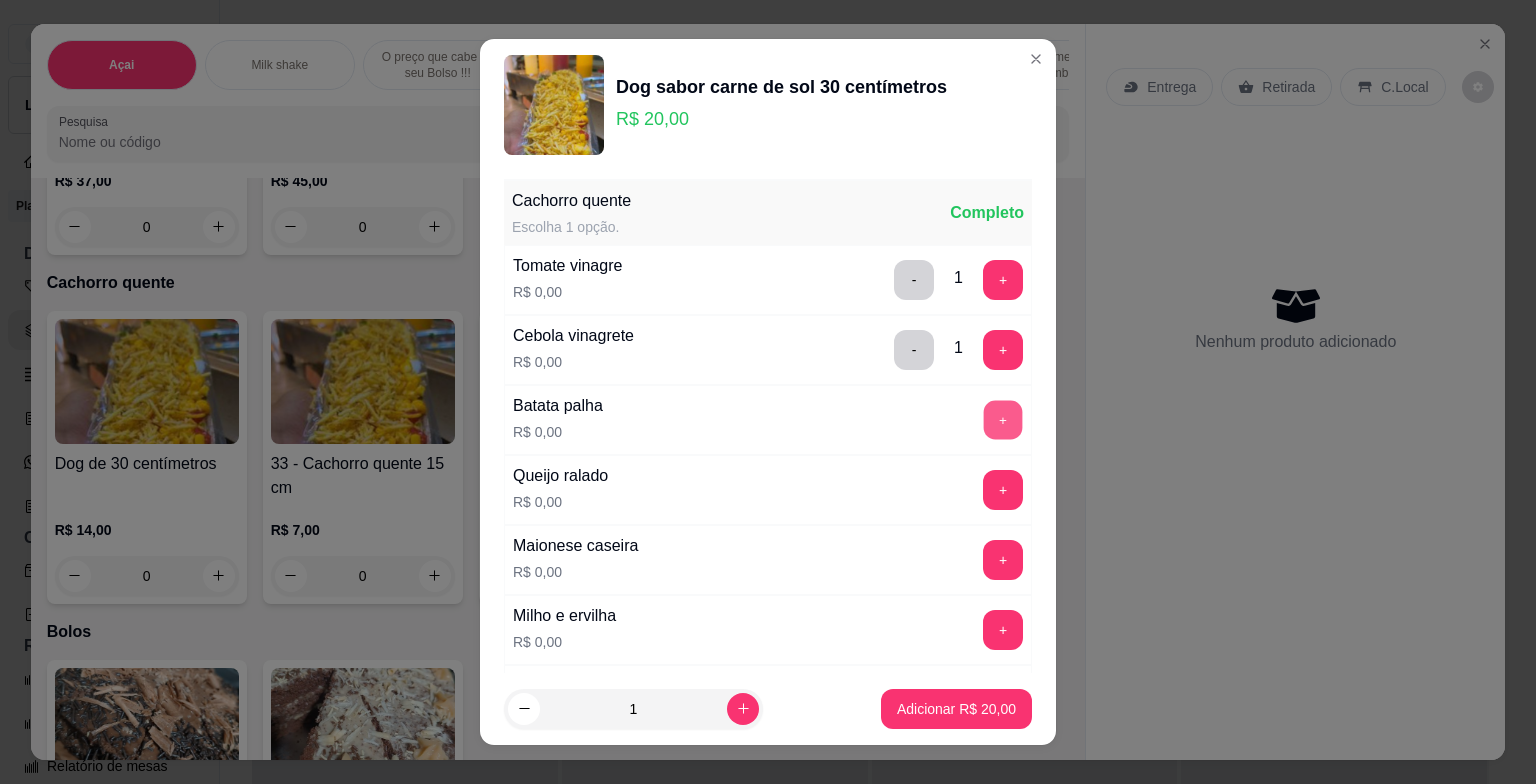 click on "+" at bounding box center [1003, 420] 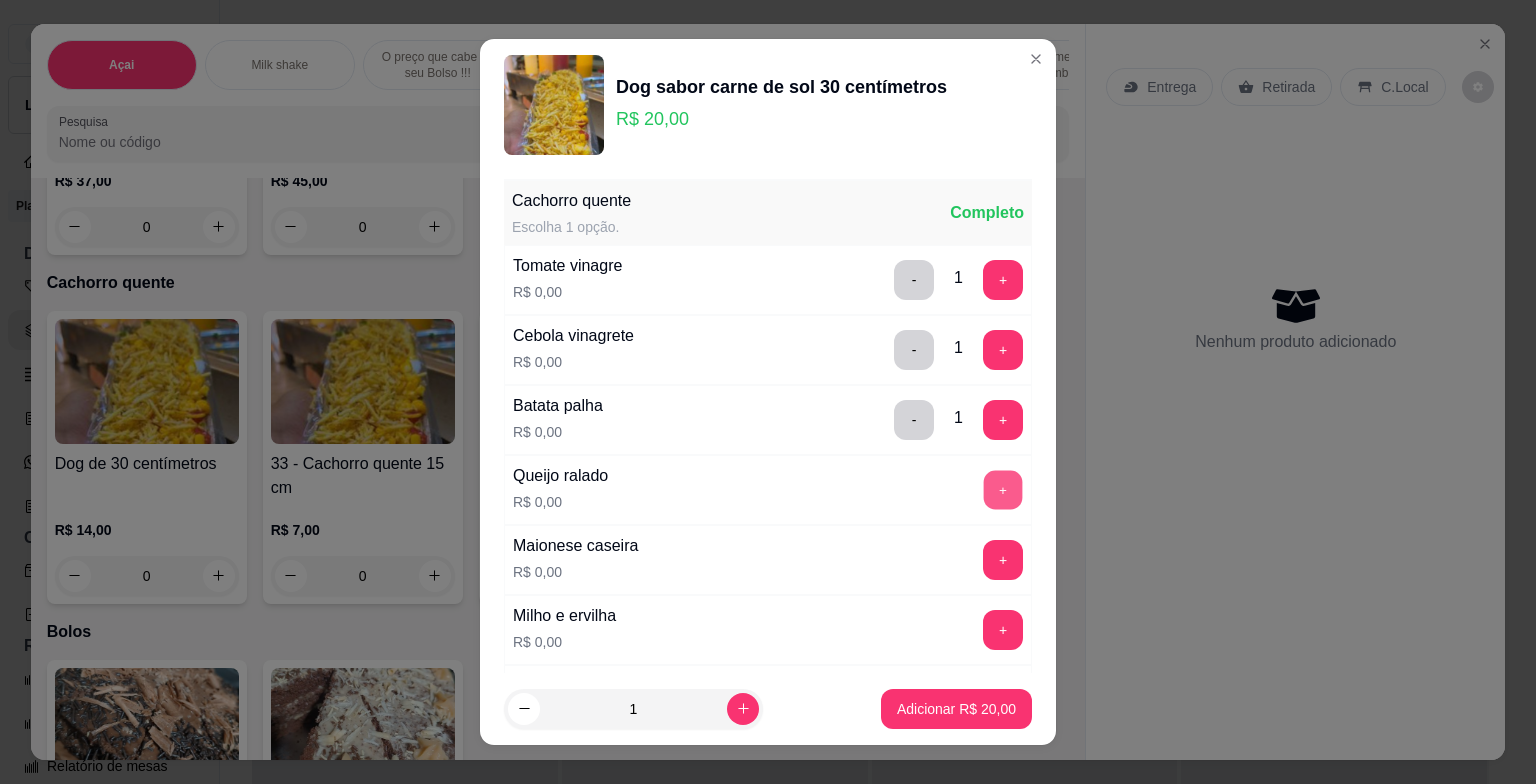 click on "+" at bounding box center [1003, 490] 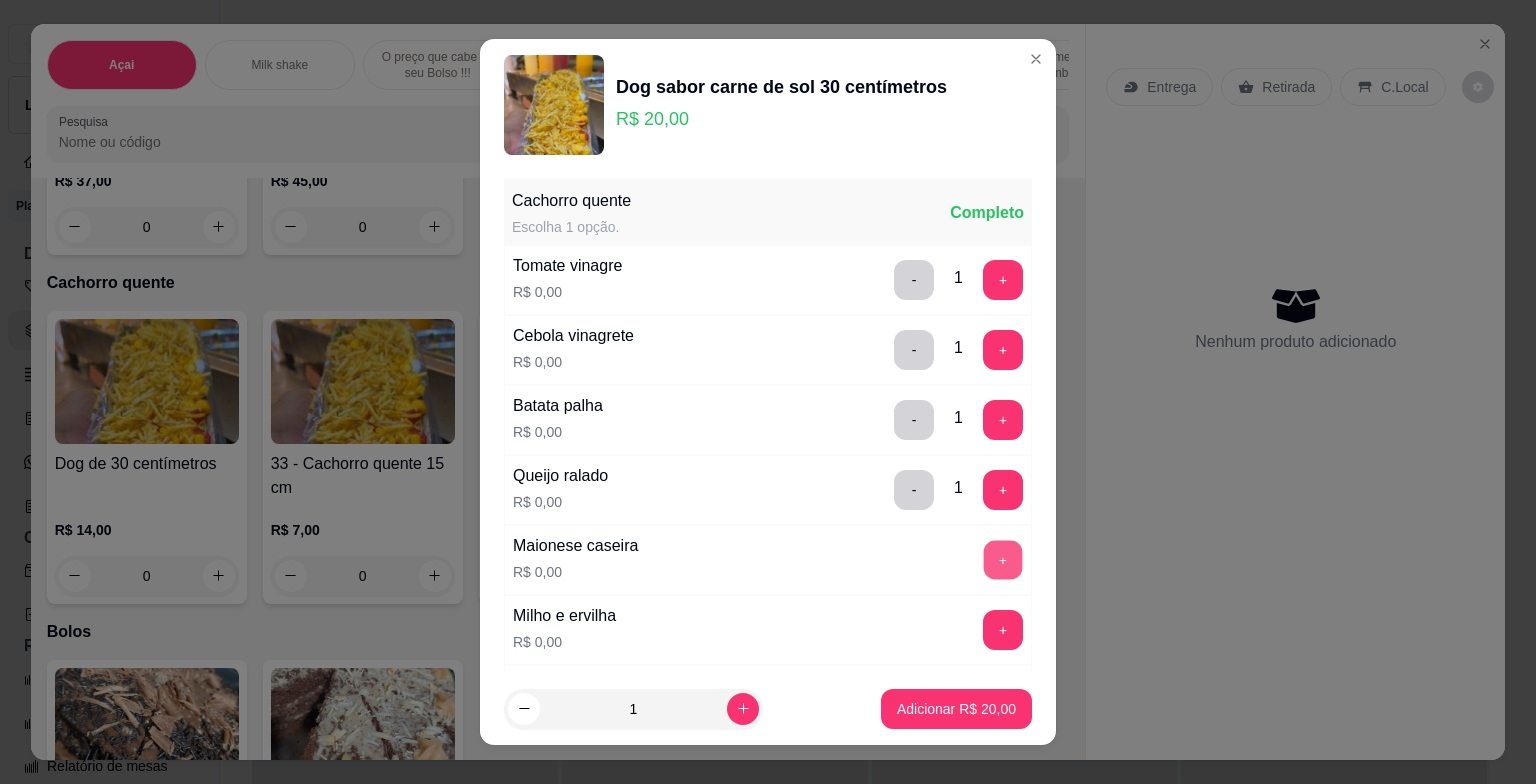 click on "+" at bounding box center (1003, 560) 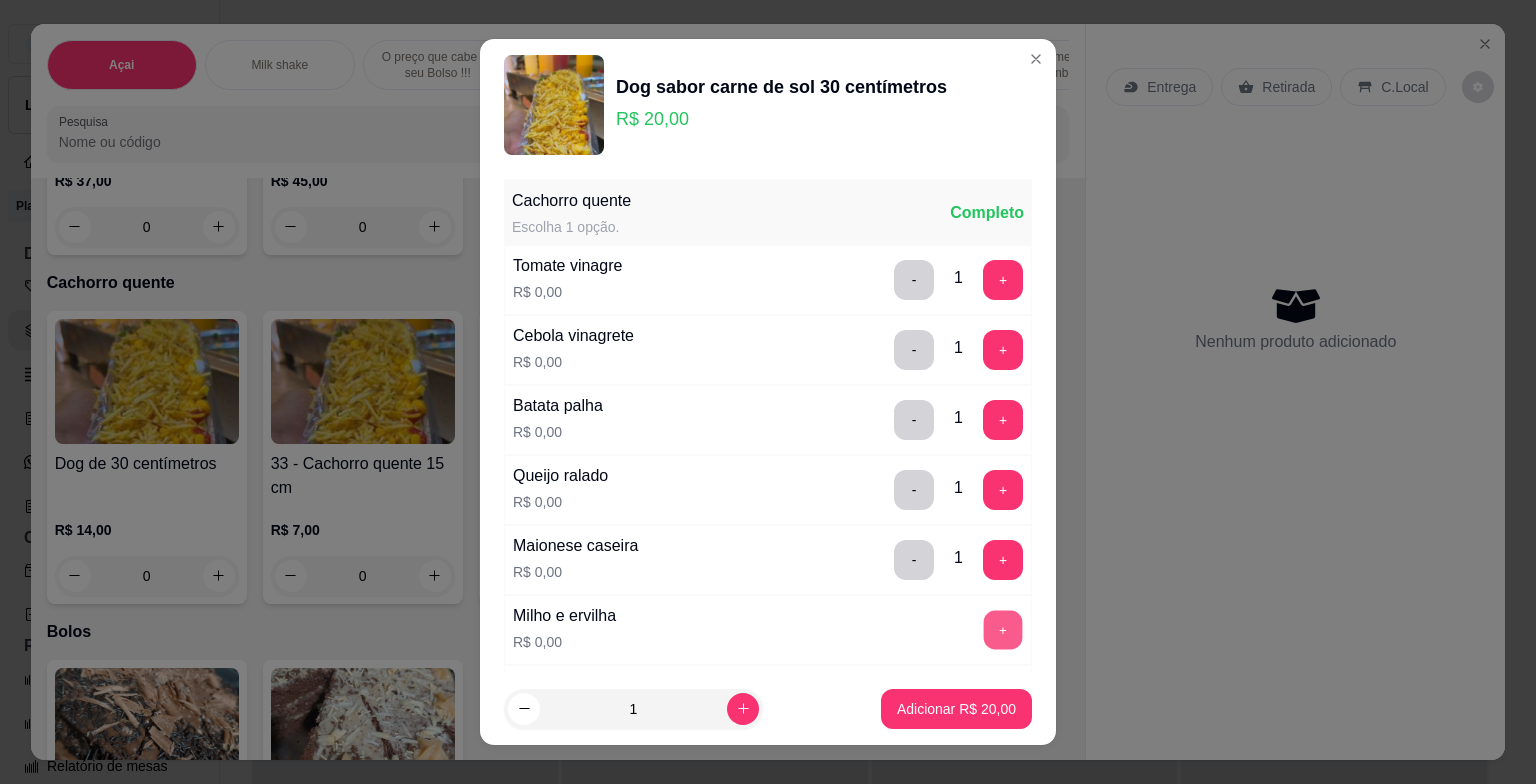 click on "+" at bounding box center [1003, 630] 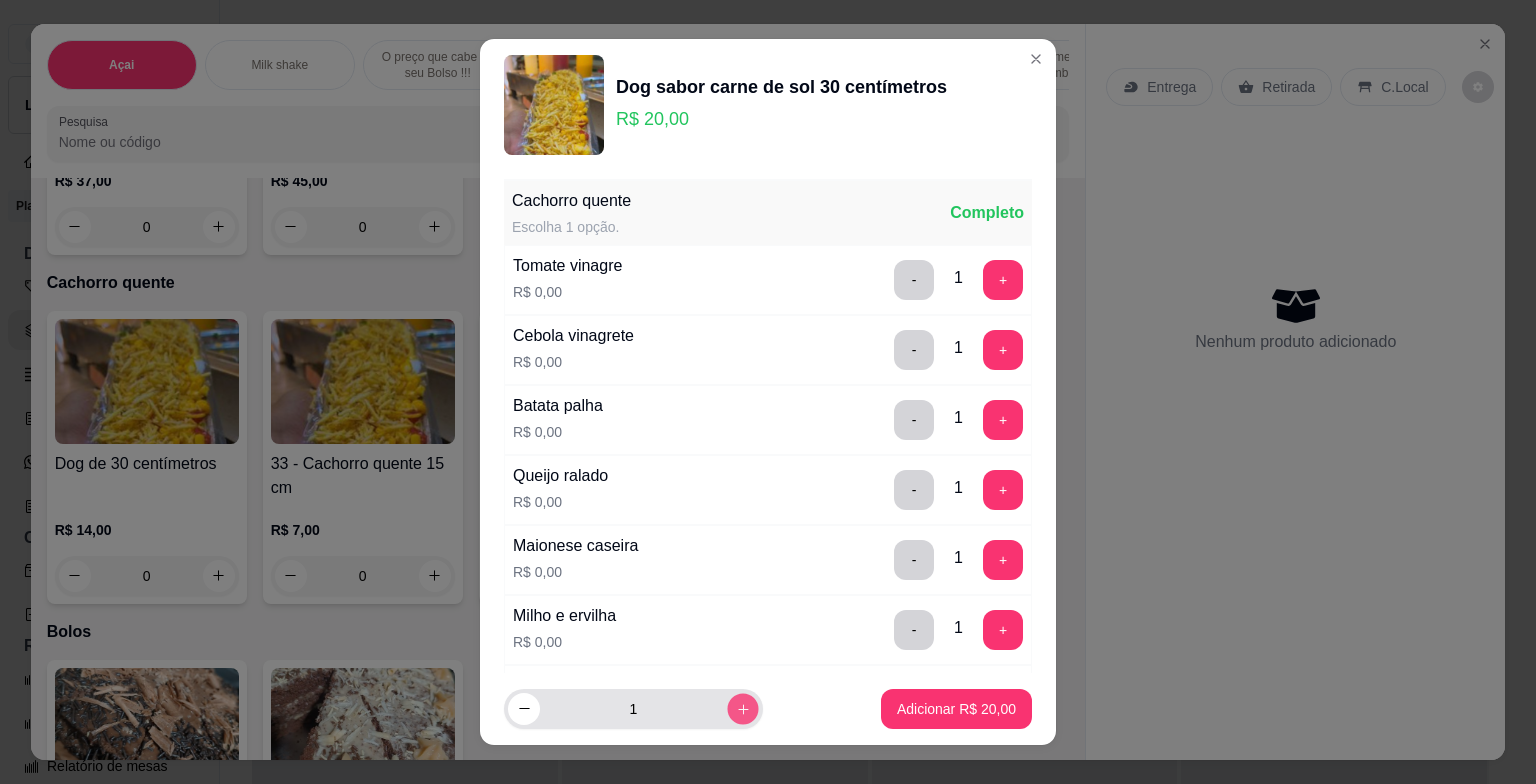 click 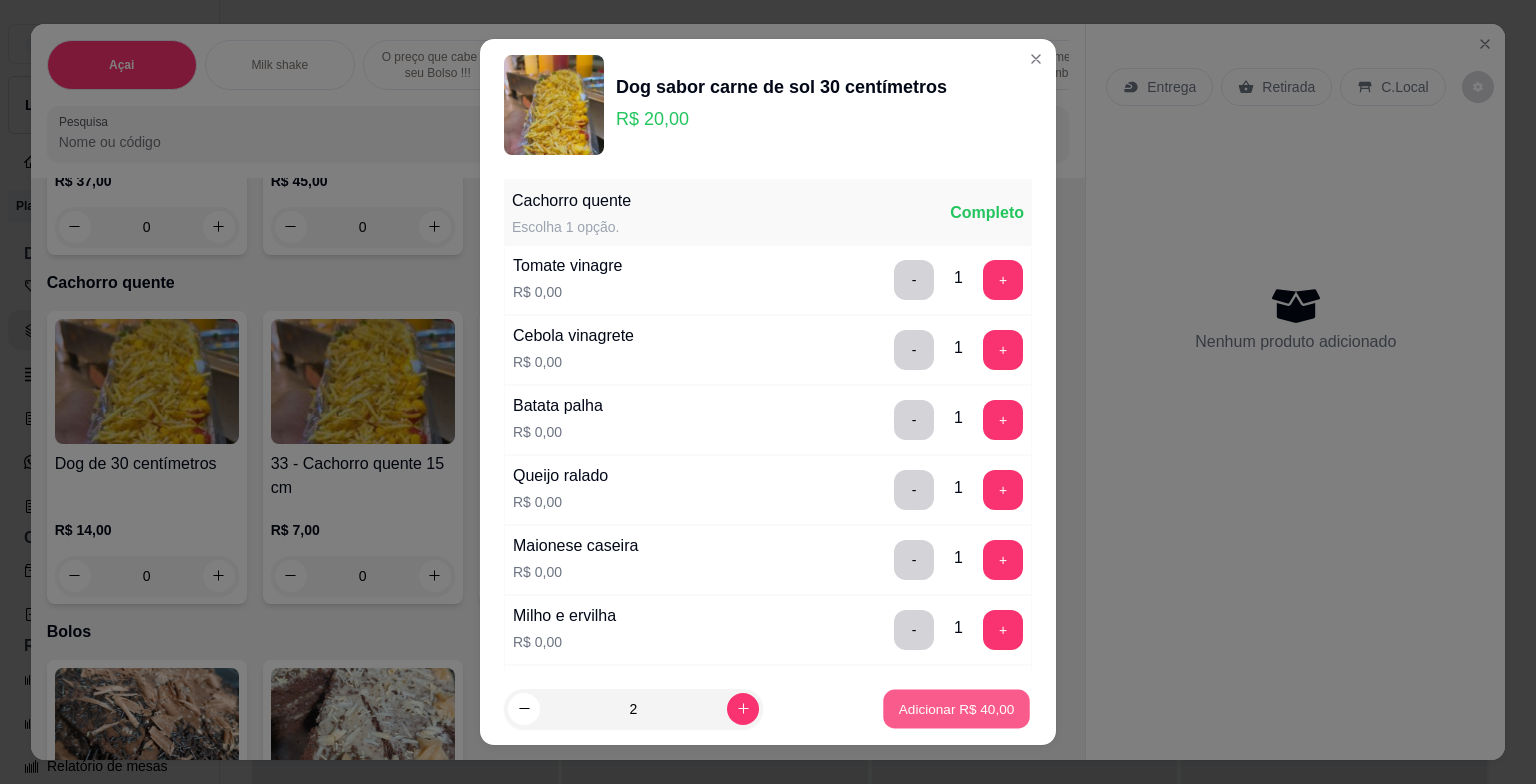 click on "Adicionar   R$ 40,00" at bounding box center (957, 708) 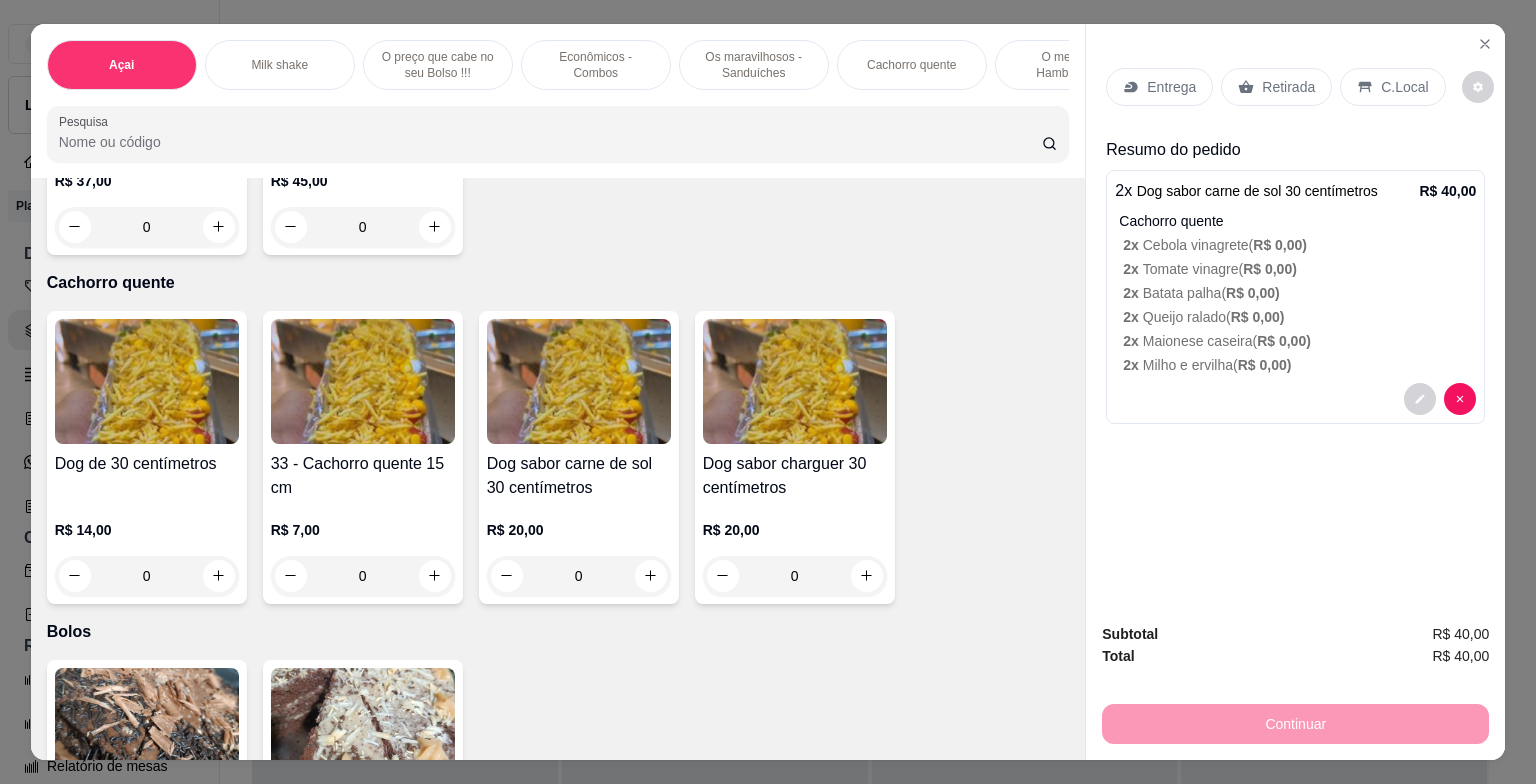 click on "Entrega" at bounding box center [1171, 87] 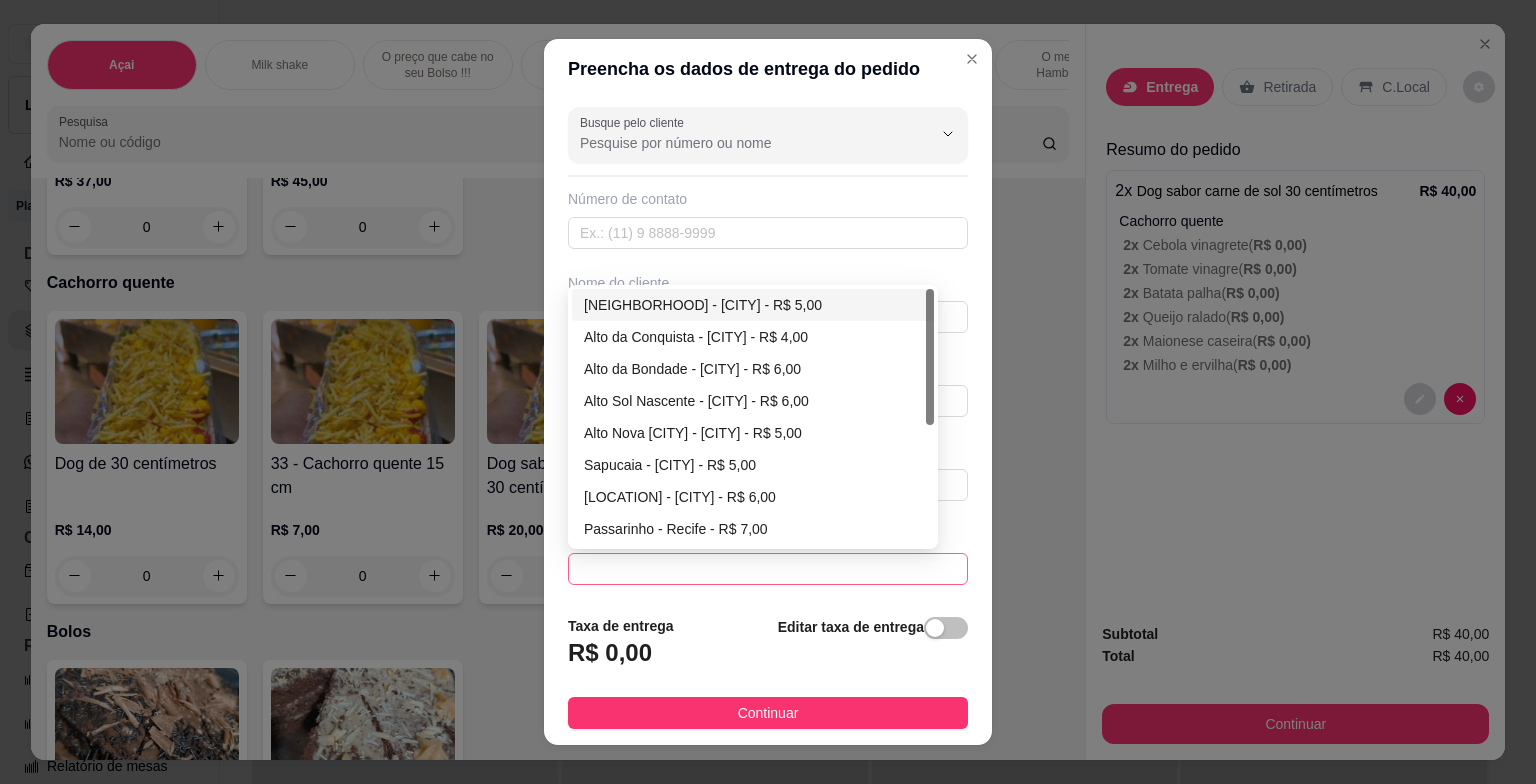 click at bounding box center [768, 569] 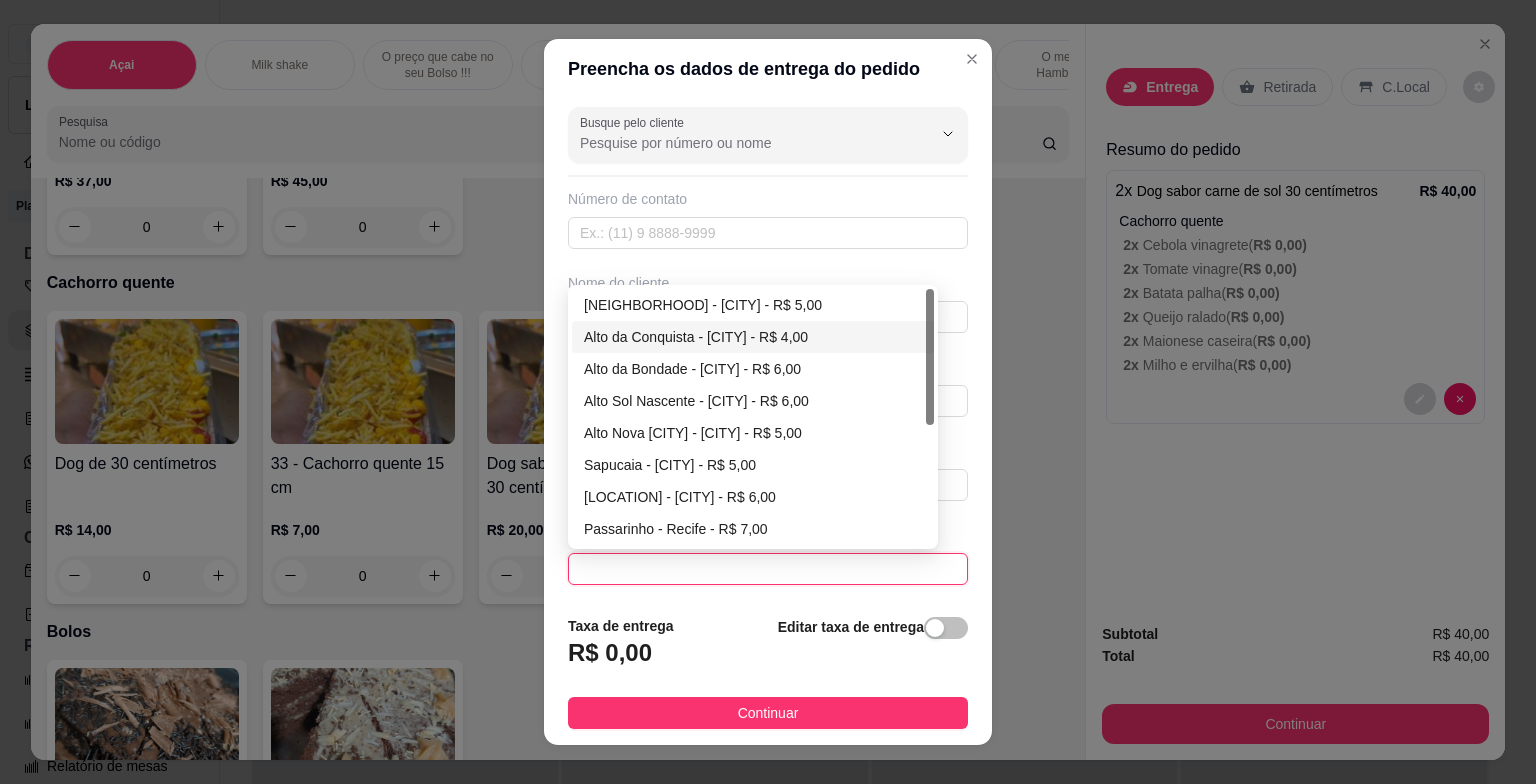 click on "Alto da Conquista - [CITY] - R$ 4,00" at bounding box center [753, 337] 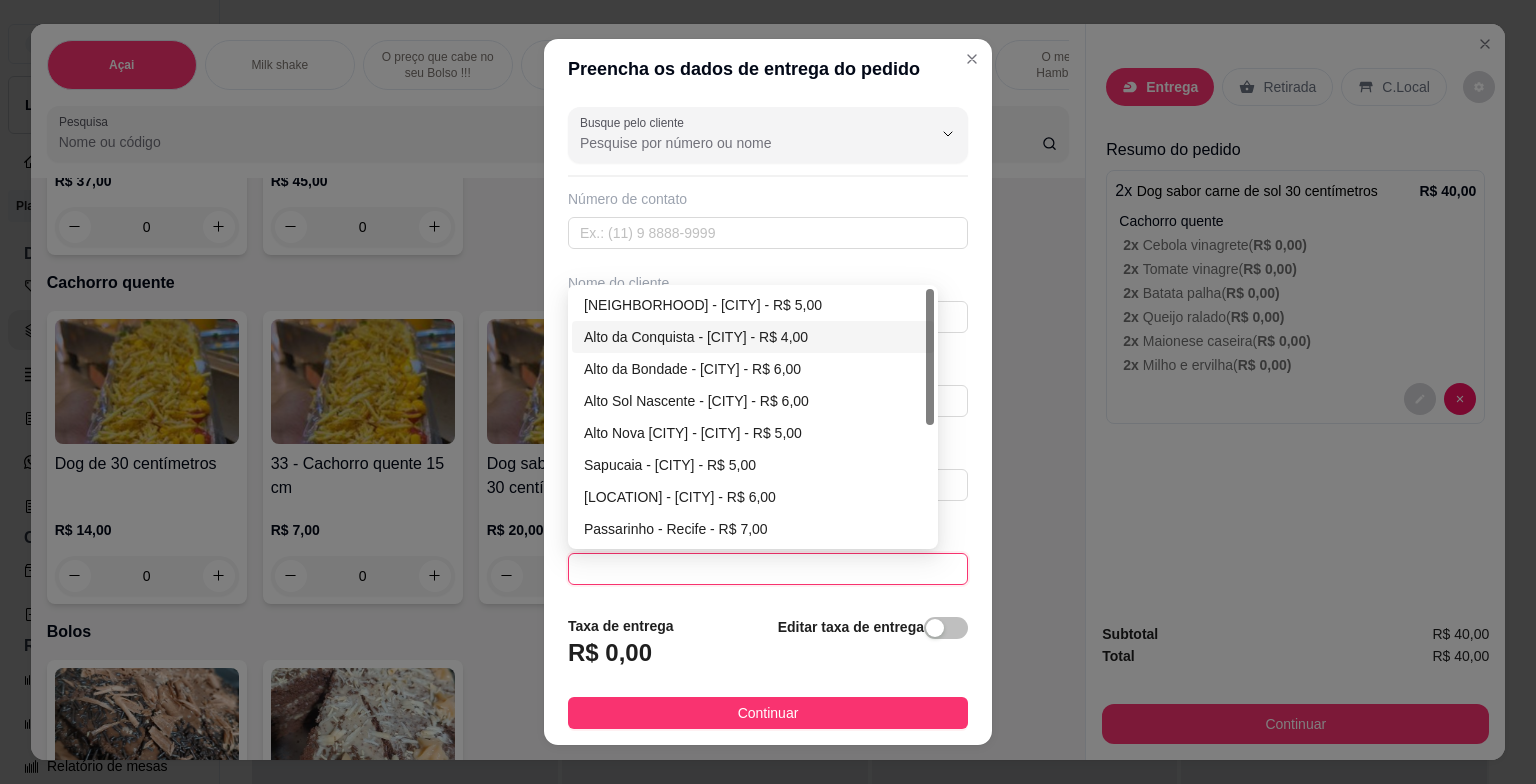 type on "Olinda" 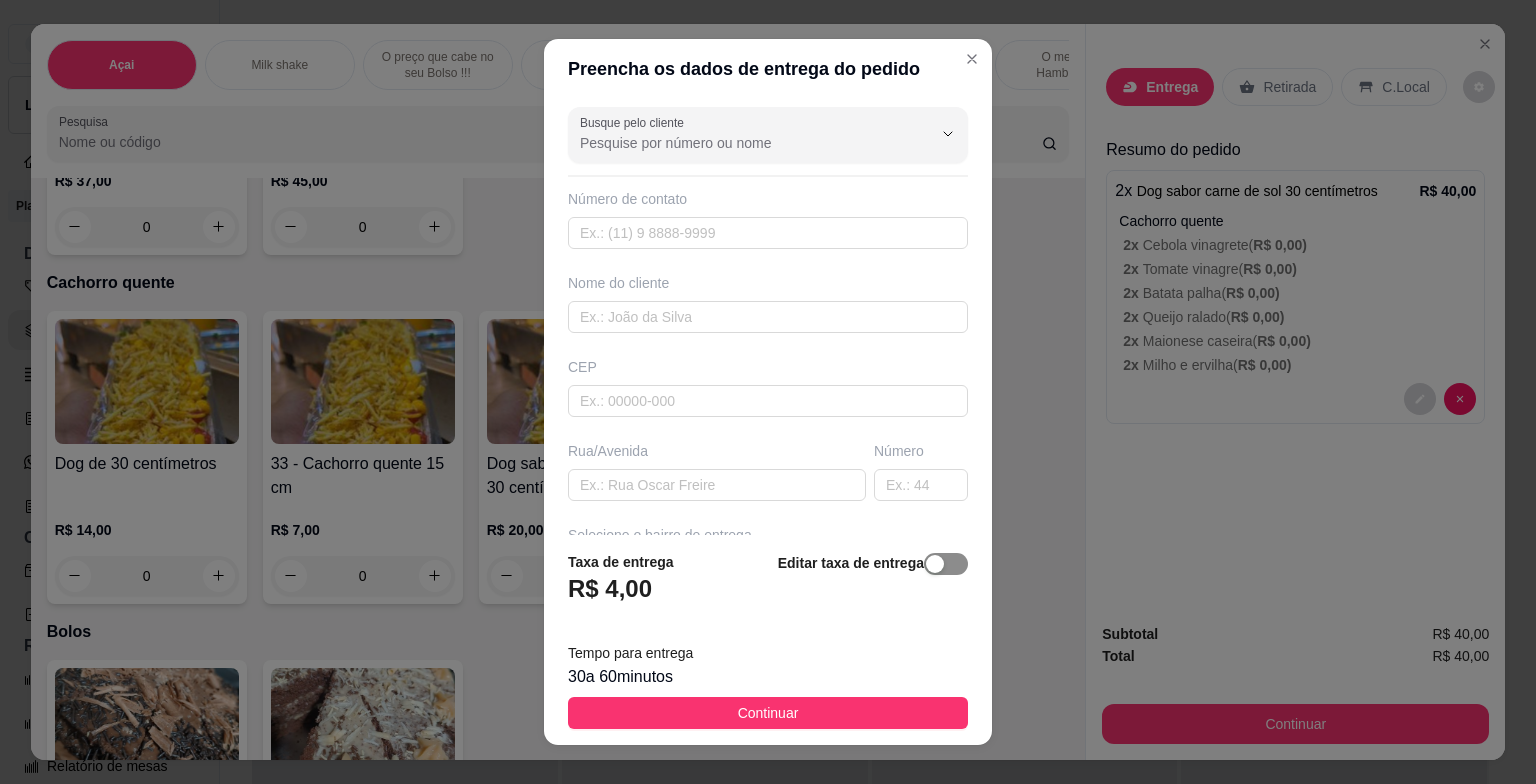 click at bounding box center (946, 564) 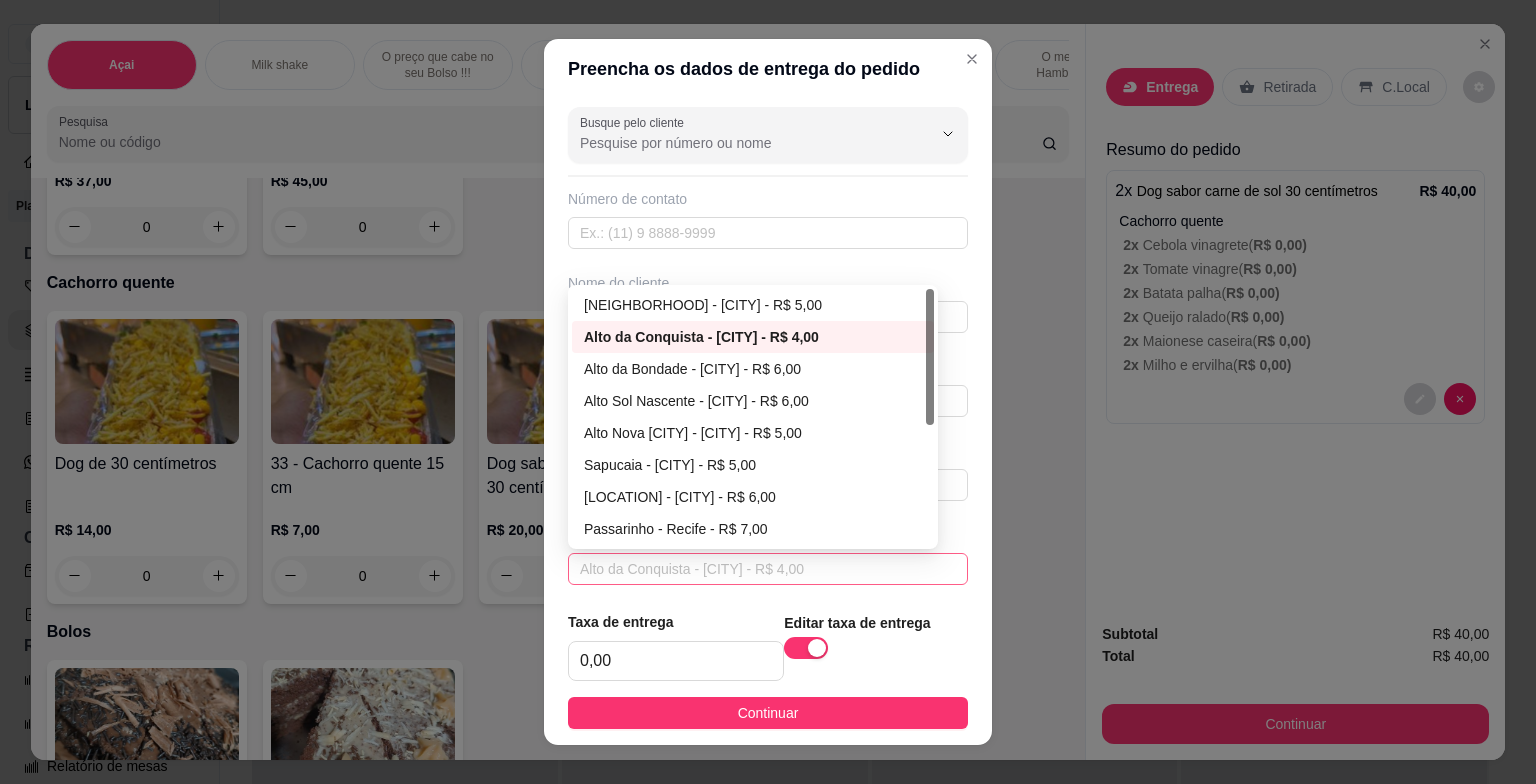click on "Alto da Conquista - [CITY] - R$ 4,00" at bounding box center [768, 569] 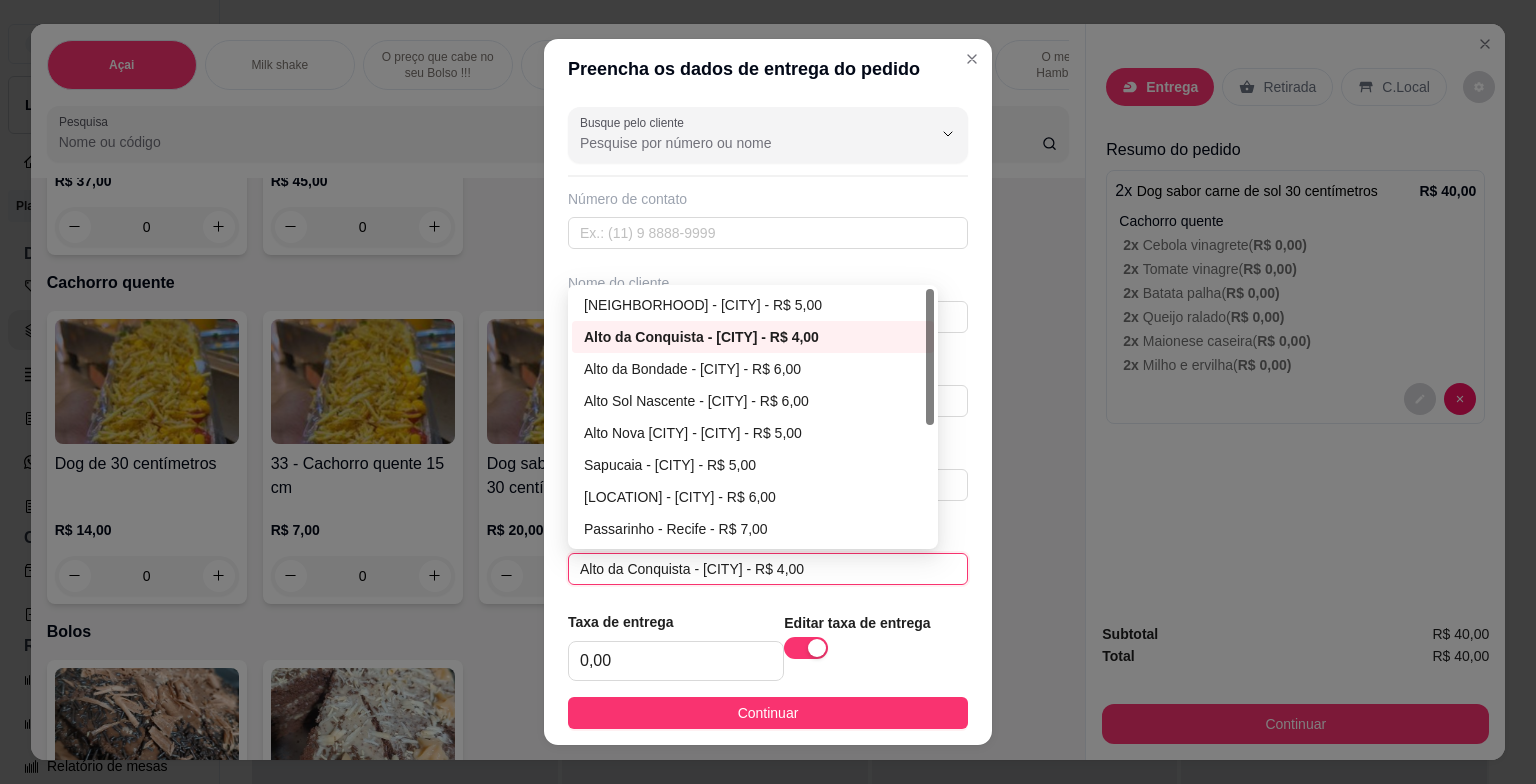 click on "Alto da Conquista - [CITY] - R$ 4,00" at bounding box center (768, 569) 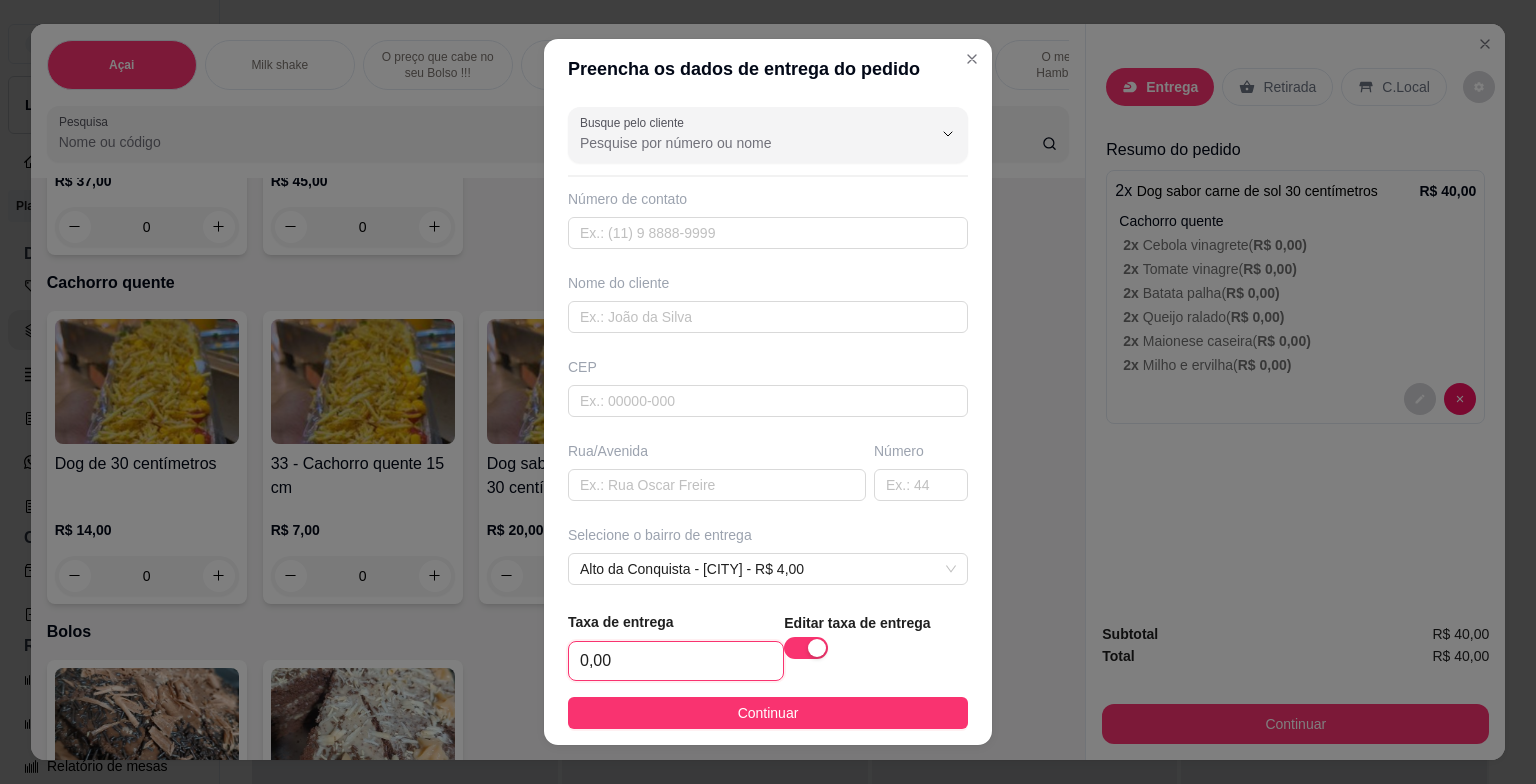 click on "0,00" at bounding box center [676, 661] 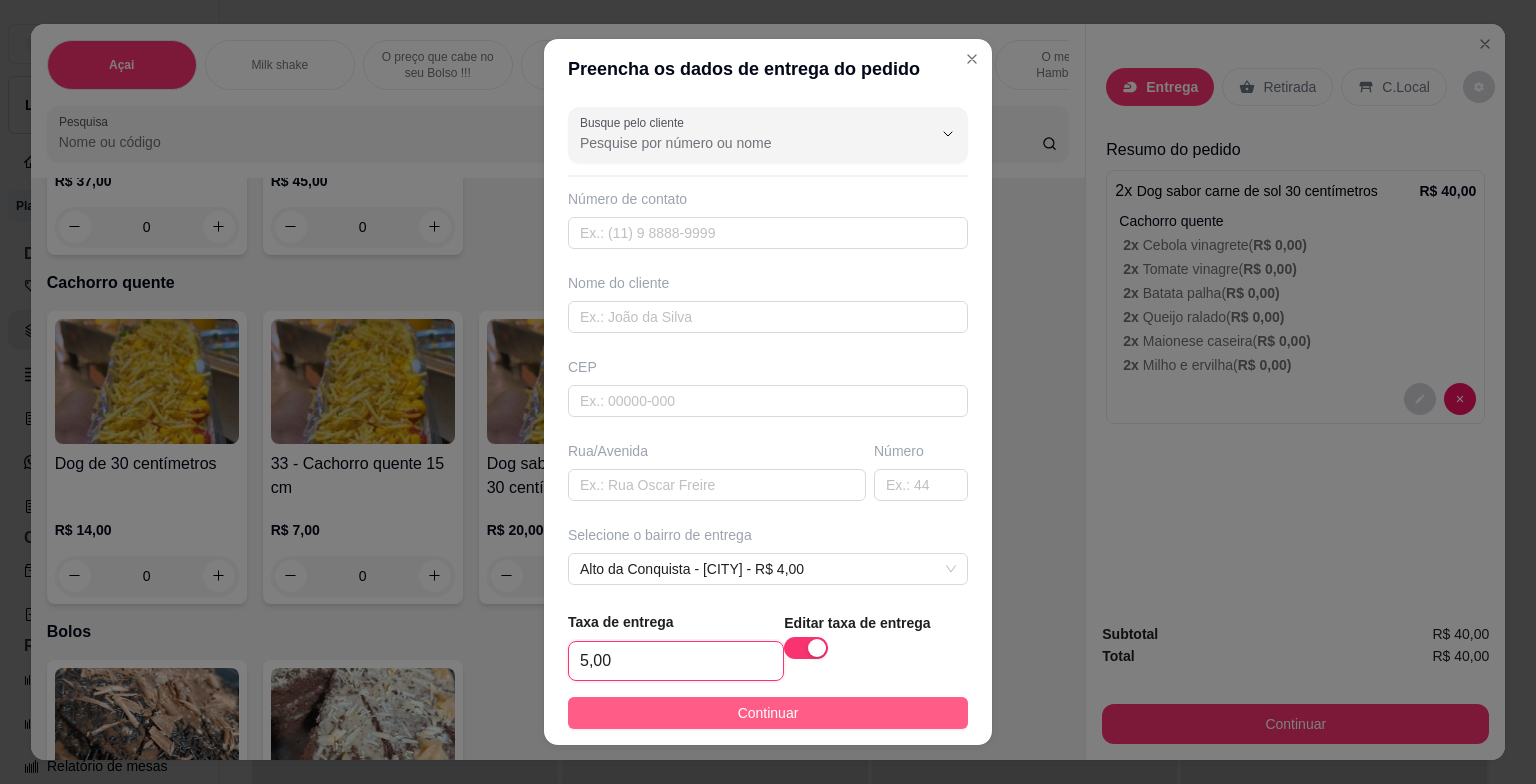 type on "5,00" 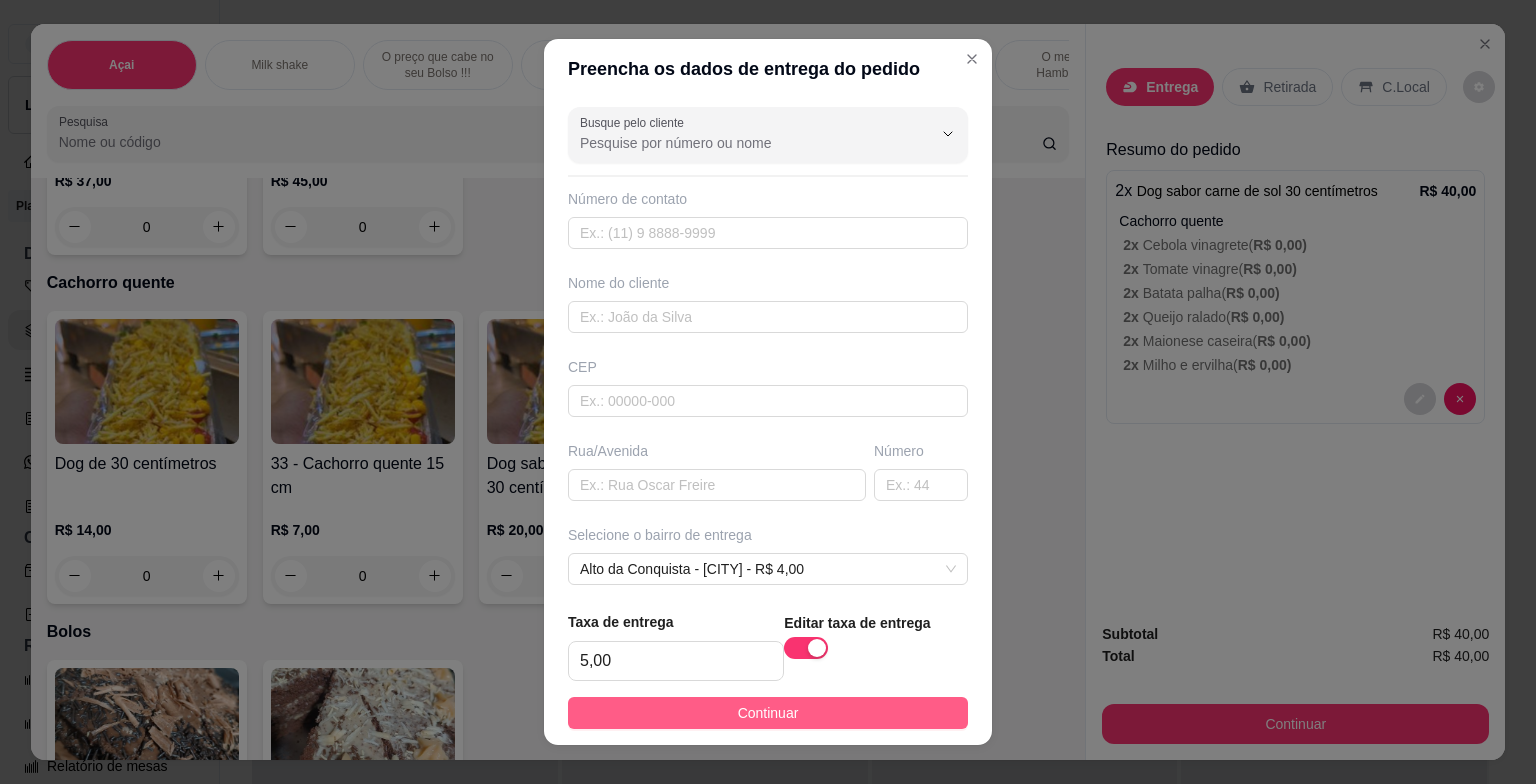 click on "Continuar" at bounding box center (768, 713) 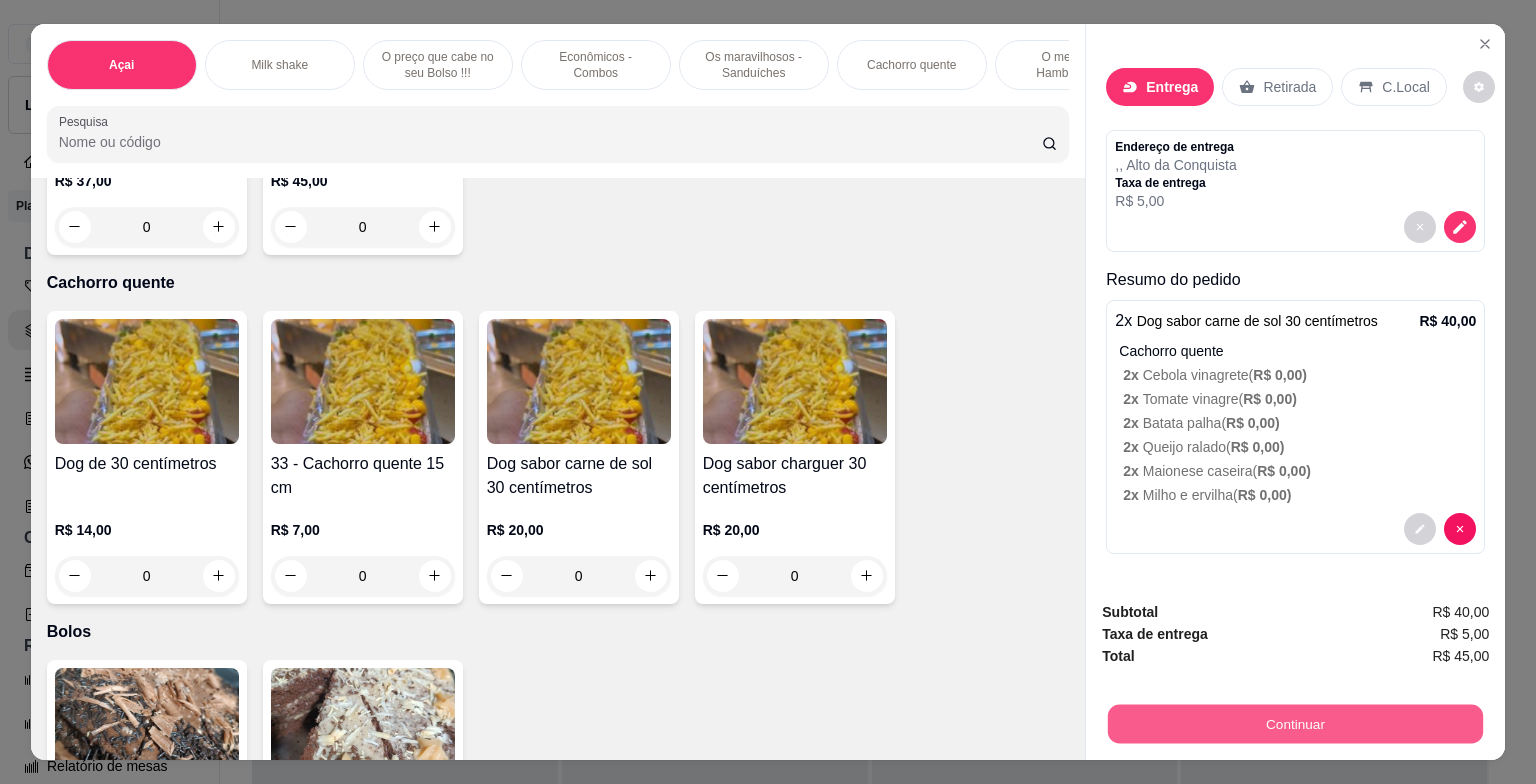 click on "Continuar" at bounding box center (1295, 724) 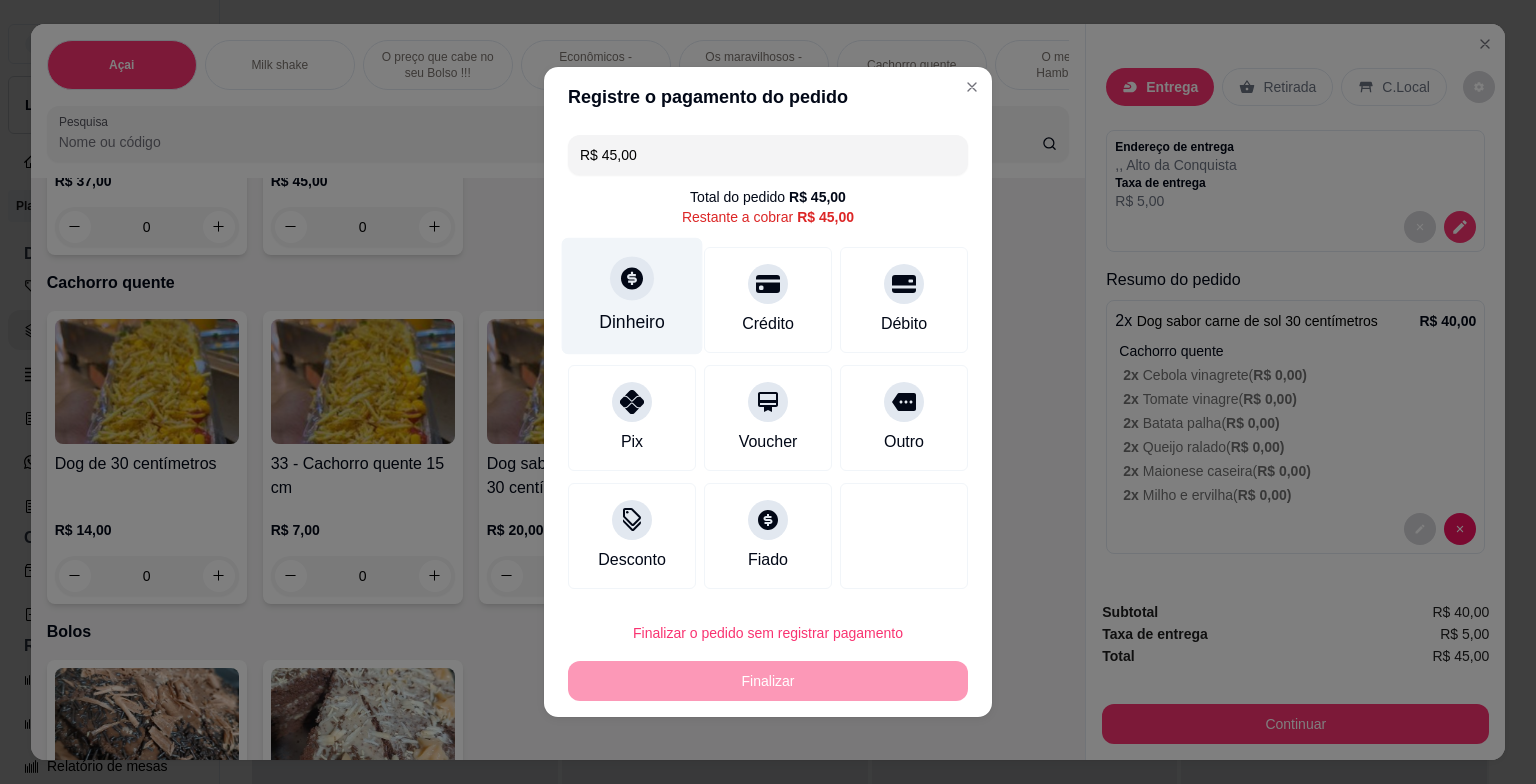 click at bounding box center (632, 278) 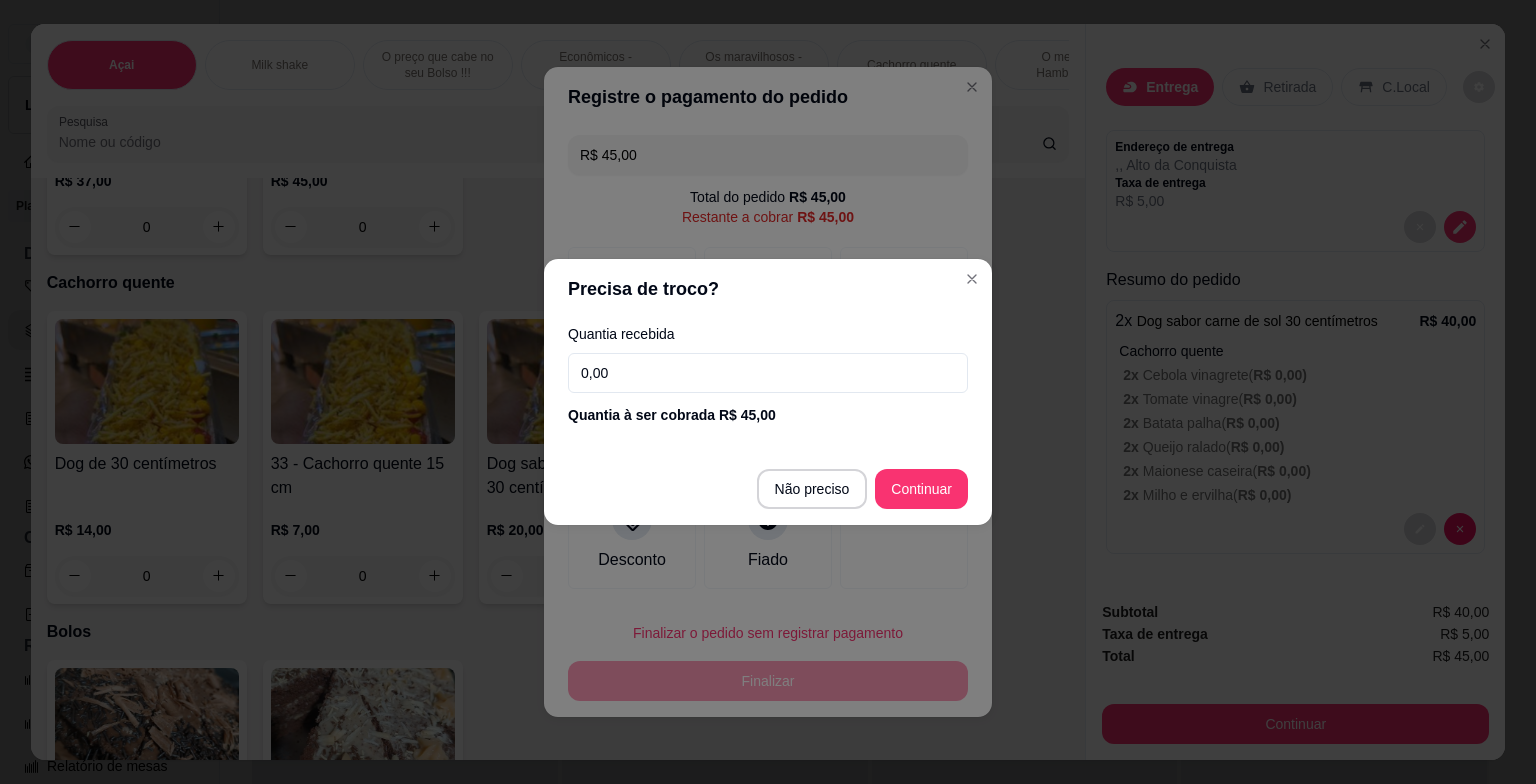 click on "0,00" at bounding box center [768, 373] 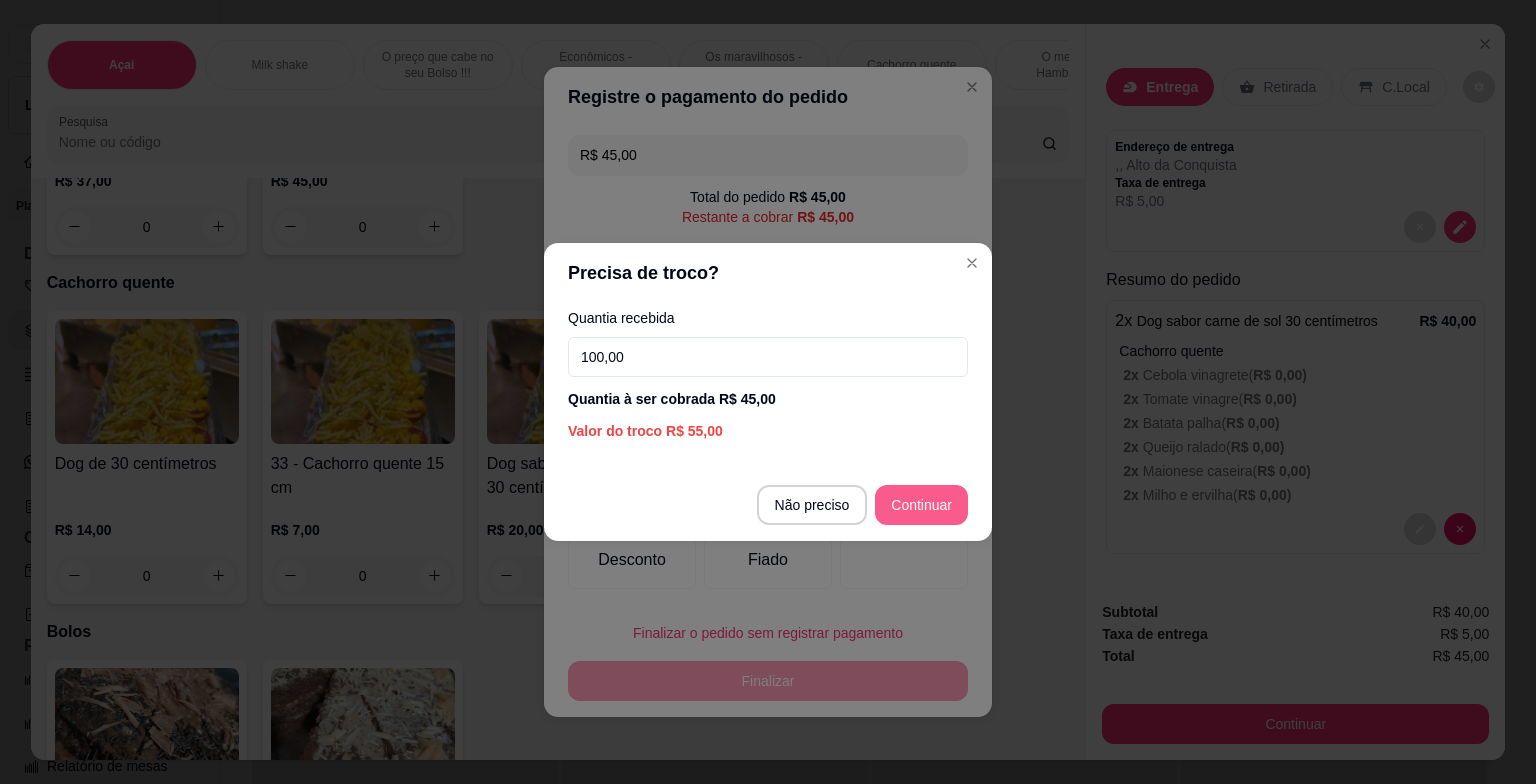 type on "100,00" 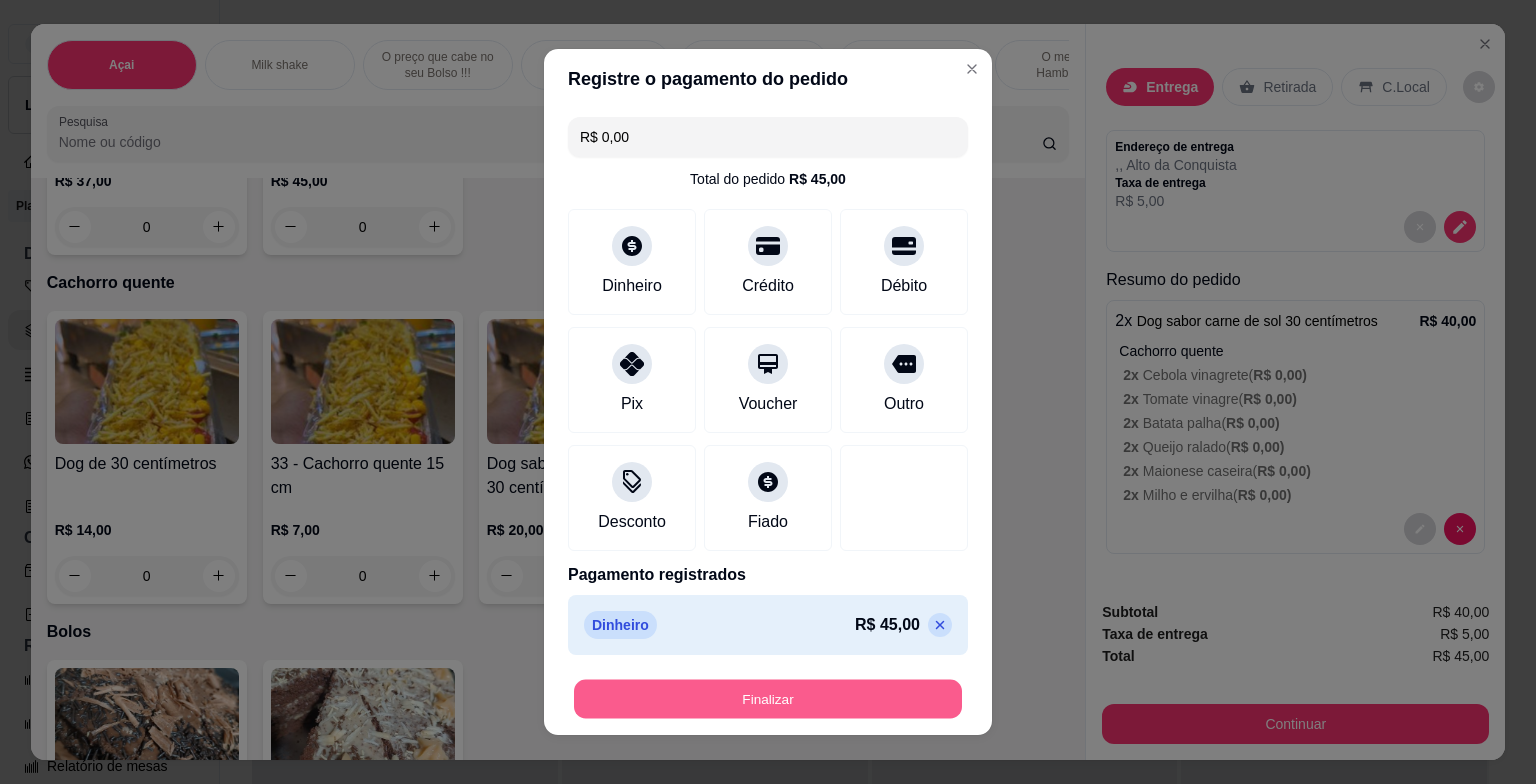 click on "Finalizar" at bounding box center [768, 699] 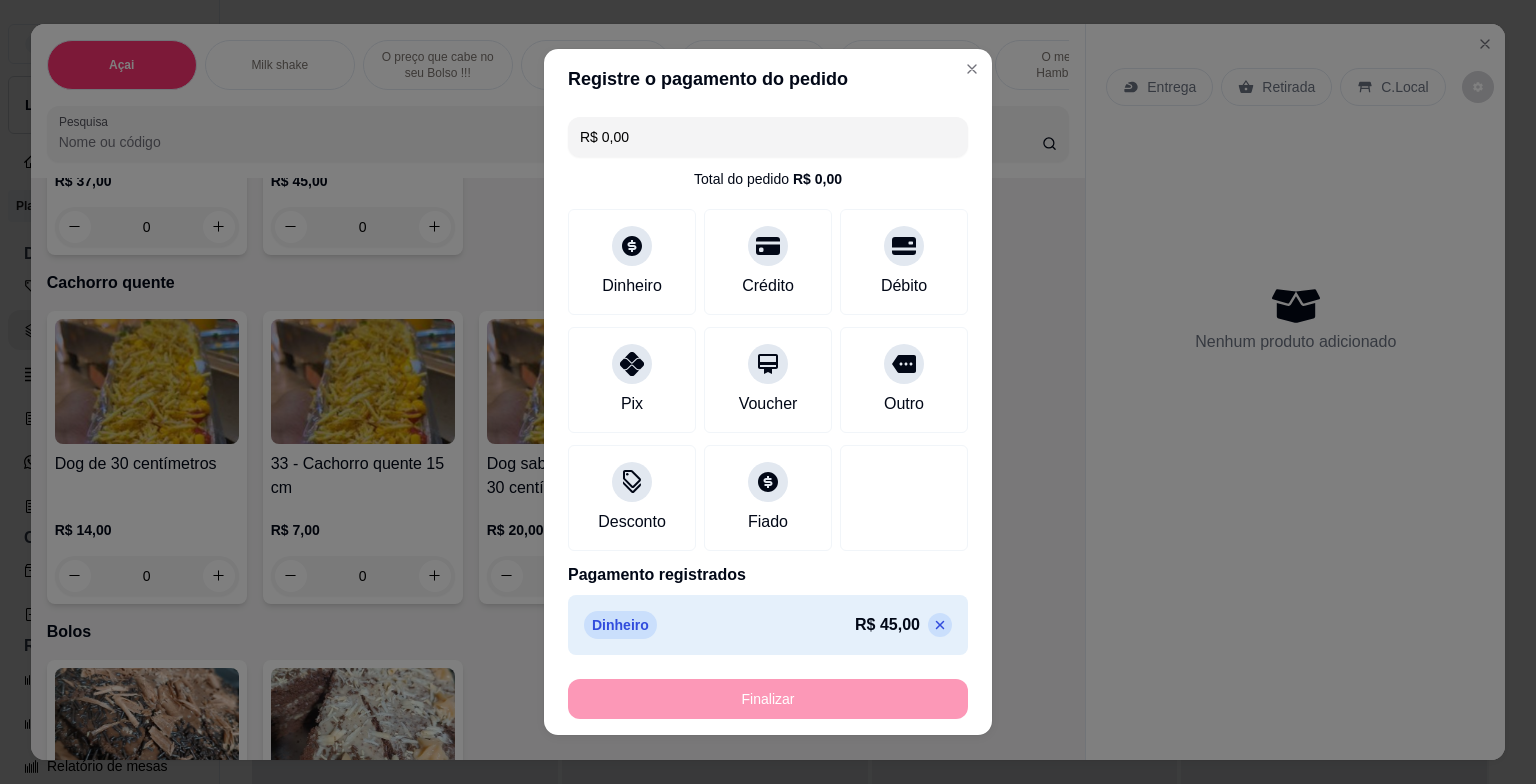 type on "-R$ 45,00" 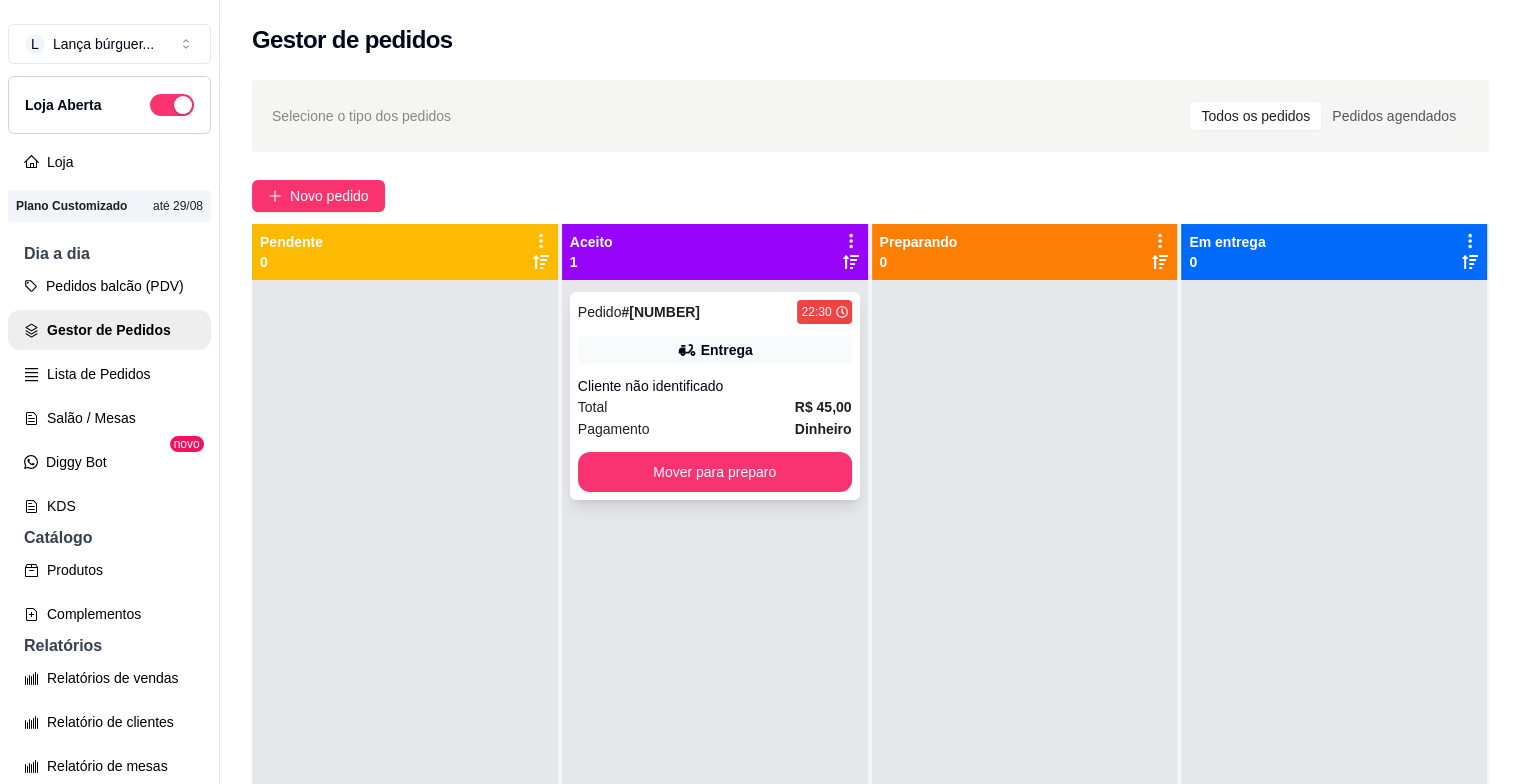 click on "Cliente não identificado" at bounding box center [715, 386] 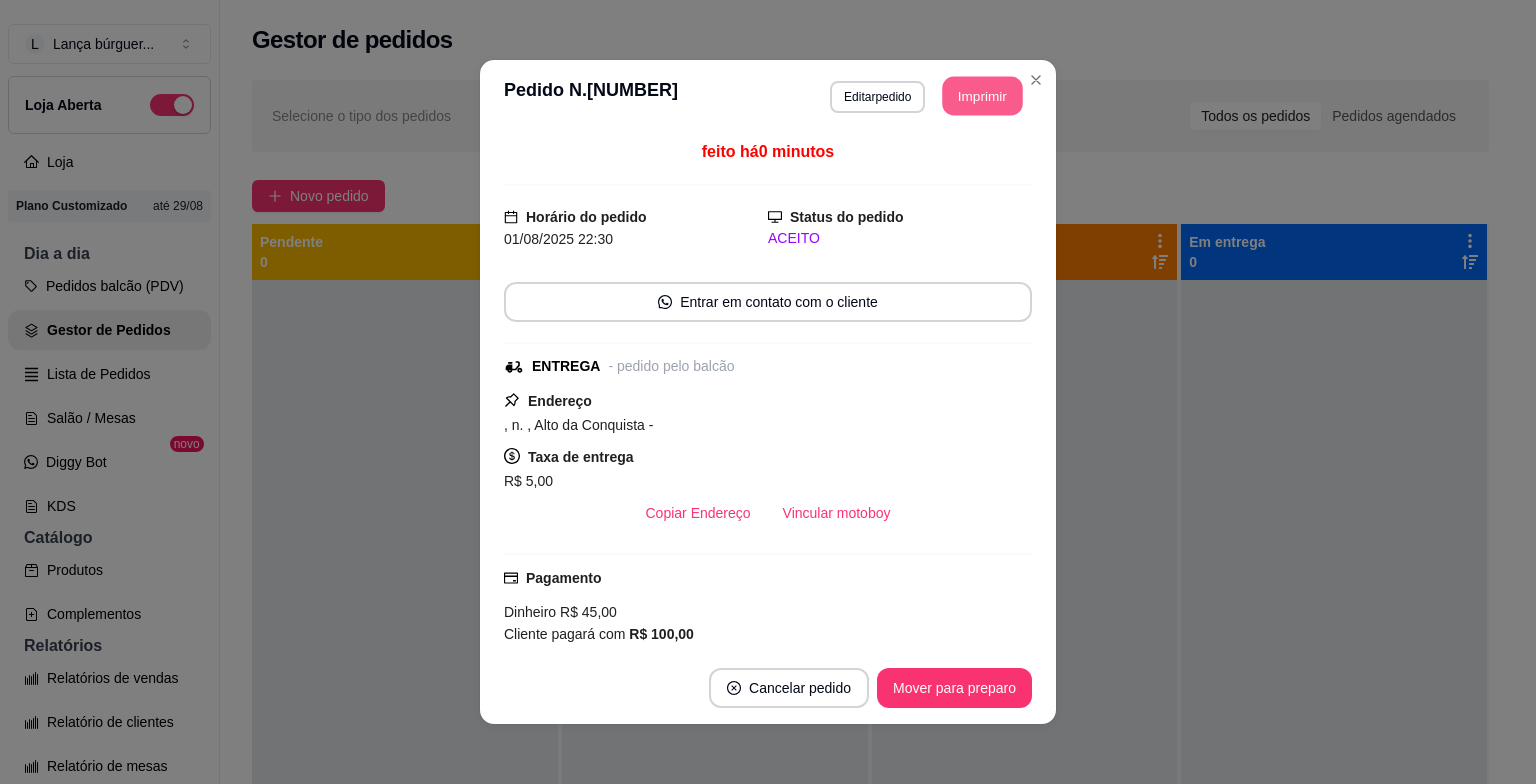 click on "Imprimir" at bounding box center (983, 96) 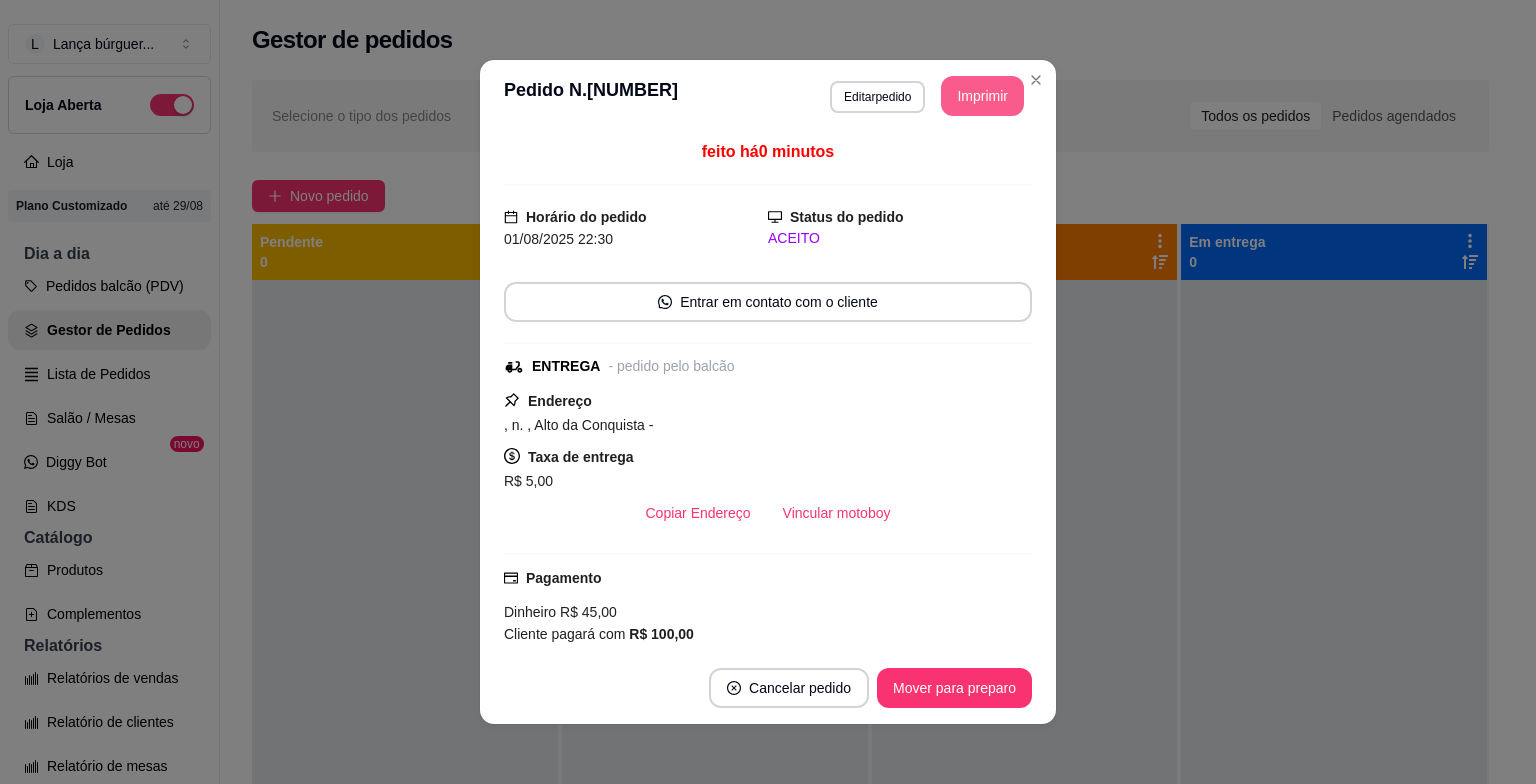 scroll, scrollTop: 0, scrollLeft: 0, axis: both 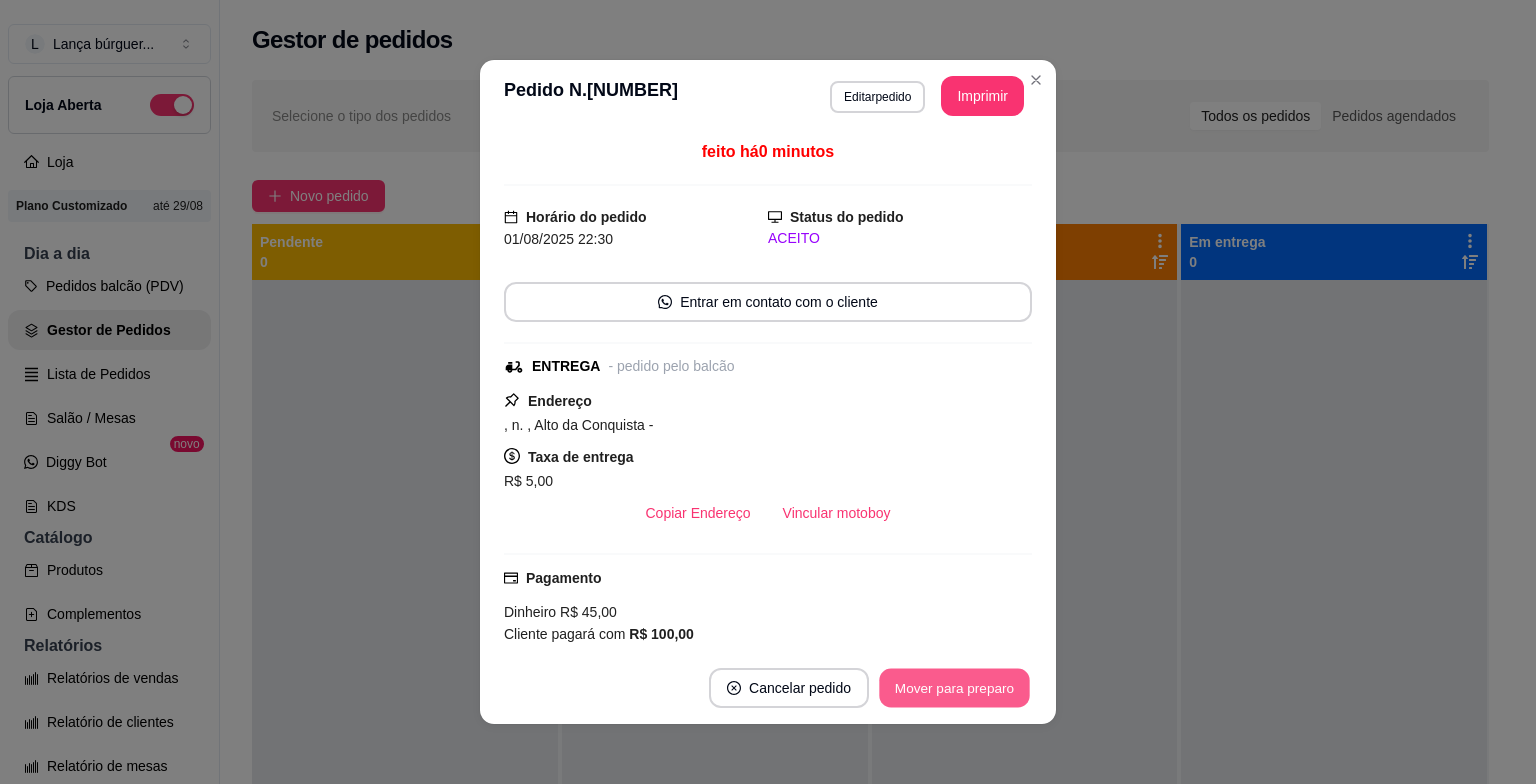click on "Mover para preparo" at bounding box center (954, 688) 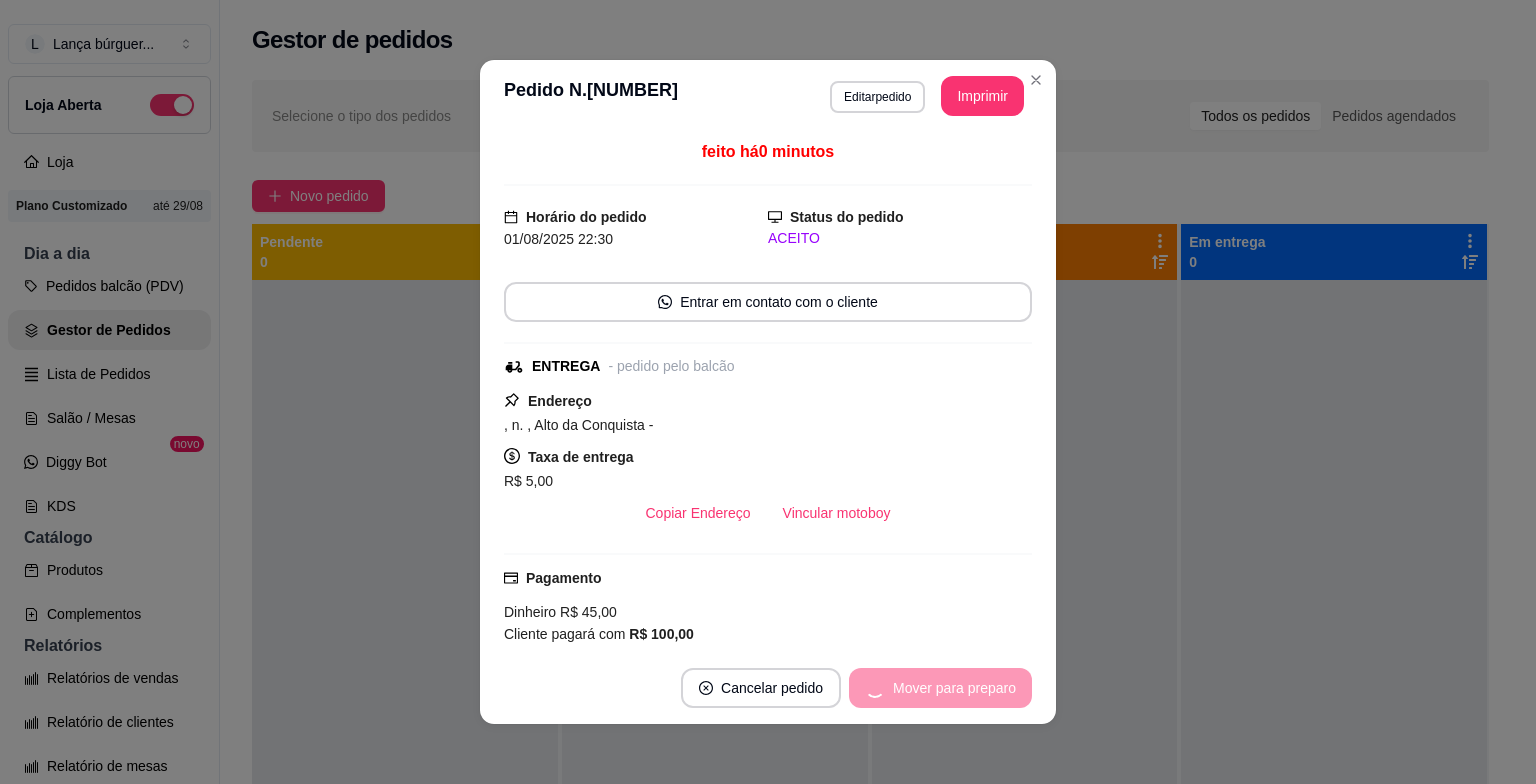 click on "Mover para preparo" at bounding box center (940, 688) 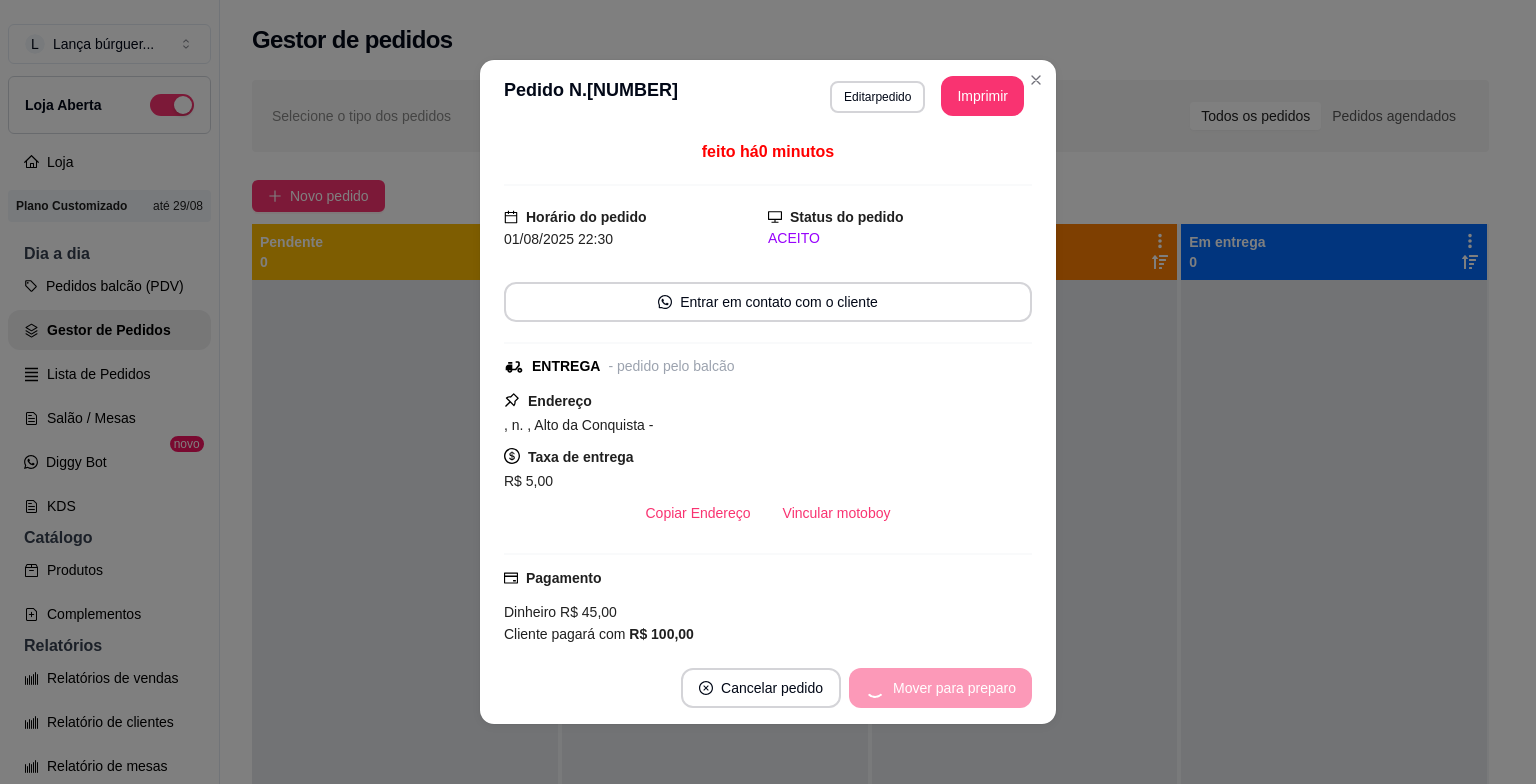 click on "Mover para preparo" at bounding box center [940, 688] 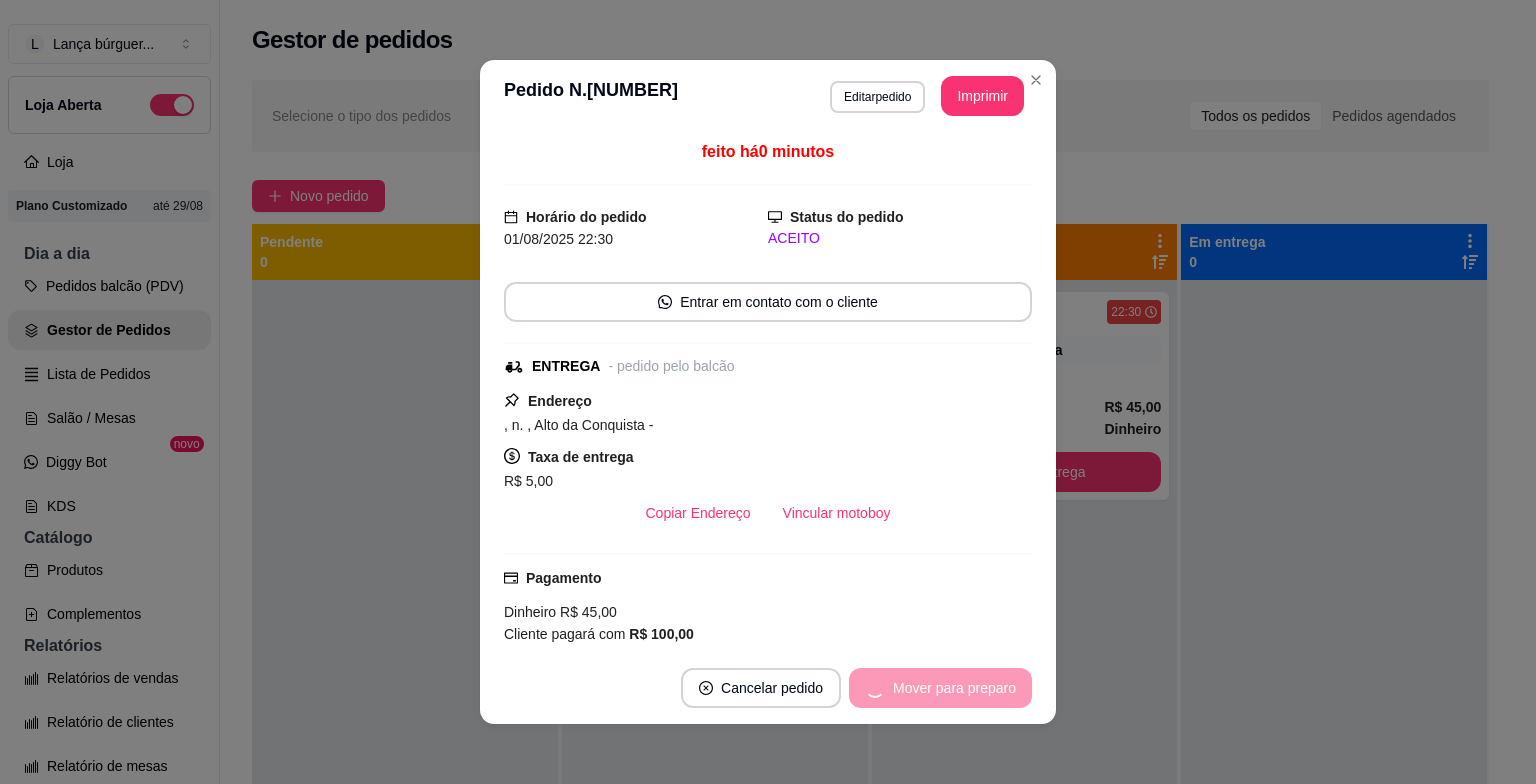 click on "Mover para preparo" at bounding box center [940, 688] 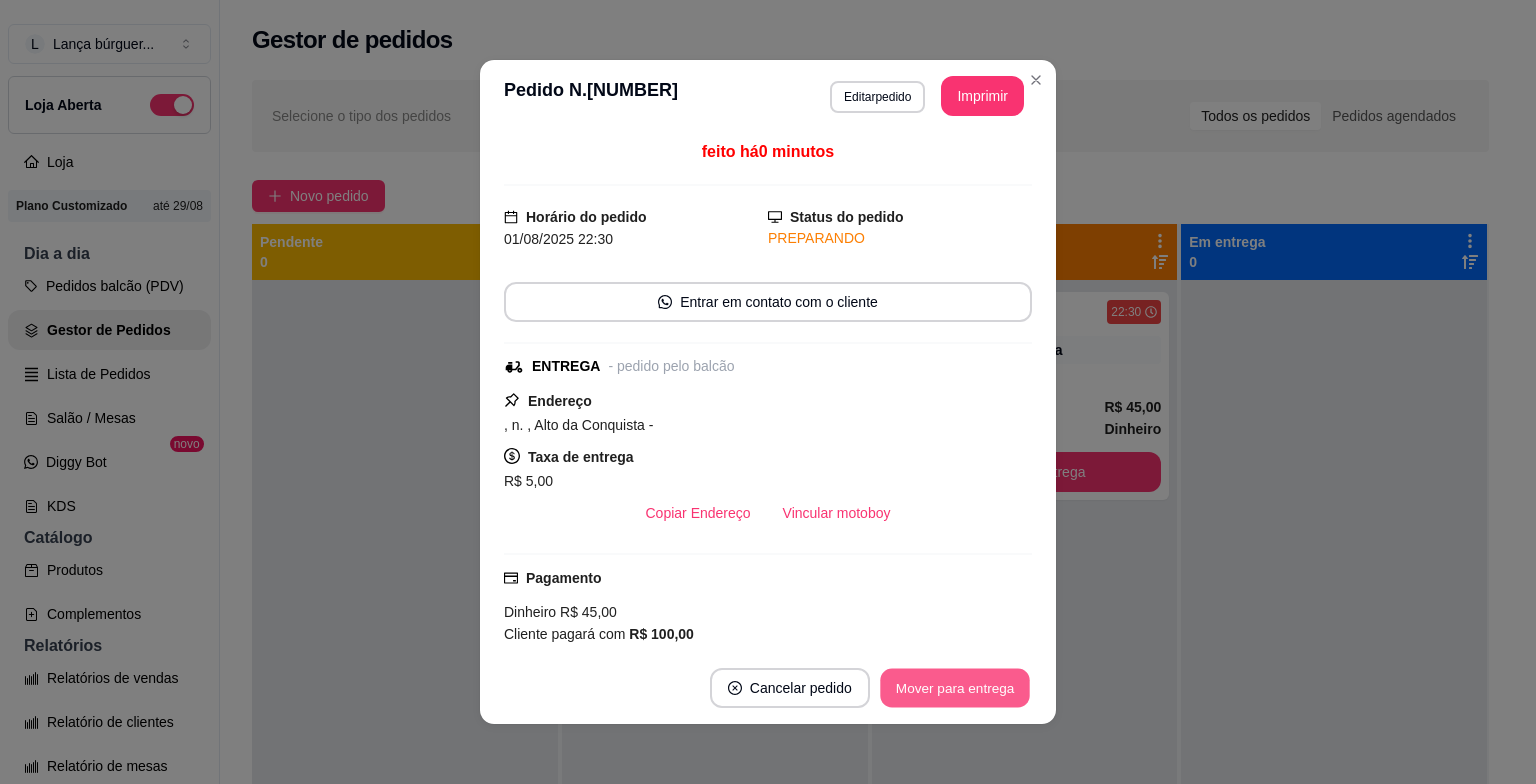 click on "Mover para entrega" at bounding box center (955, 688) 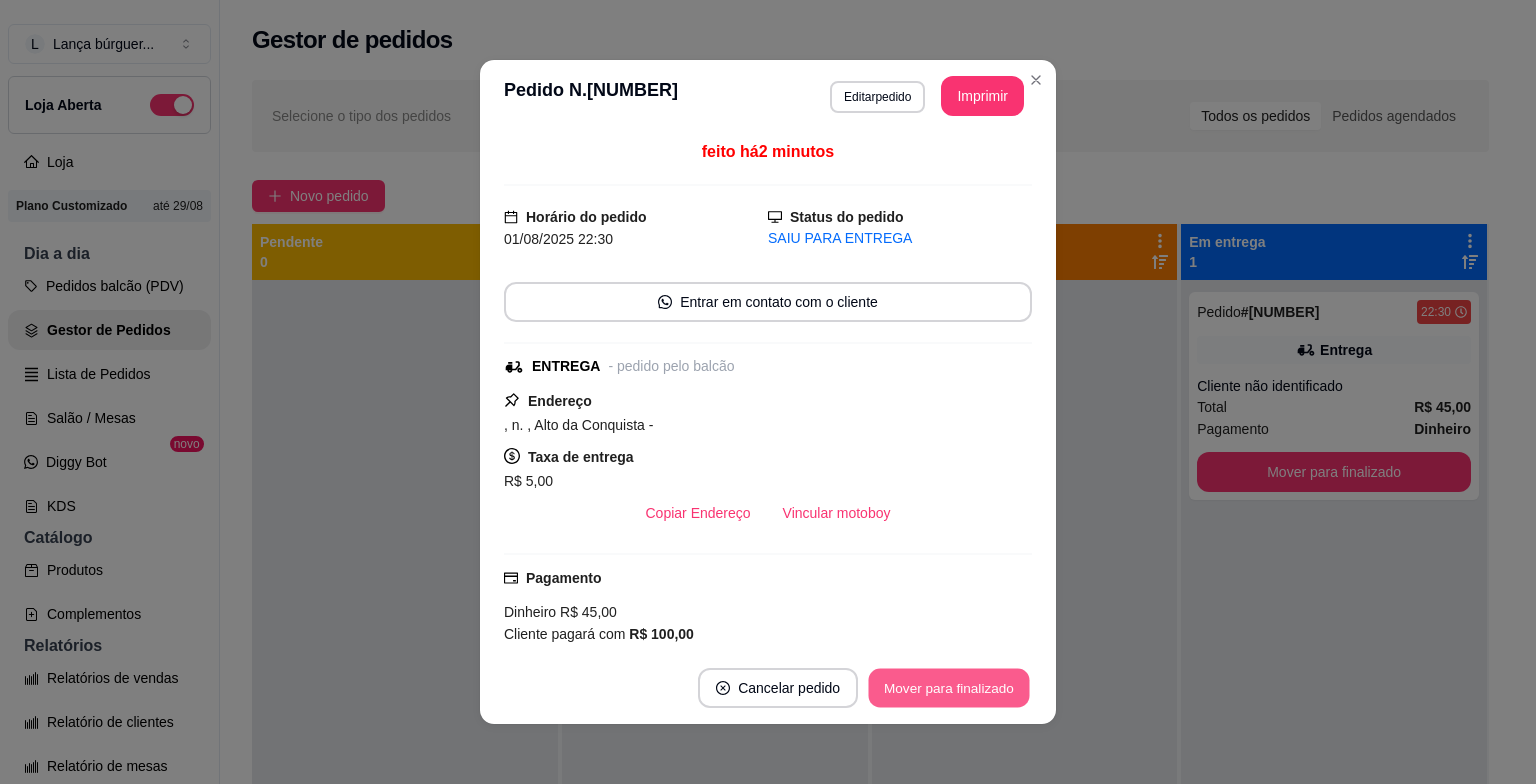 click on "Mover para finalizado" at bounding box center [949, 688] 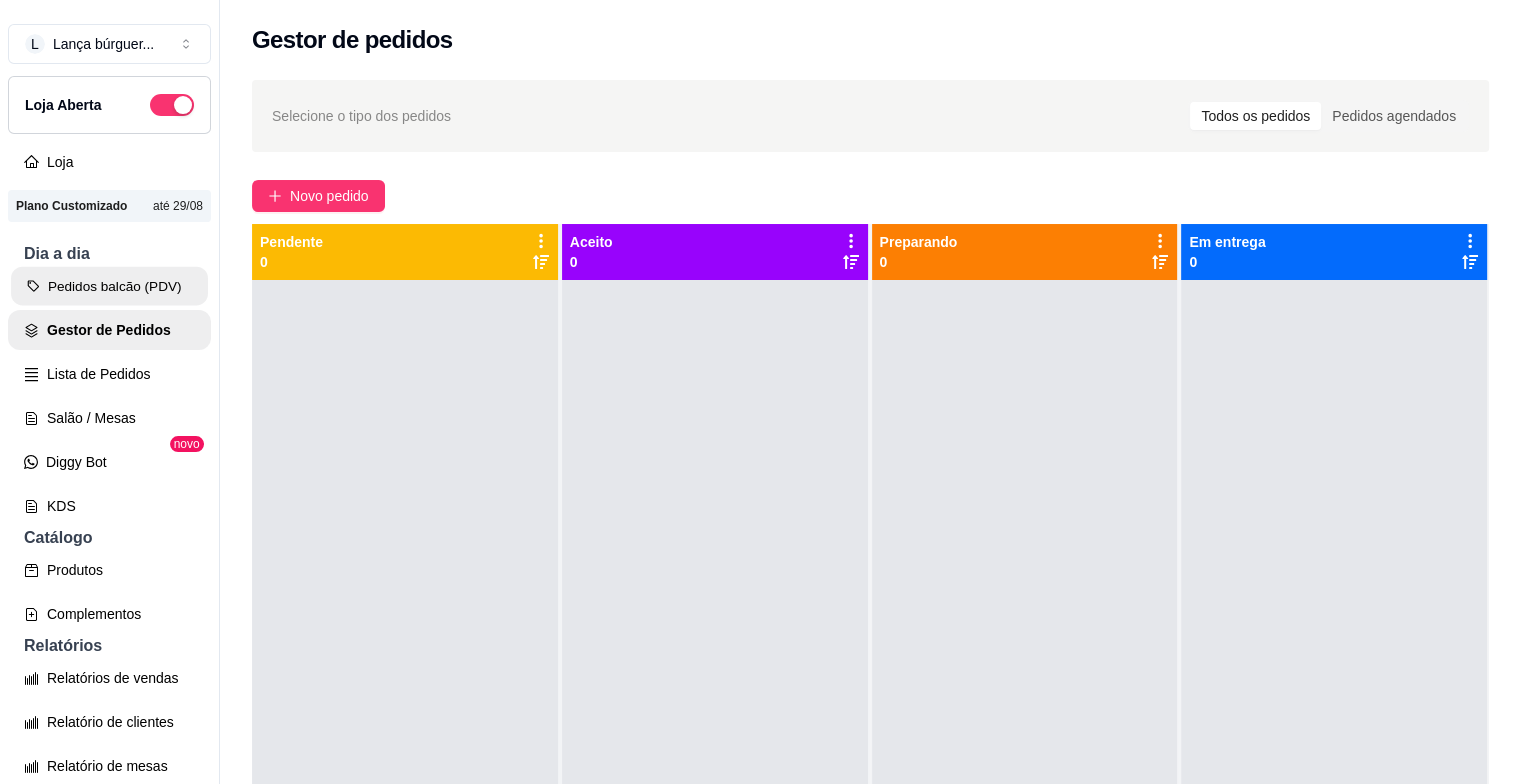 click on "Pedidos balcão (PDV)" at bounding box center (109, 286) 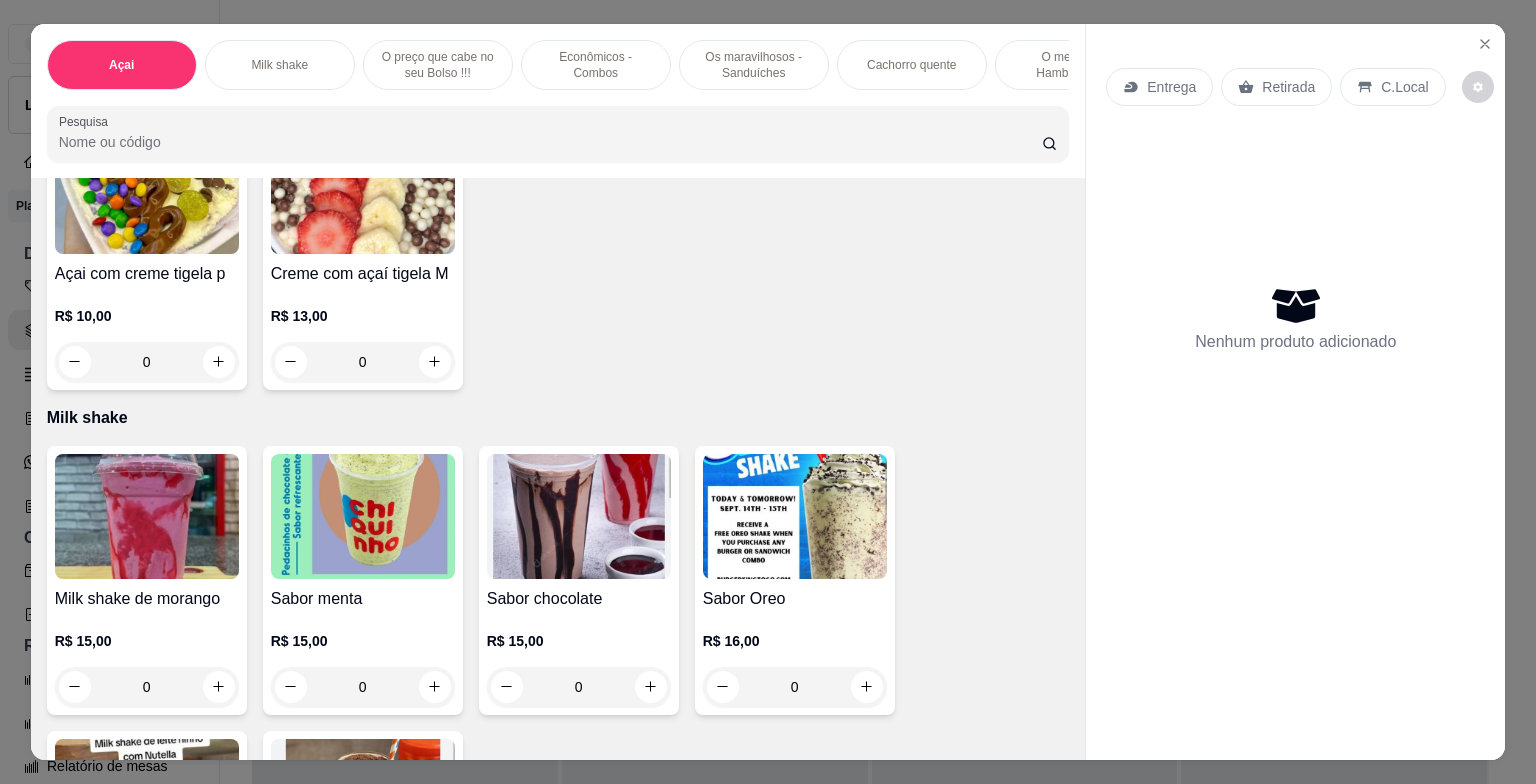 scroll, scrollTop: 1491, scrollLeft: 0, axis: vertical 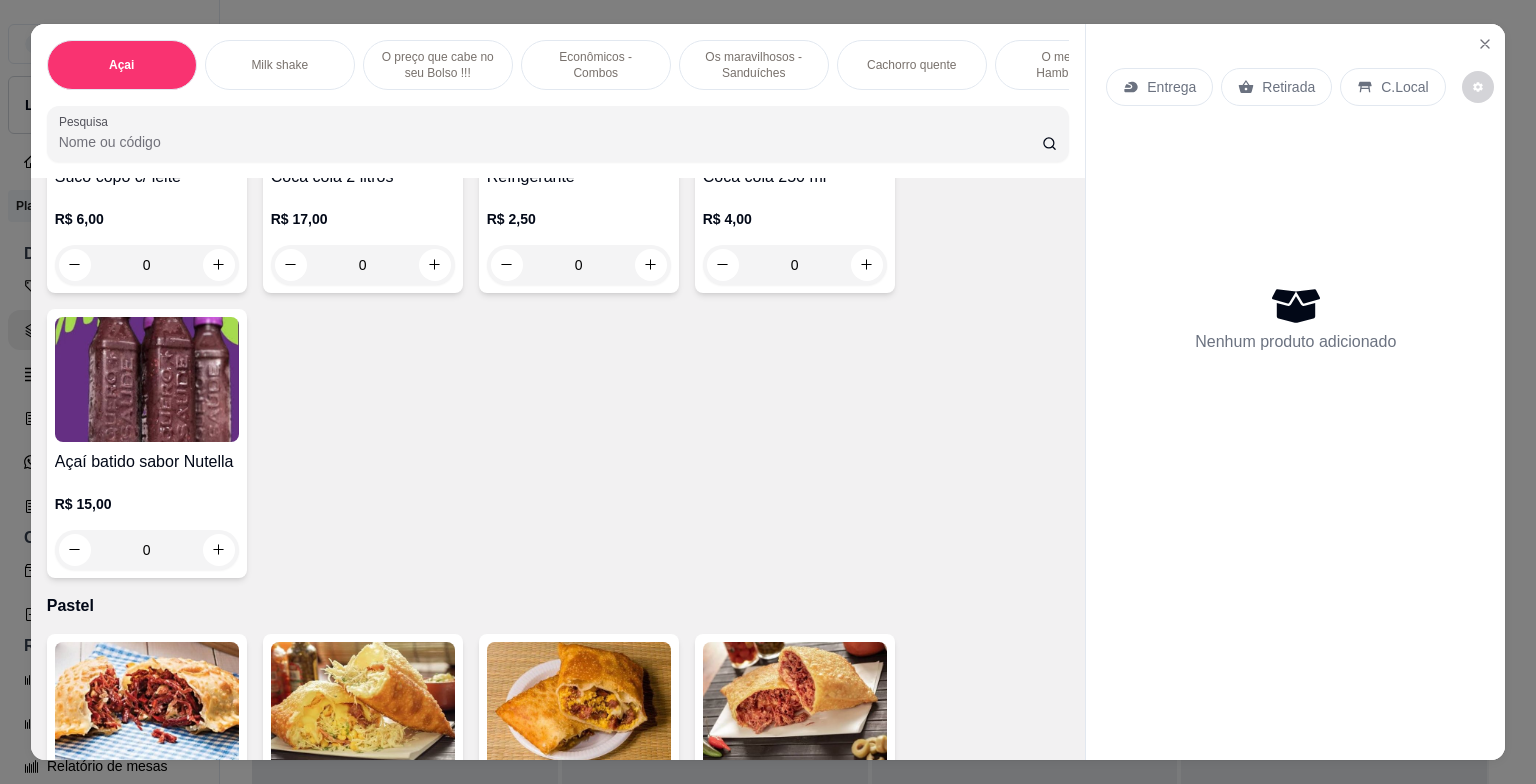 click on "Entrega Retirada C.Local Nenhum produto adicionado" at bounding box center (1295, 376) 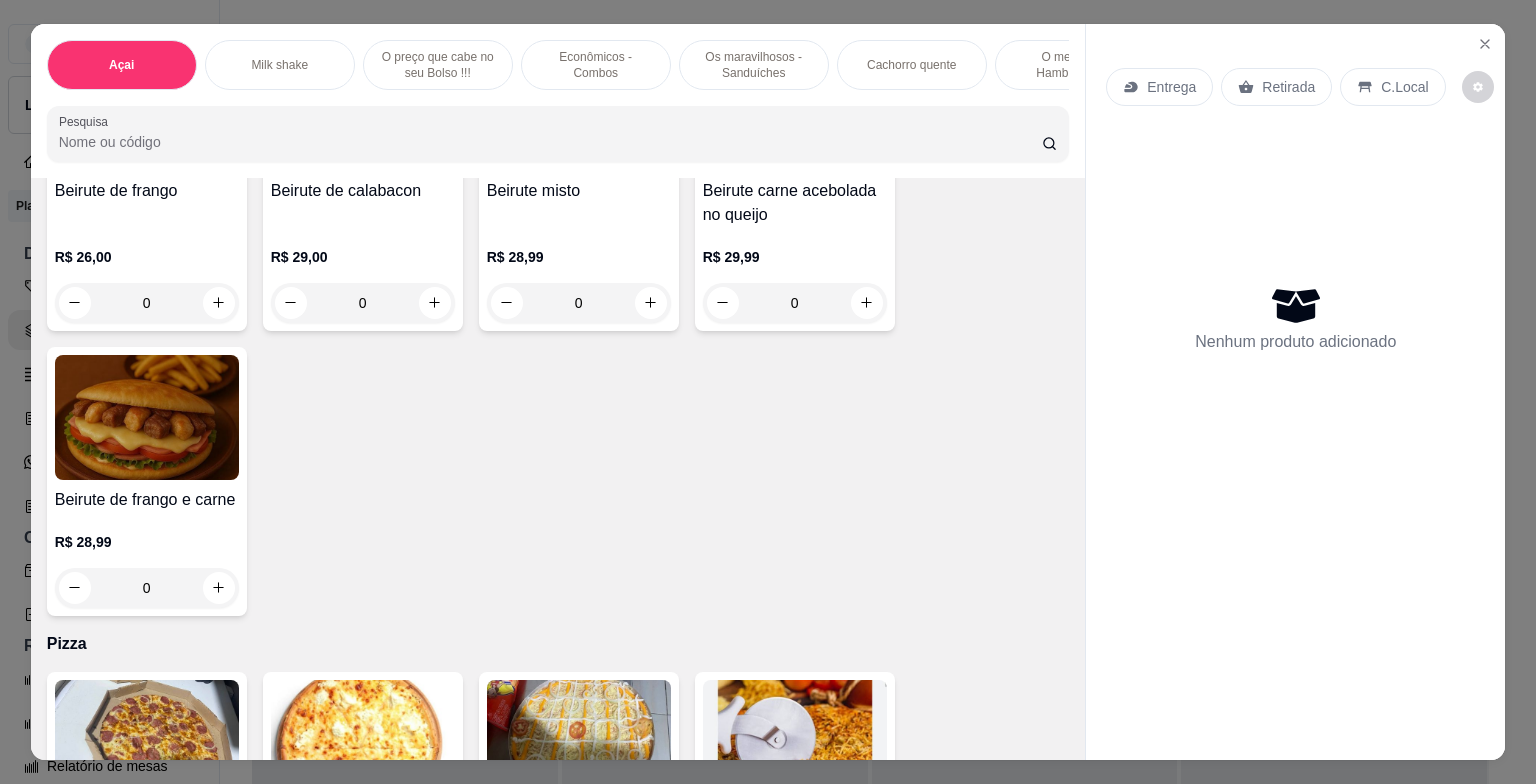 scroll, scrollTop: 8906, scrollLeft: 0, axis: vertical 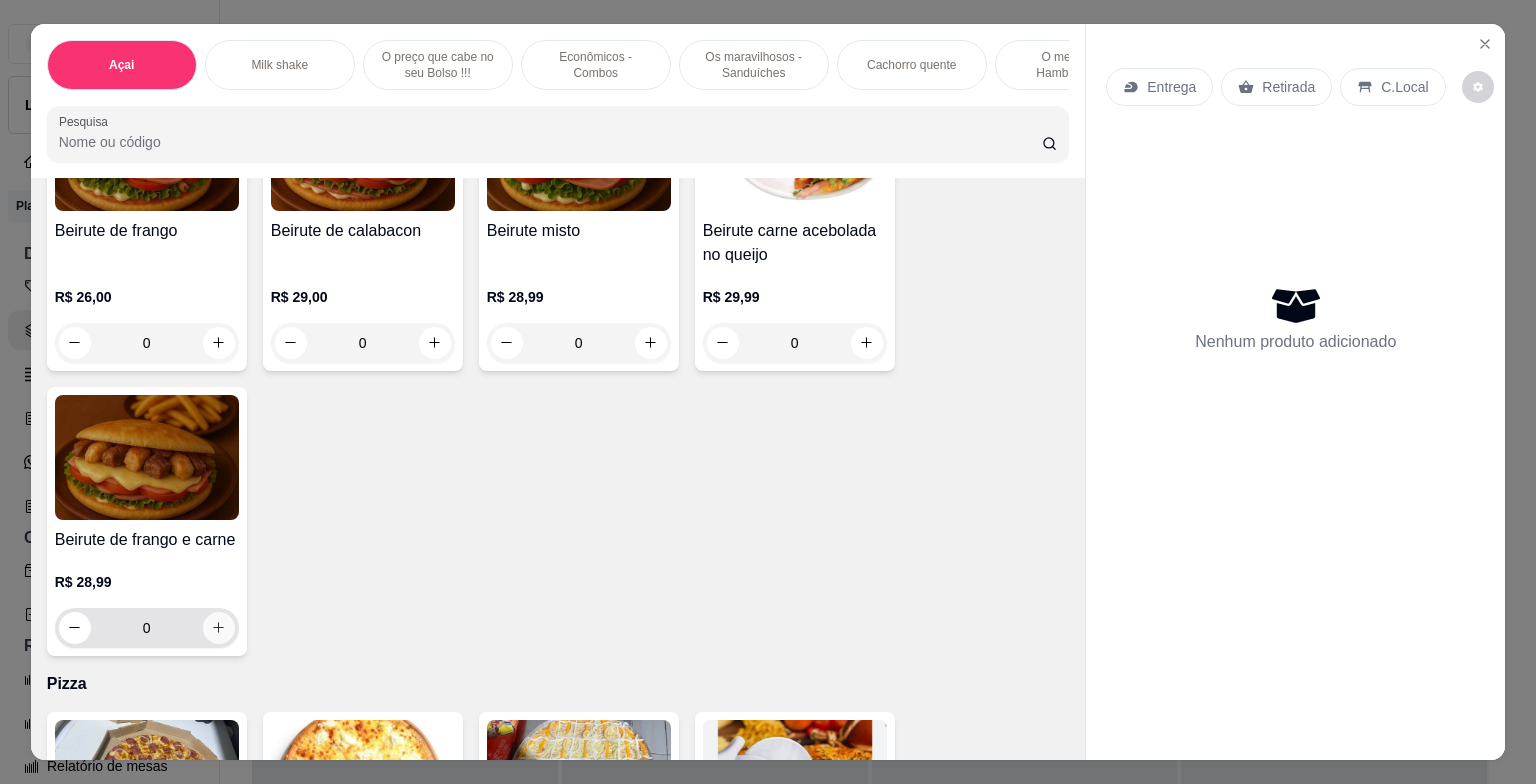 click 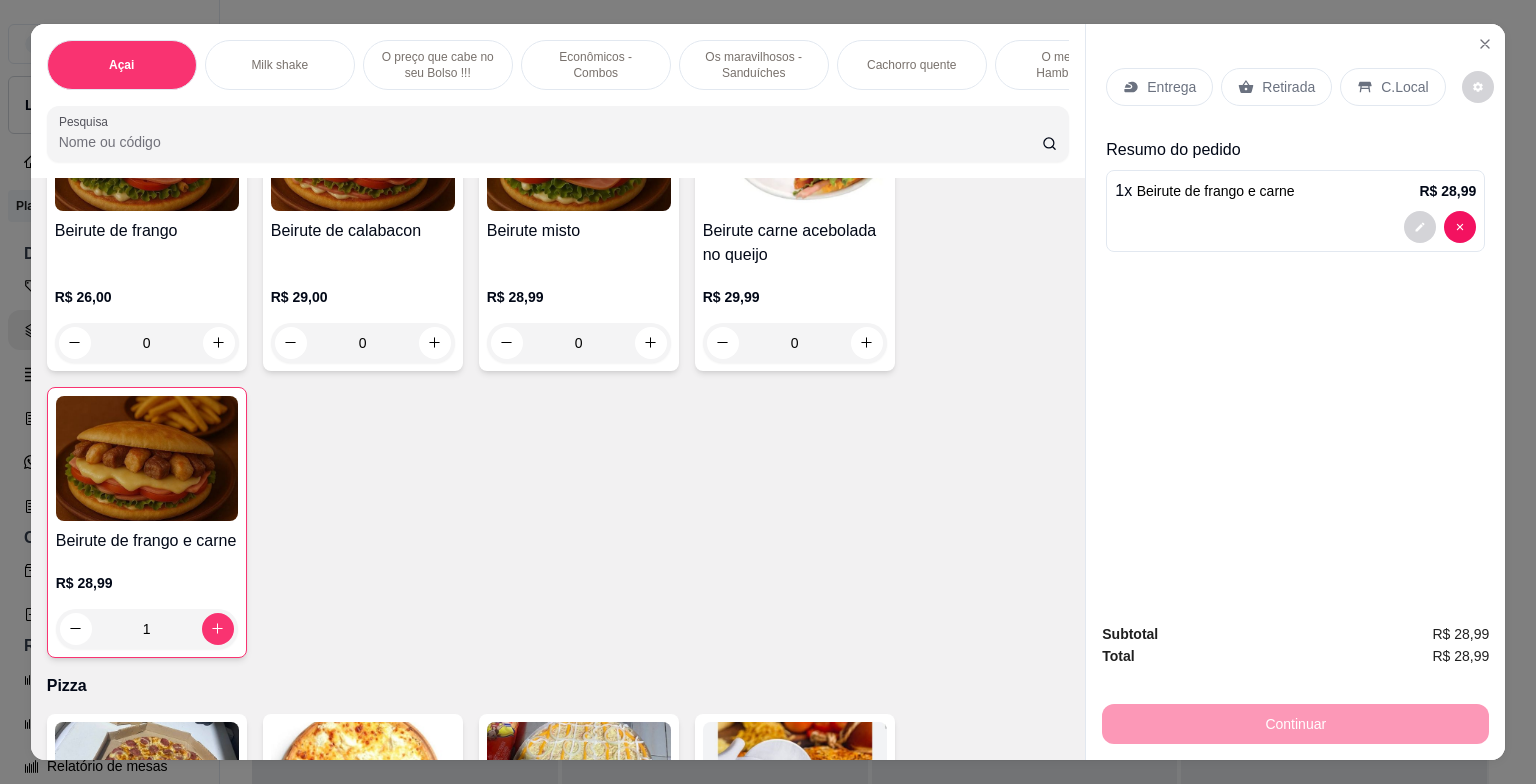 click on "R$ 28,99 1" at bounding box center (147, 601) 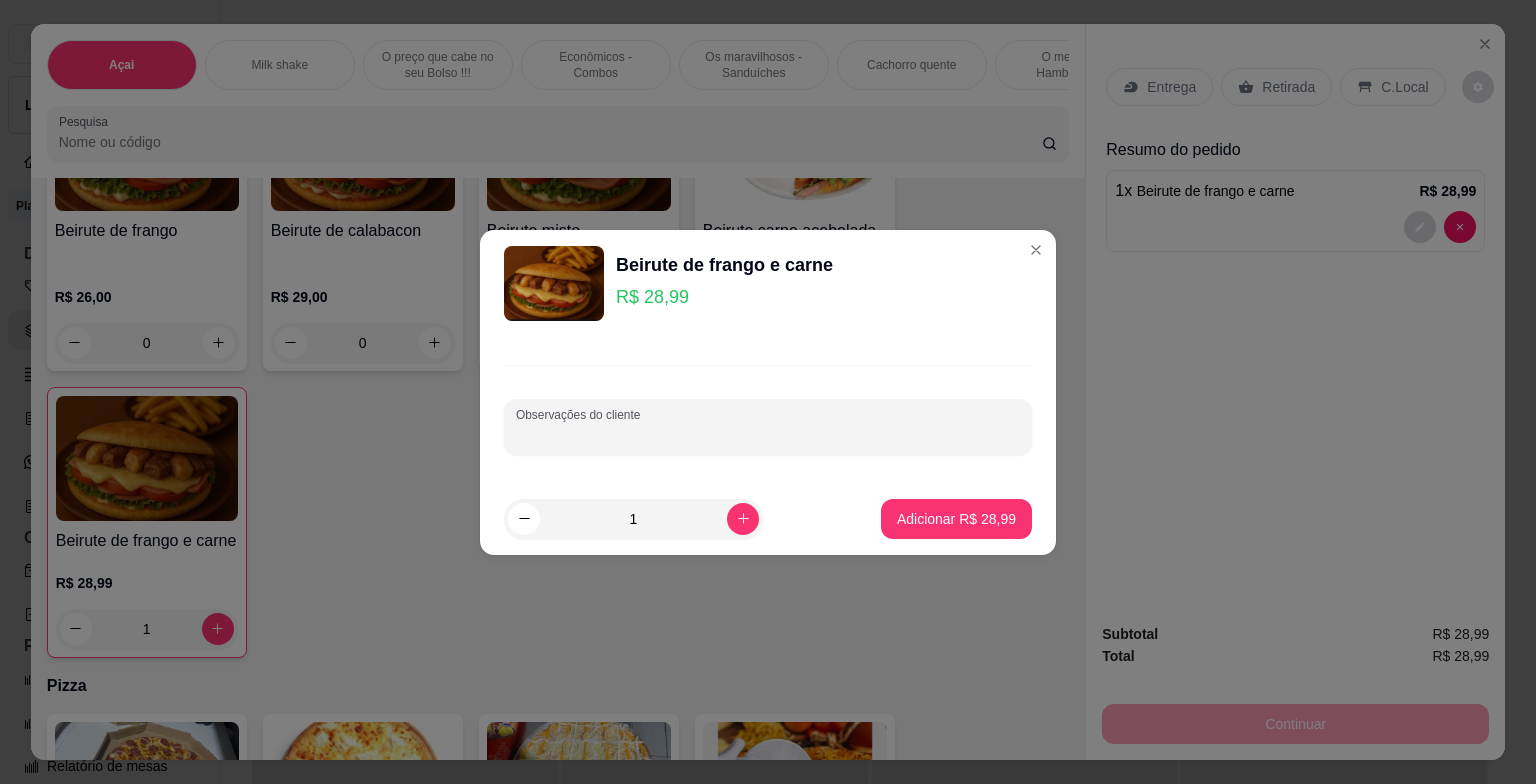click on "Observações do cliente" at bounding box center [768, 435] 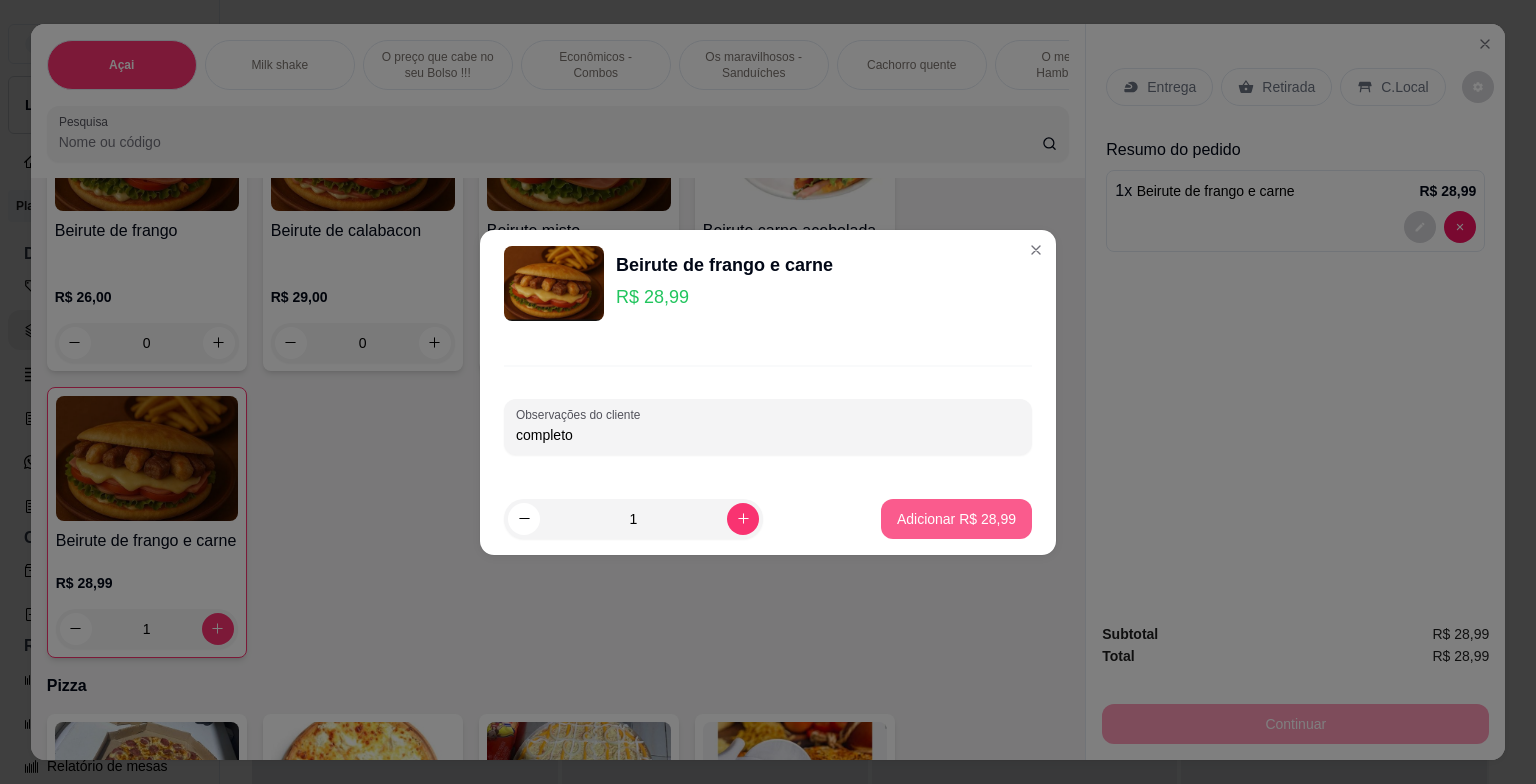 type on "completo" 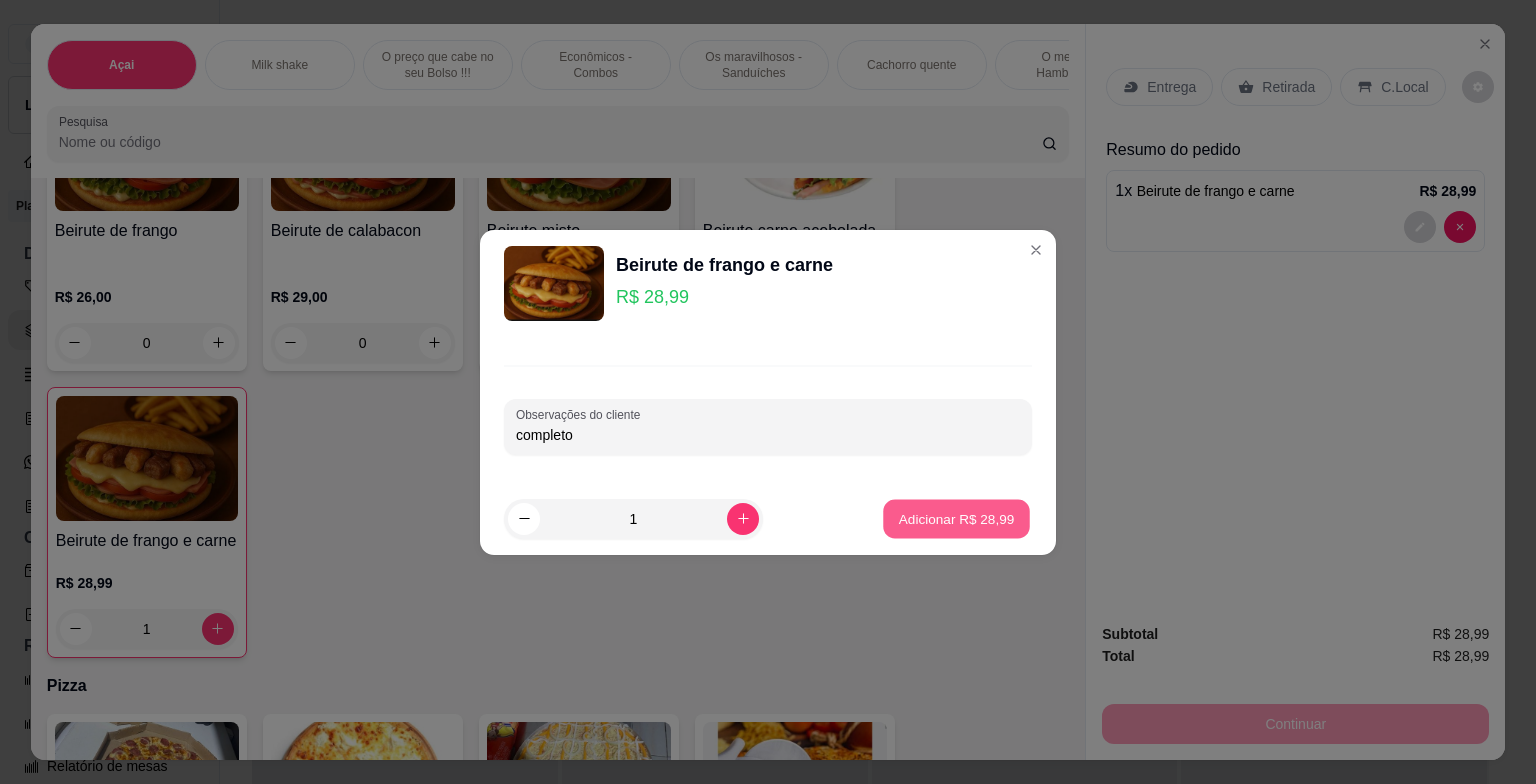 click on "Adicionar   R$ 28,99" at bounding box center (956, 518) 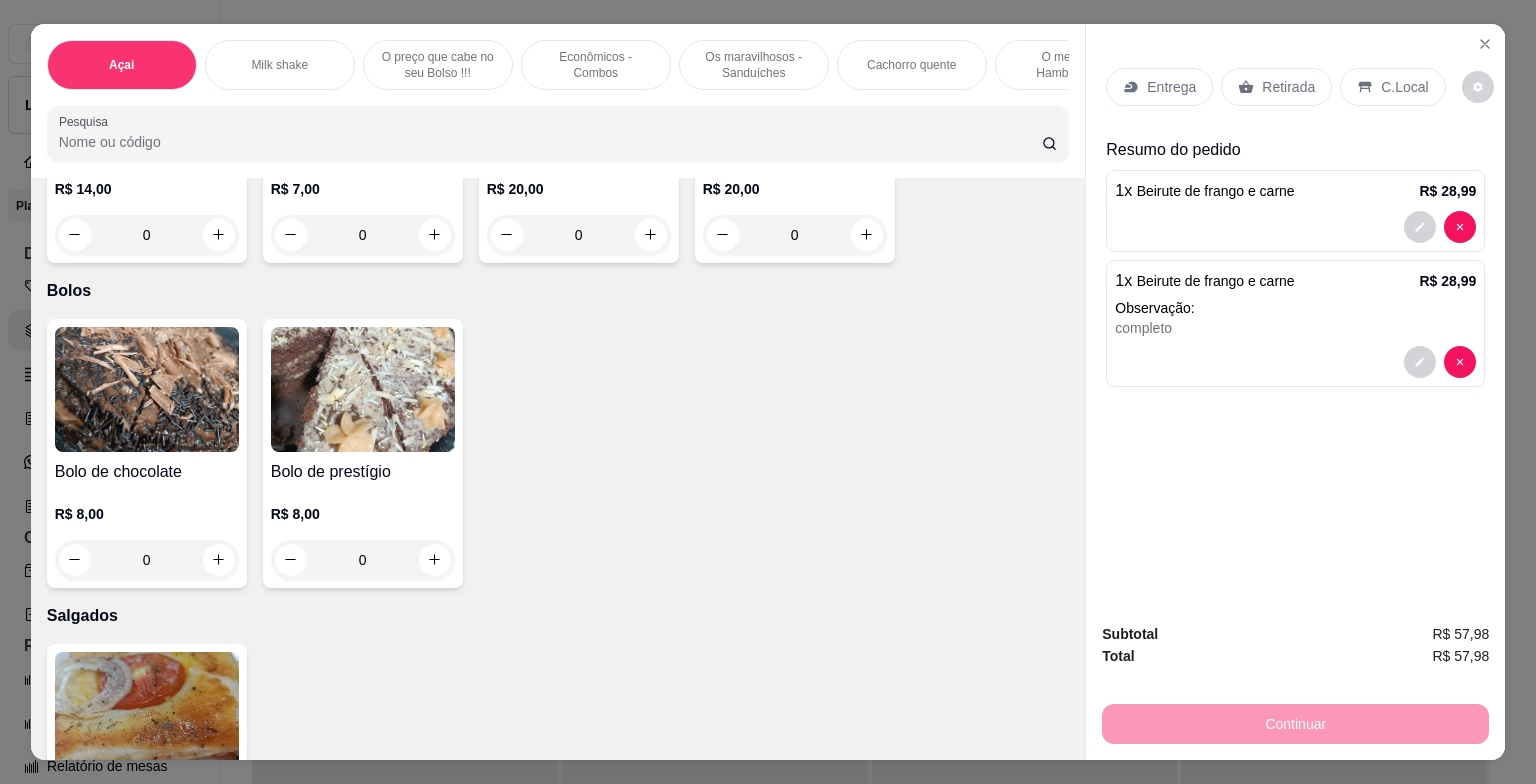 scroll, scrollTop: 11391, scrollLeft: 0, axis: vertical 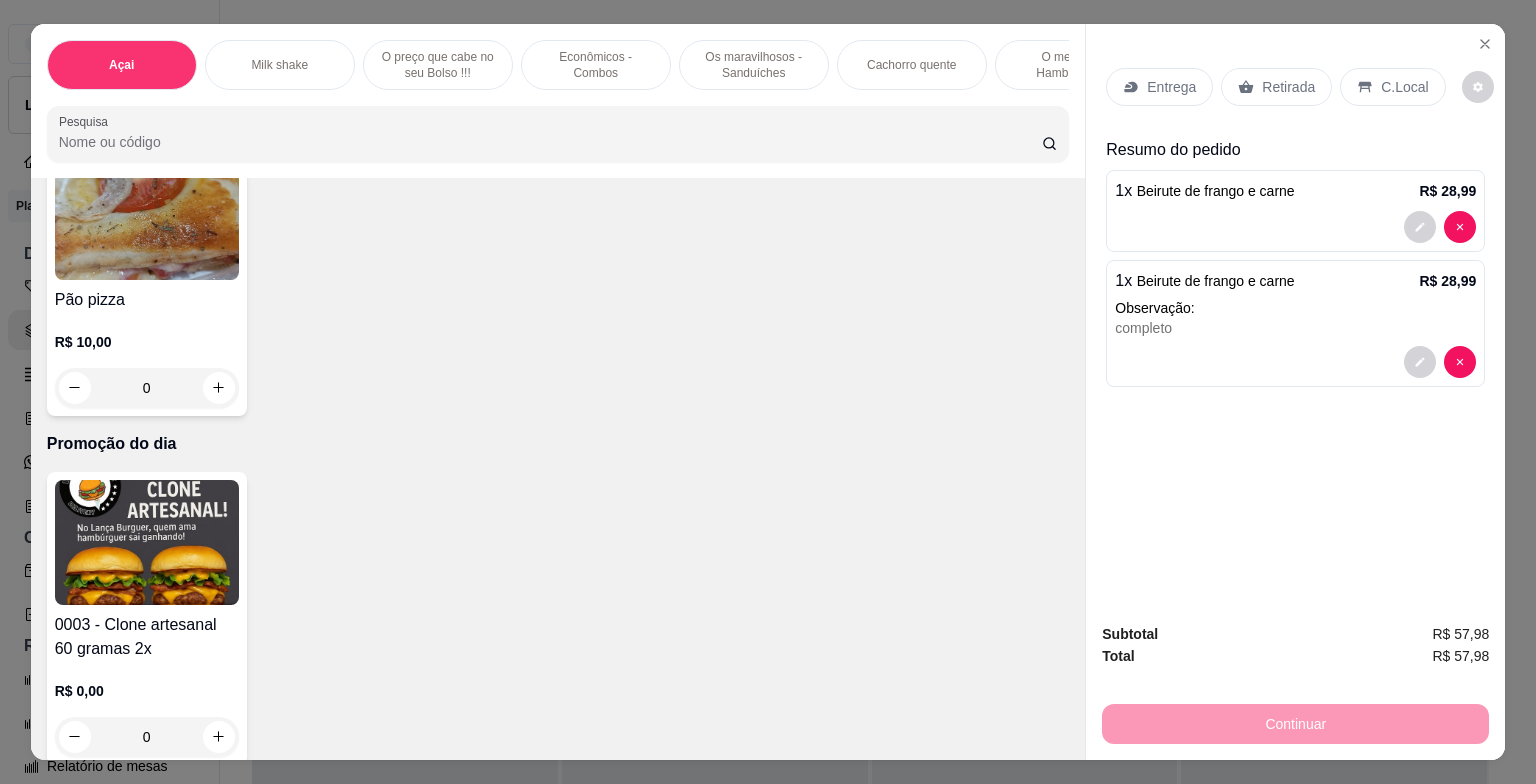 click at bounding box center [147, 542] 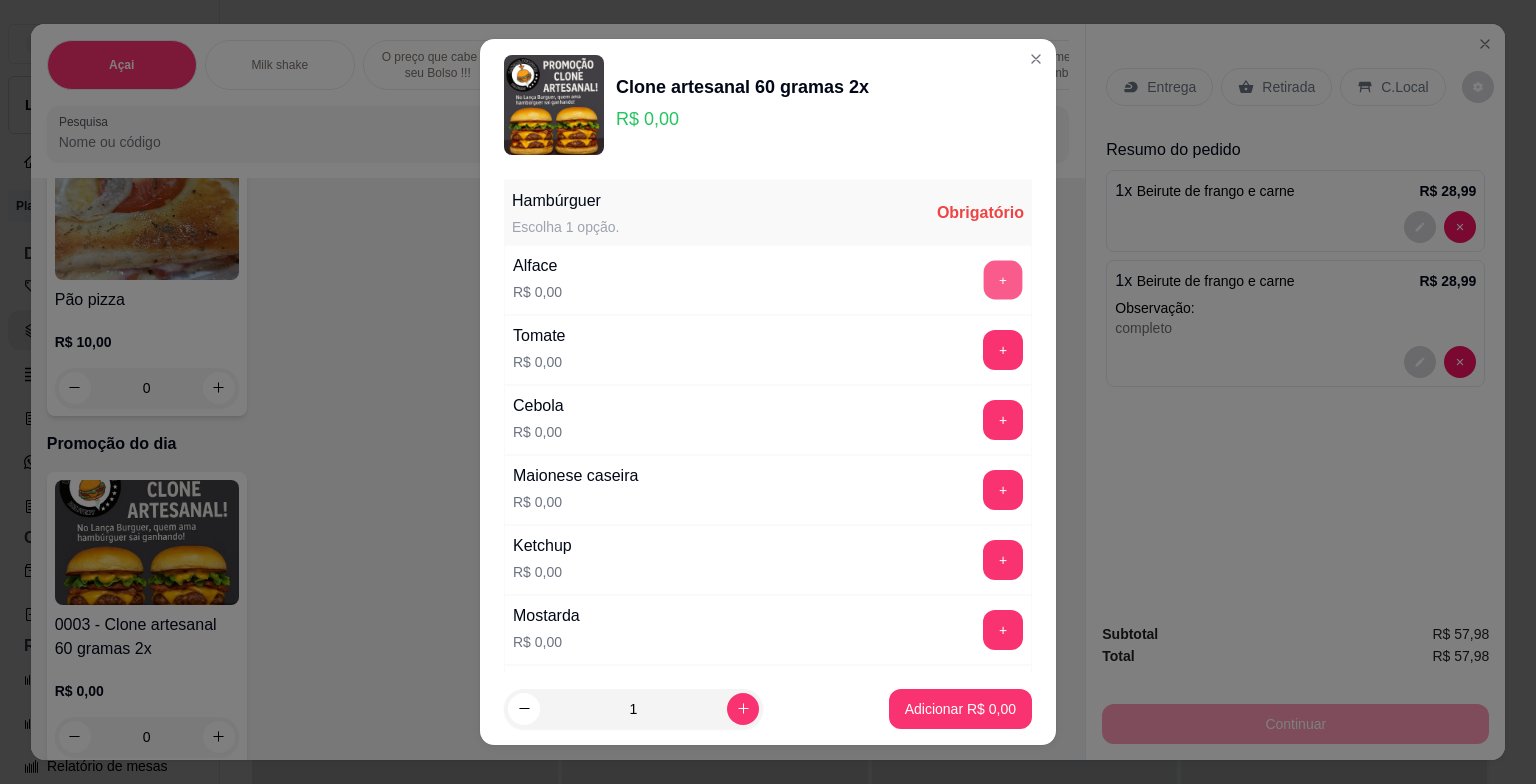 click on "+" at bounding box center [1003, 280] 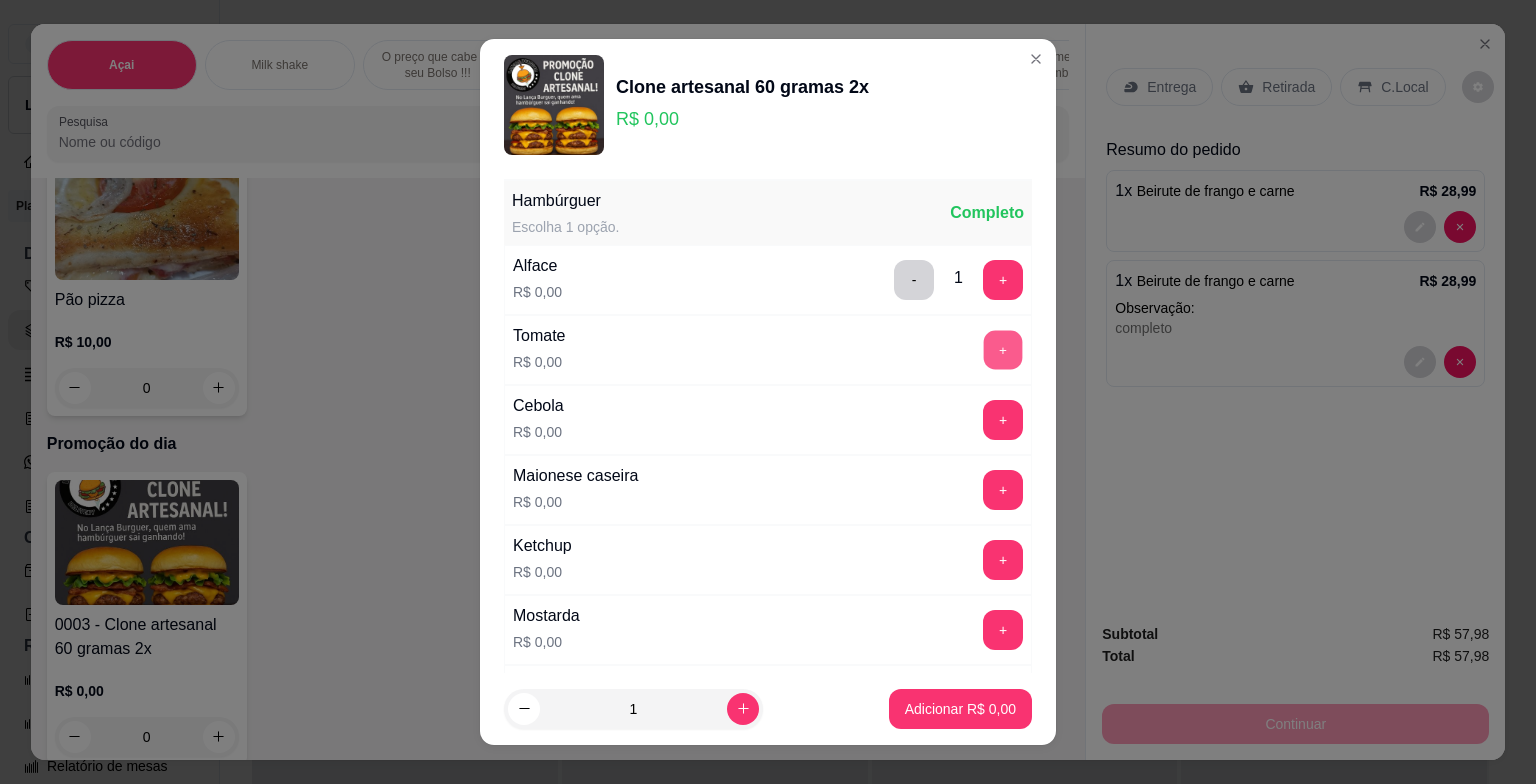 click on "+" at bounding box center [1003, 350] 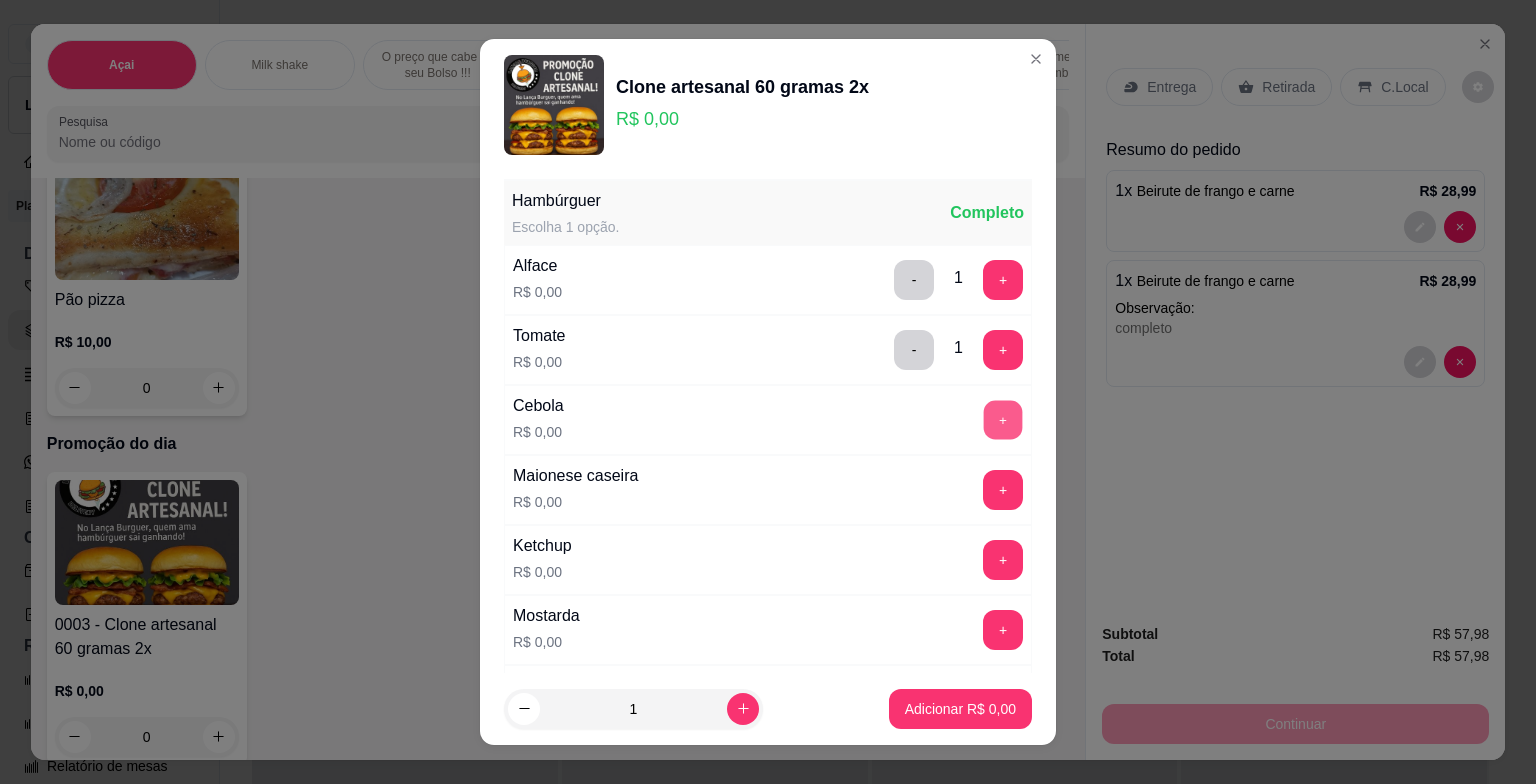 click on "+" at bounding box center [1003, 420] 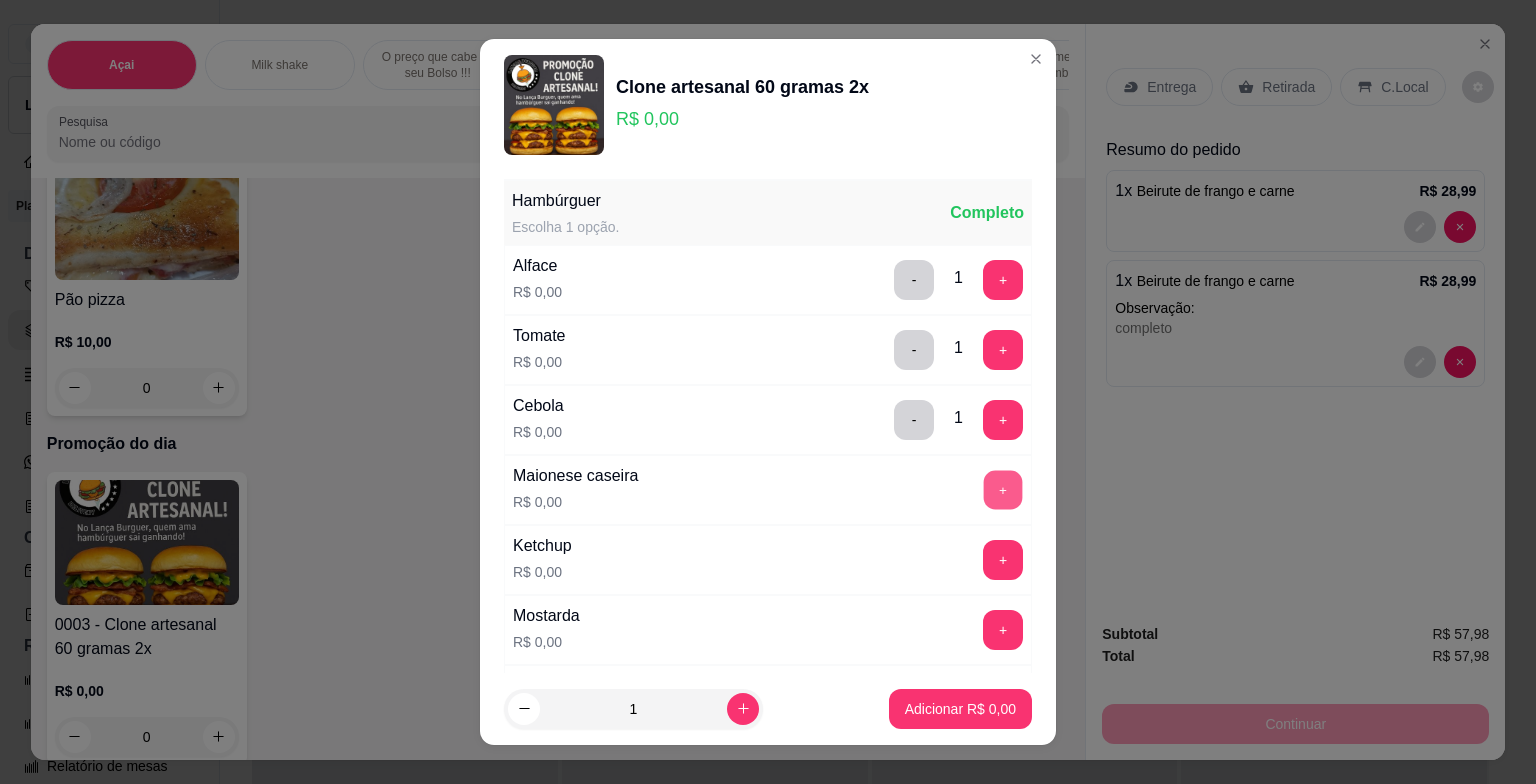click on "+" at bounding box center (1003, 490) 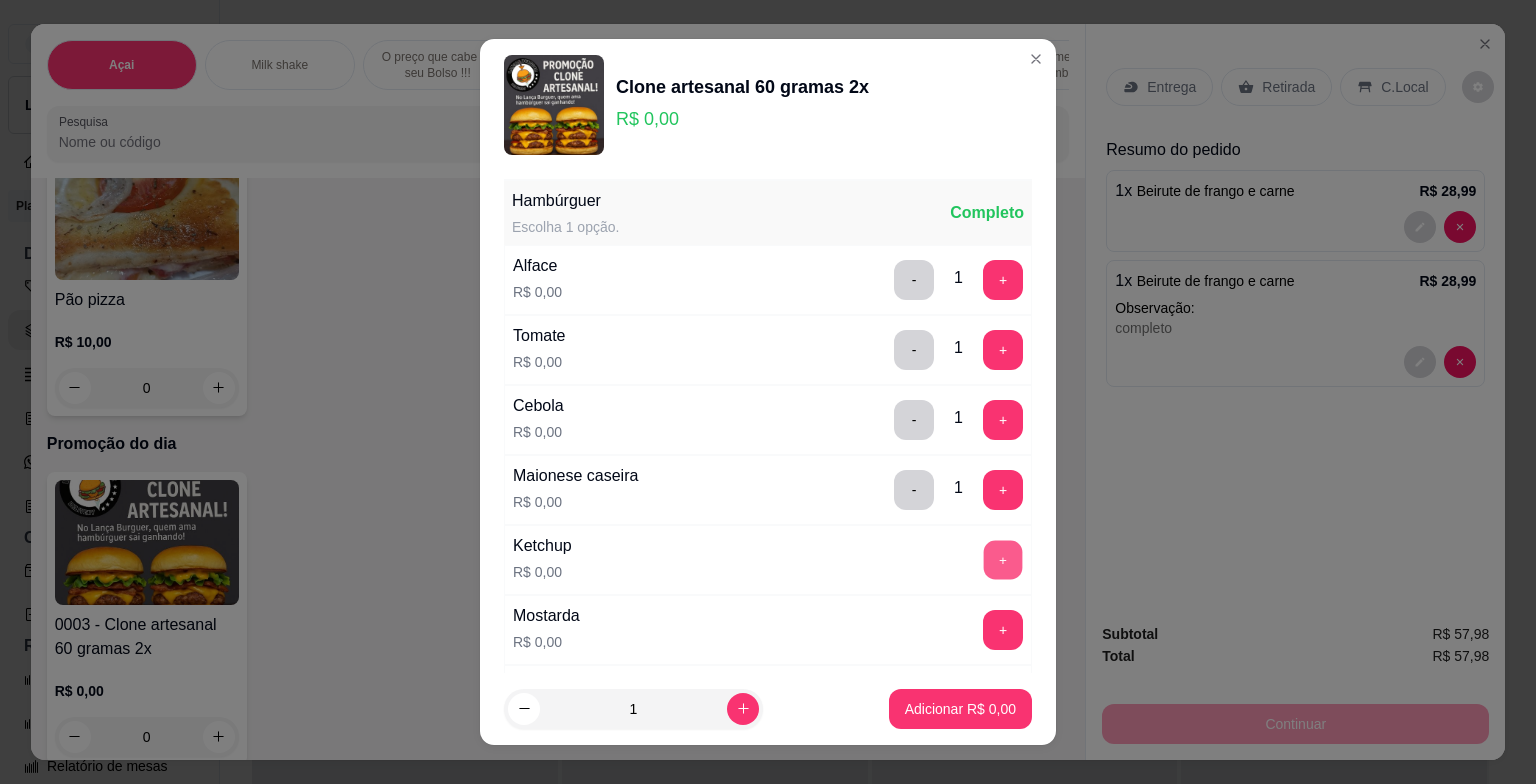 click on "+" at bounding box center (1003, 560) 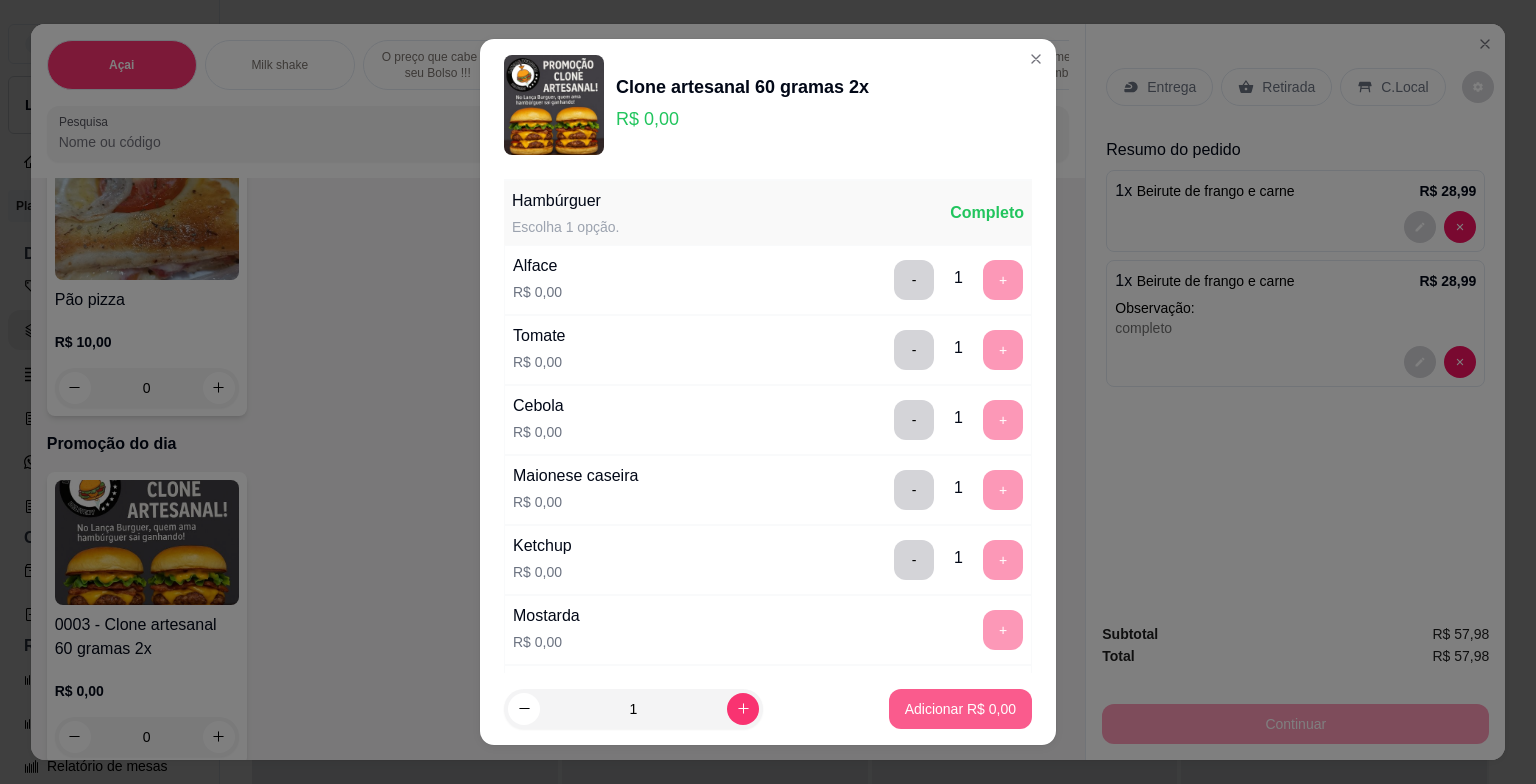 click on "Adicionar   R$ 0,00" at bounding box center [960, 709] 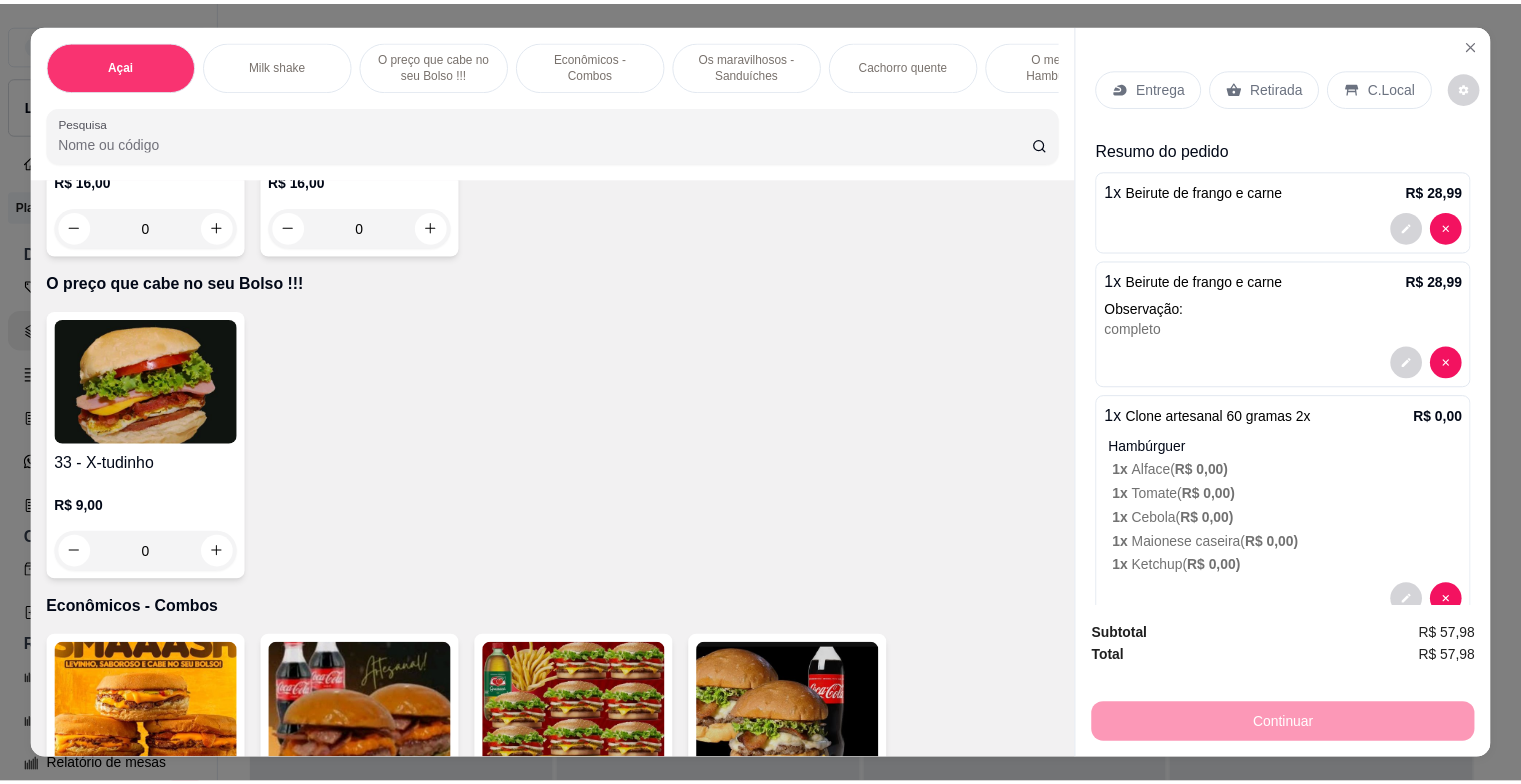 scroll, scrollTop: 0, scrollLeft: 0, axis: both 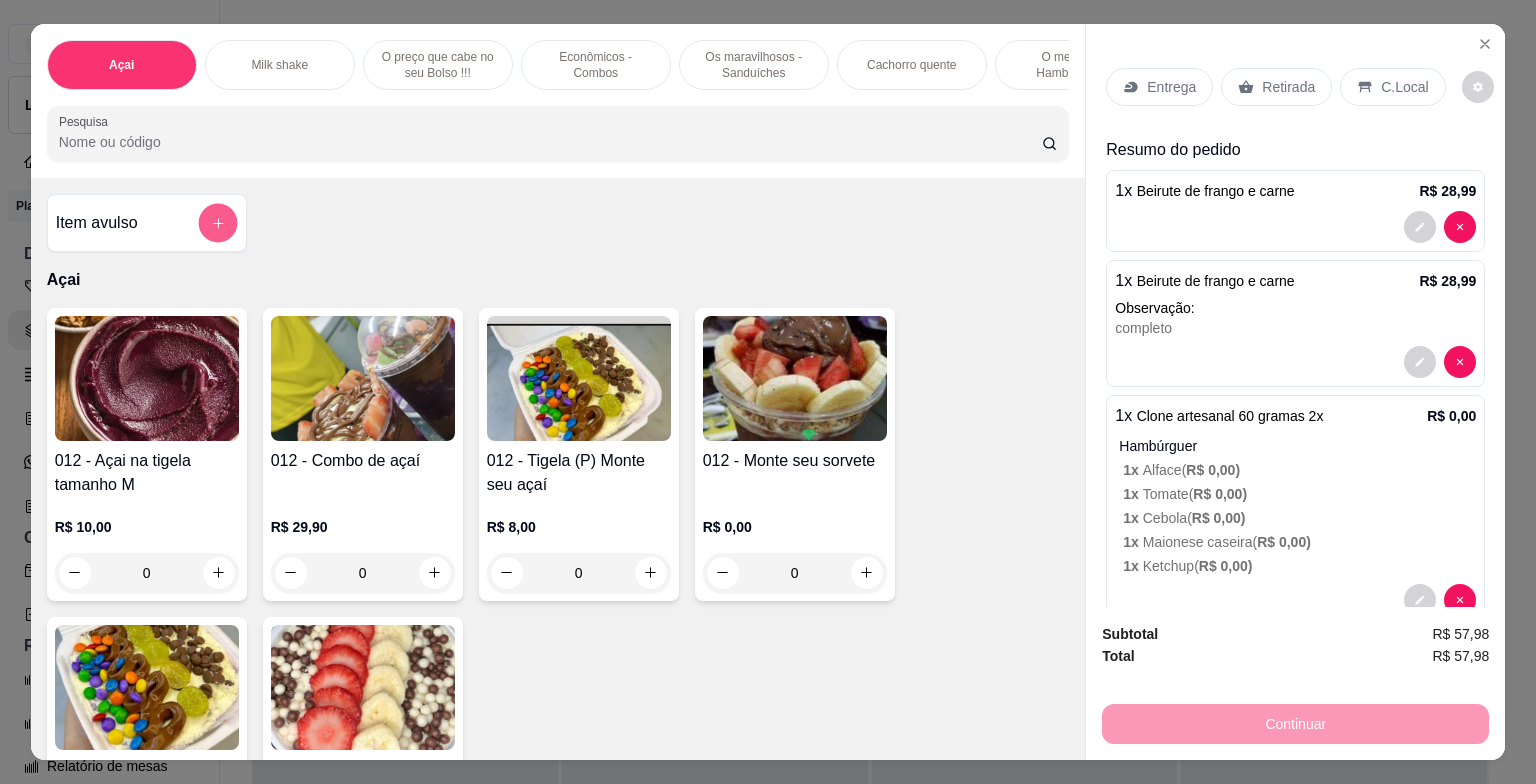 click at bounding box center (217, 222) 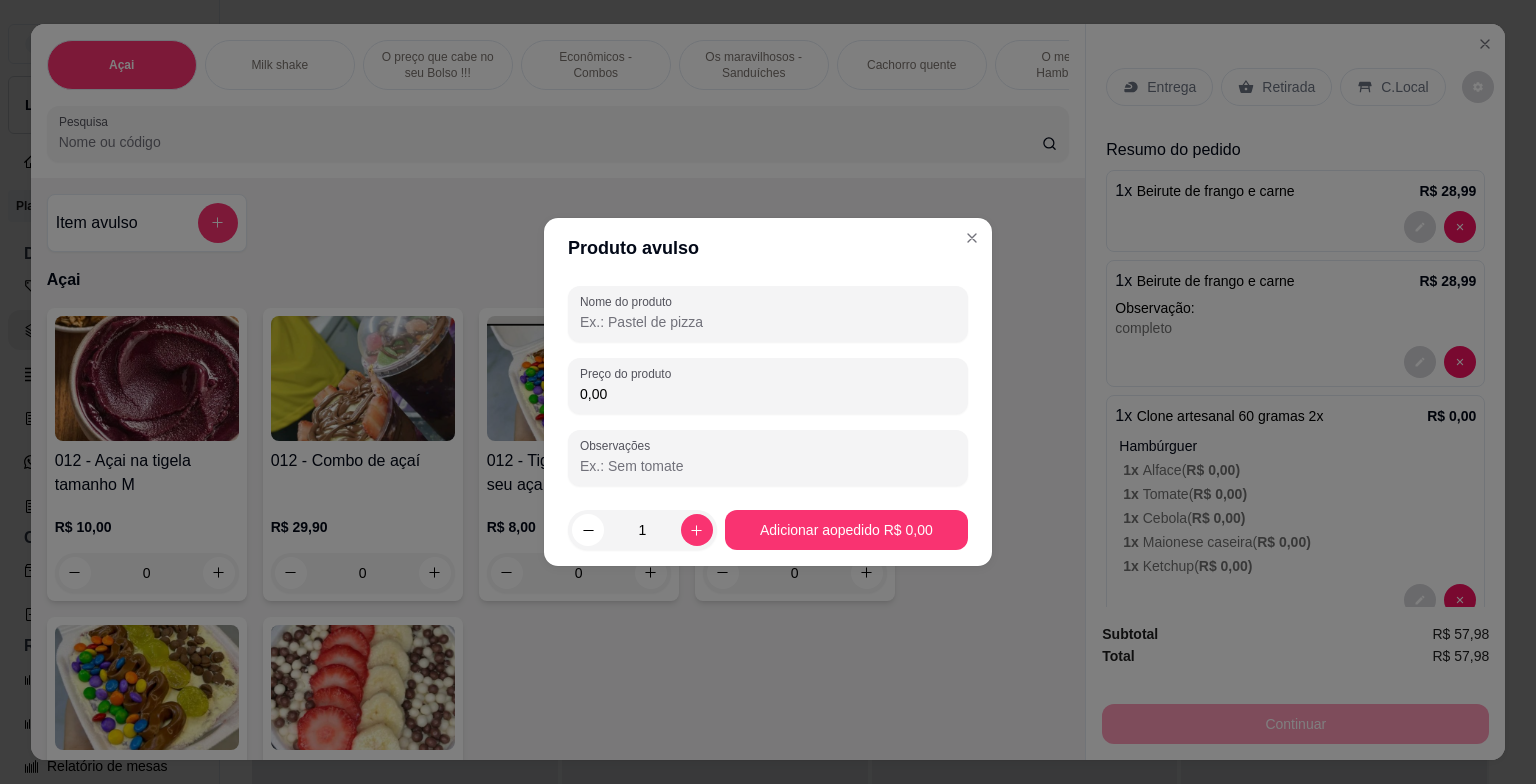 click on "0,00" at bounding box center (768, 394) 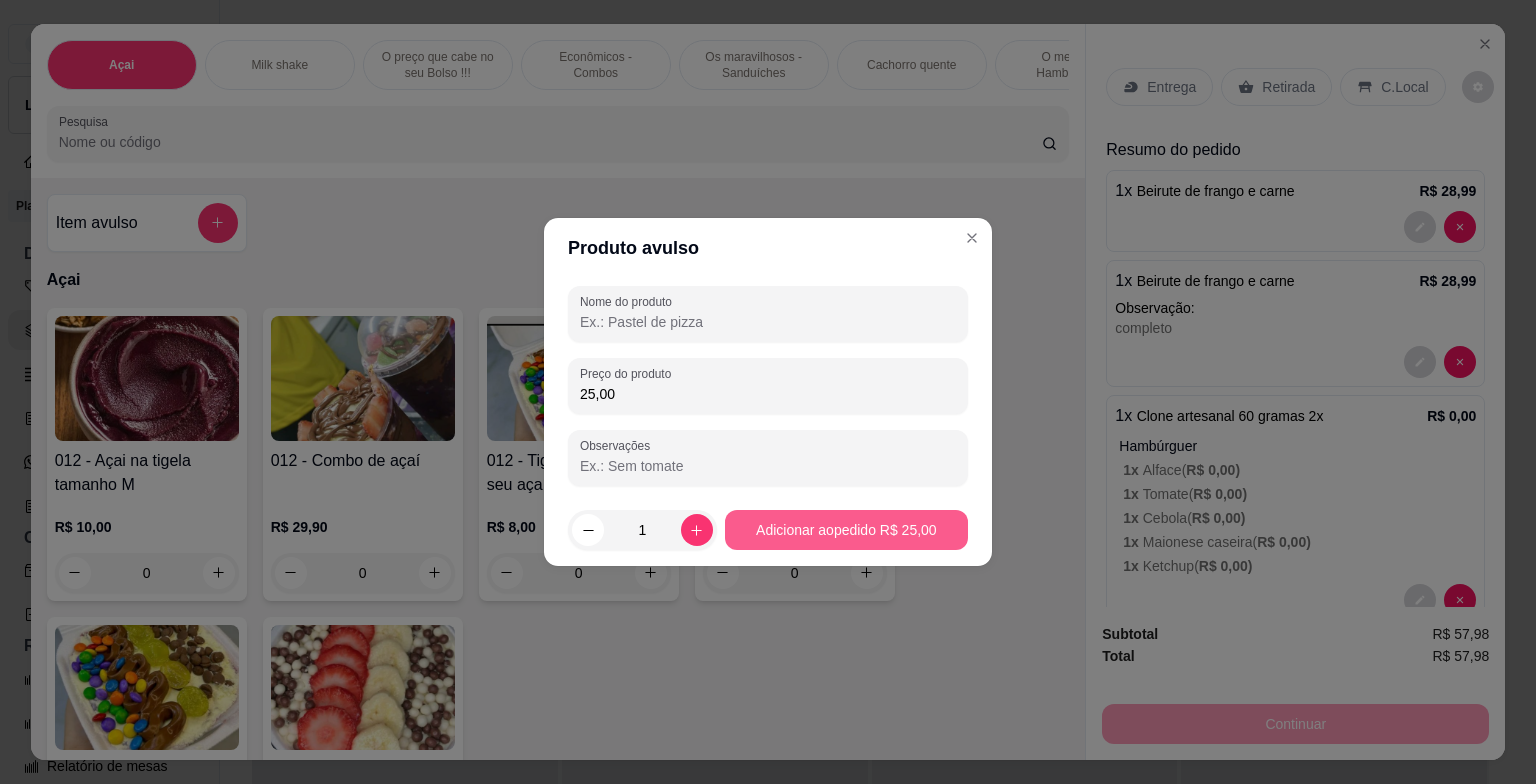 type on "25,00" 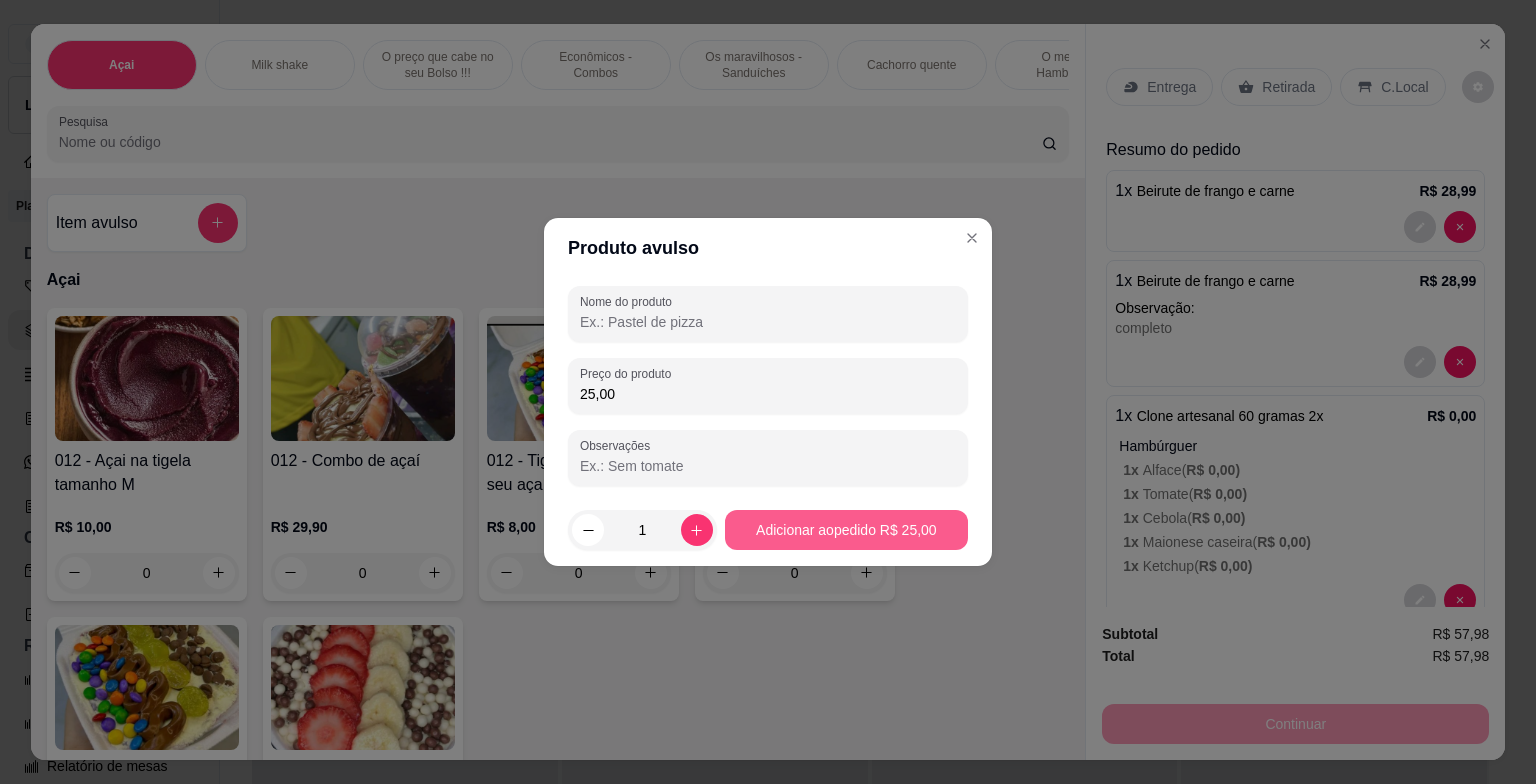 click on "Adicionar ao   pedido   R$ 25,00" at bounding box center (846, 530) 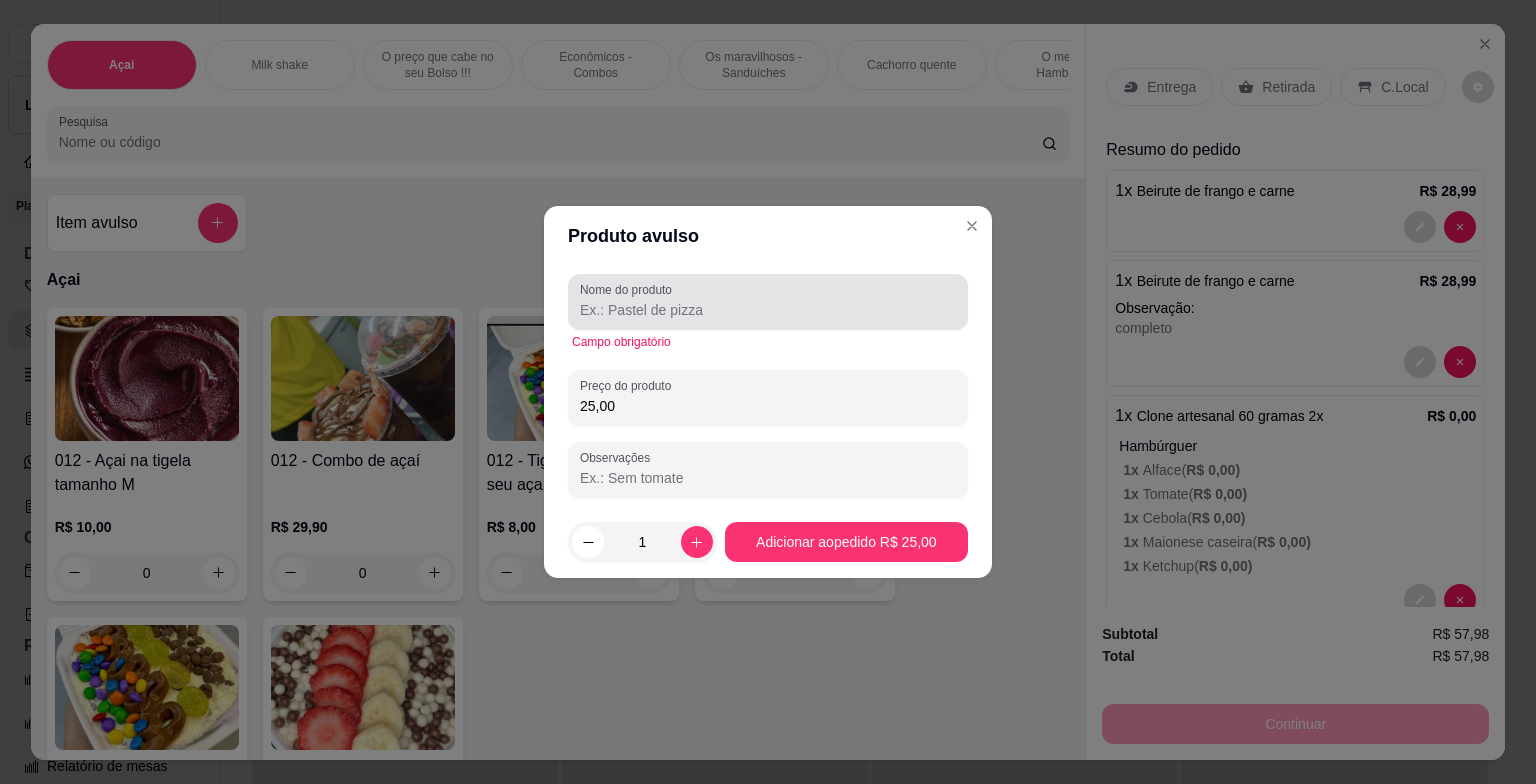 click at bounding box center [768, 302] 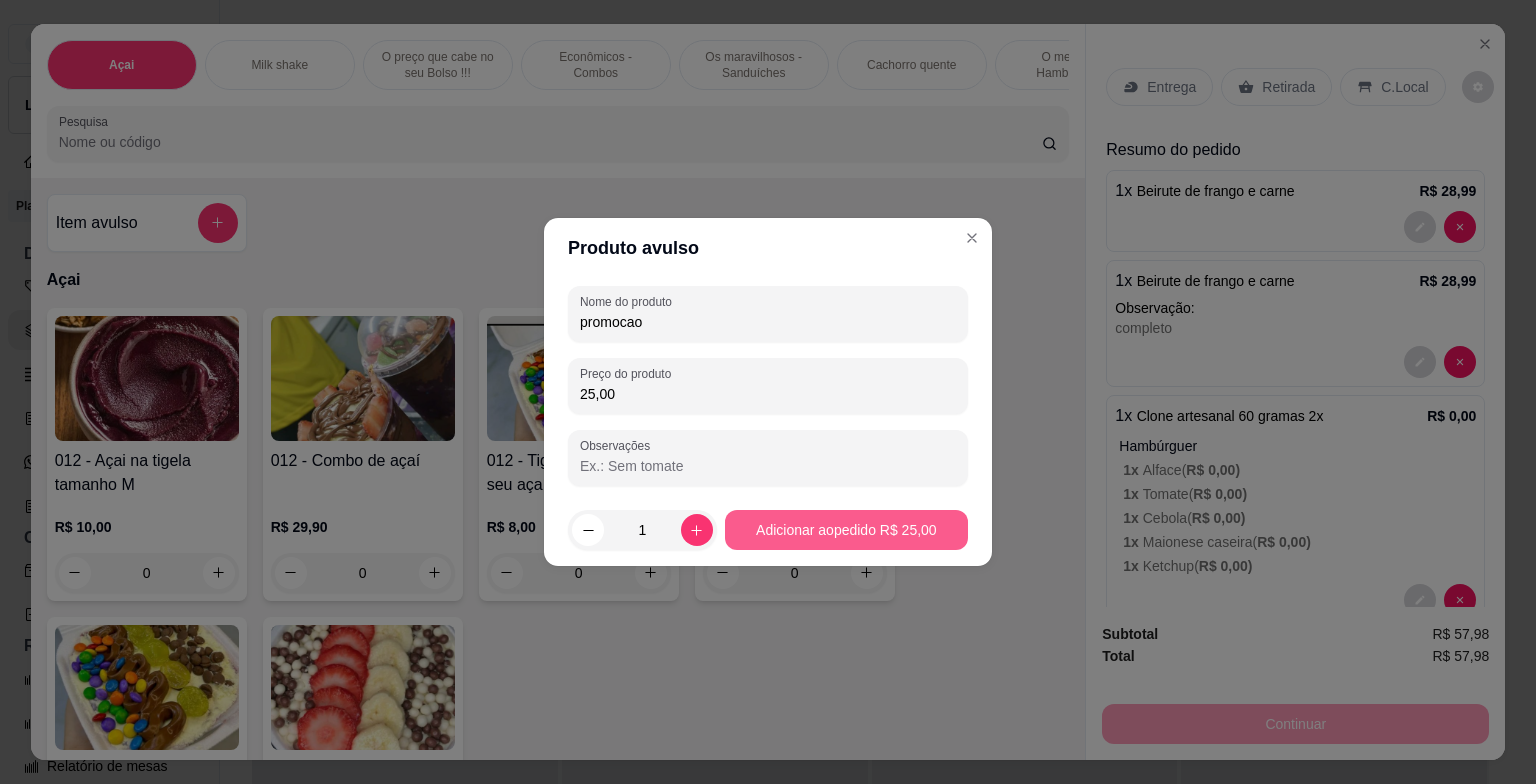 type on "promocao" 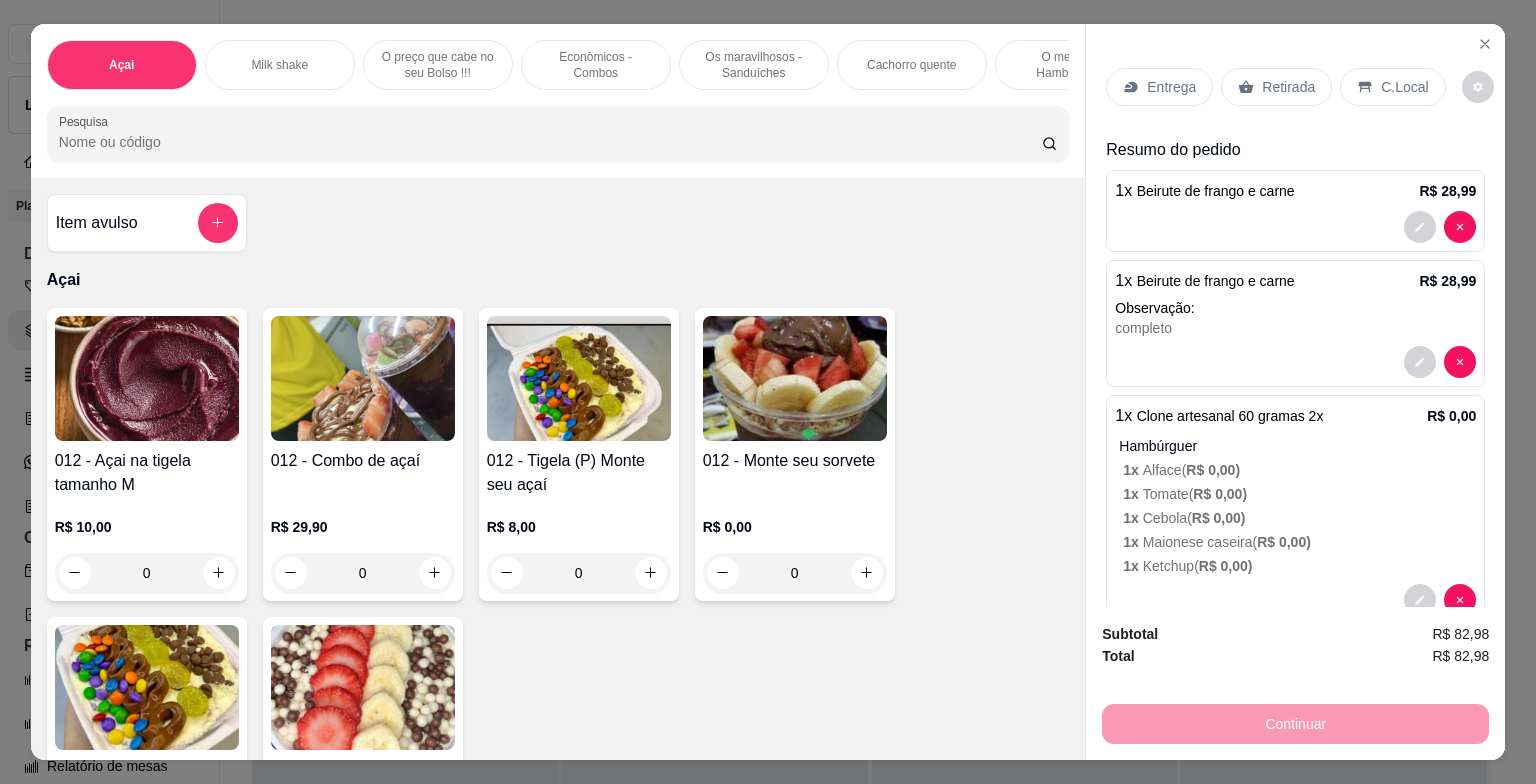 click on "Entrega Retirada C.Local Resumo do pedido 1 x   Beirute de frango e carne R$ 28,99 1 x   Beirute de frango e carne R$ 28,99 Observação:  completo 1 x   Clone artesanal 60 gramas 2x R$ 0,00 Hambúrguer  1 x   Alface   ( R$ 0,00 ) 1 x   Tomate   ( R$ 0,00 ) 1 x   Cebola   ( R$ 0,00 ) 1 x   Maionese caseira   ( R$ 0,00 ) 1 x   Ketchup   ( R$ 0,00 ) 1 x   promocao - avulso R$ 25,00" at bounding box center [1295, 316] 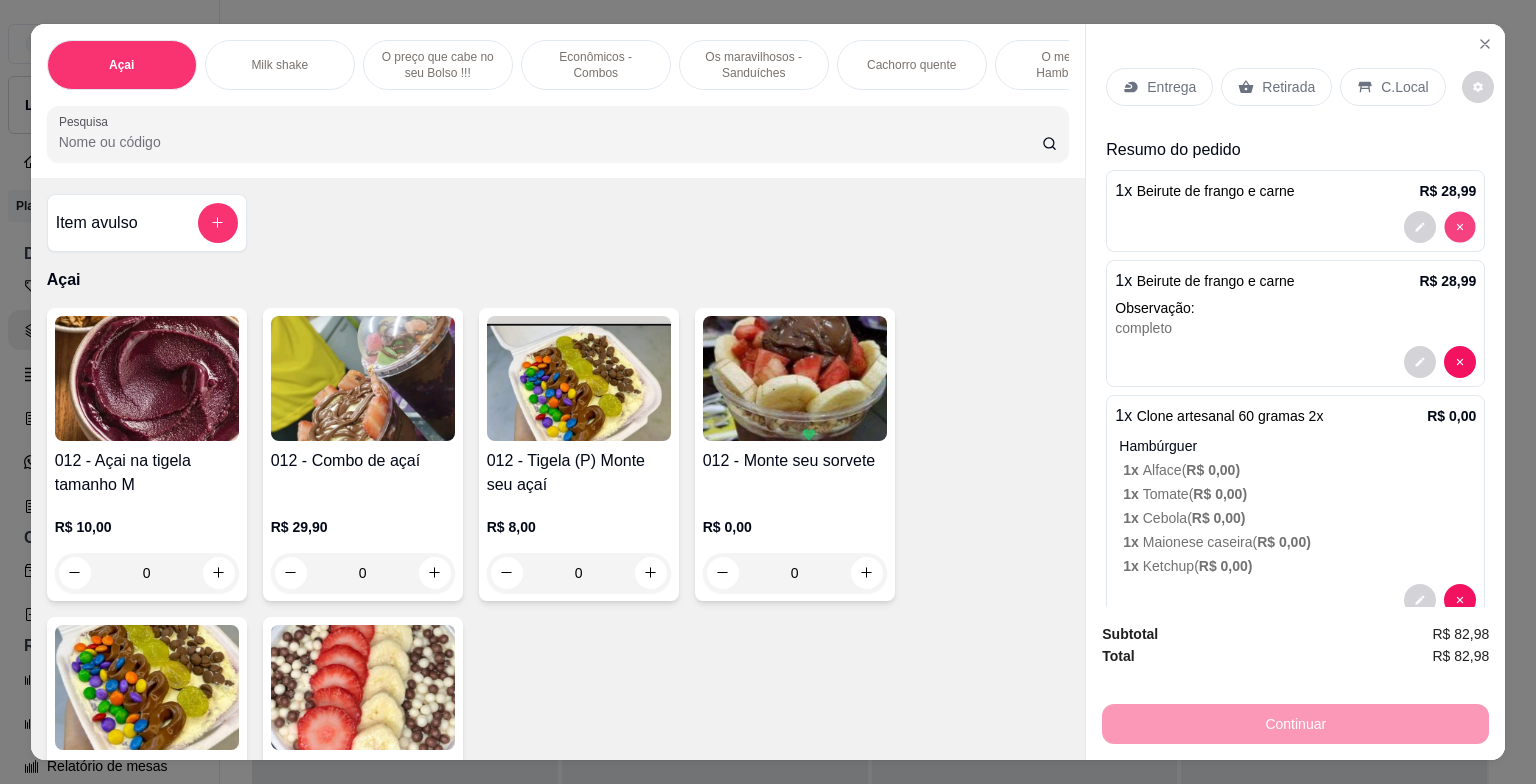 type on "0" 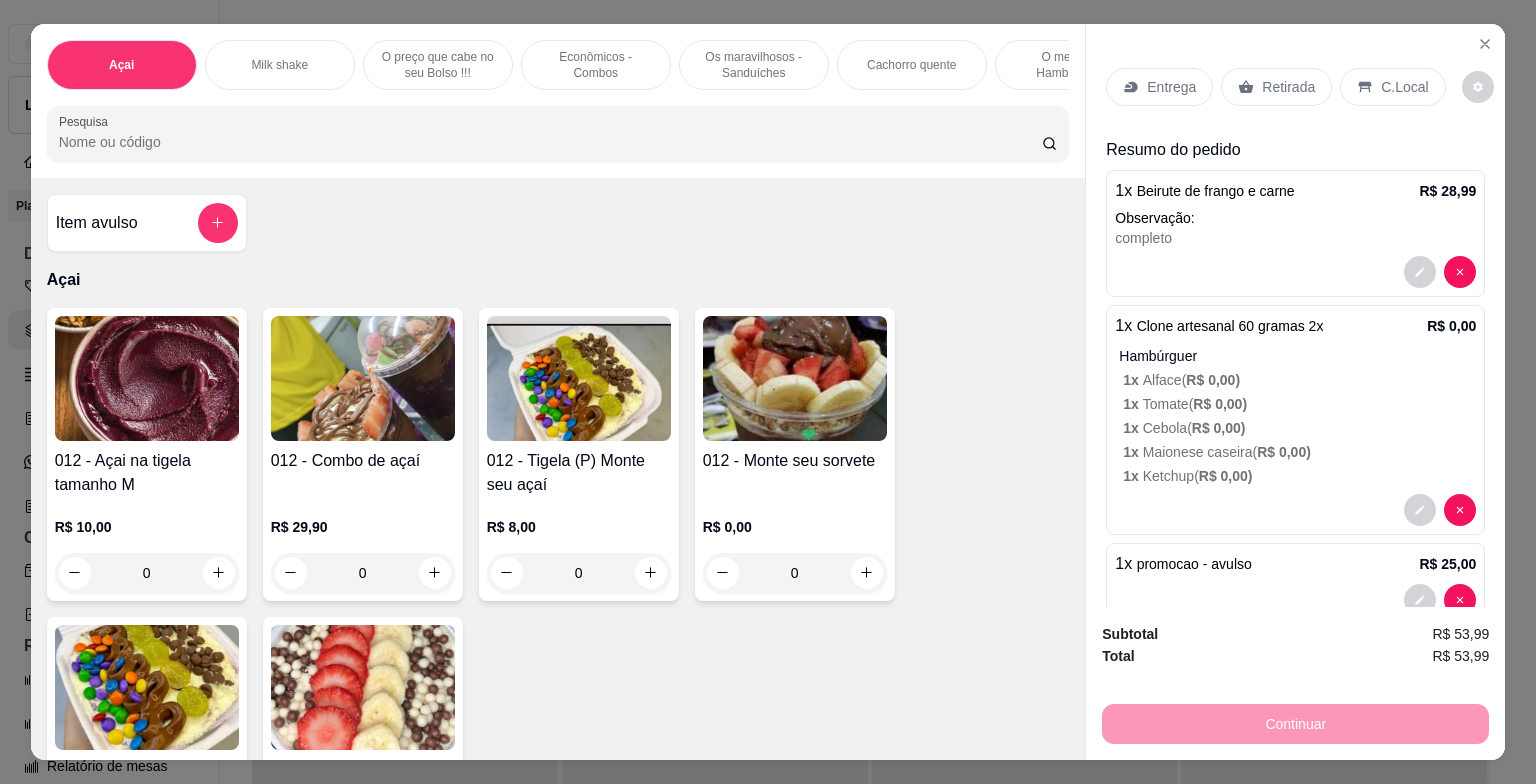 click on "Retirada" at bounding box center (1288, 87) 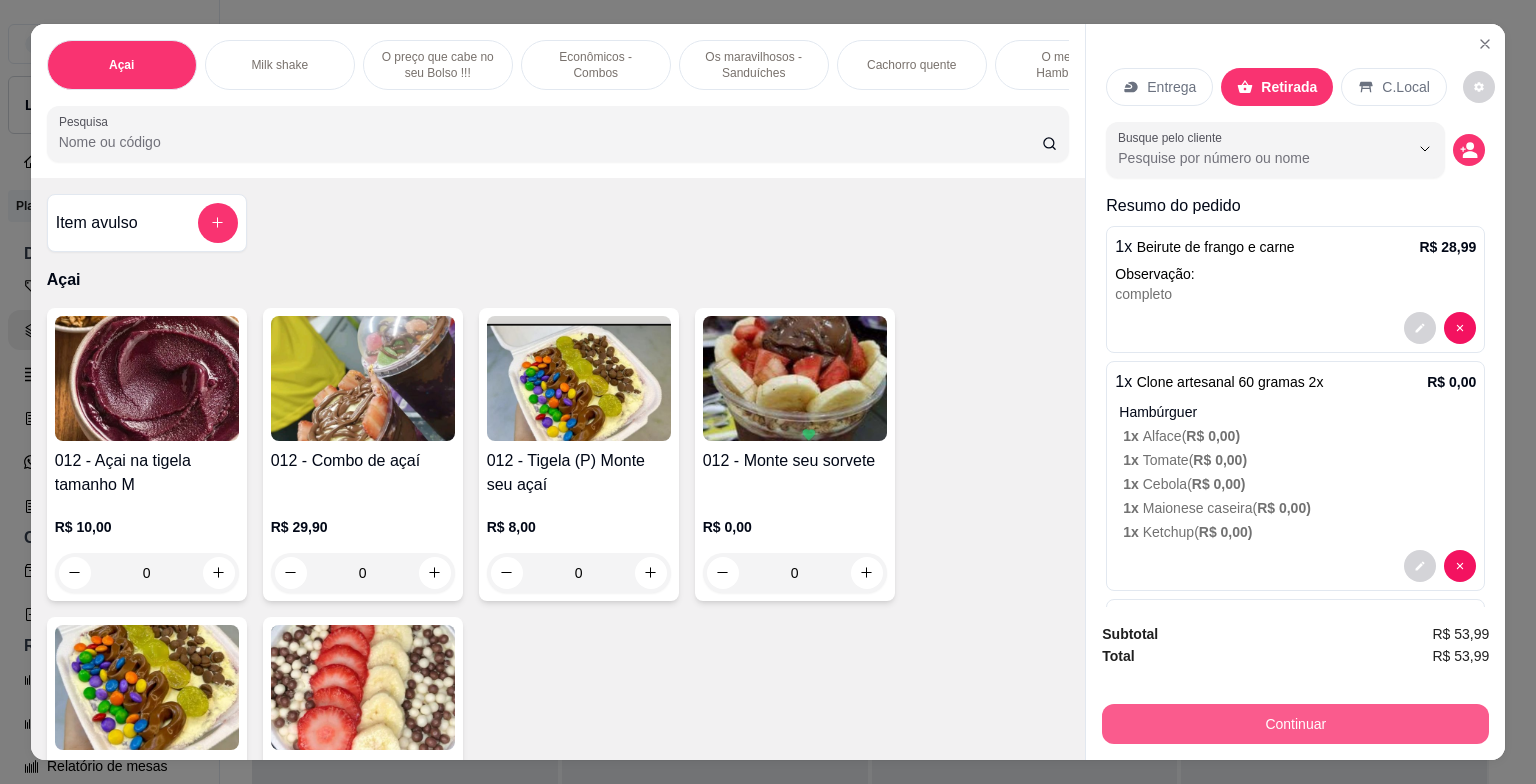 click on "Continuar" at bounding box center [1295, 724] 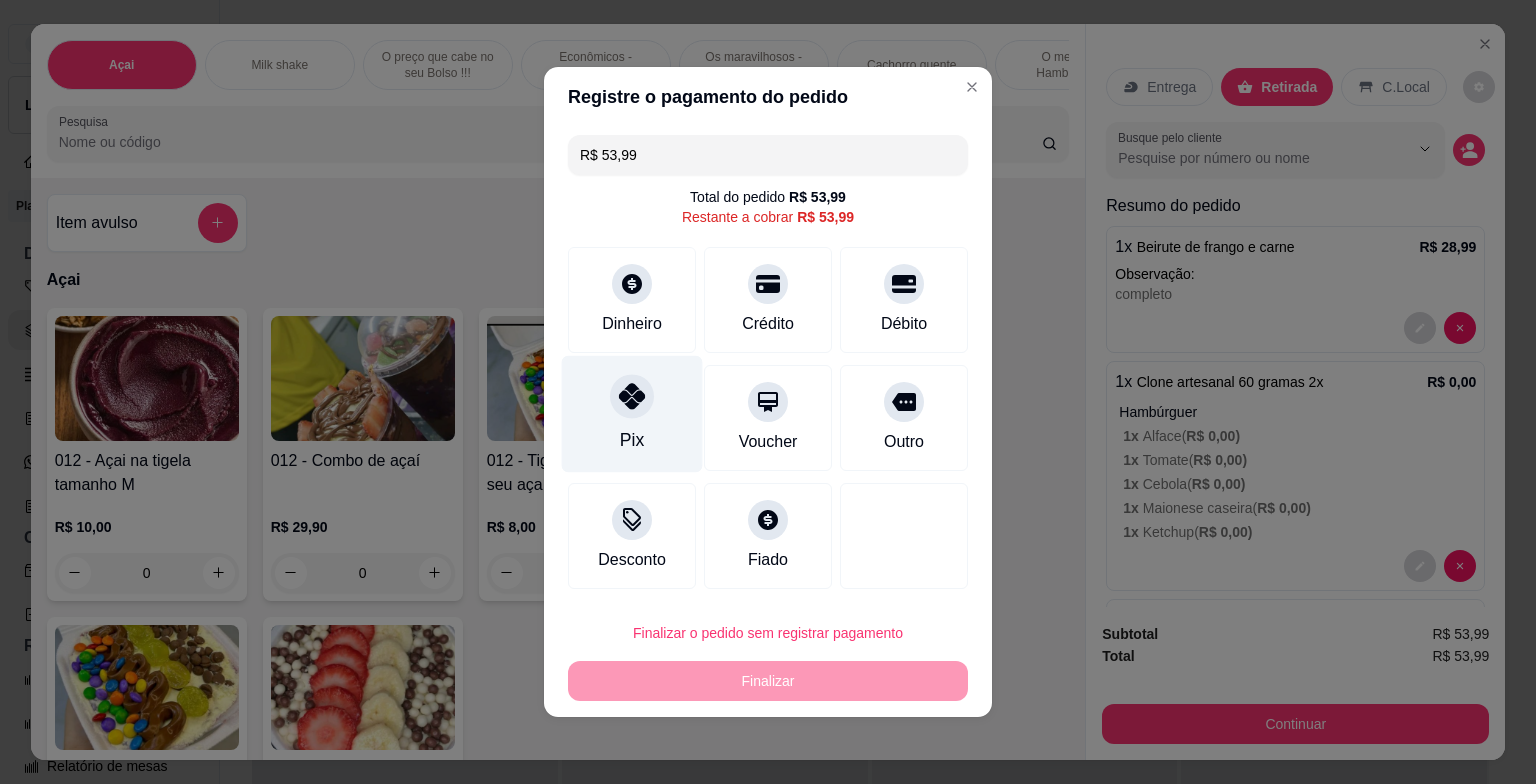 click 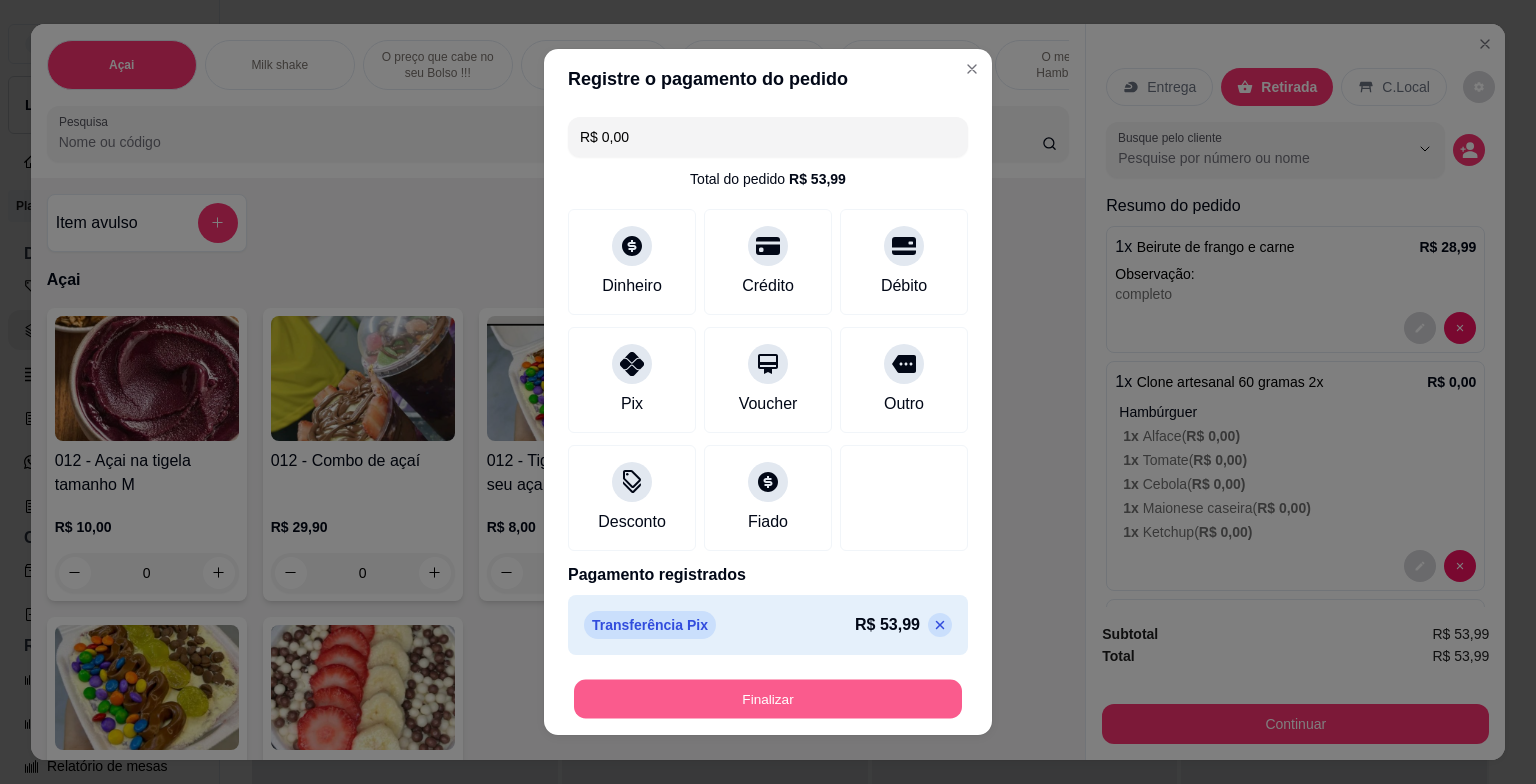 click on "Finalizar" at bounding box center (768, 699) 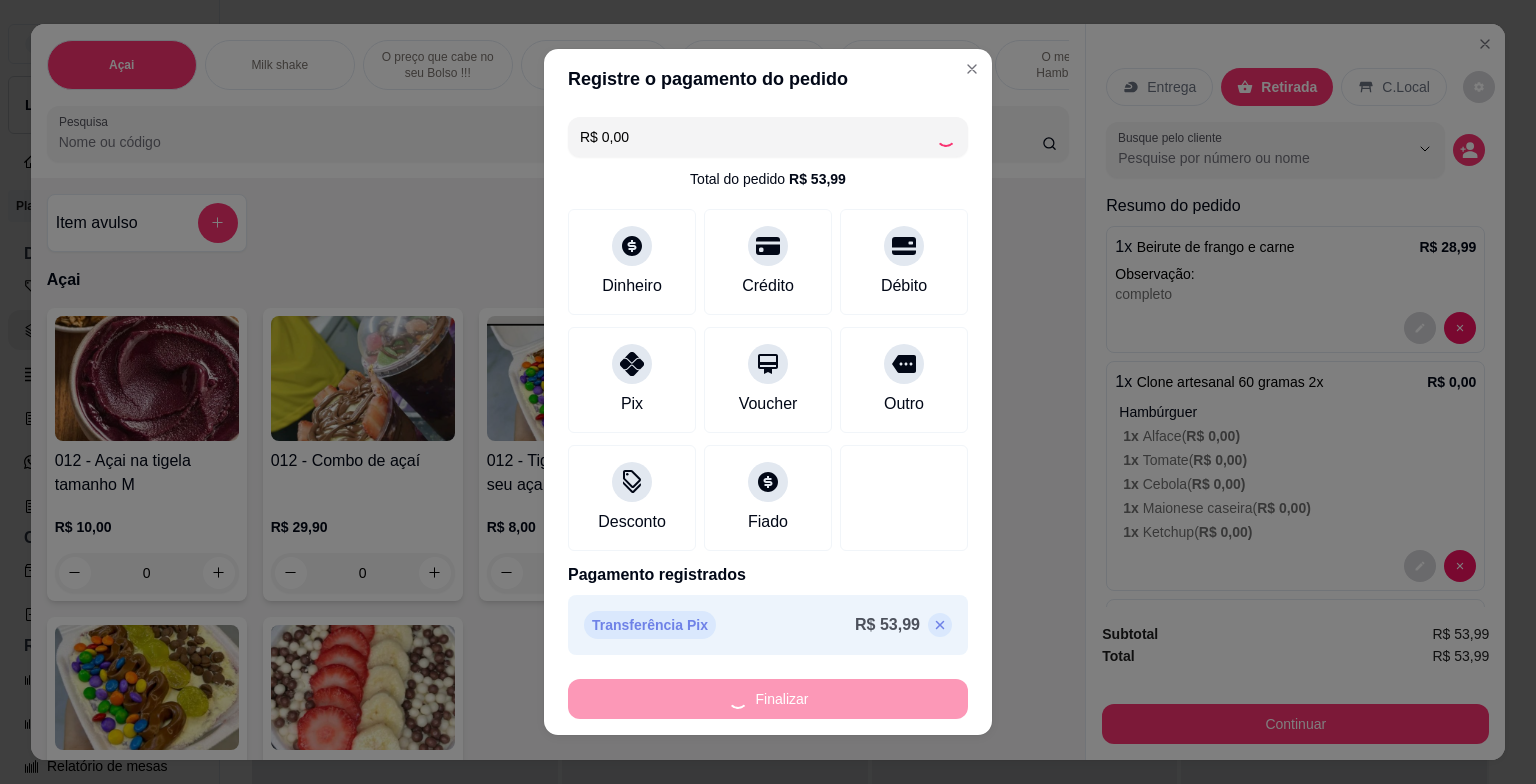 type on "-R$ 53,99" 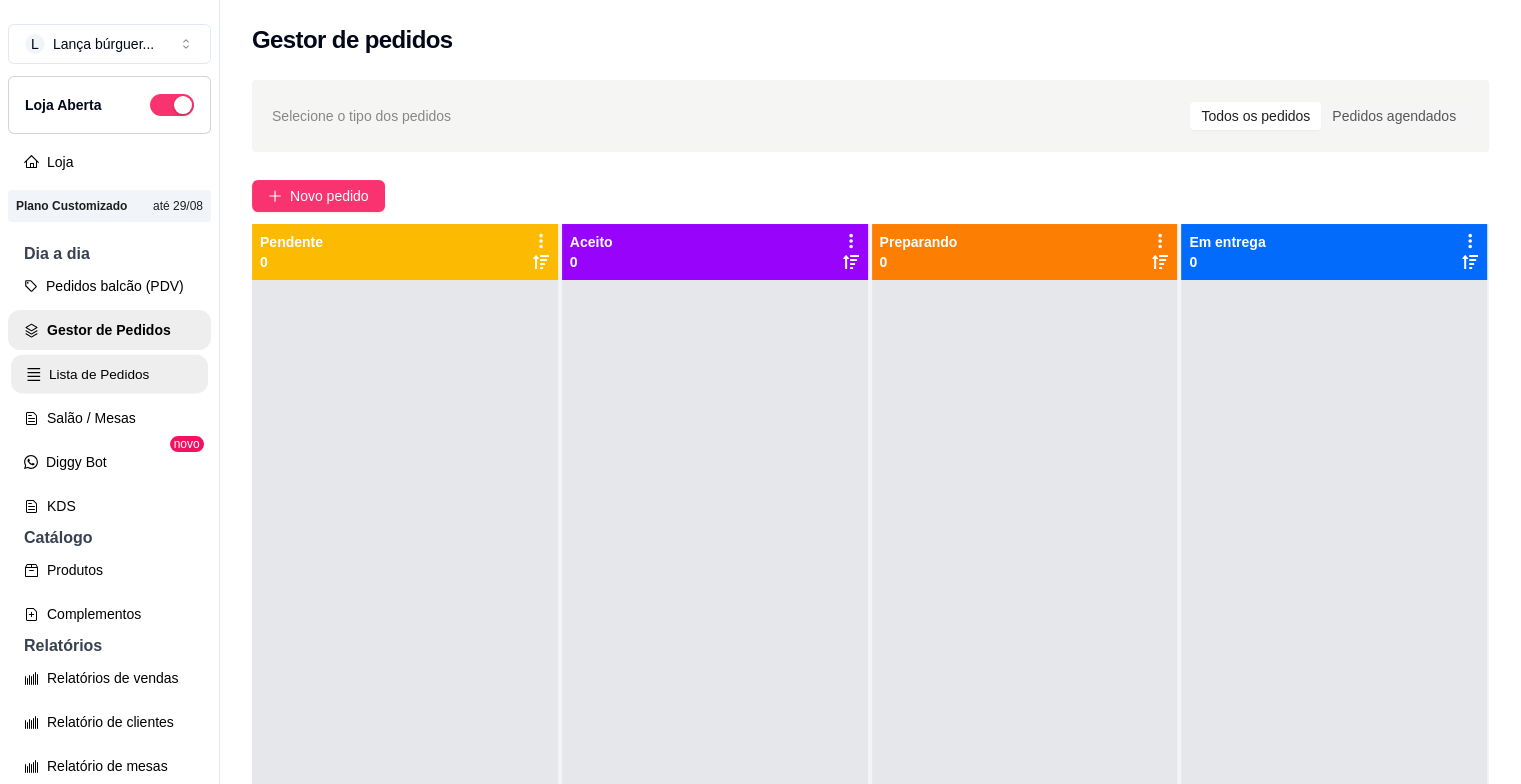 click on "Lista de Pedidos" at bounding box center [109, 374] 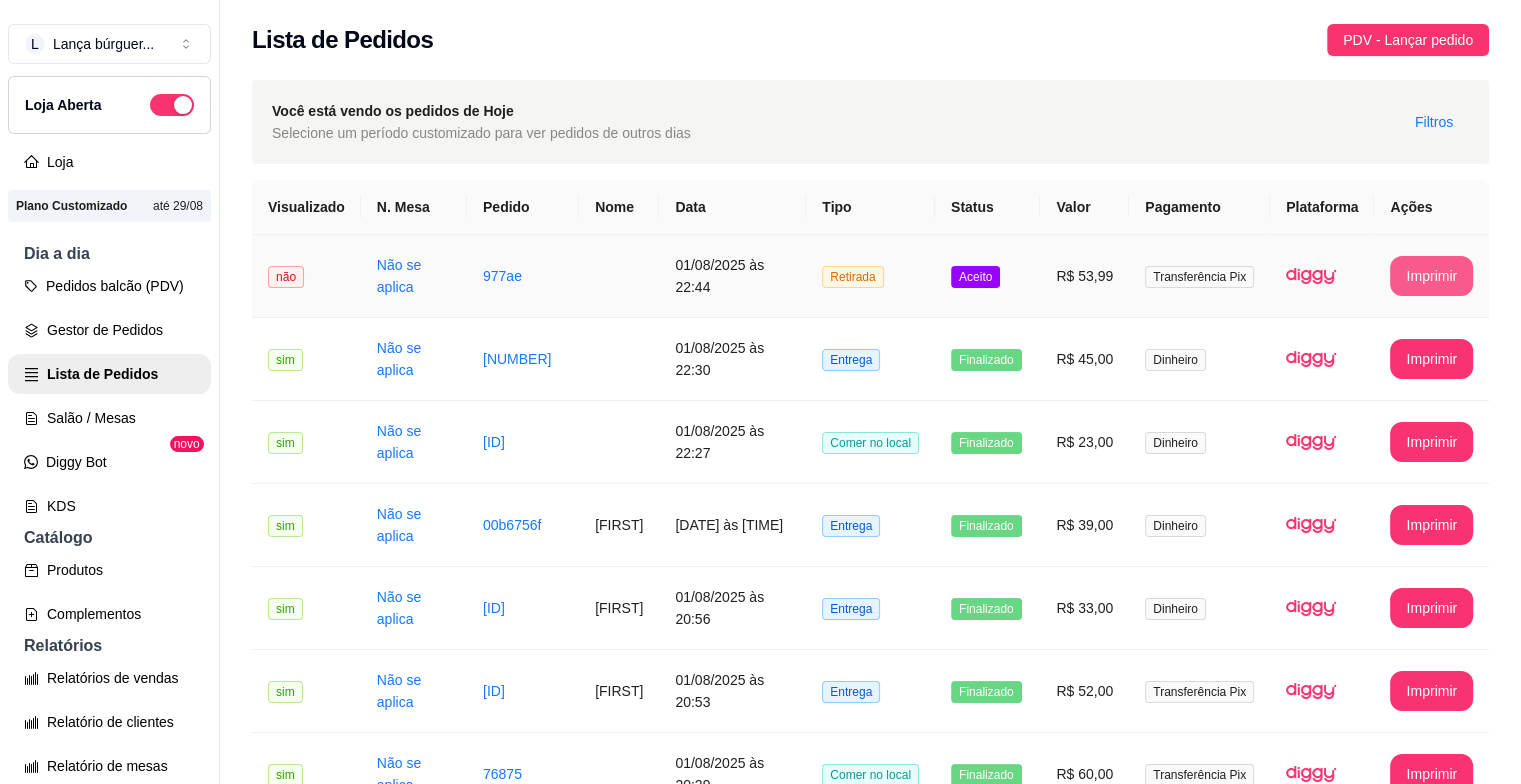 click on "Imprimir" at bounding box center [1431, 276] 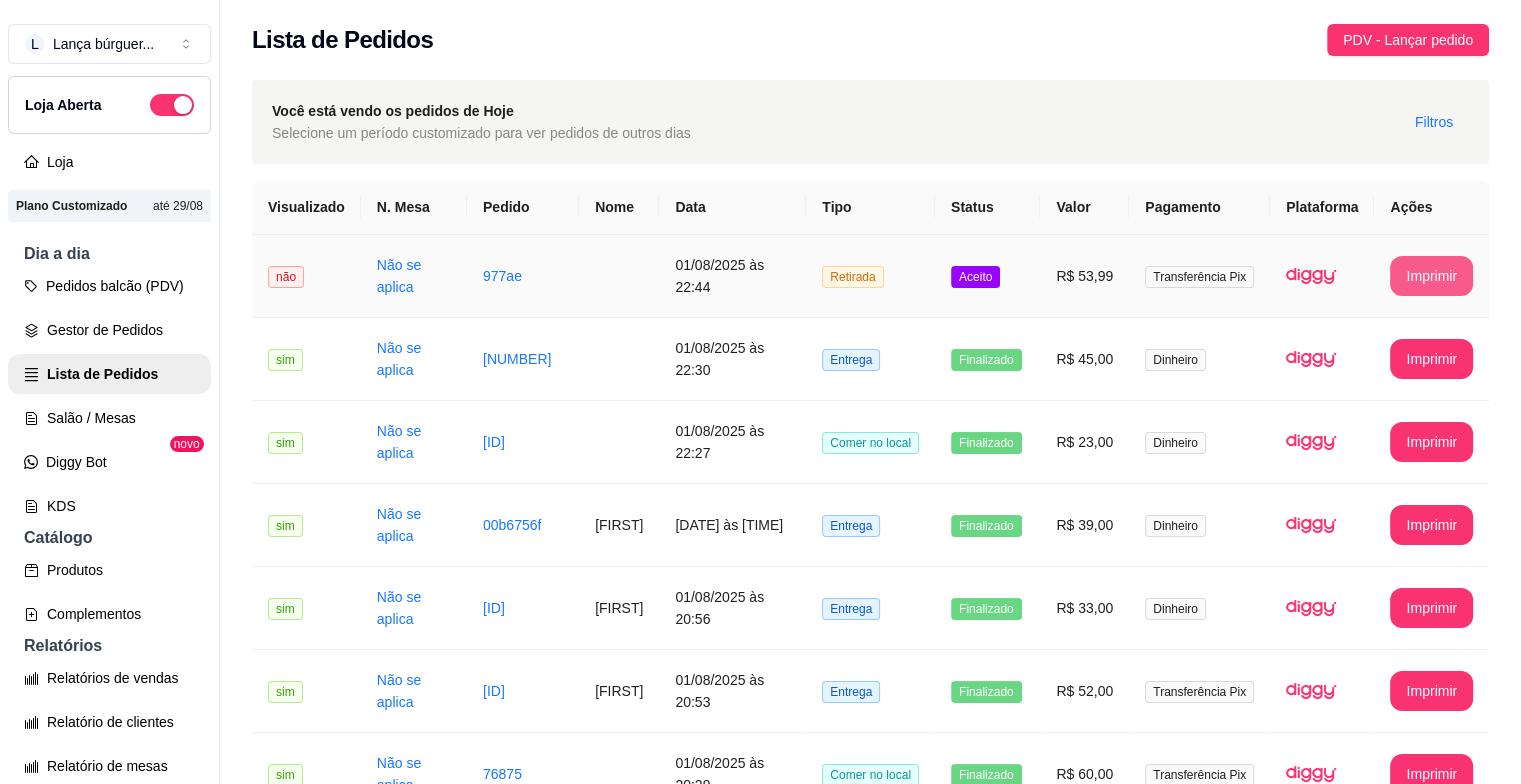 scroll, scrollTop: 0, scrollLeft: 0, axis: both 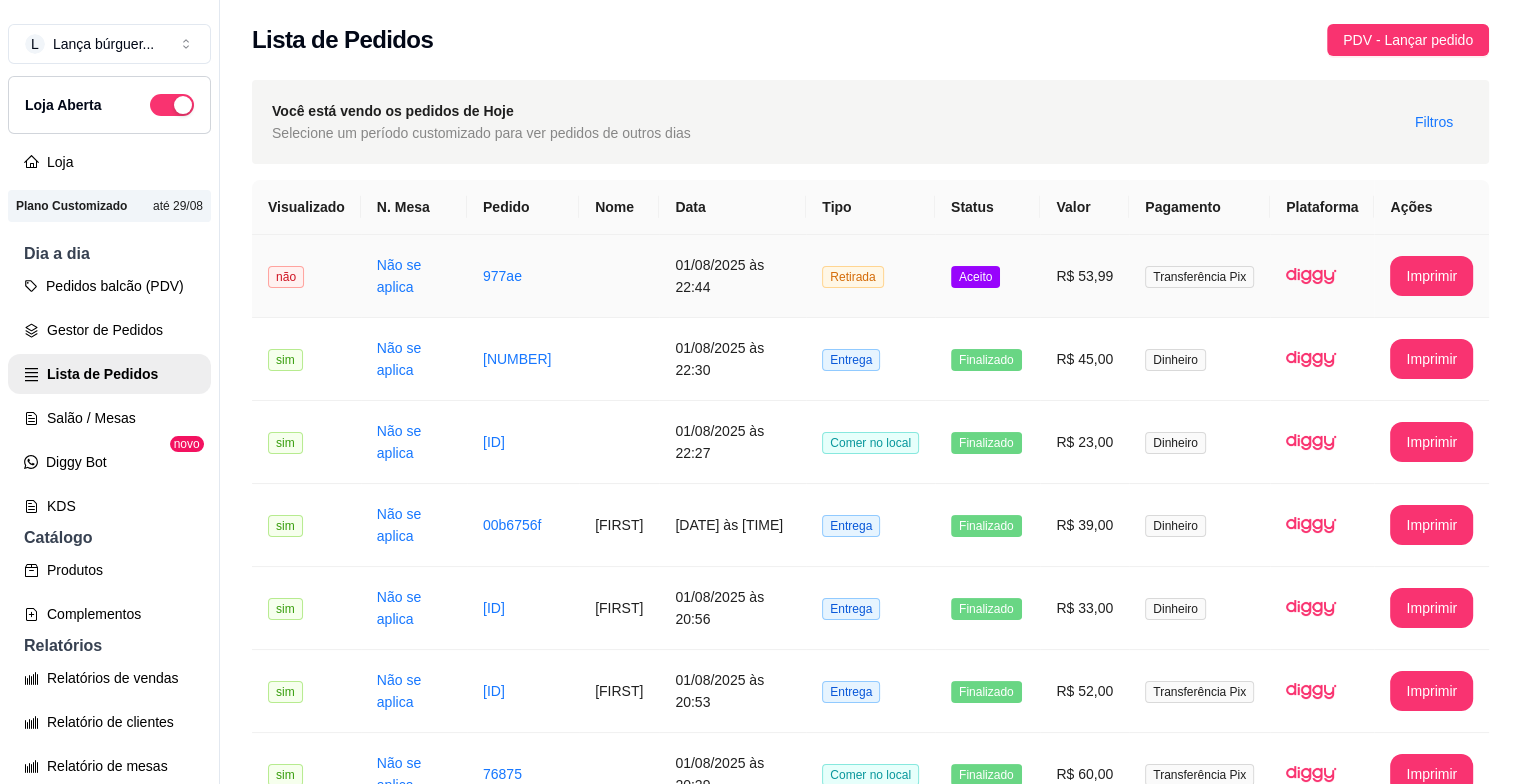 click on "Aceito" at bounding box center (975, 277) 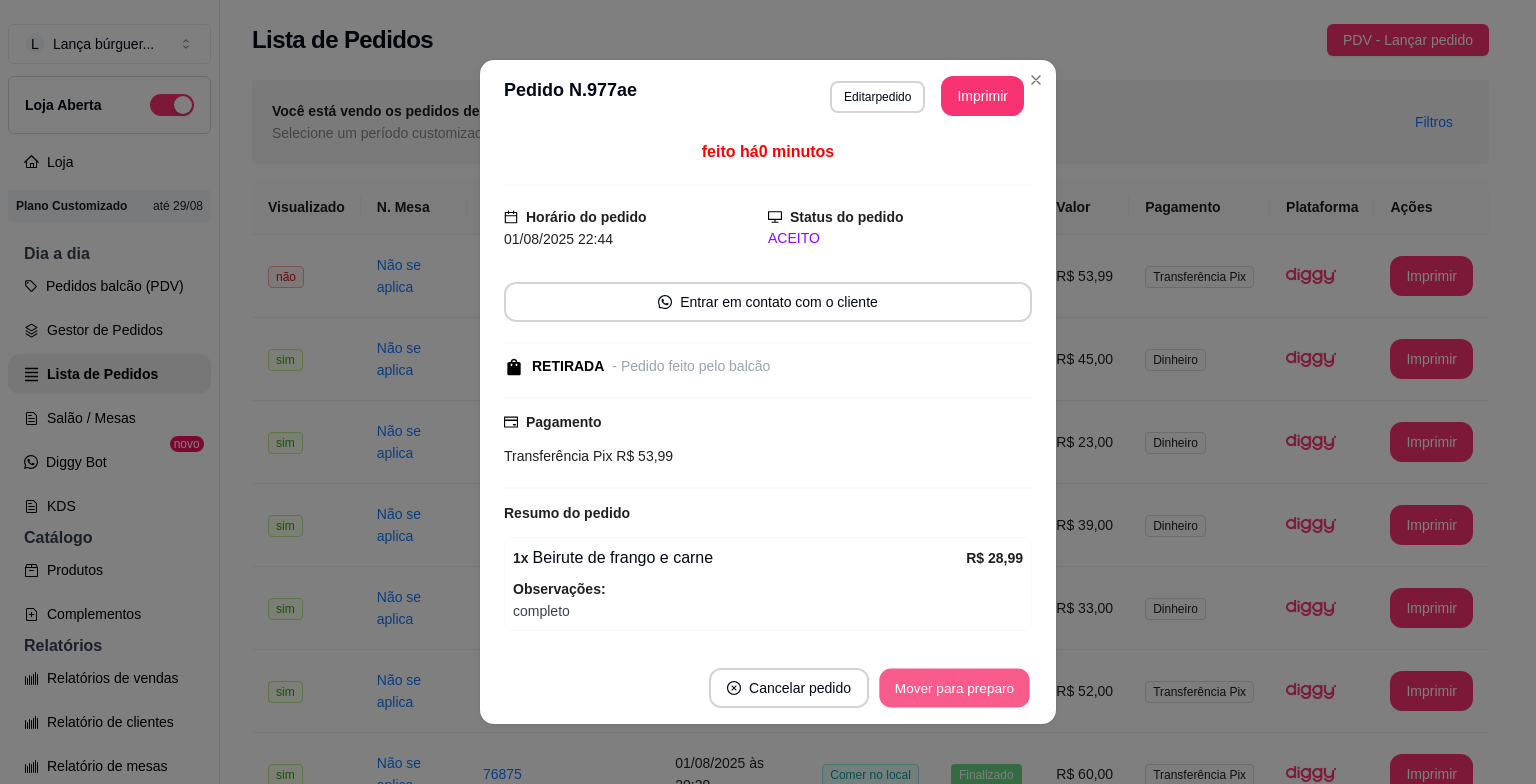 click on "Mover para preparo" at bounding box center (954, 688) 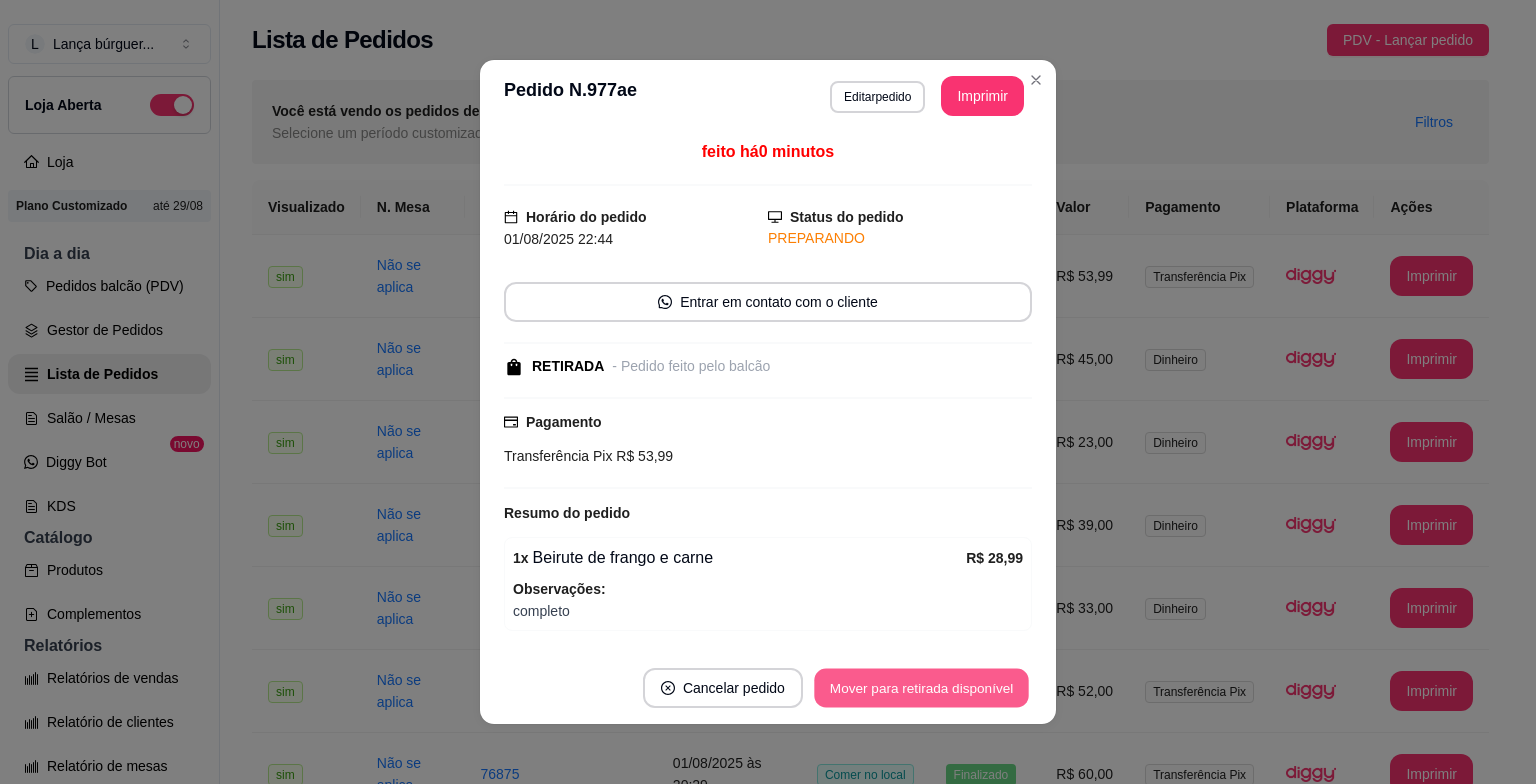 click on "Mover para retirada disponível" at bounding box center [921, 688] 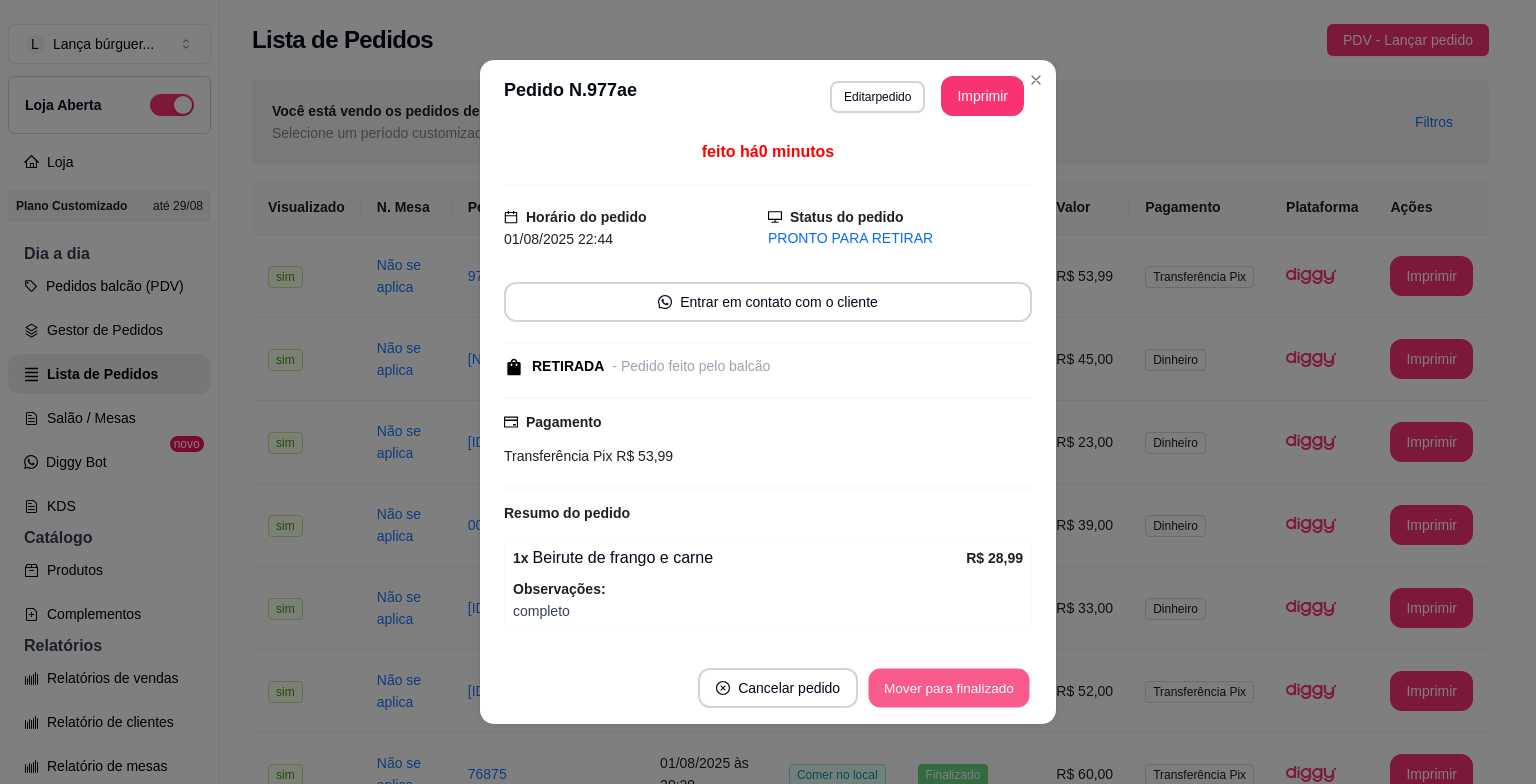 click on "Mover para finalizado" at bounding box center (949, 688) 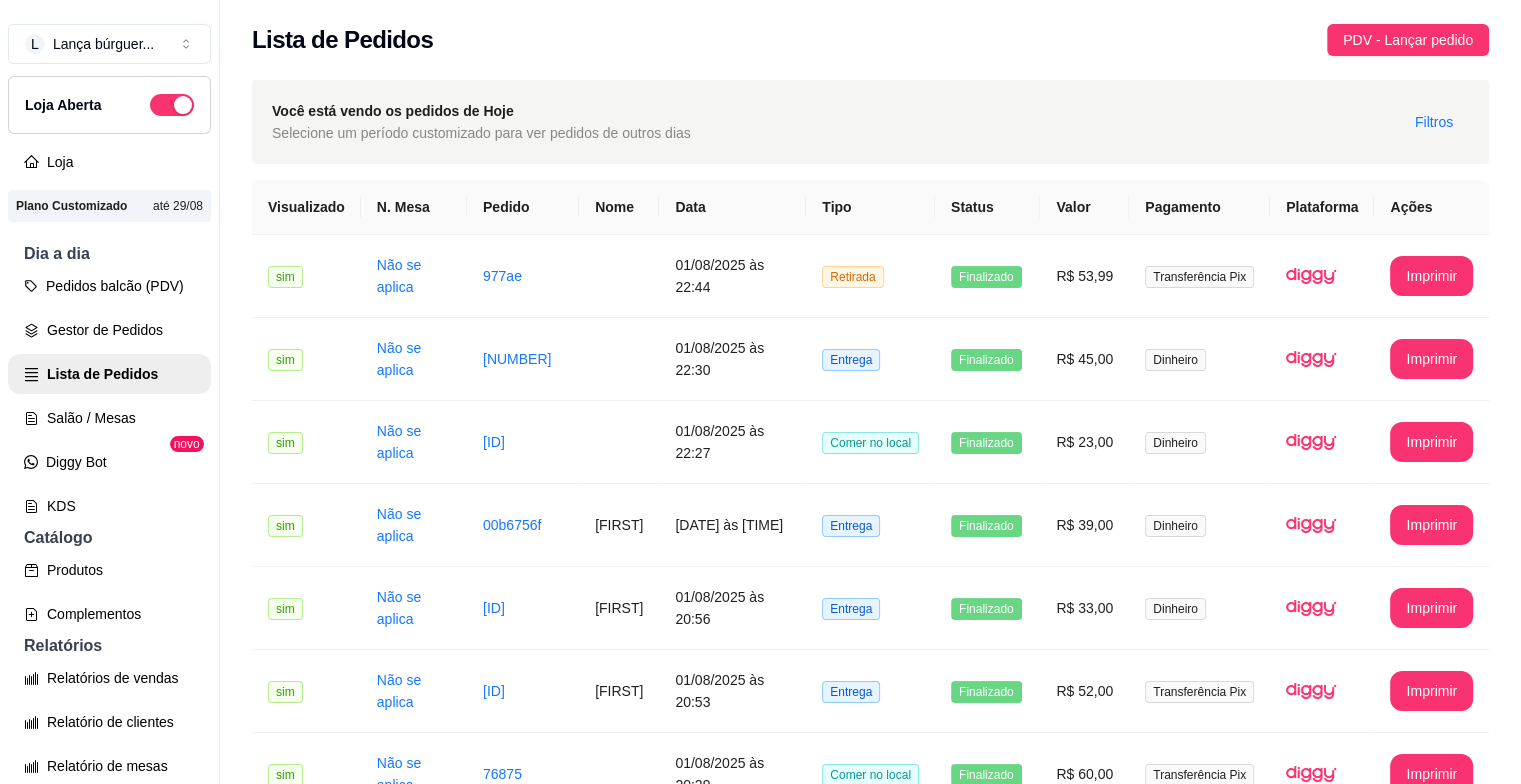 click on "Lista de Pedidos PDV - Lançar pedido" at bounding box center (870, 34) 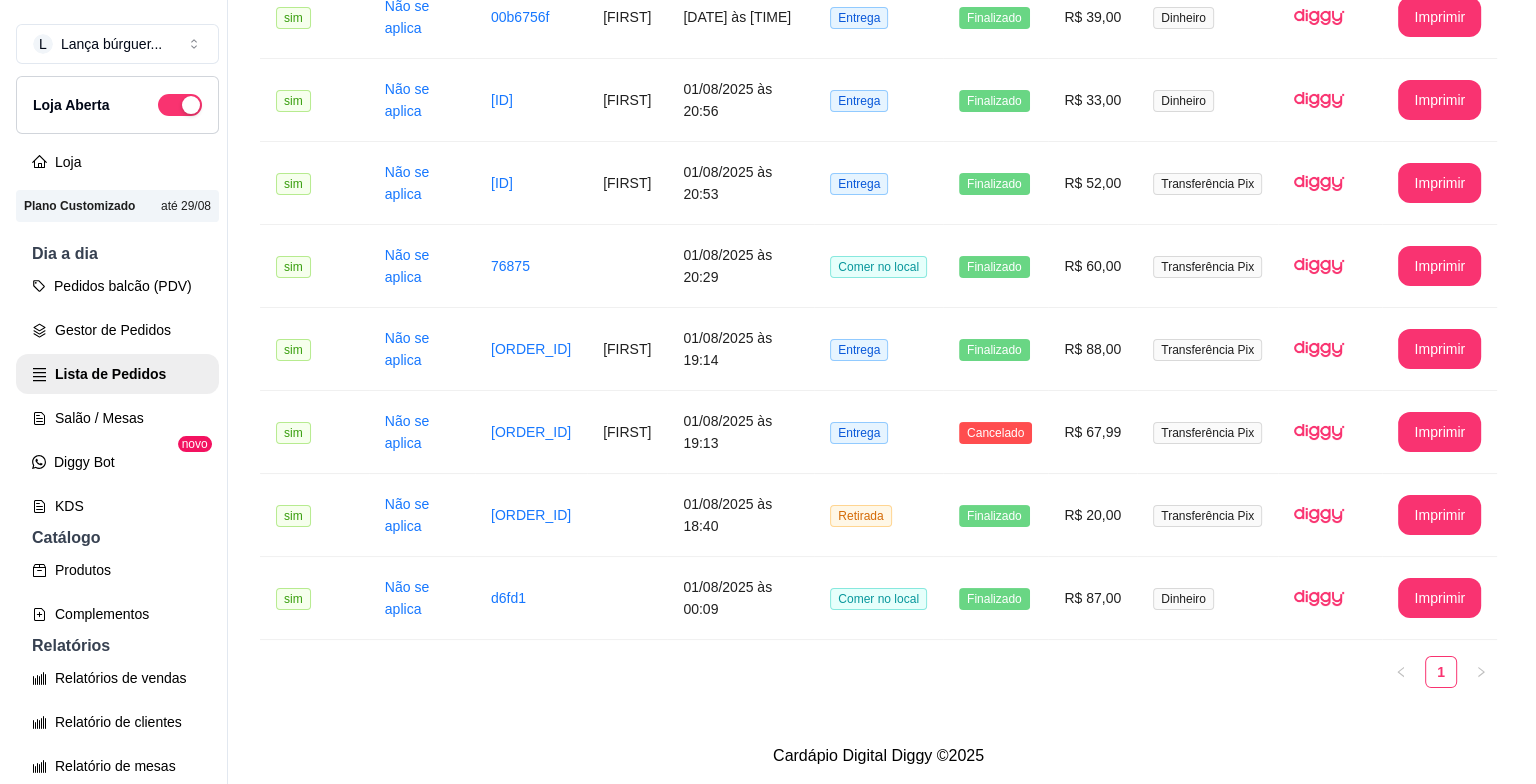 scroll, scrollTop: 0, scrollLeft: 0, axis: both 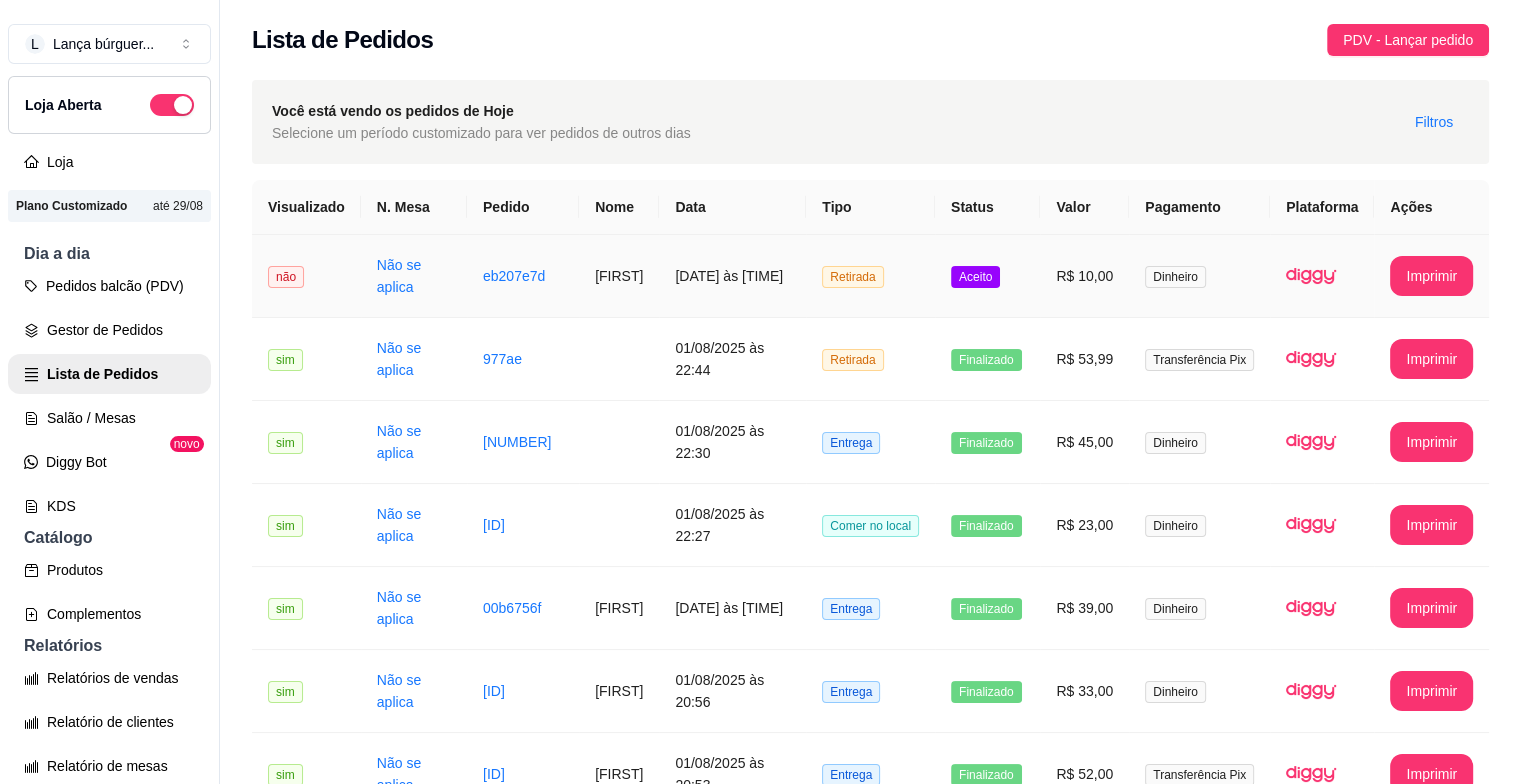 click on "[DATE] às [TIME]" at bounding box center [732, 276] 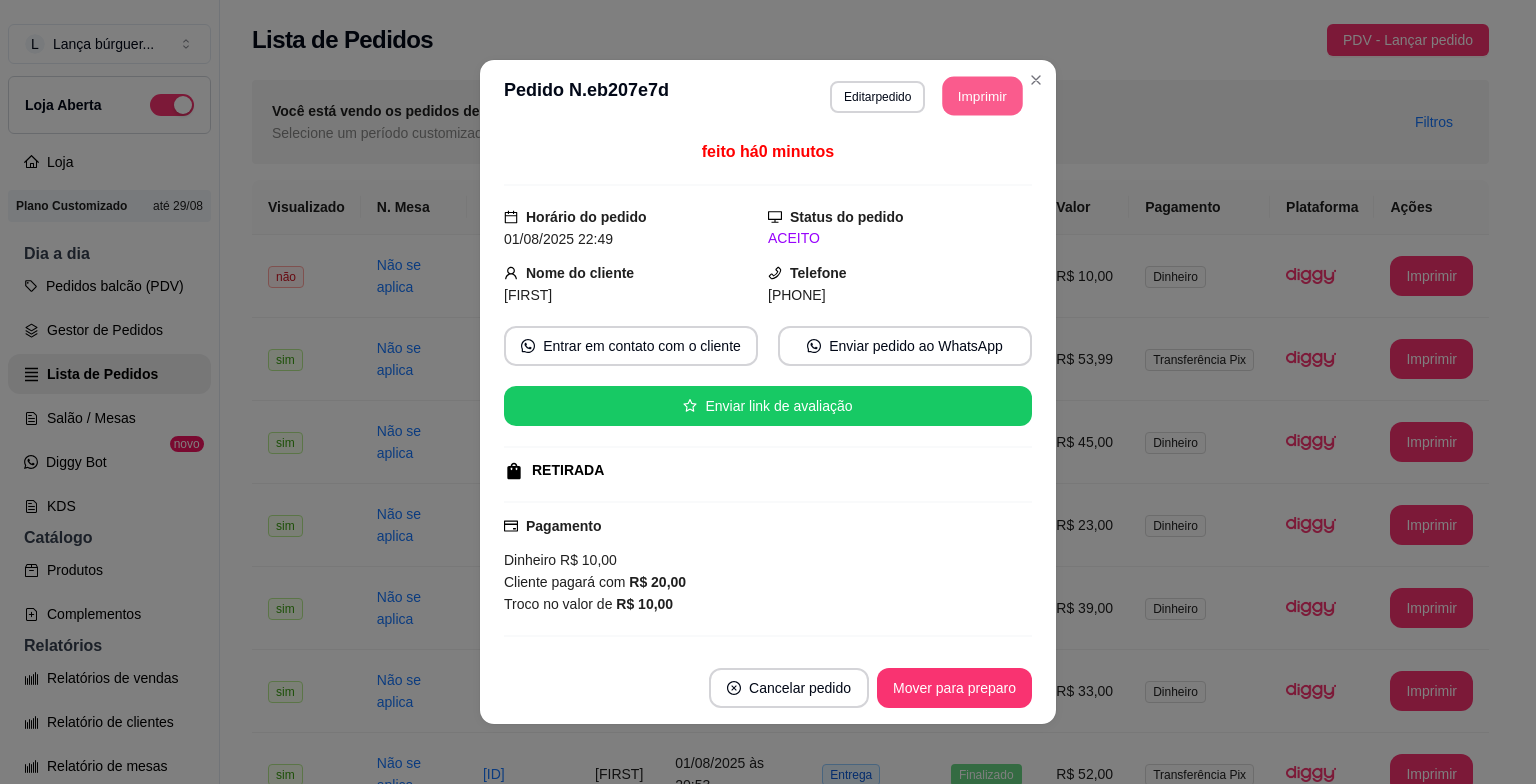 click on "Imprimir" at bounding box center (983, 96) 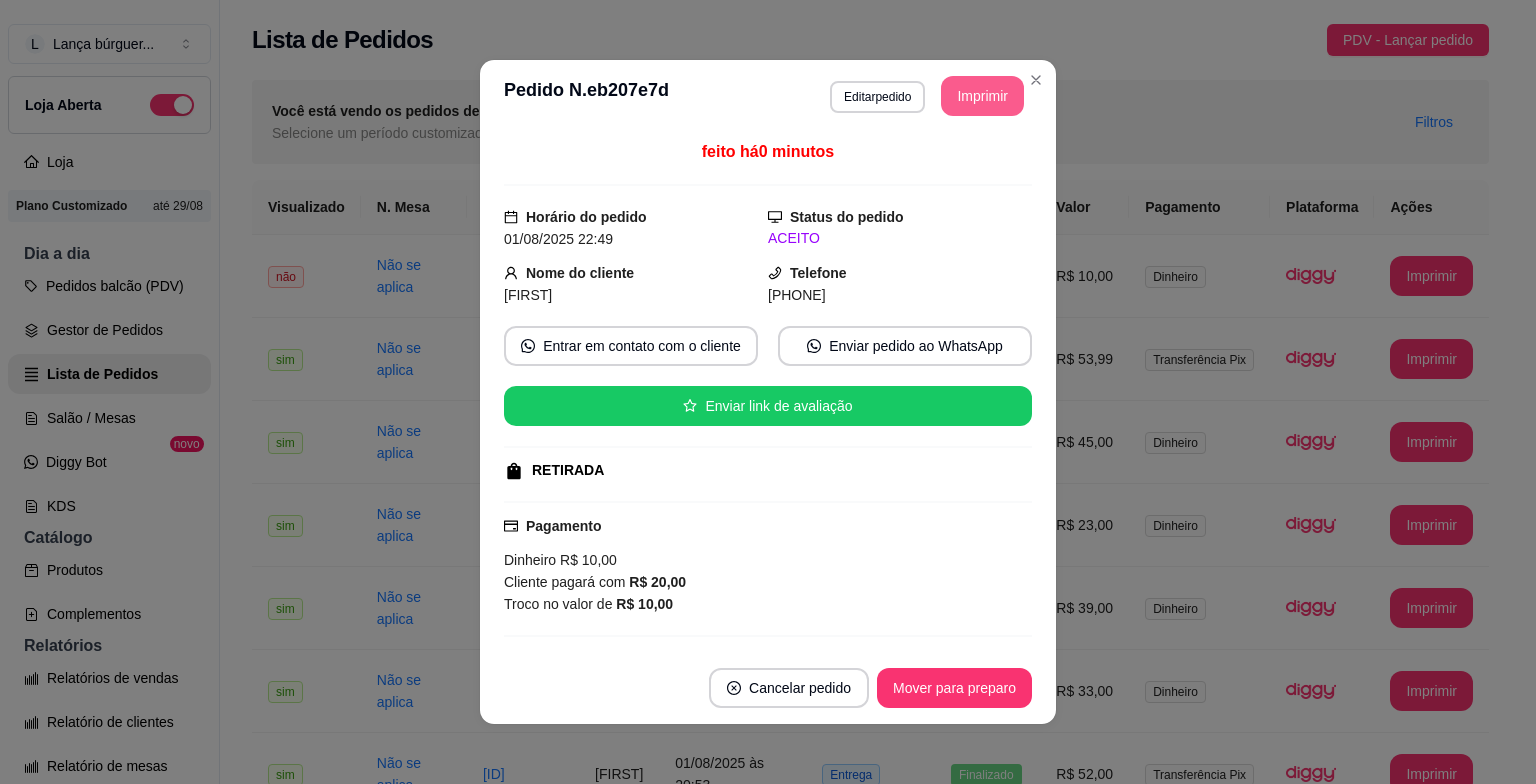 scroll, scrollTop: 0, scrollLeft: 0, axis: both 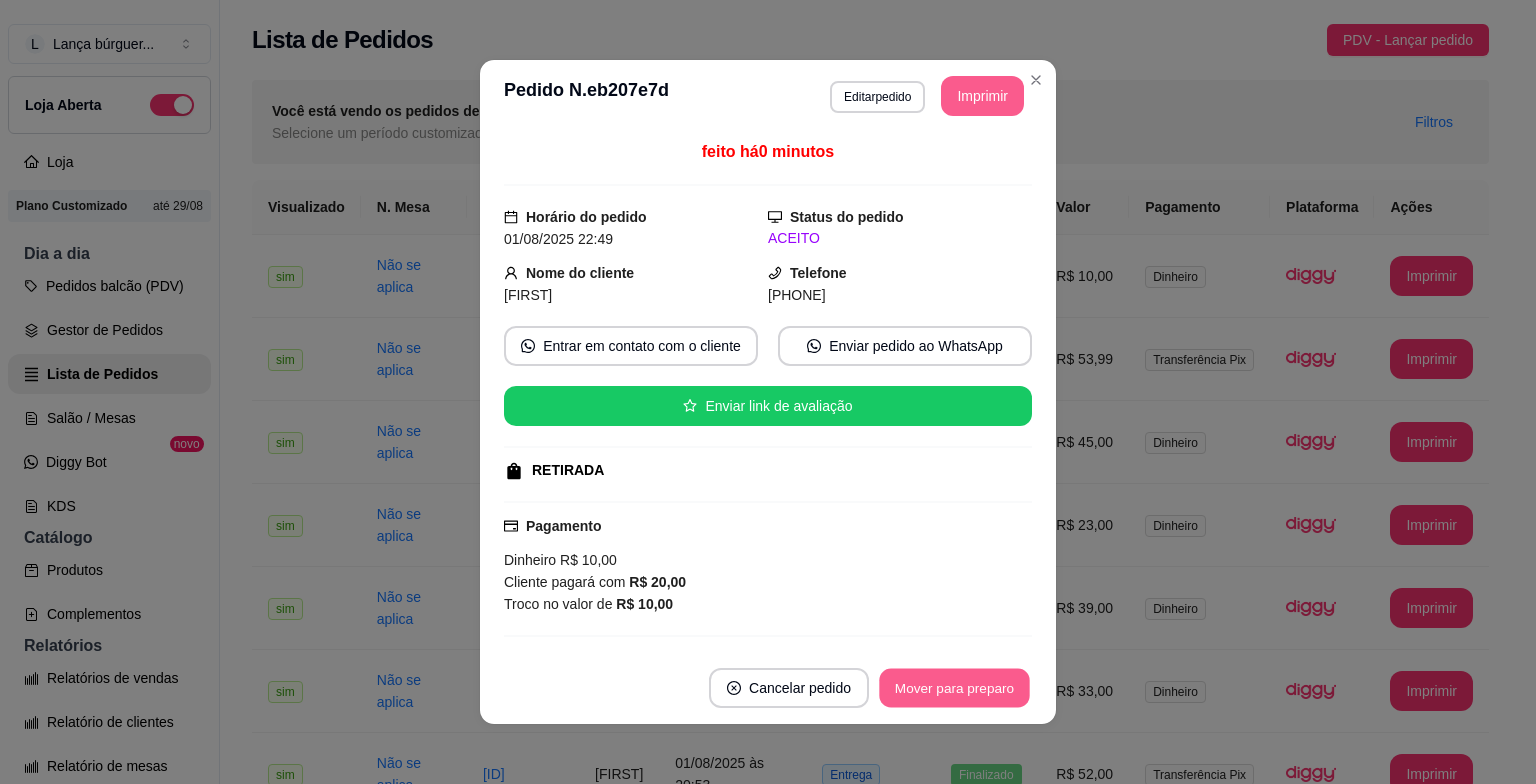 click on "Mover para preparo" at bounding box center [954, 688] 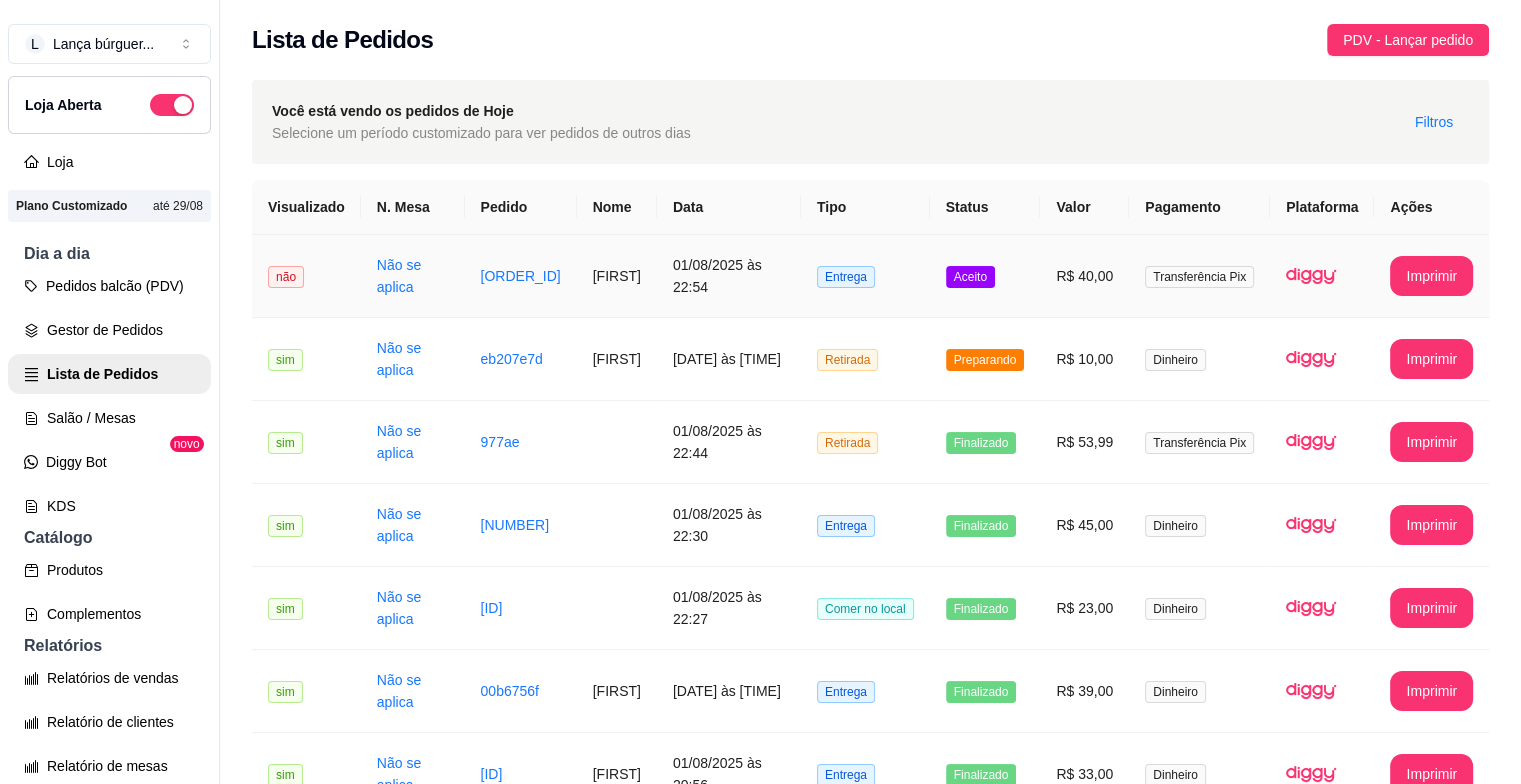 click on "01/08/2025 às 22:54" at bounding box center [729, 276] 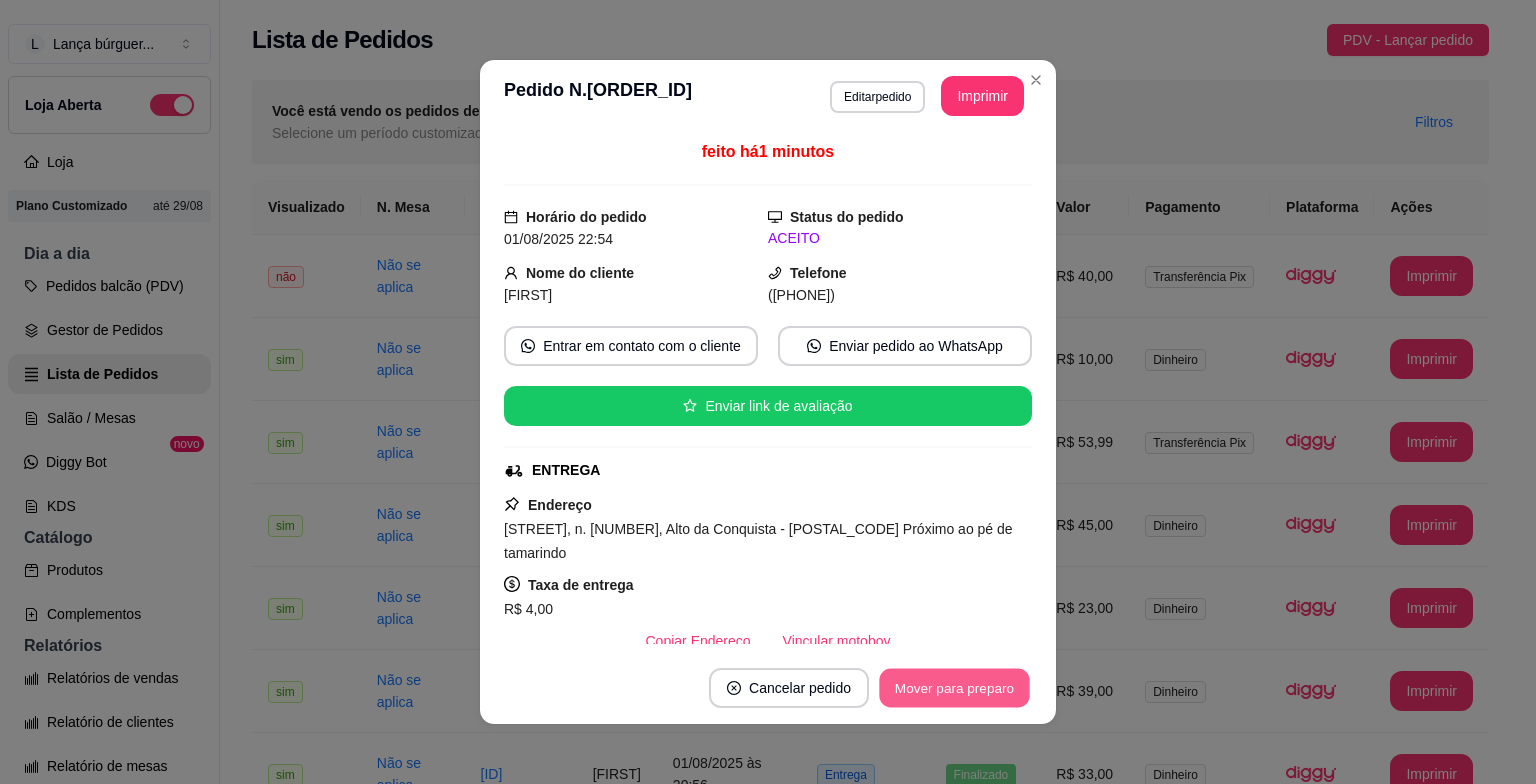 click on "Mover para preparo" at bounding box center (954, 688) 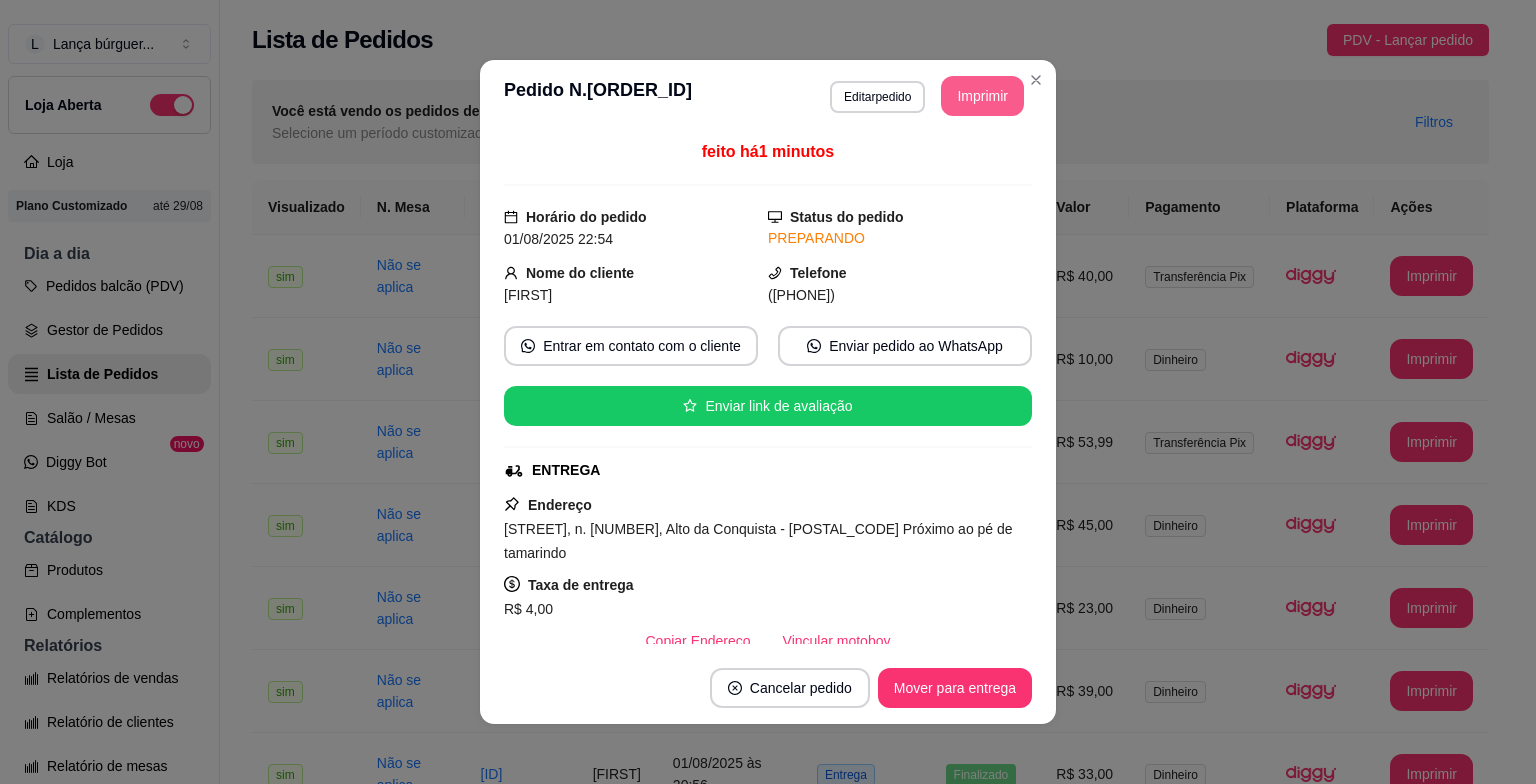 click on "Imprimir" at bounding box center [982, 96] 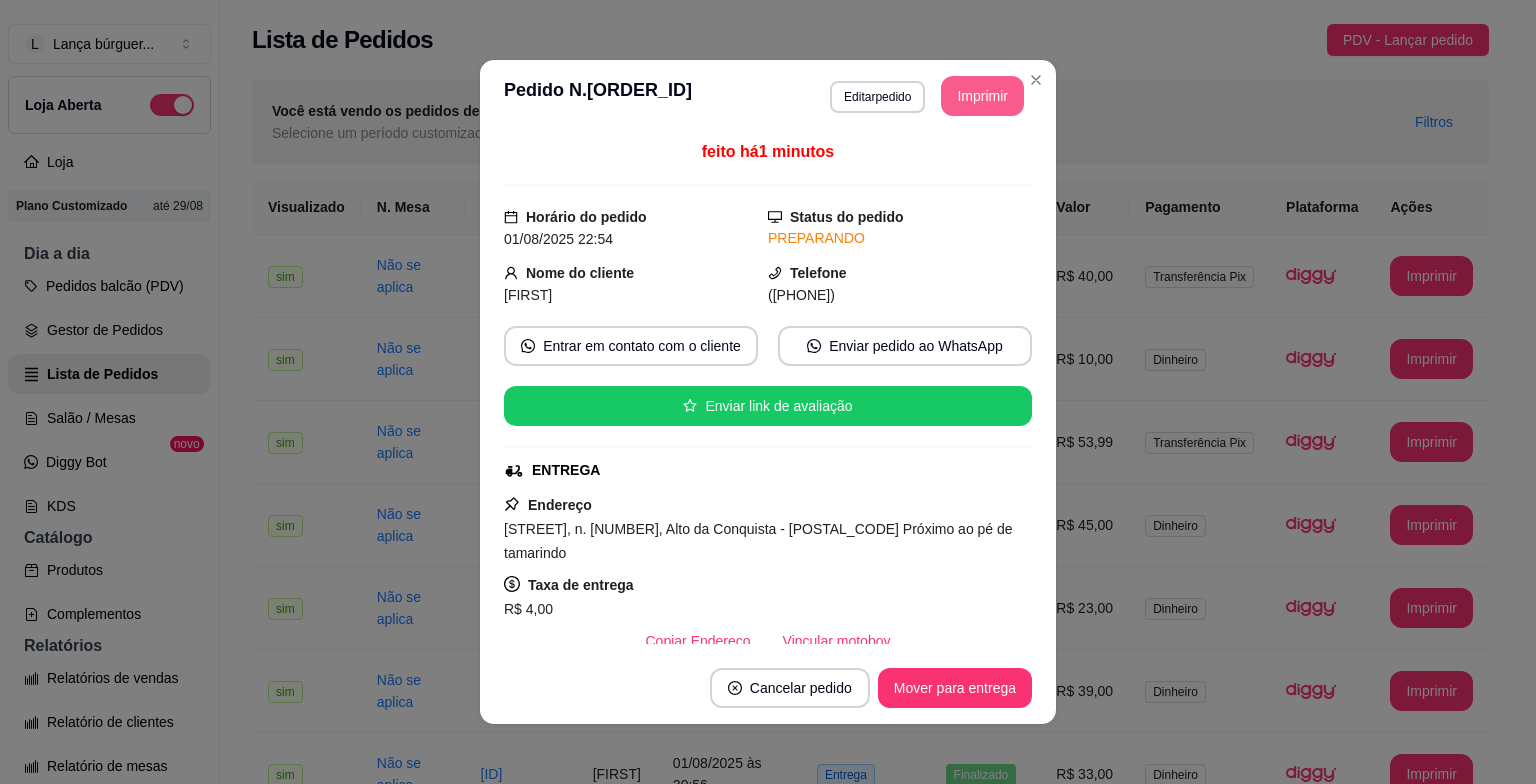 scroll, scrollTop: 0, scrollLeft: 0, axis: both 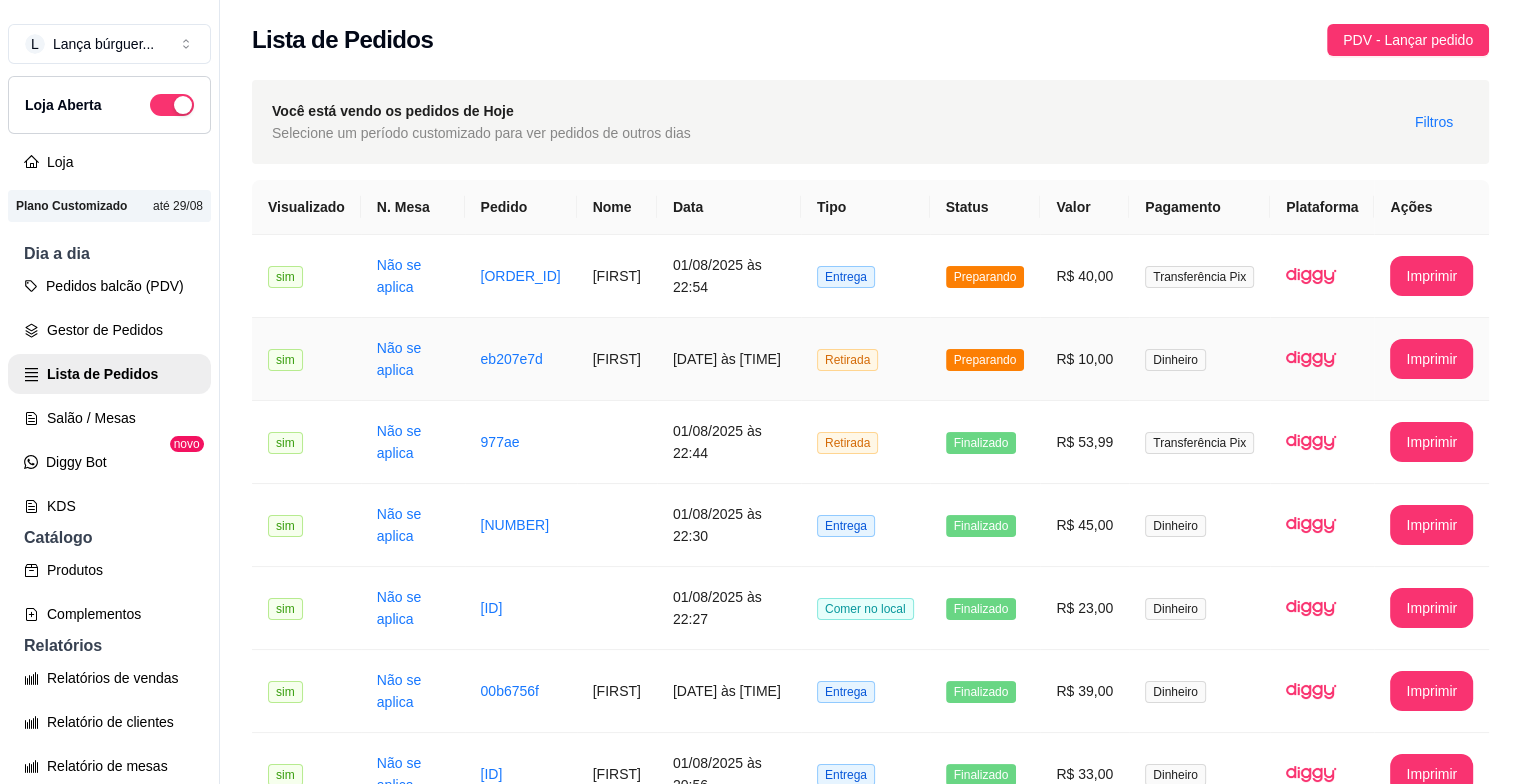click on "Preparando" at bounding box center (985, 360) 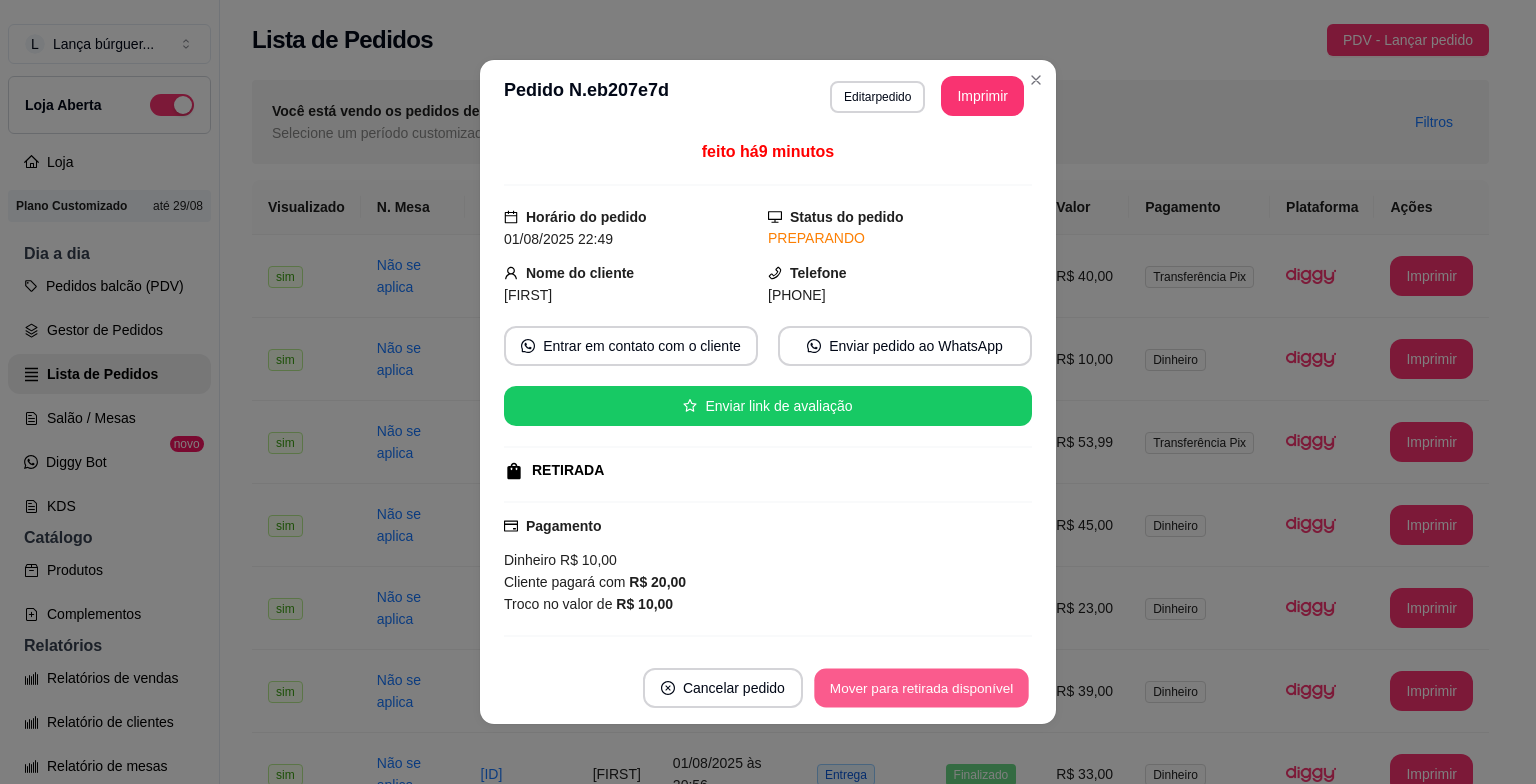 click on "Mover para retirada disponível" at bounding box center [921, 688] 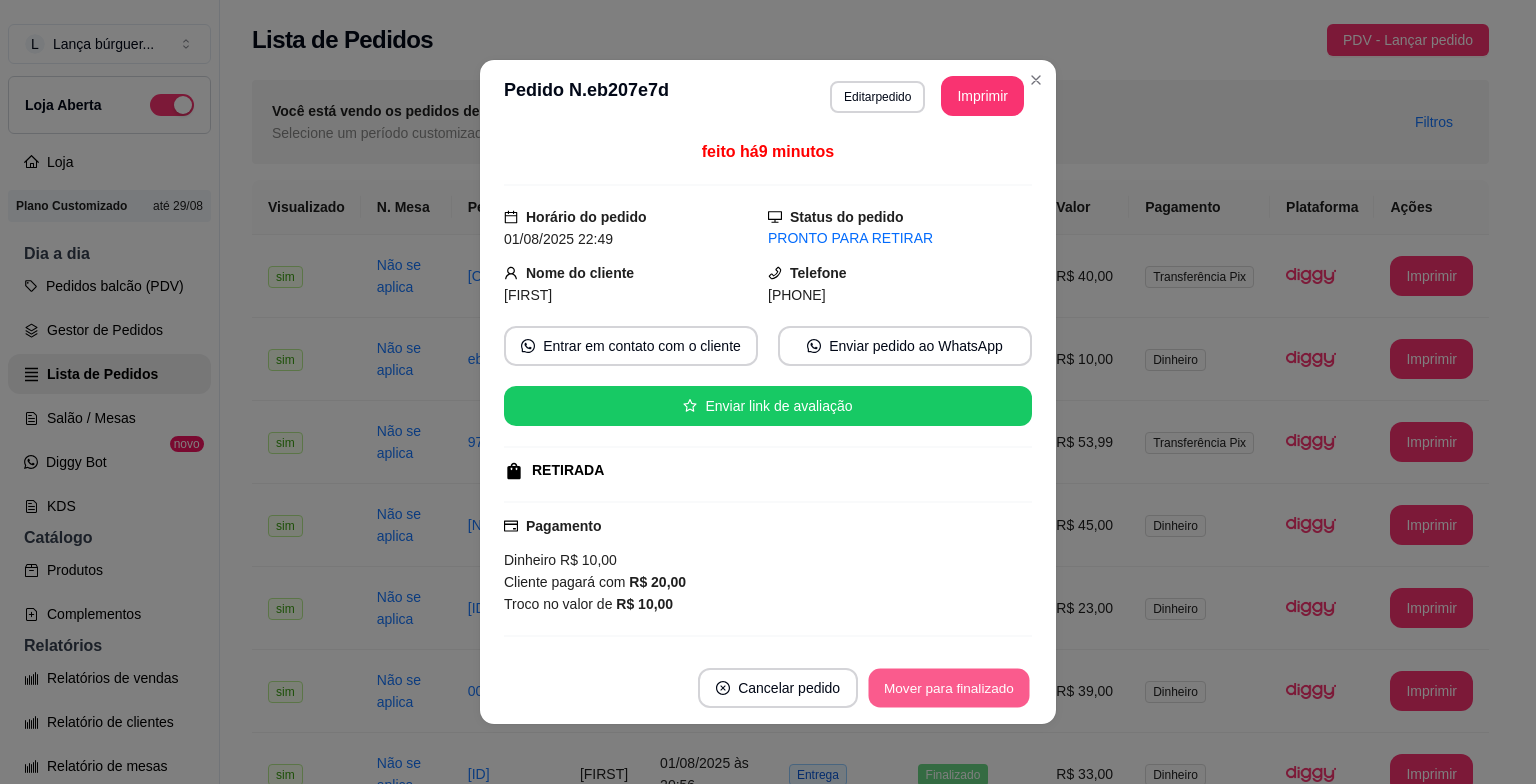 click on "Mover para finalizado" at bounding box center [949, 688] 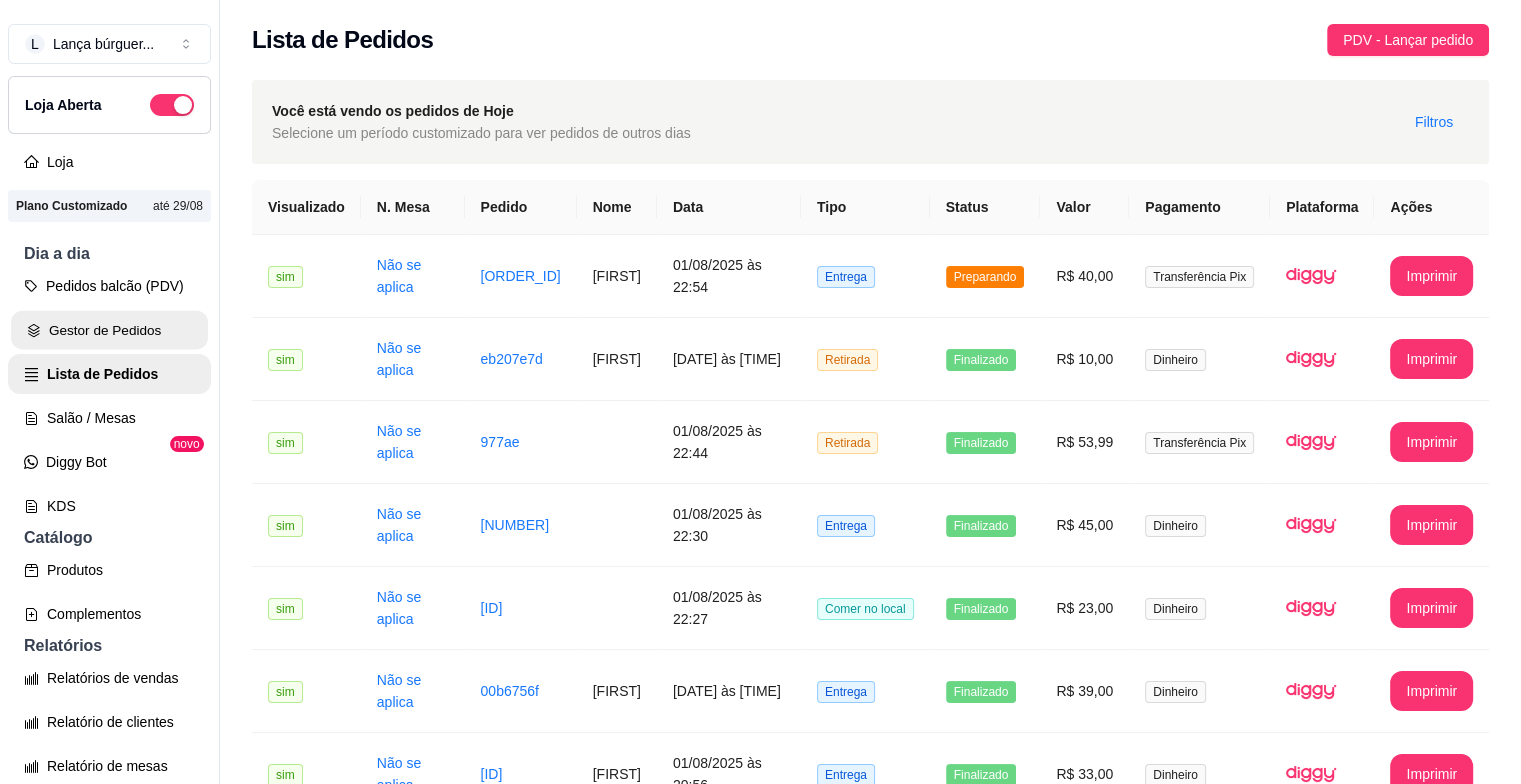 click on "Gestor de Pedidos" at bounding box center [109, 330] 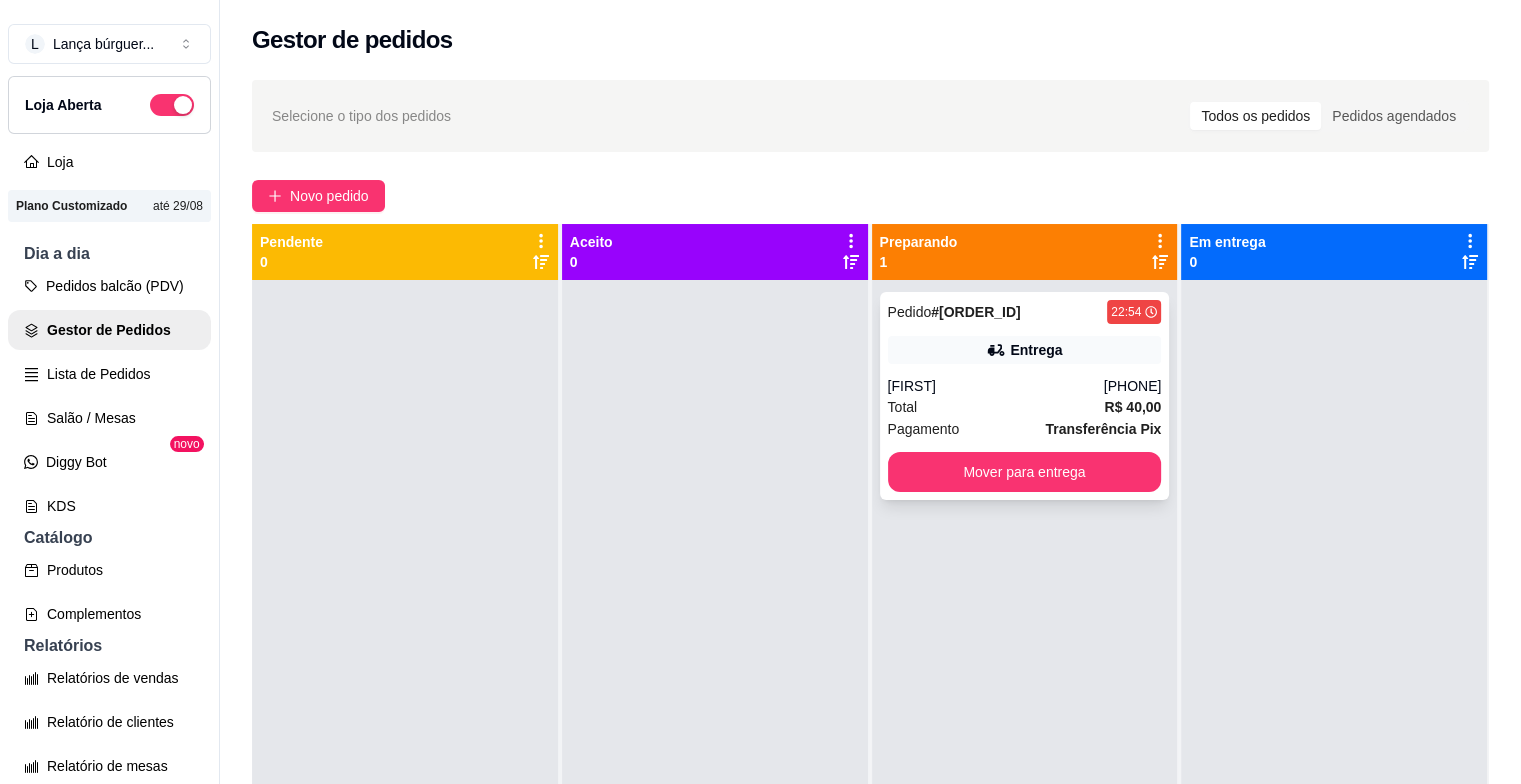 click on "[FIRST]" at bounding box center (996, 386) 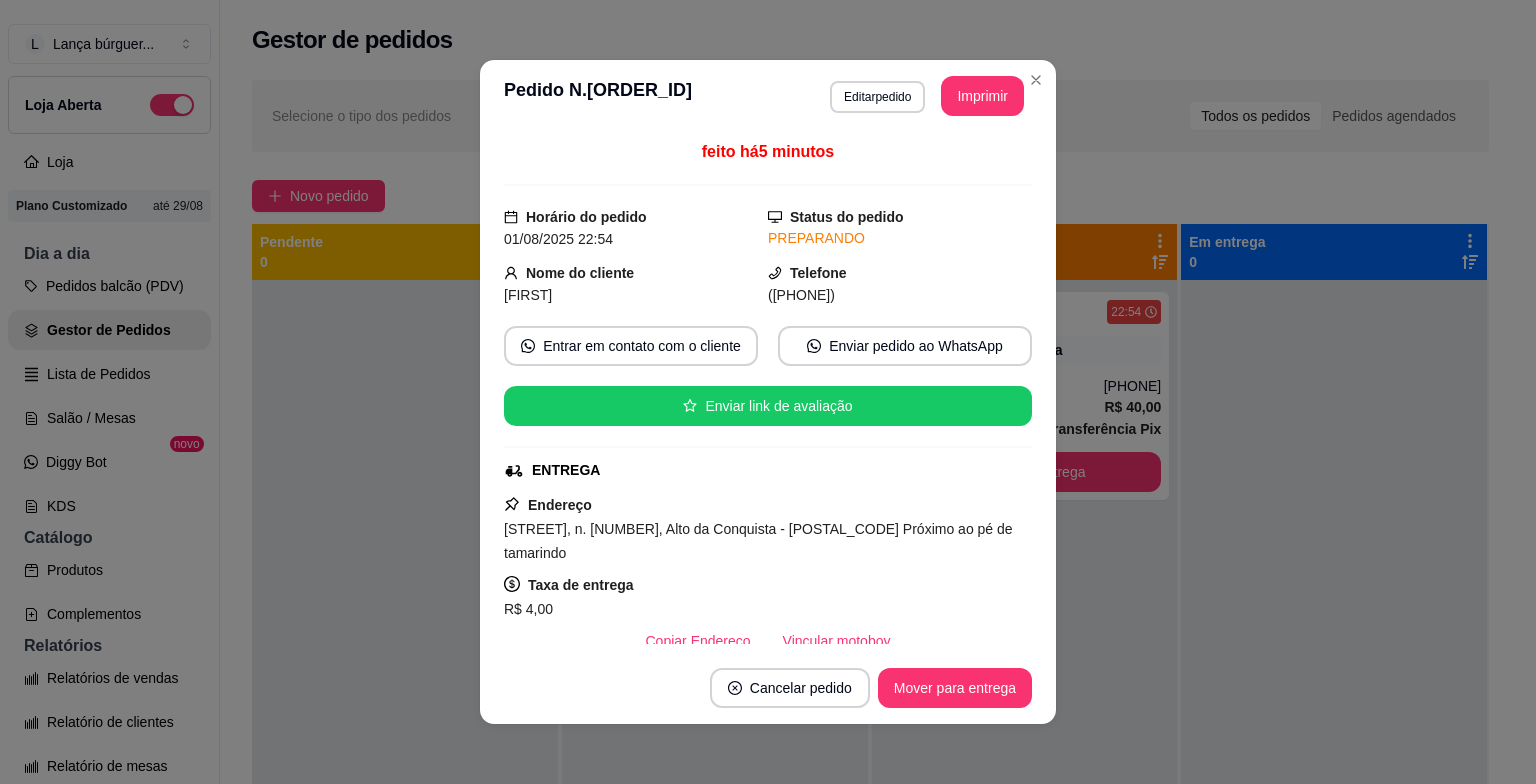 scroll, scrollTop: 440, scrollLeft: 0, axis: vertical 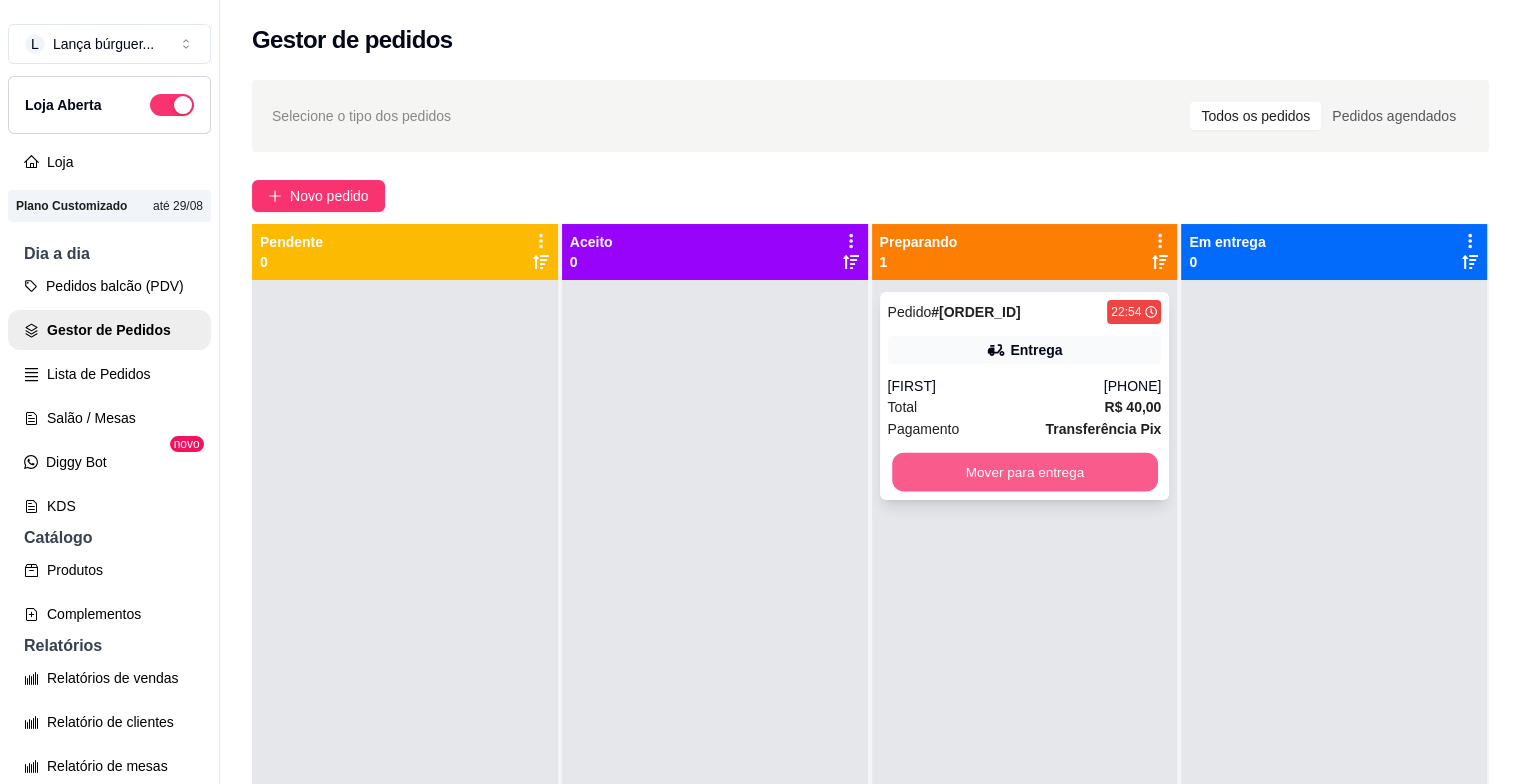 click on "Mover para entrega" at bounding box center (1025, 472) 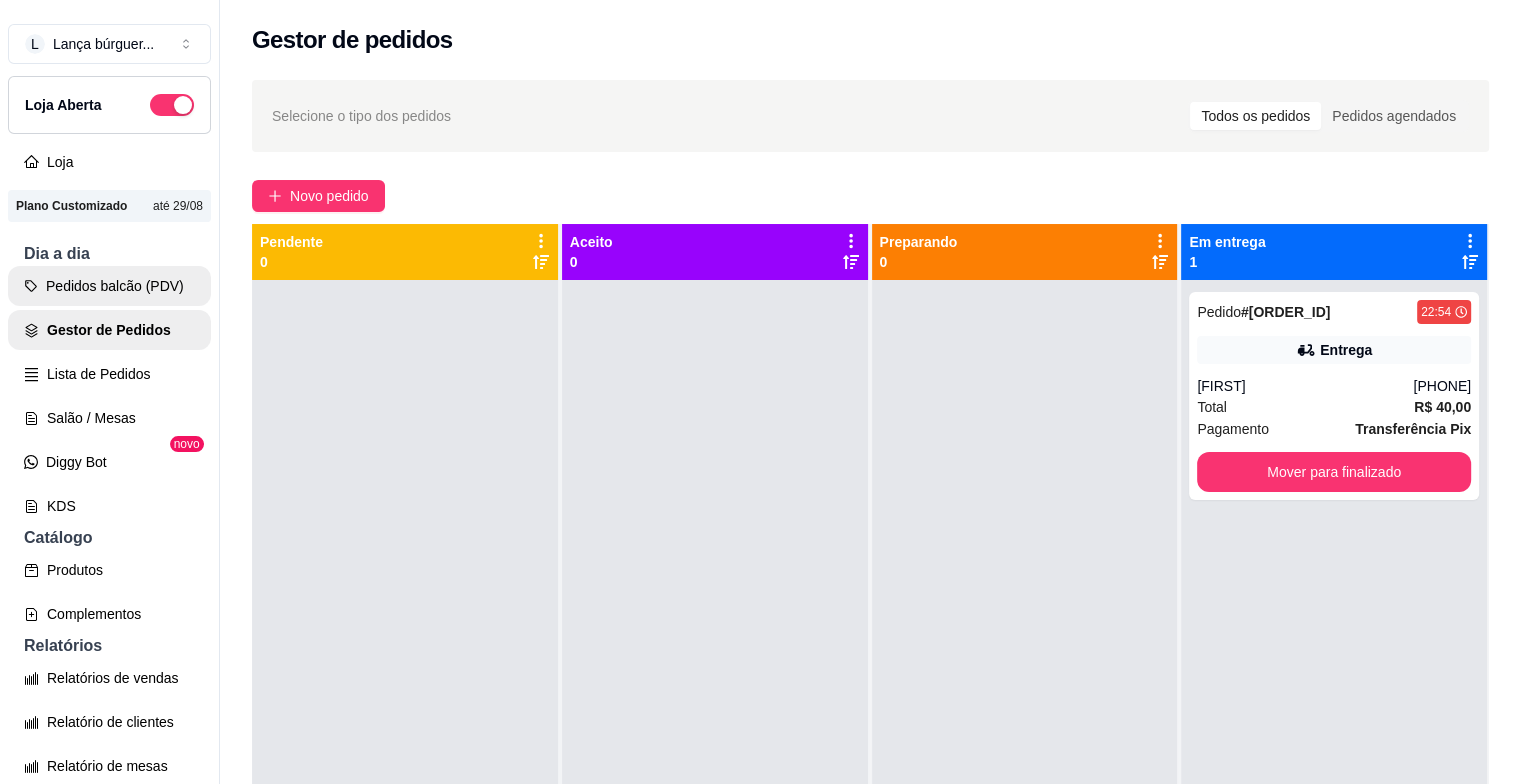 click on "Pedidos balcão (PDV)" at bounding box center (109, 286) 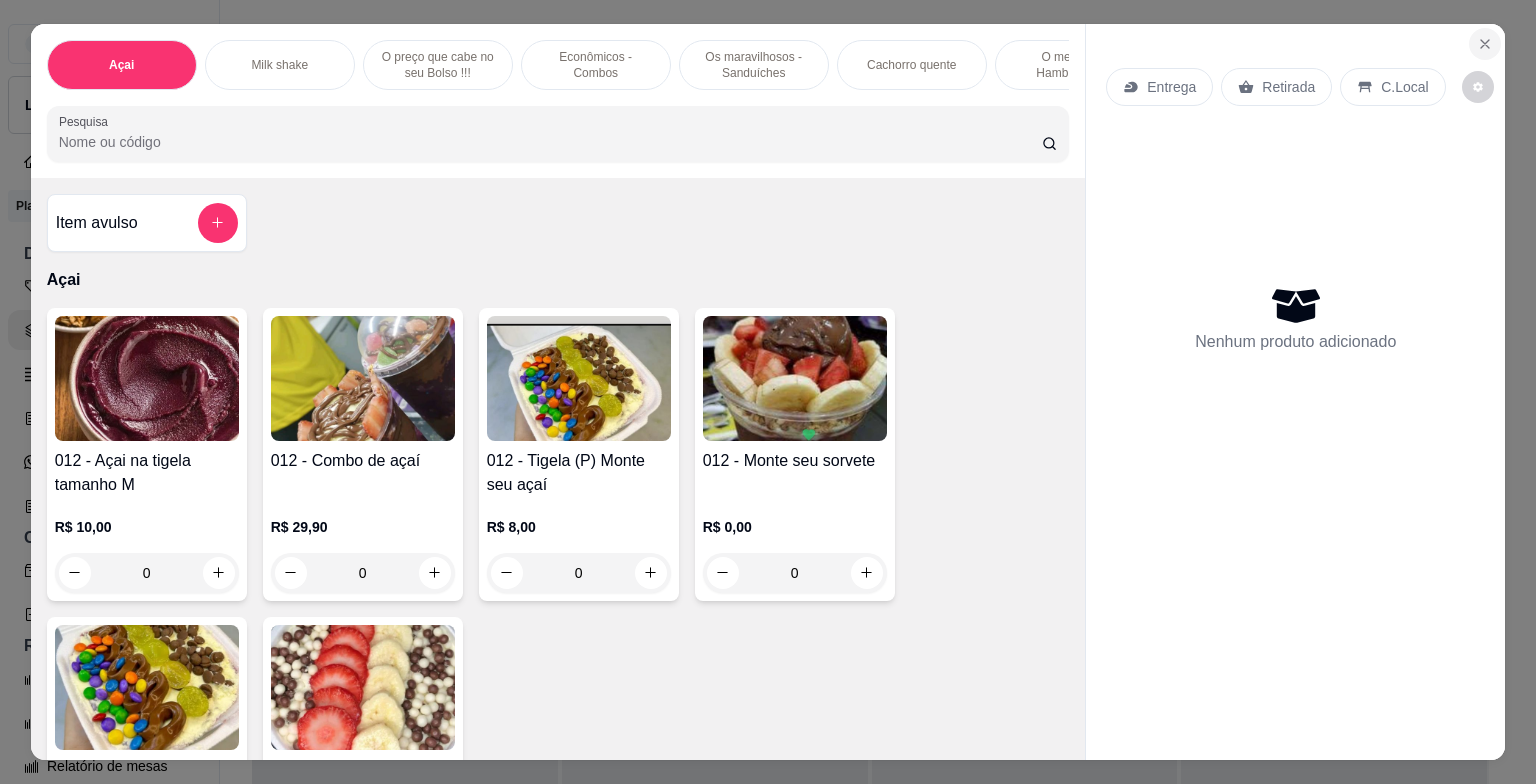 click 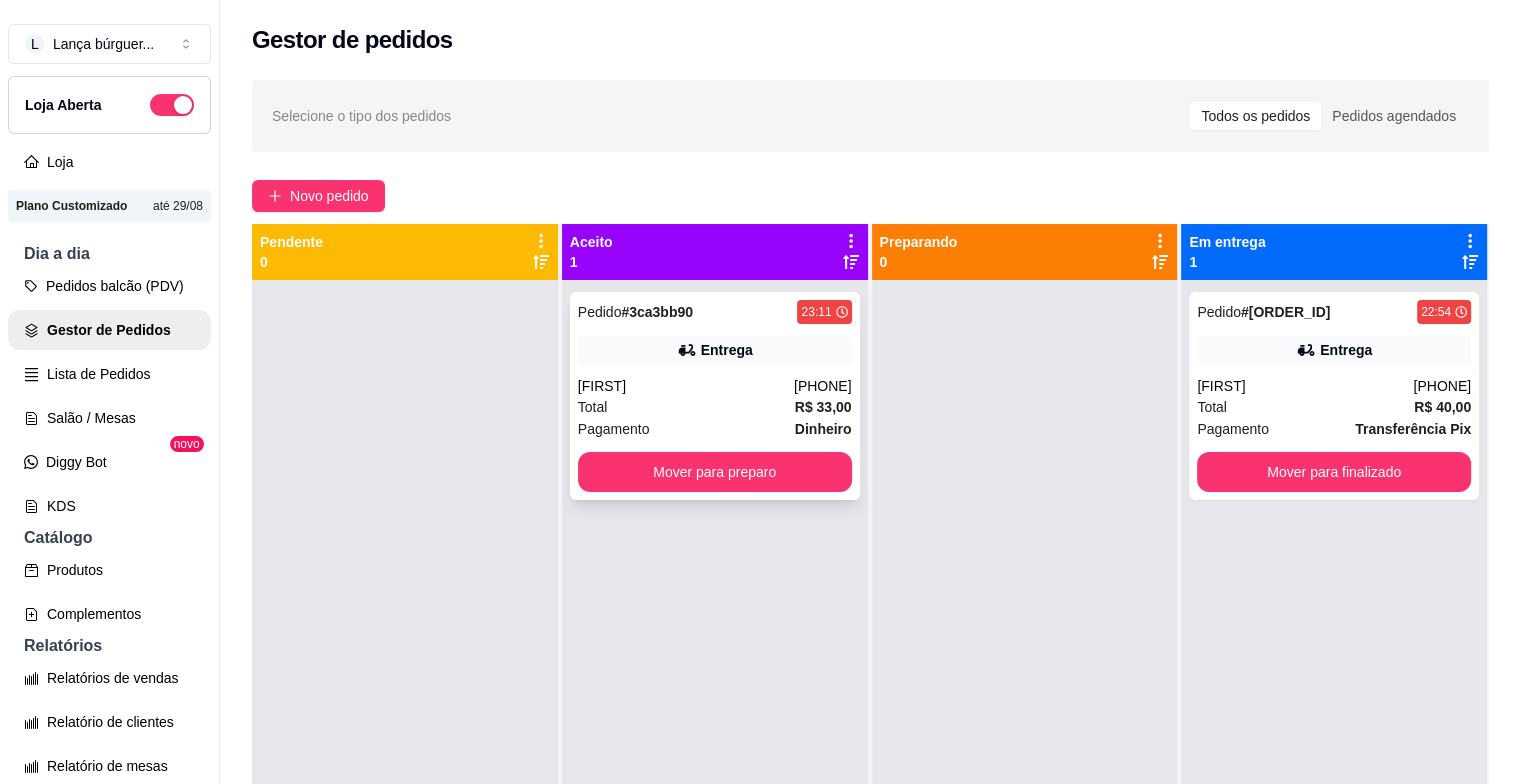 click on "Total R$ 33,00" at bounding box center [715, 407] 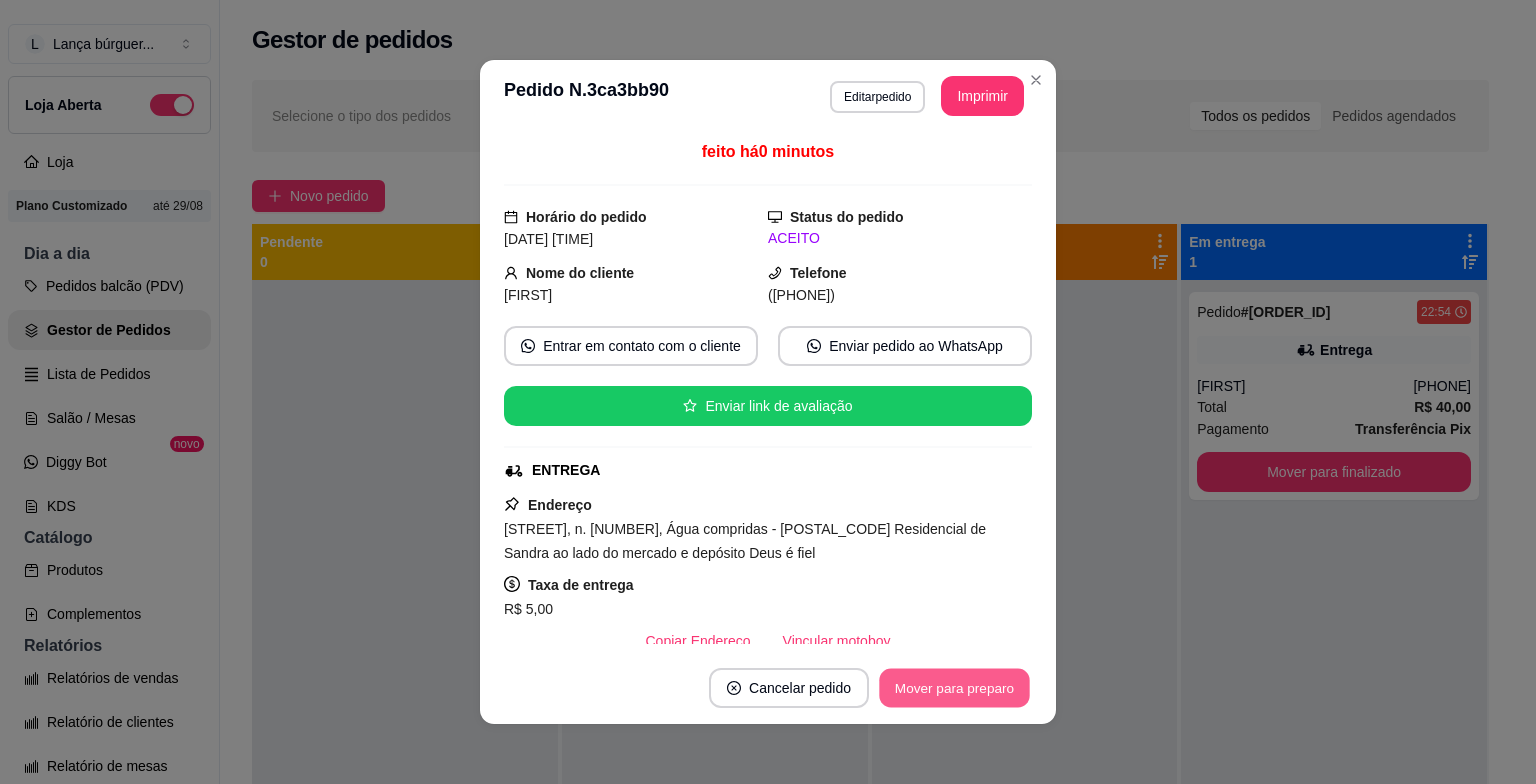 click on "Mover para preparo" at bounding box center (954, 688) 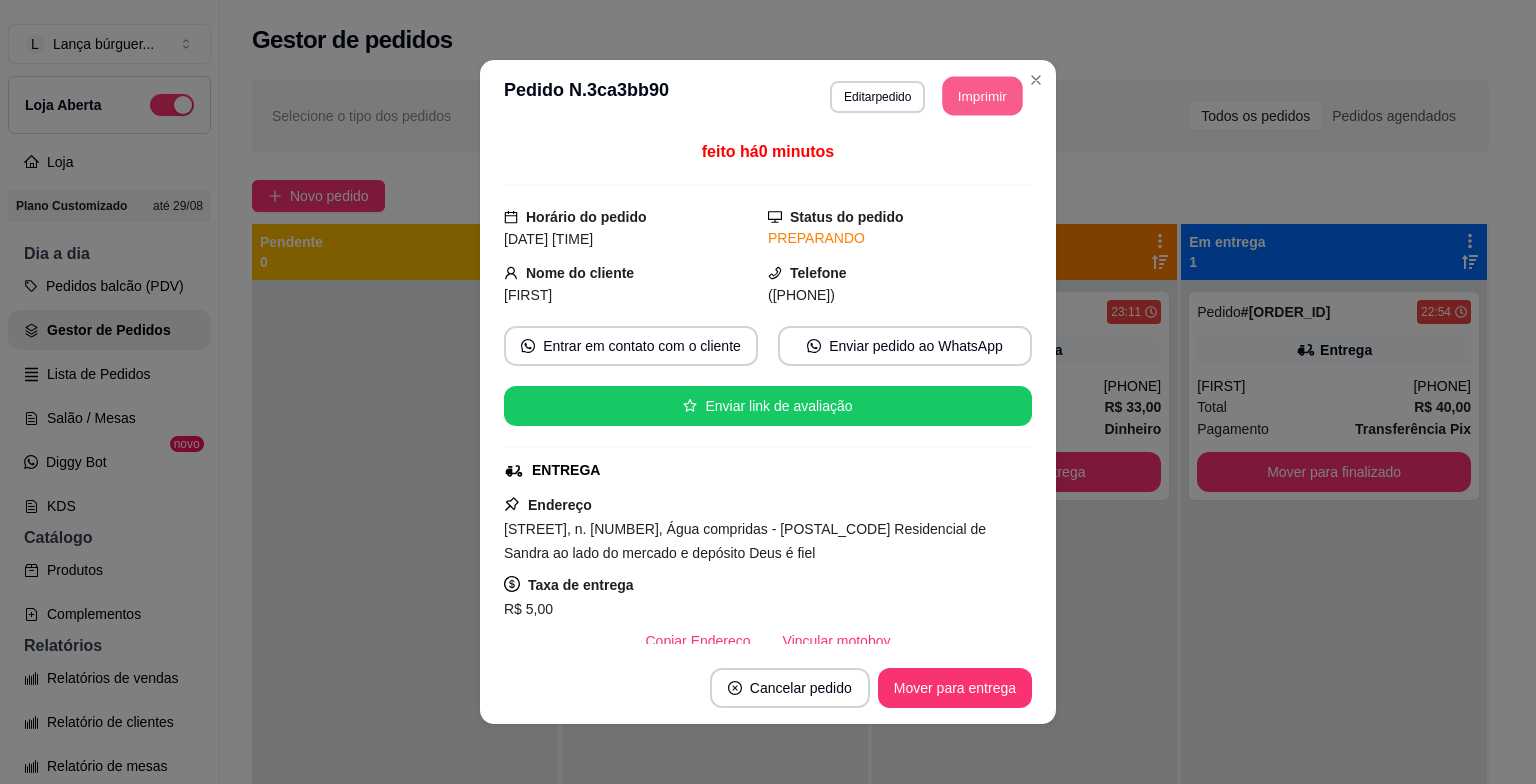 click on "Imprimir" at bounding box center [983, 96] 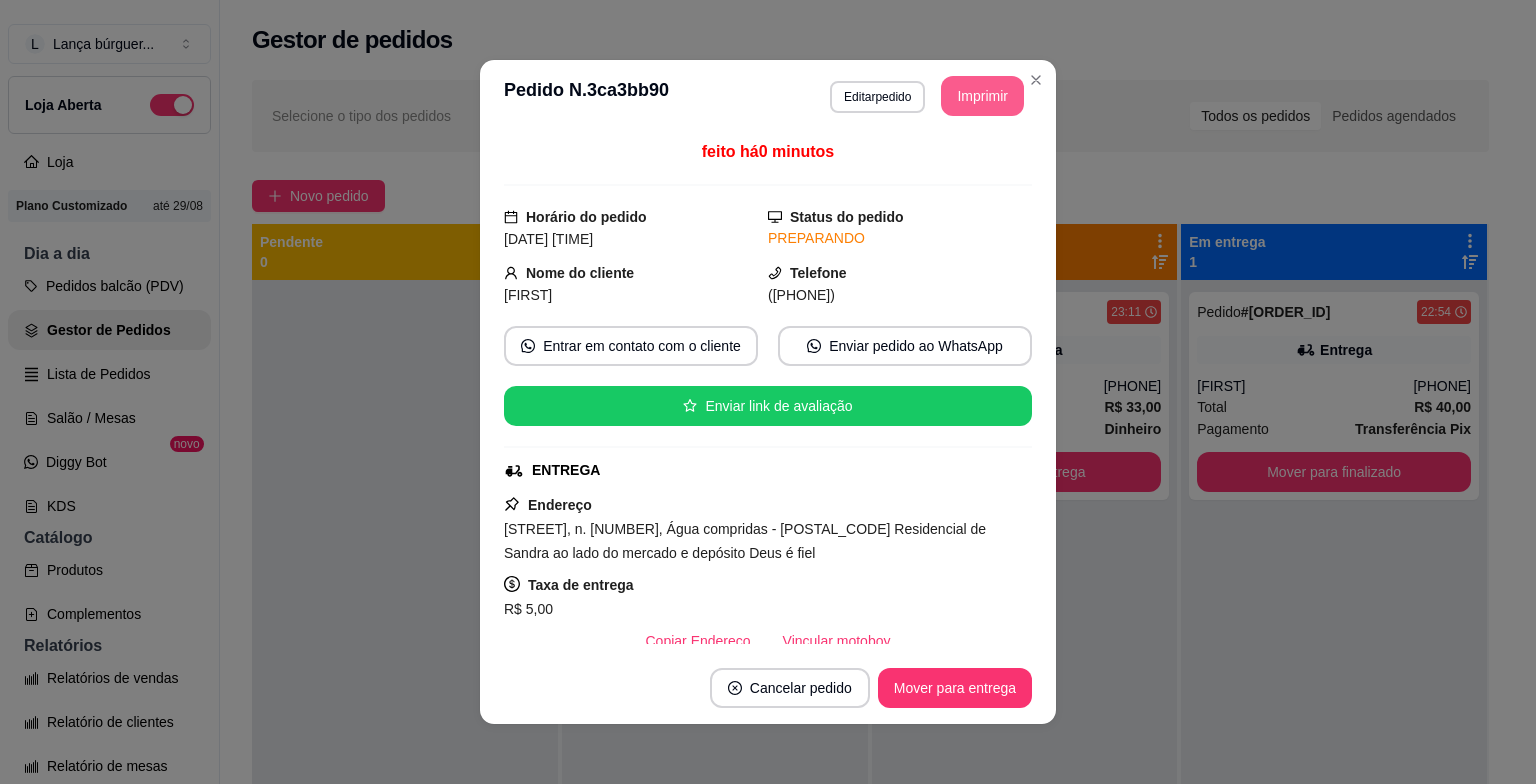scroll, scrollTop: 0, scrollLeft: 0, axis: both 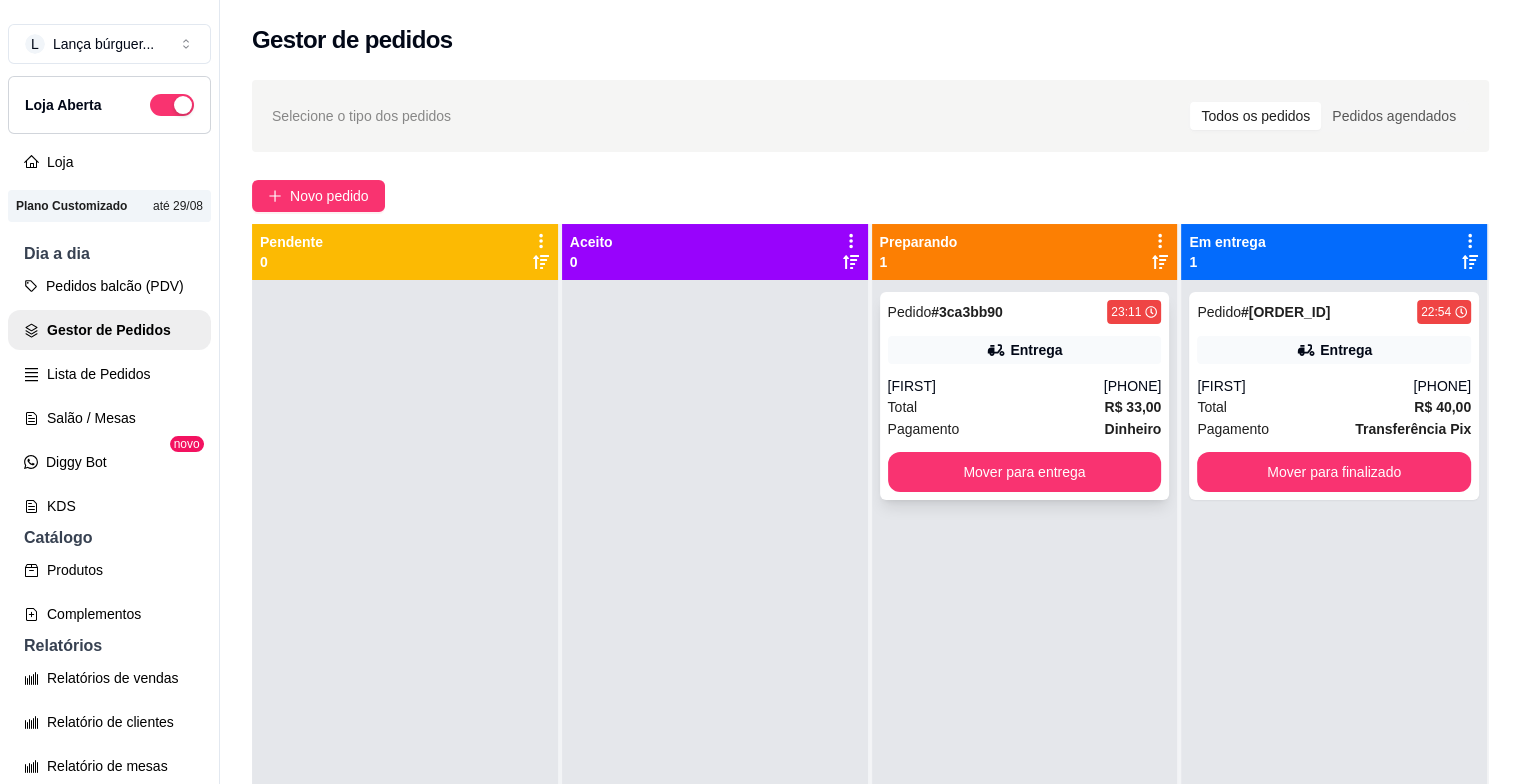 click on "Entrega" at bounding box center (1025, 350) 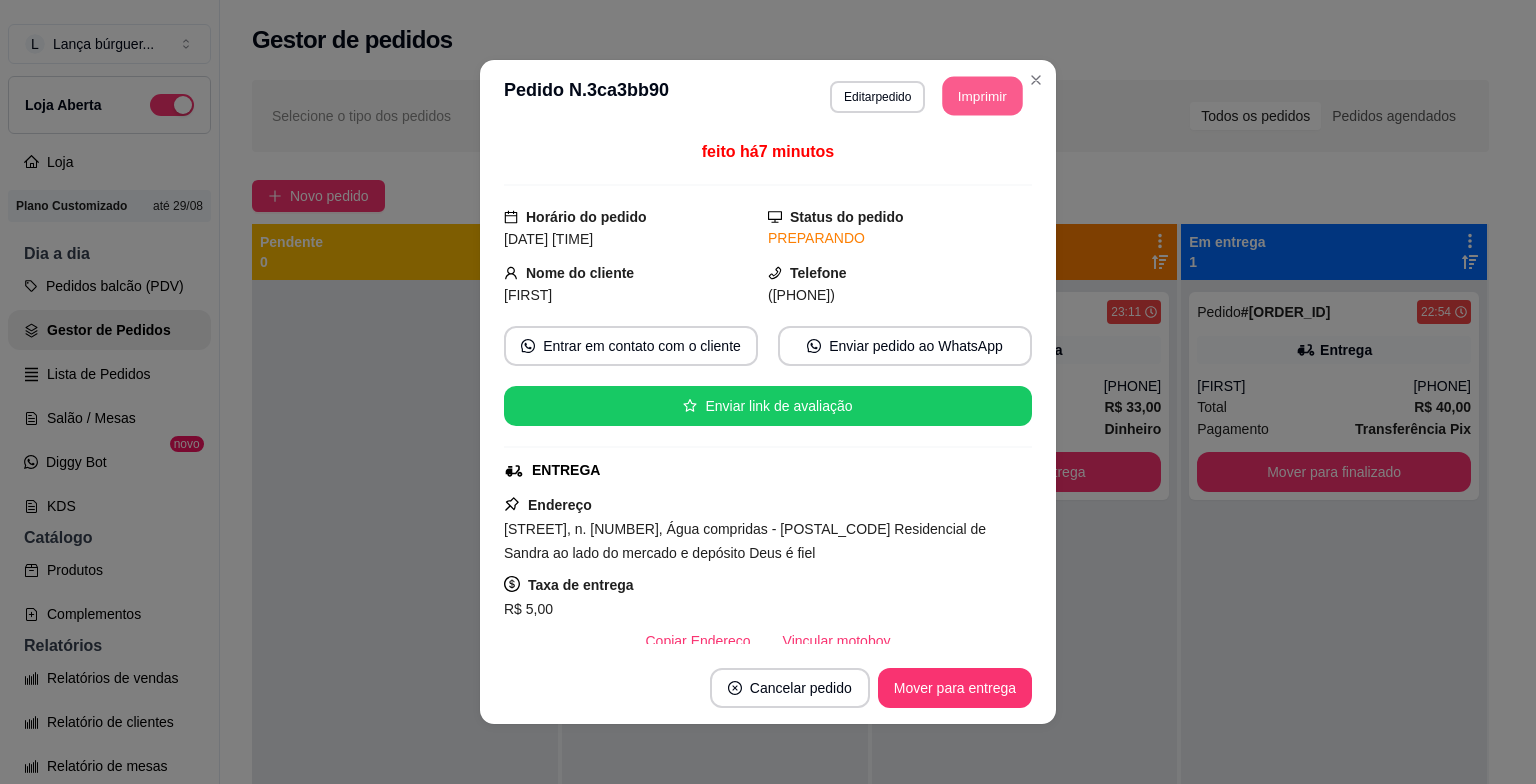 click on "Imprimir" at bounding box center [983, 96] 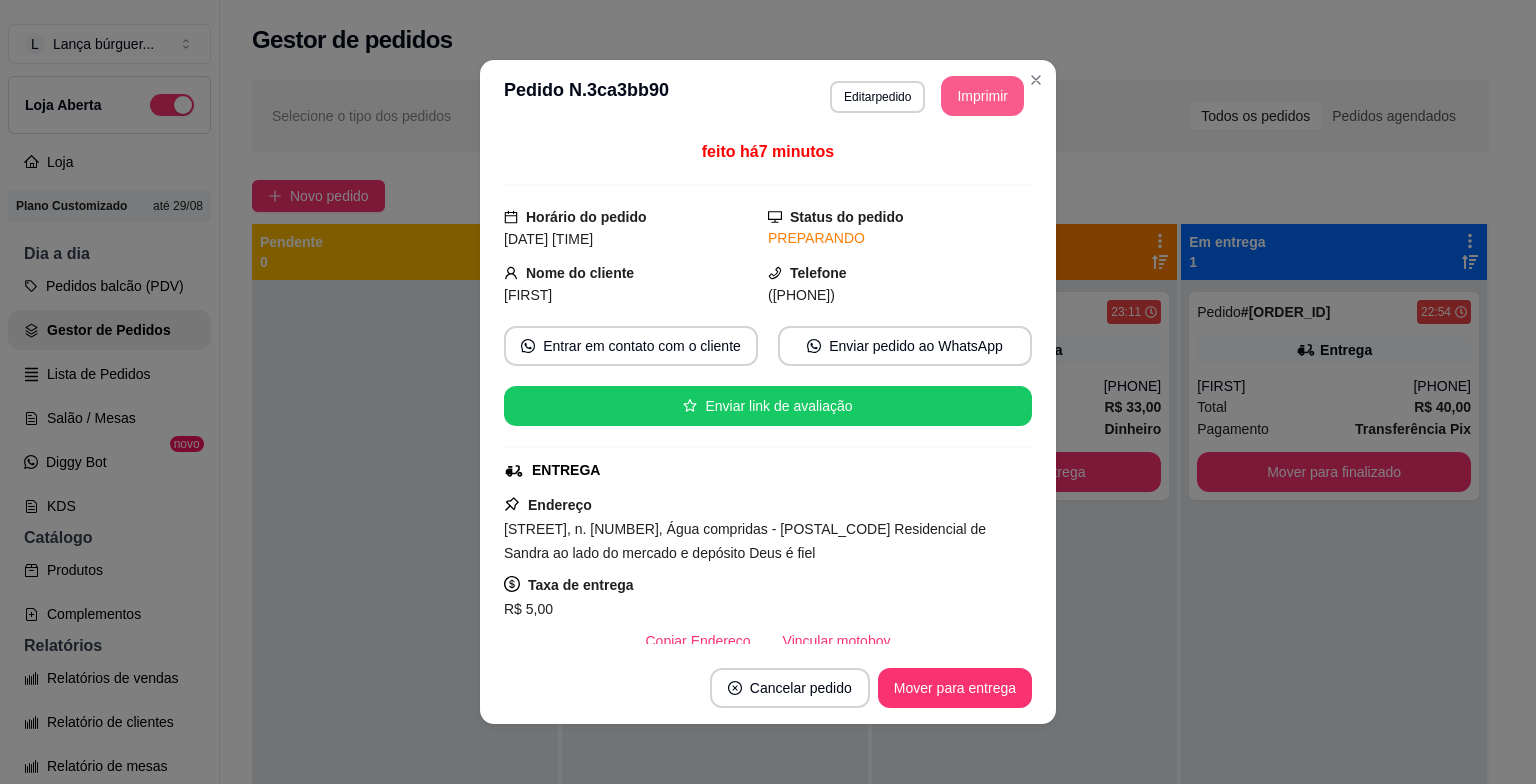 scroll, scrollTop: 0, scrollLeft: 0, axis: both 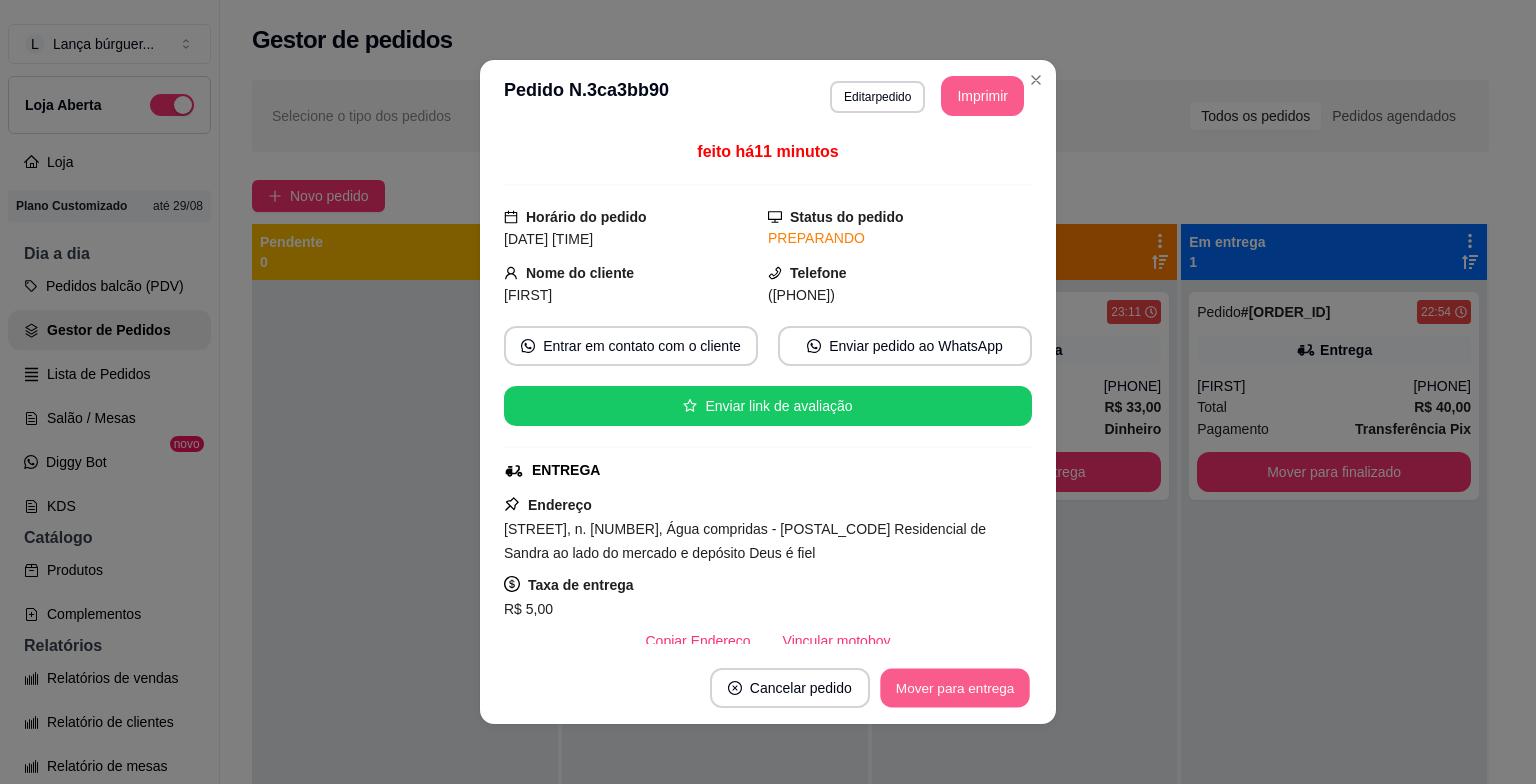 click on "Mover para entrega" at bounding box center (955, 688) 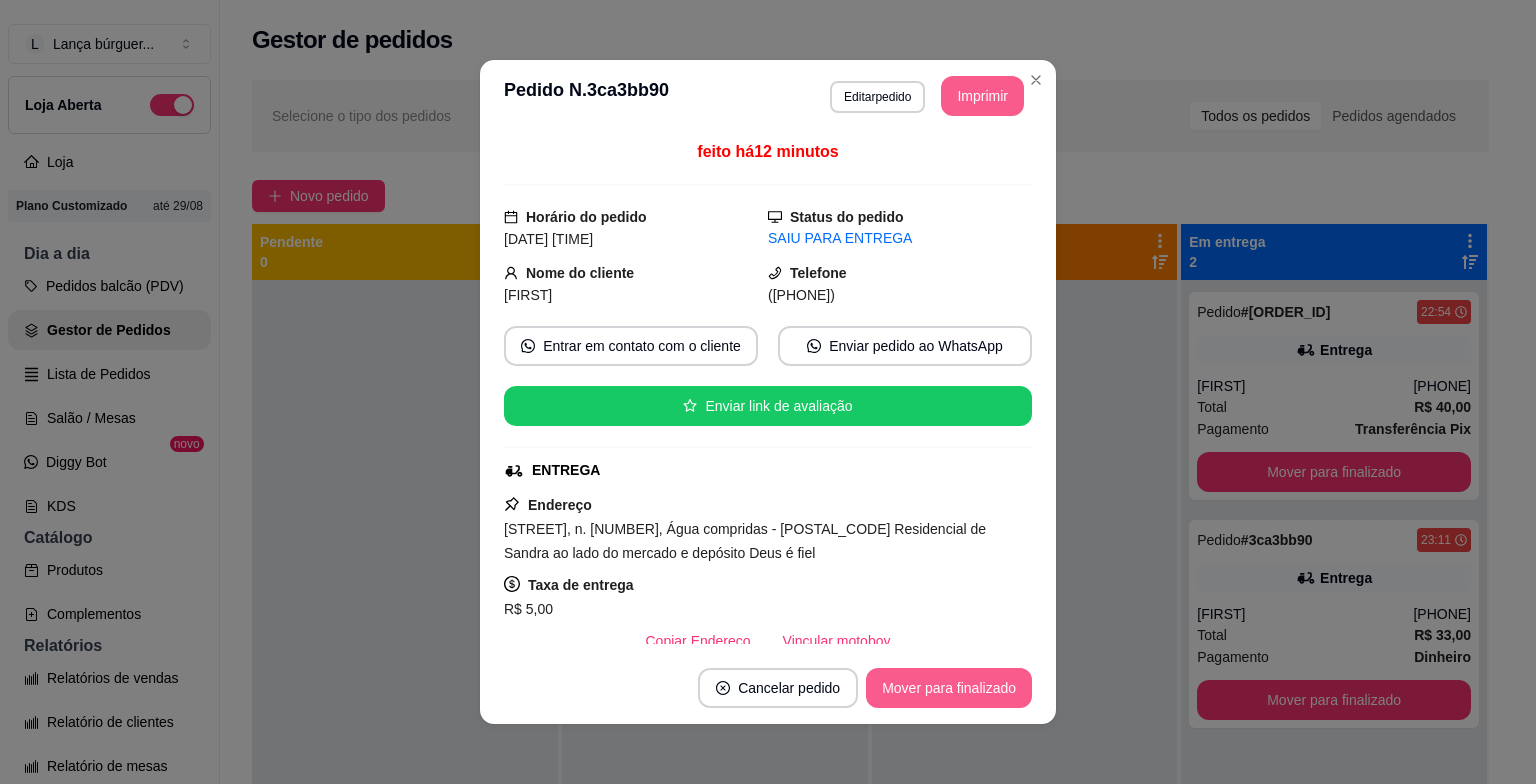 click on "Mover para finalizado" at bounding box center [949, 688] 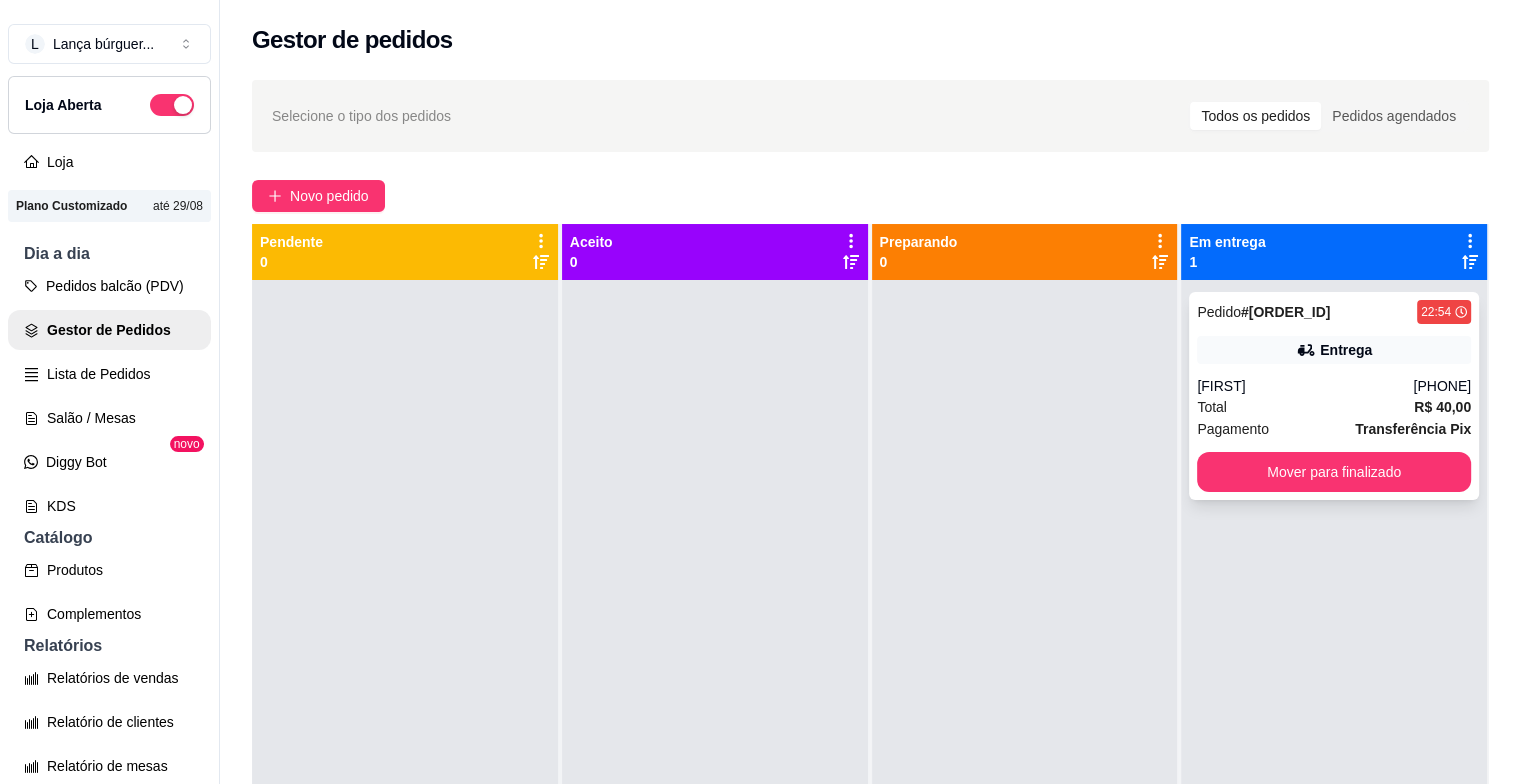 click on "[FIRST]" at bounding box center (1305, 386) 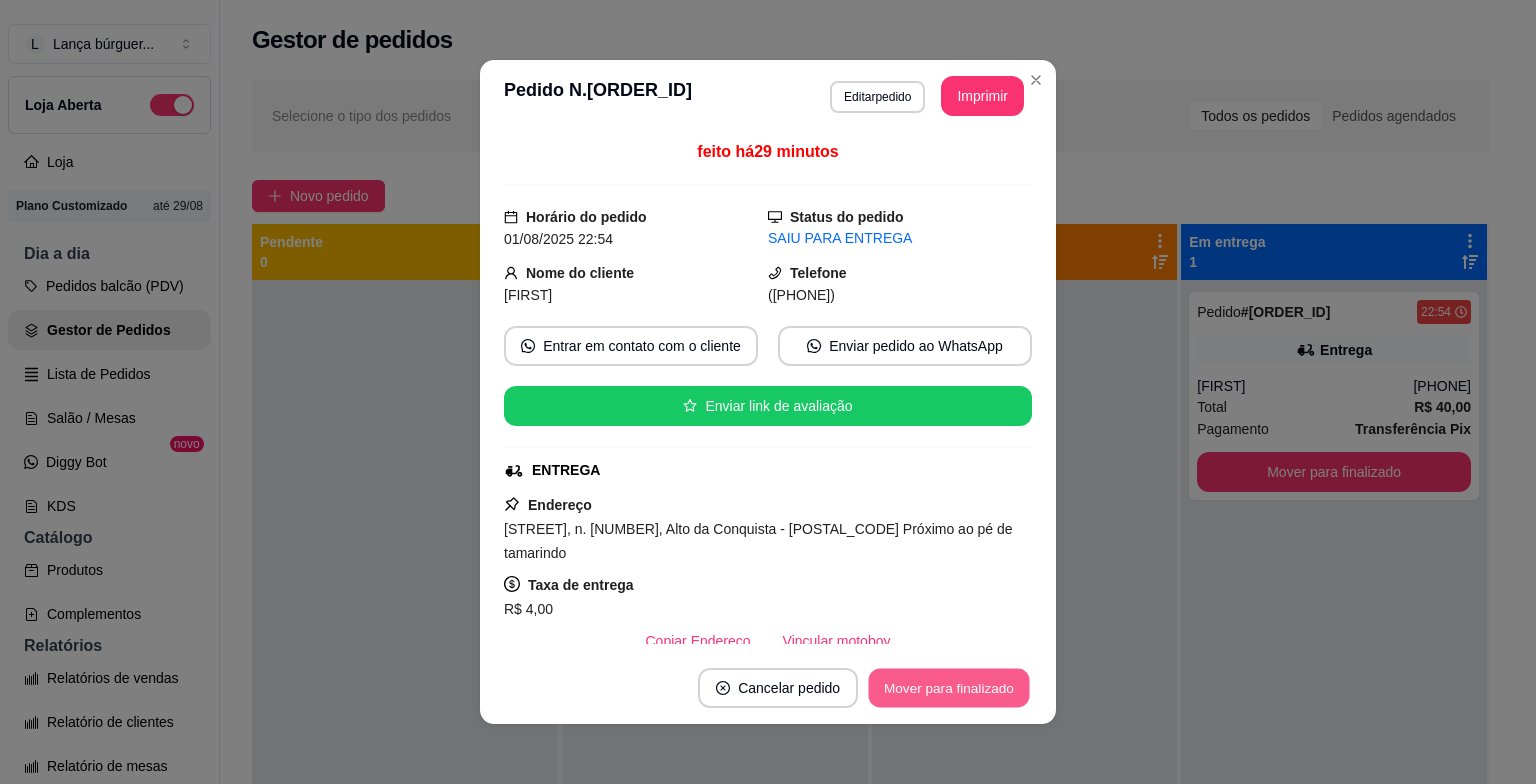 click on "Mover para finalizado" at bounding box center [949, 688] 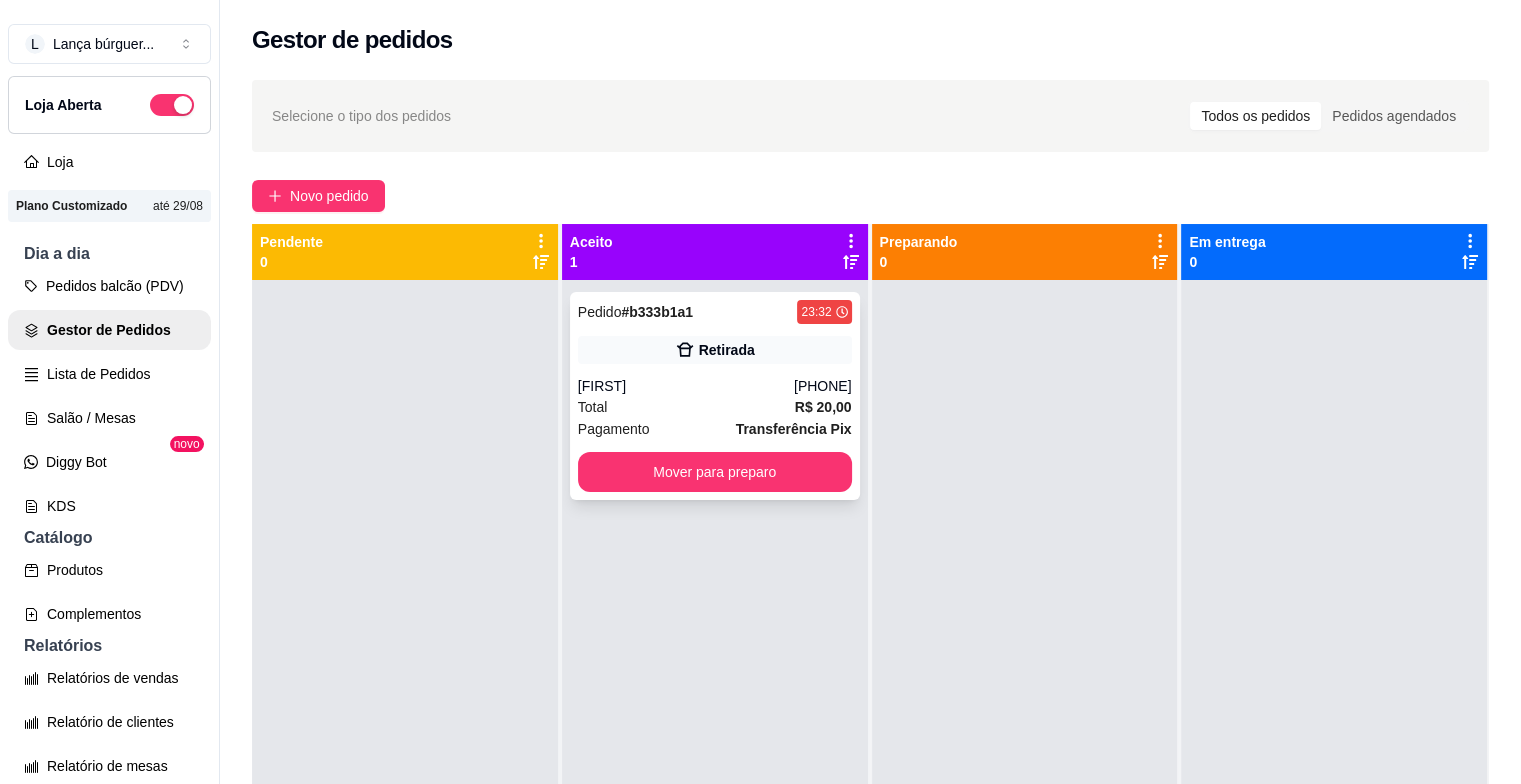 click on "[FIRST]" at bounding box center (686, 386) 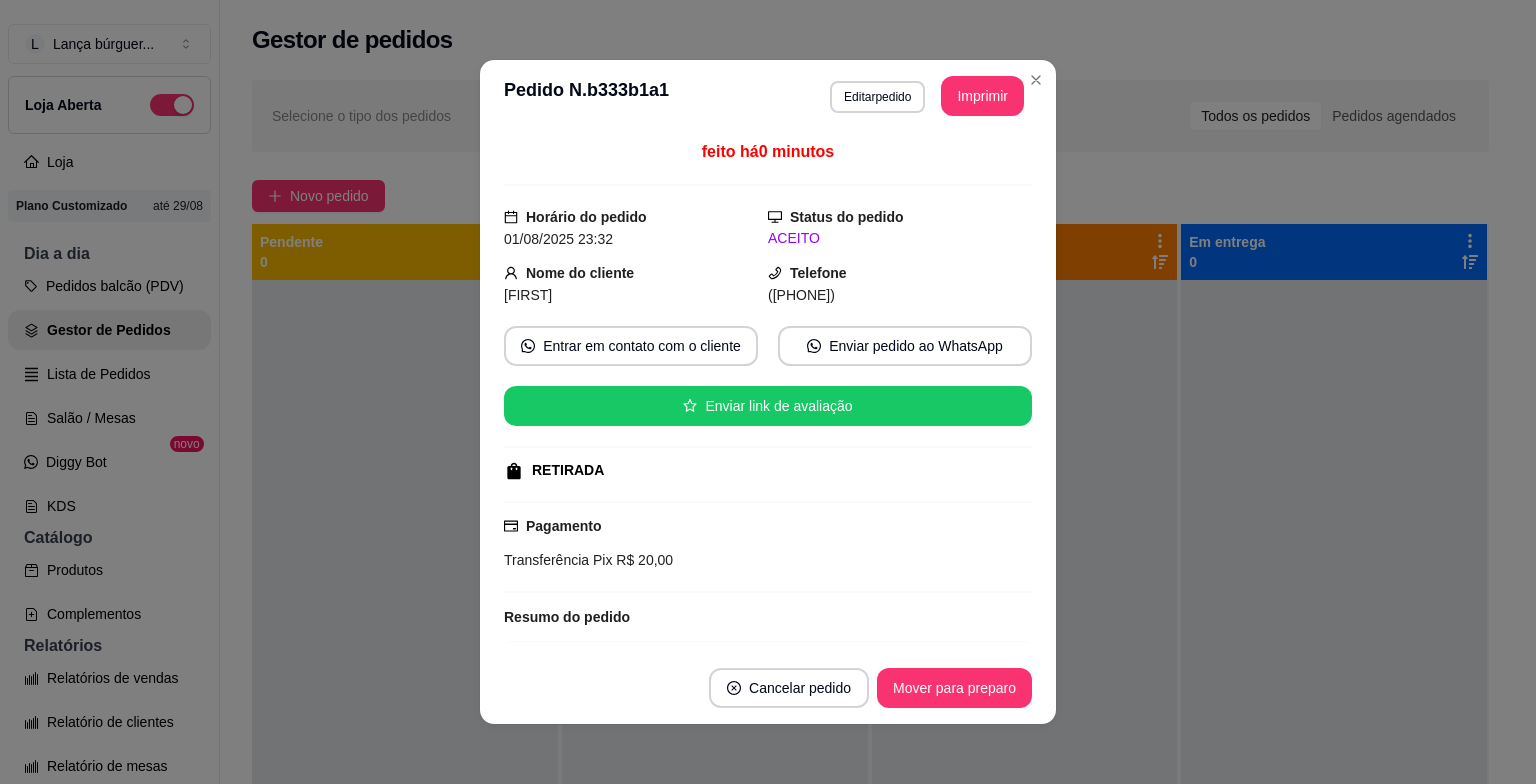 scroll, scrollTop: 440, scrollLeft: 0, axis: vertical 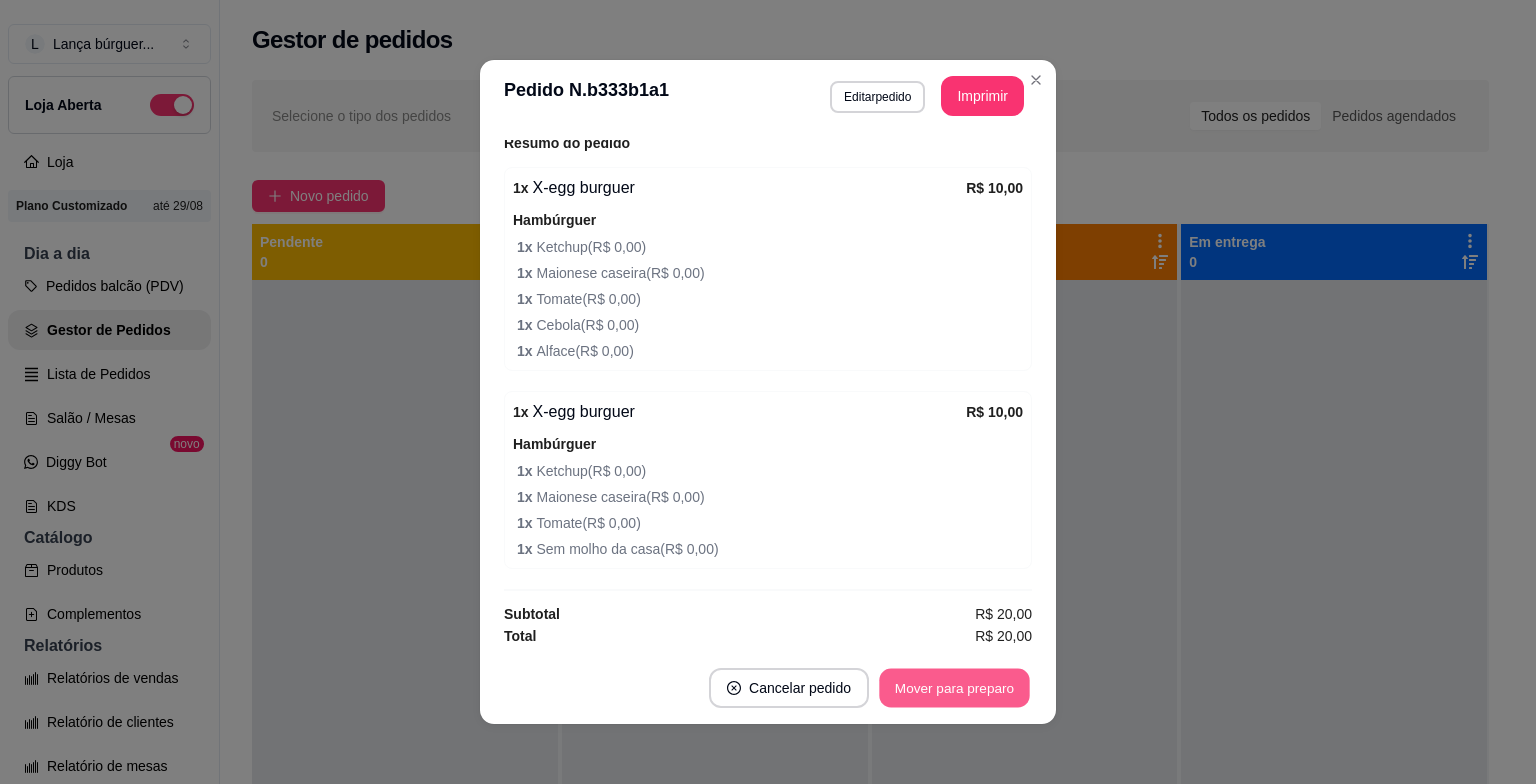 click on "Mover para preparo" at bounding box center [954, 688] 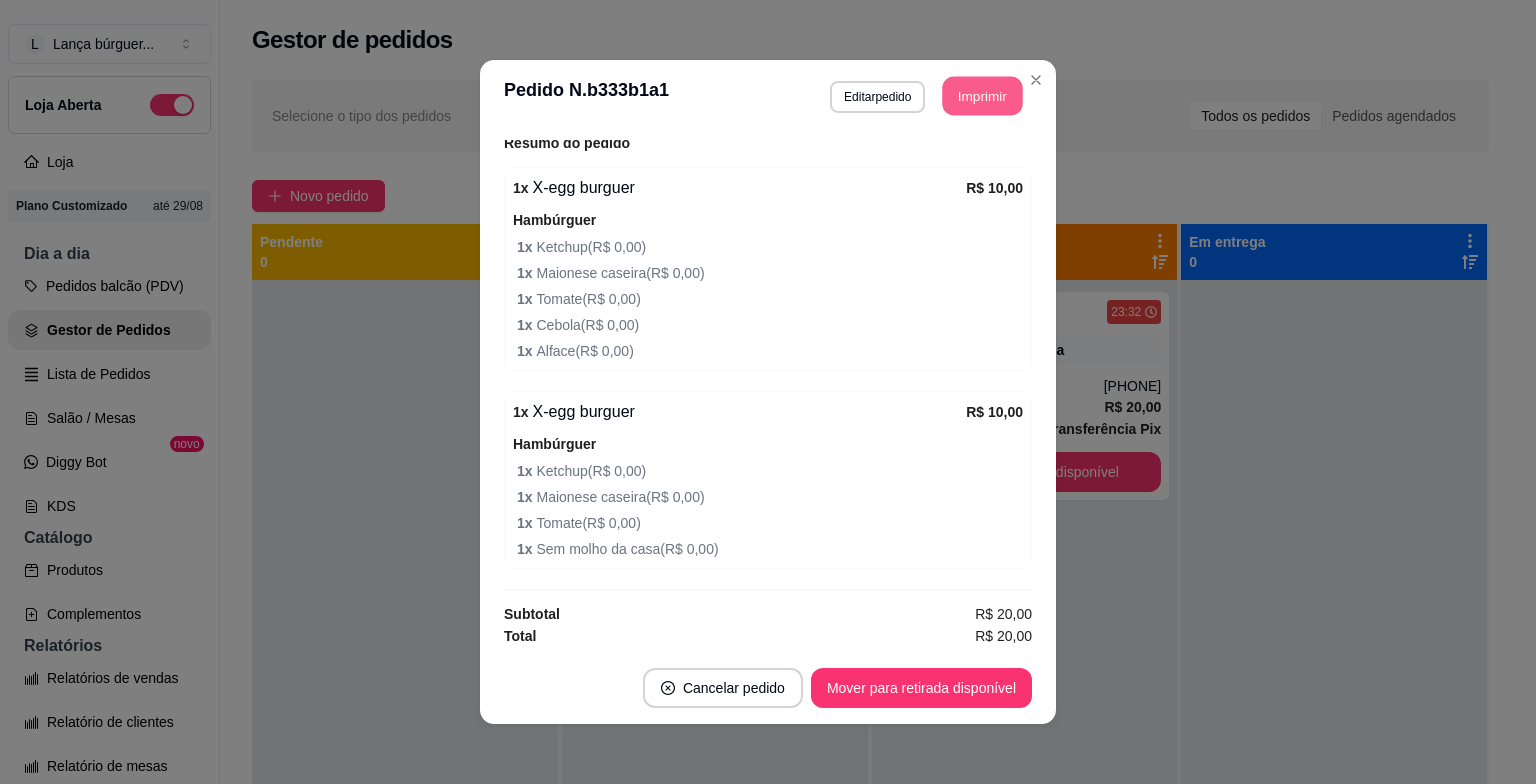 click on "Imprimir" at bounding box center [983, 96] 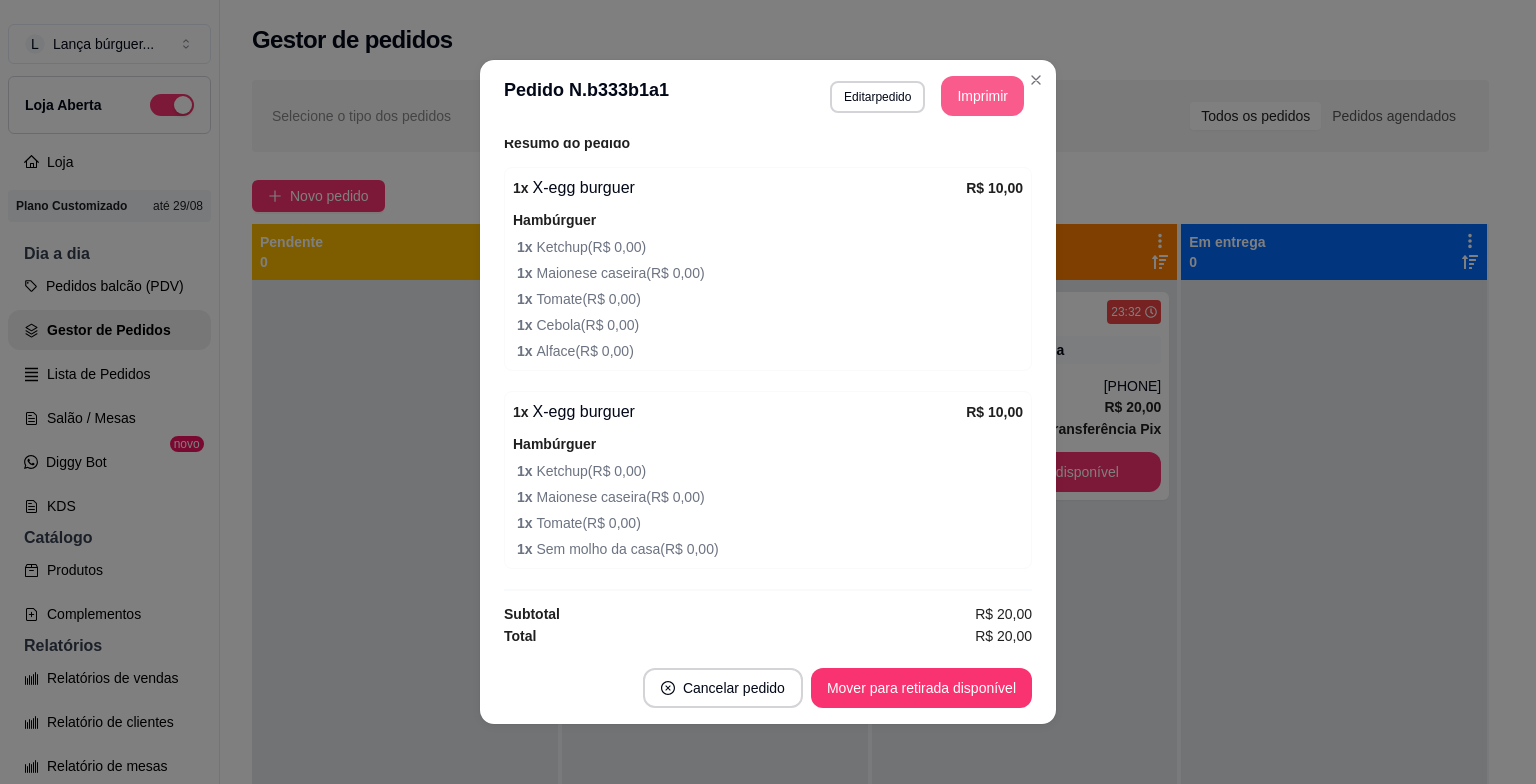 scroll, scrollTop: 0, scrollLeft: 0, axis: both 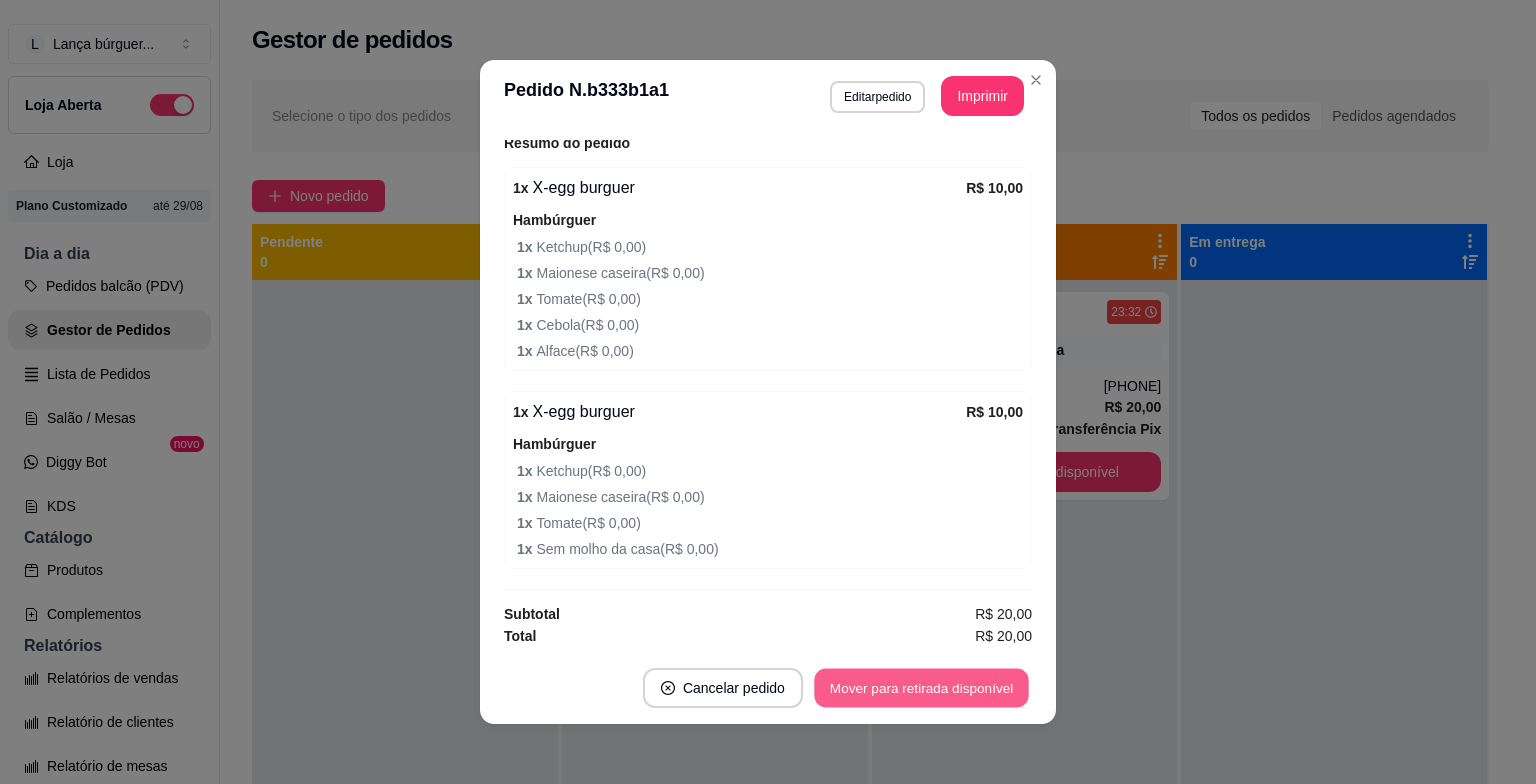 click on "Mover para retirada disponível" at bounding box center [921, 688] 